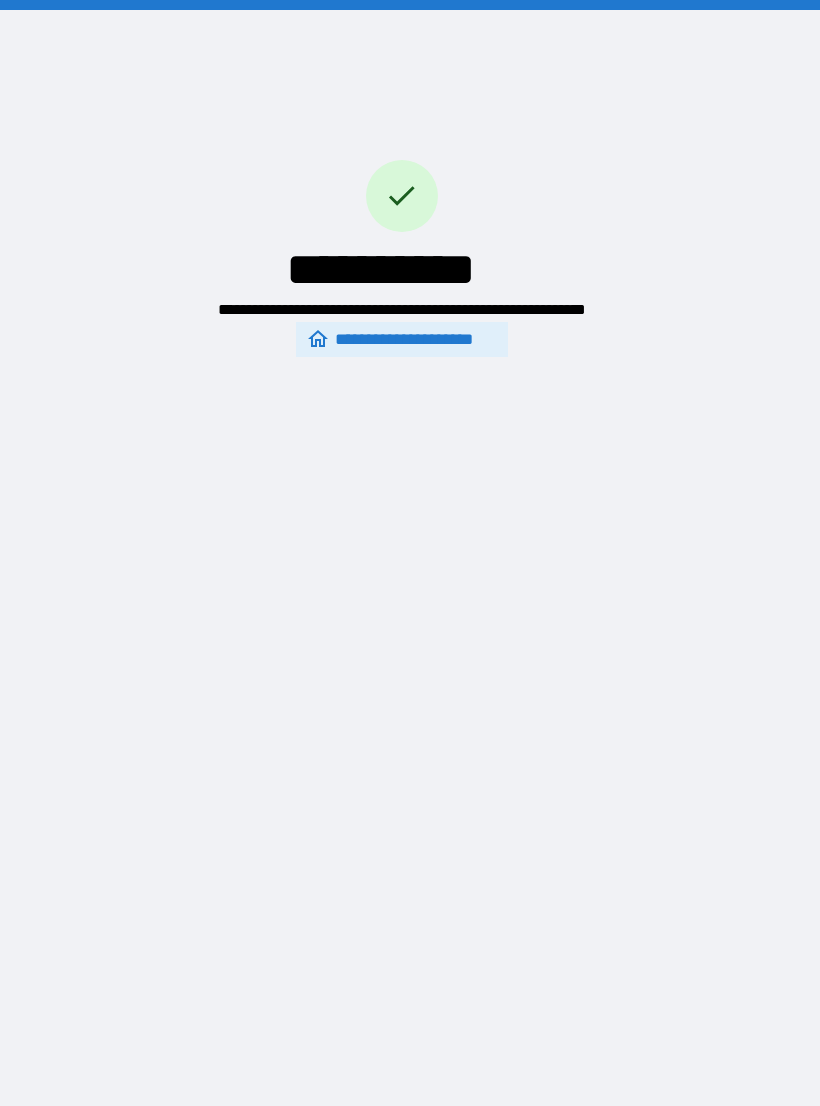 scroll, scrollTop: 31, scrollLeft: 0, axis: vertical 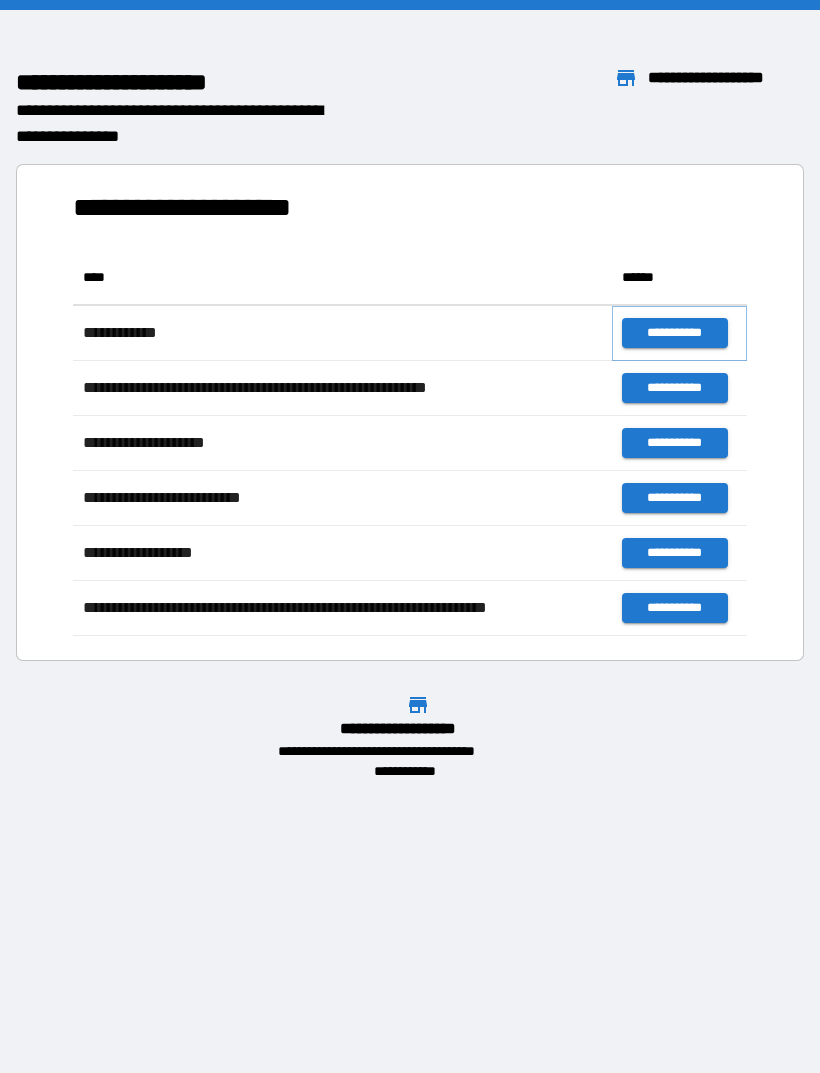 click on "**********" at bounding box center (674, 333) 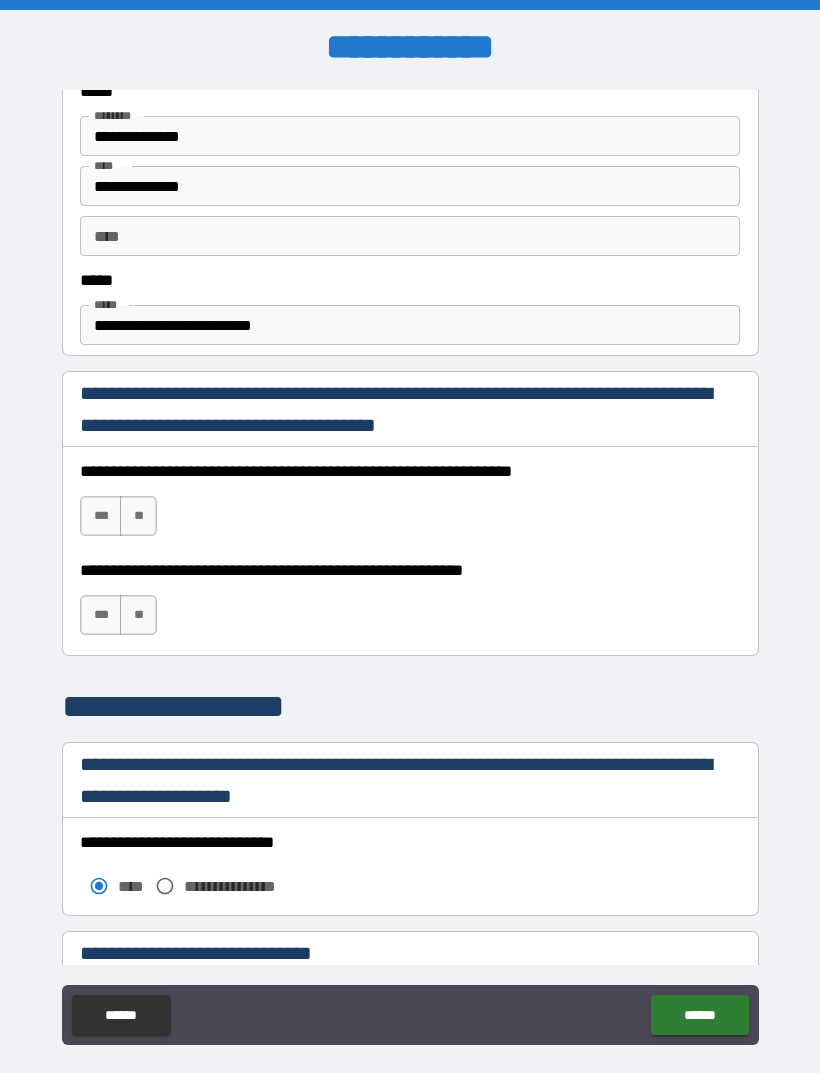 scroll, scrollTop: 1104, scrollLeft: 0, axis: vertical 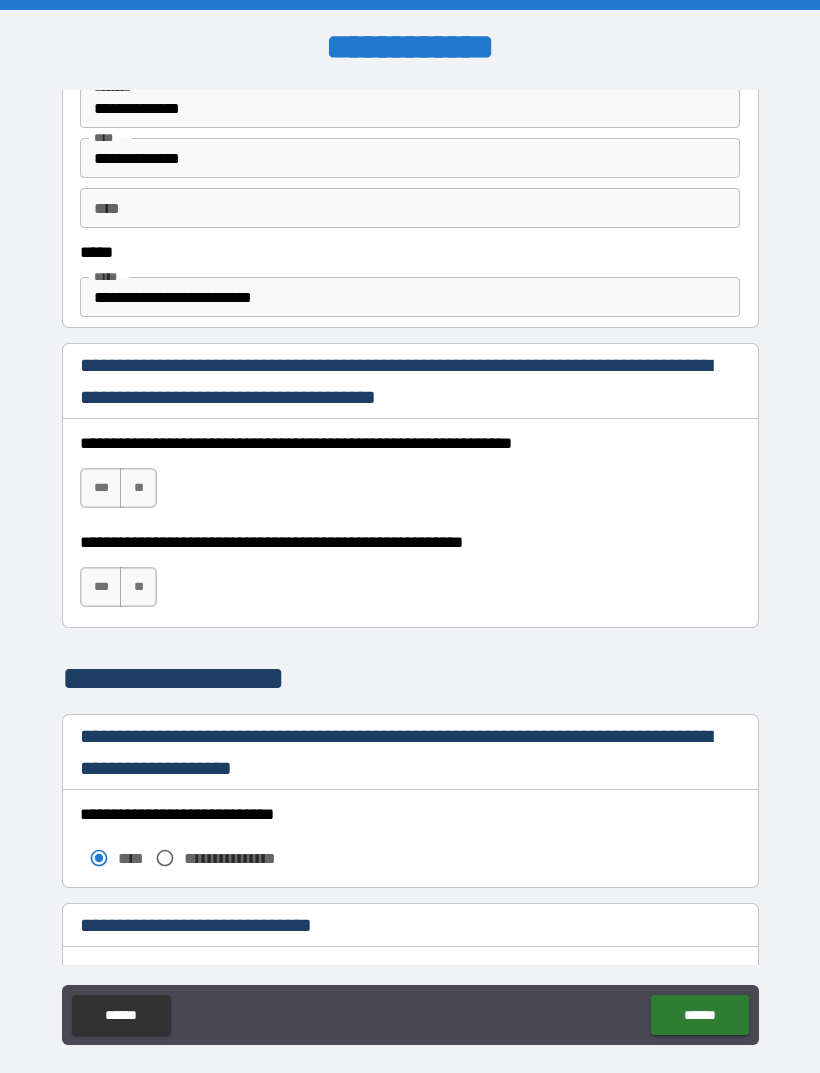 click on "***" at bounding box center (101, 488) 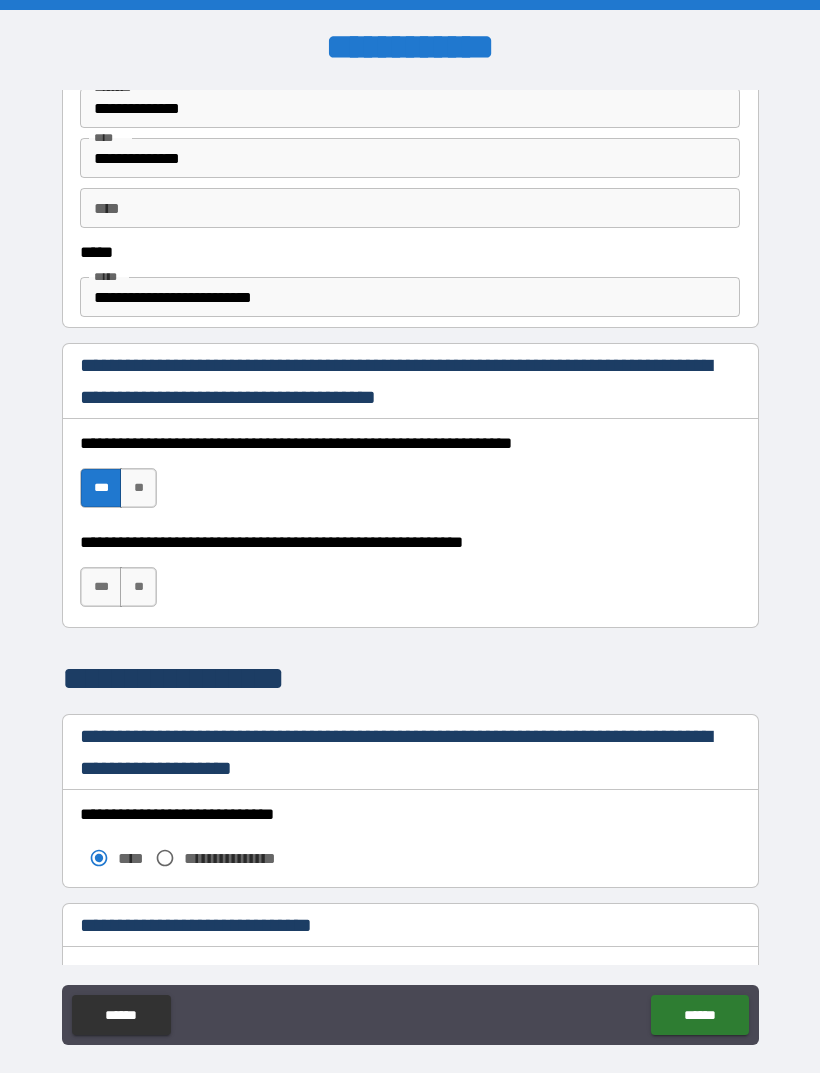 click on "***" at bounding box center [101, 587] 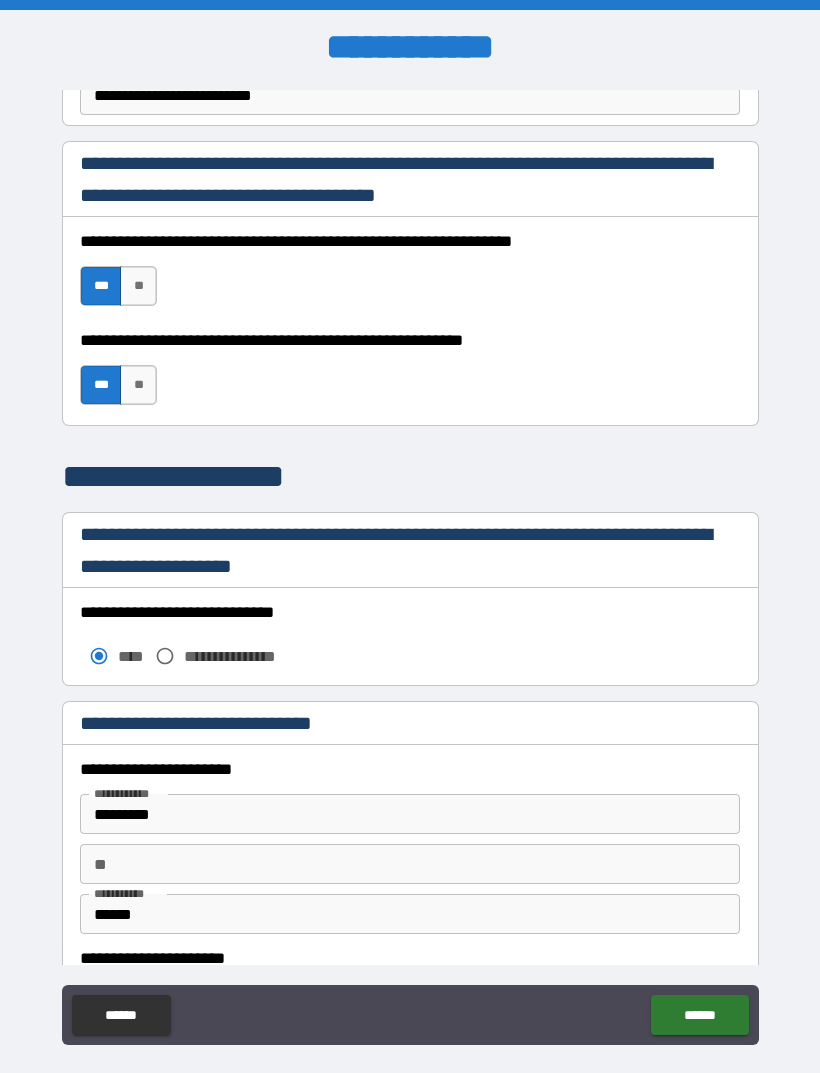 scroll, scrollTop: 1402, scrollLeft: 0, axis: vertical 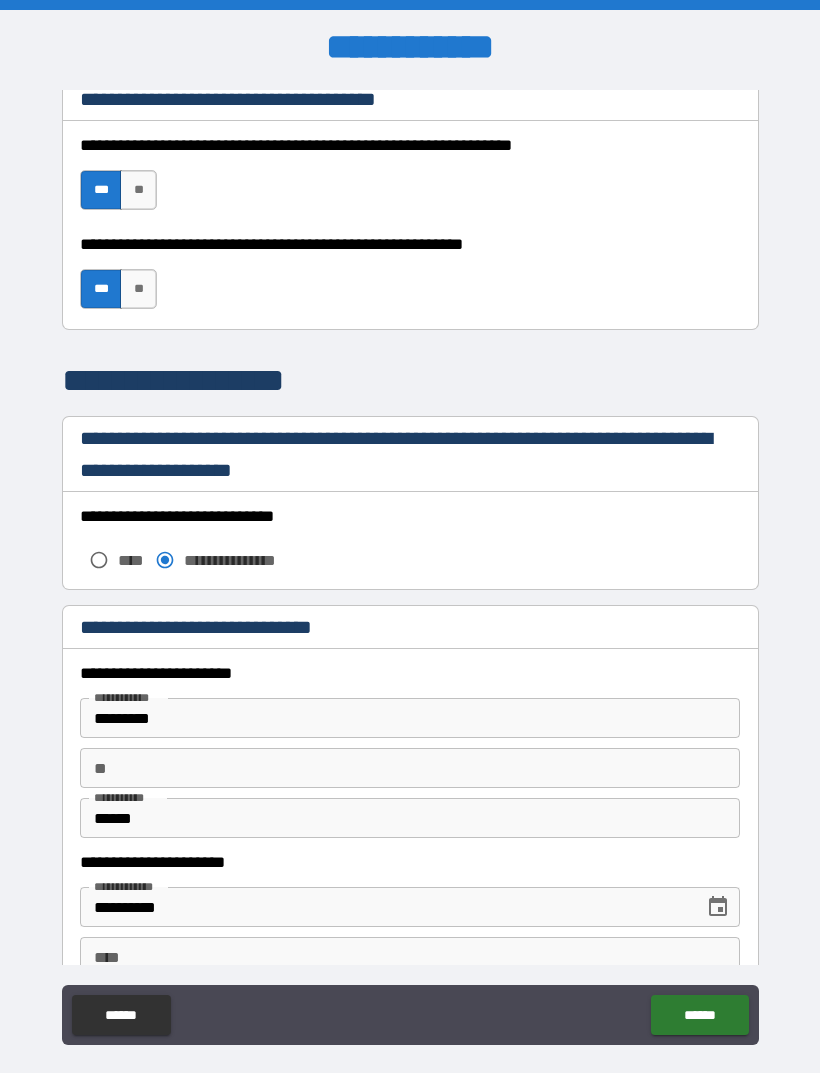 click on "*********" at bounding box center (410, 718) 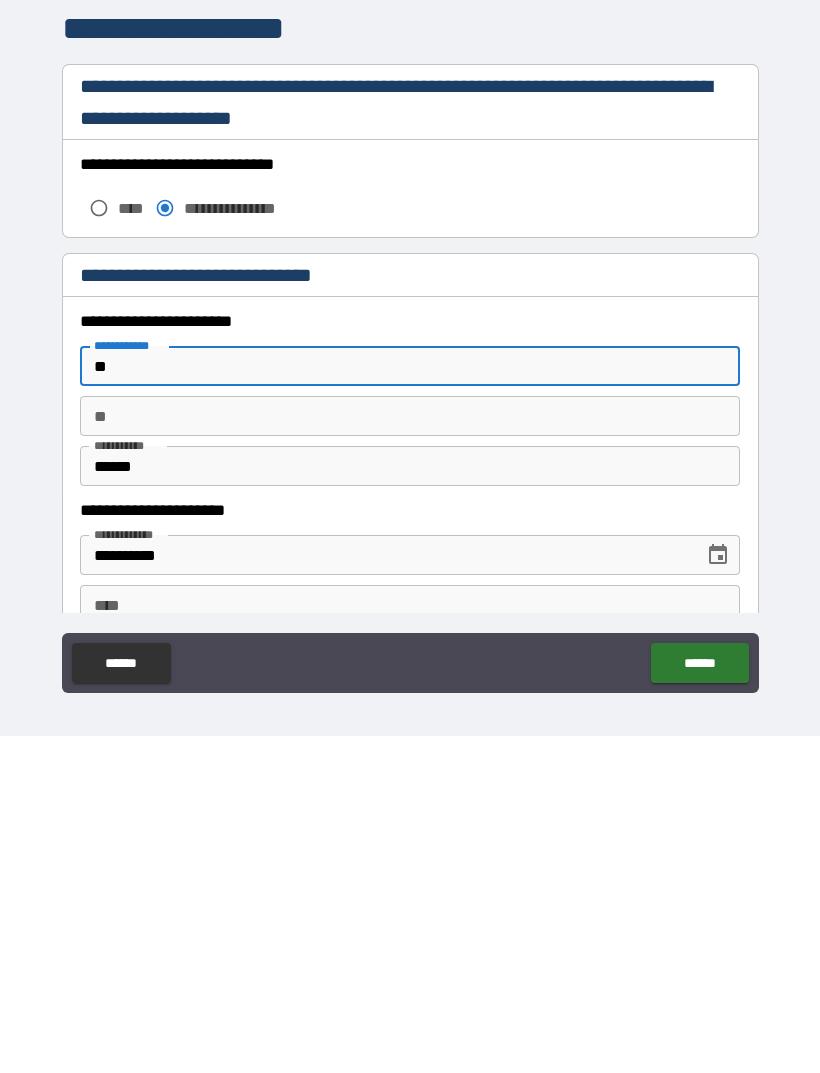 type on "*" 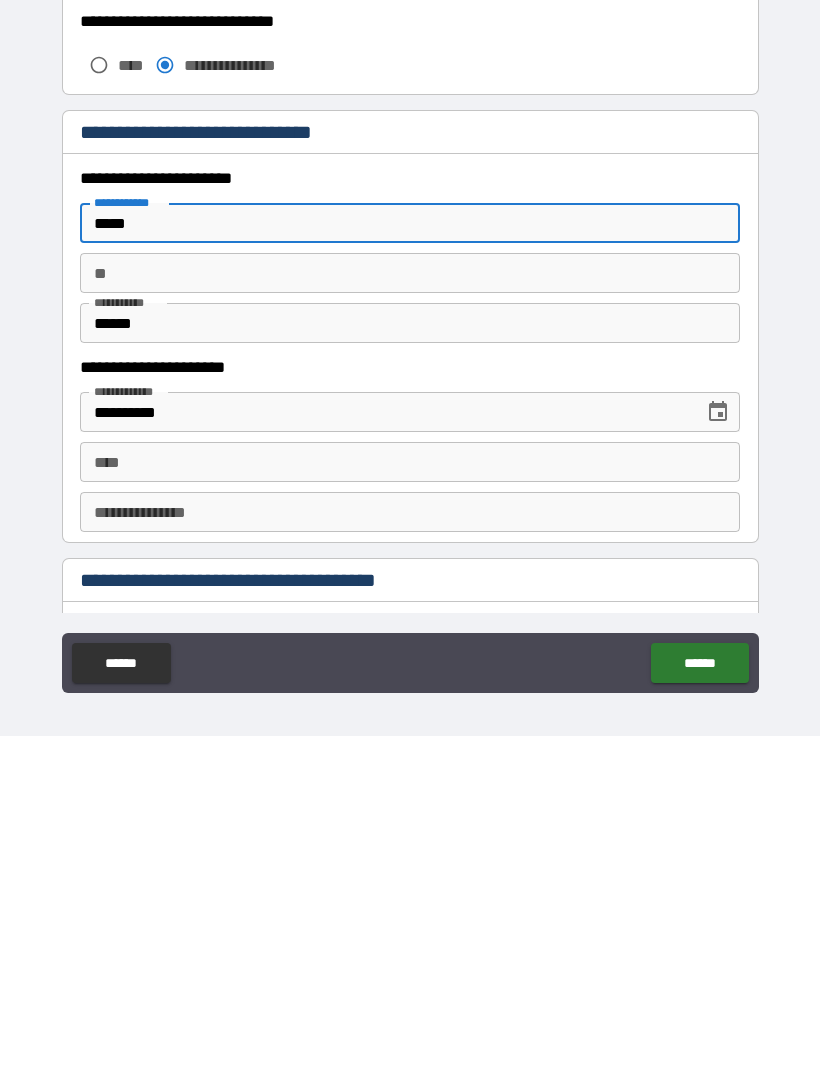 scroll, scrollTop: 1558, scrollLeft: 0, axis: vertical 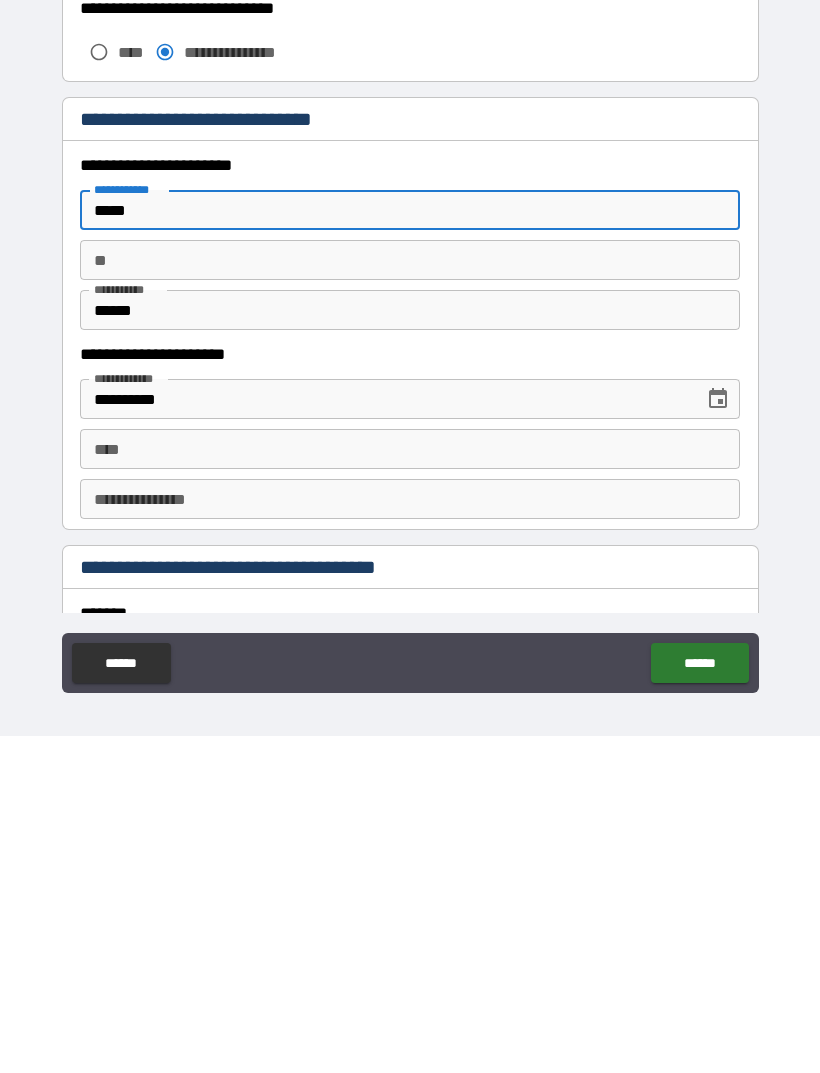 type on "*****" 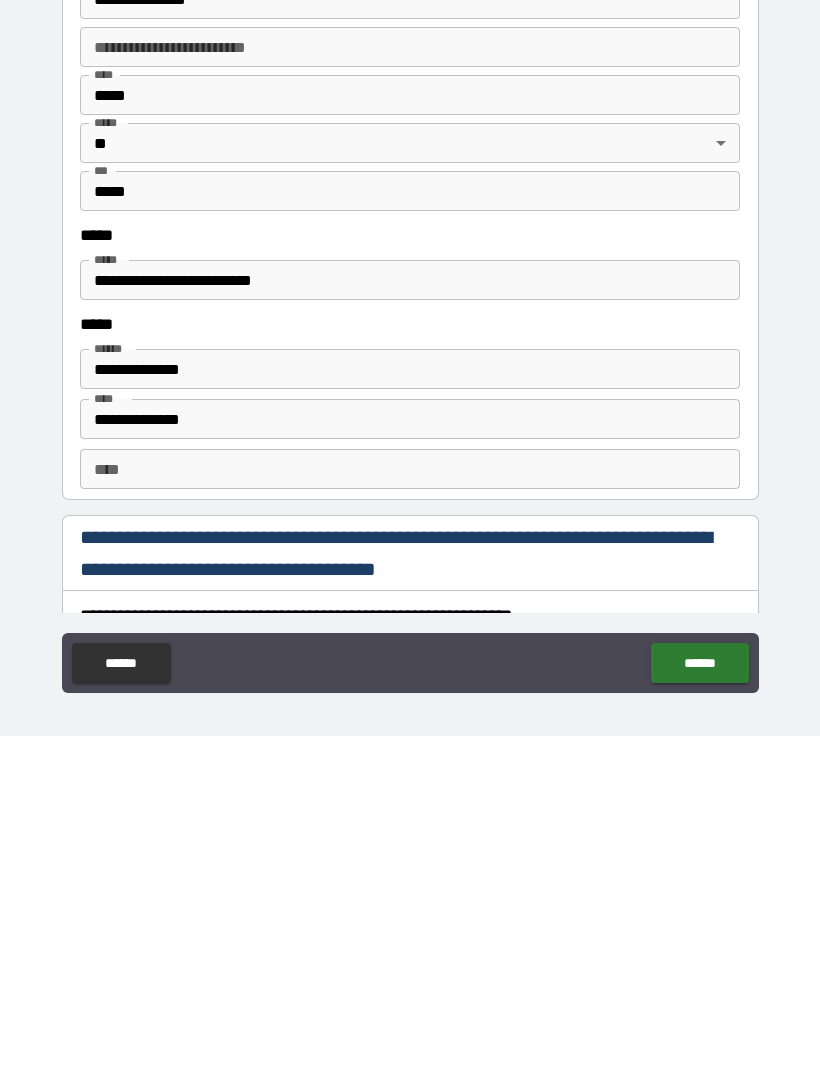 scroll, scrollTop: 2220, scrollLeft: 0, axis: vertical 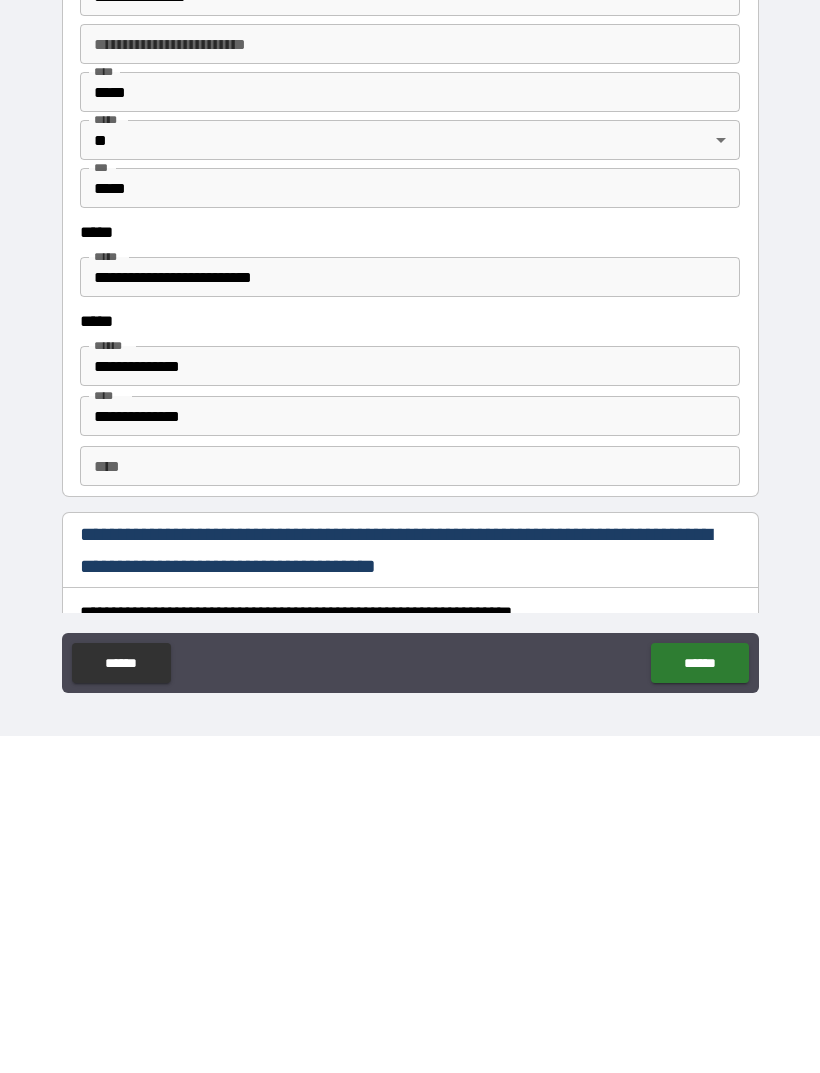 type on "**********" 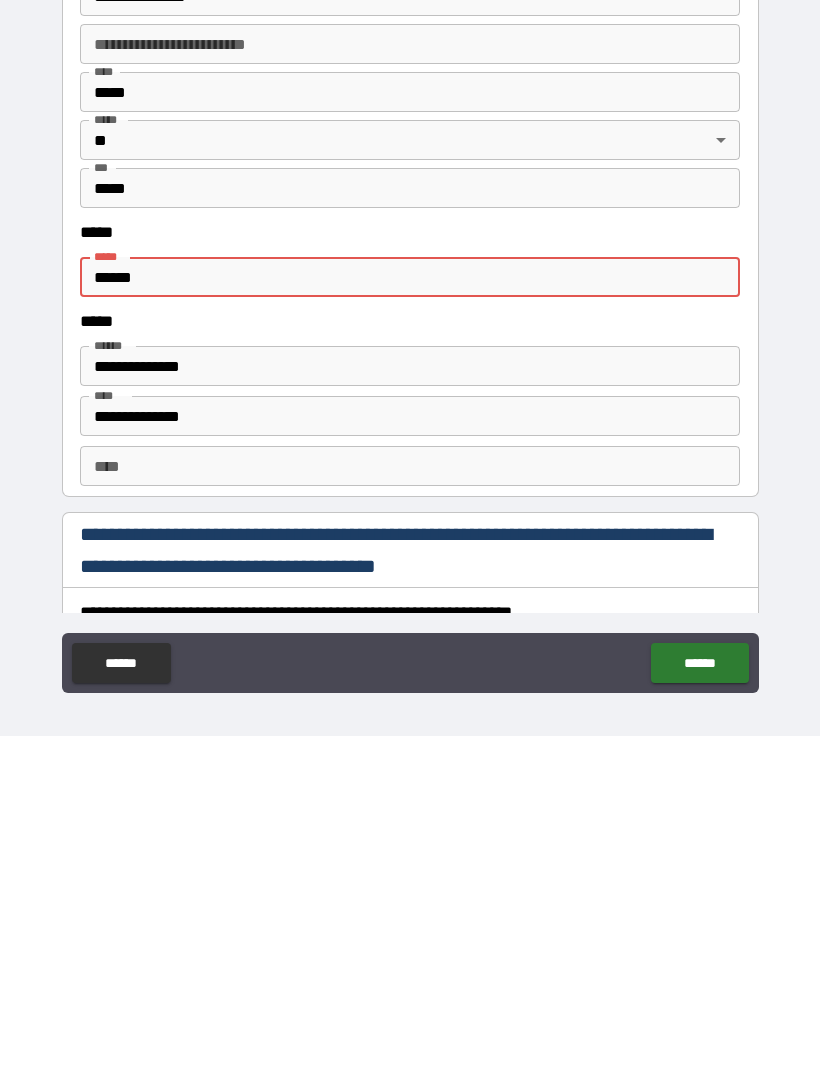 type on "*****" 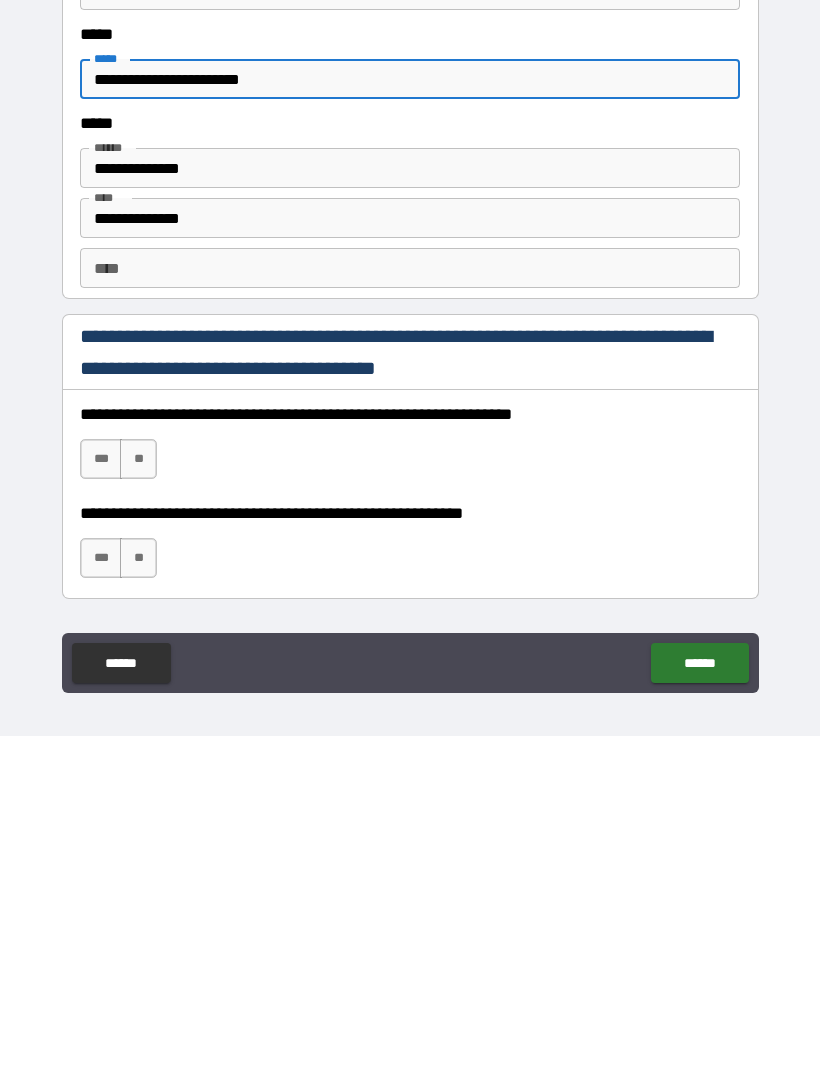 scroll, scrollTop: 2436, scrollLeft: 0, axis: vertical 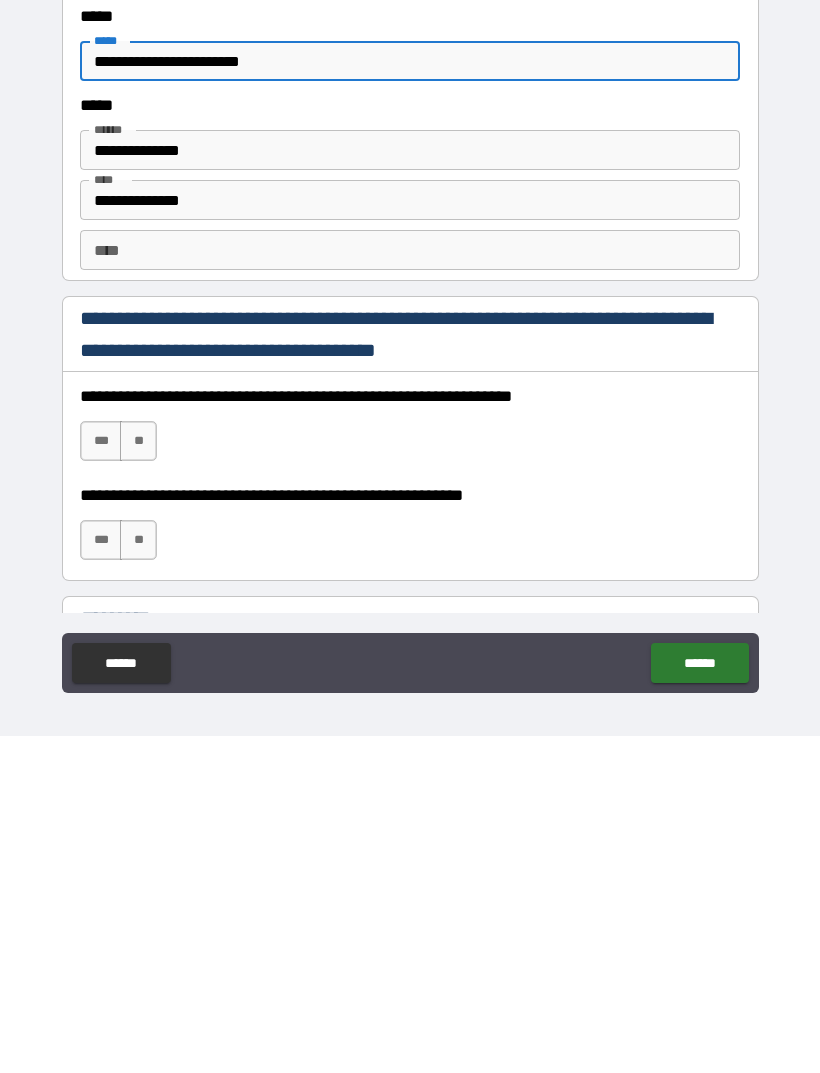 type on "**********" 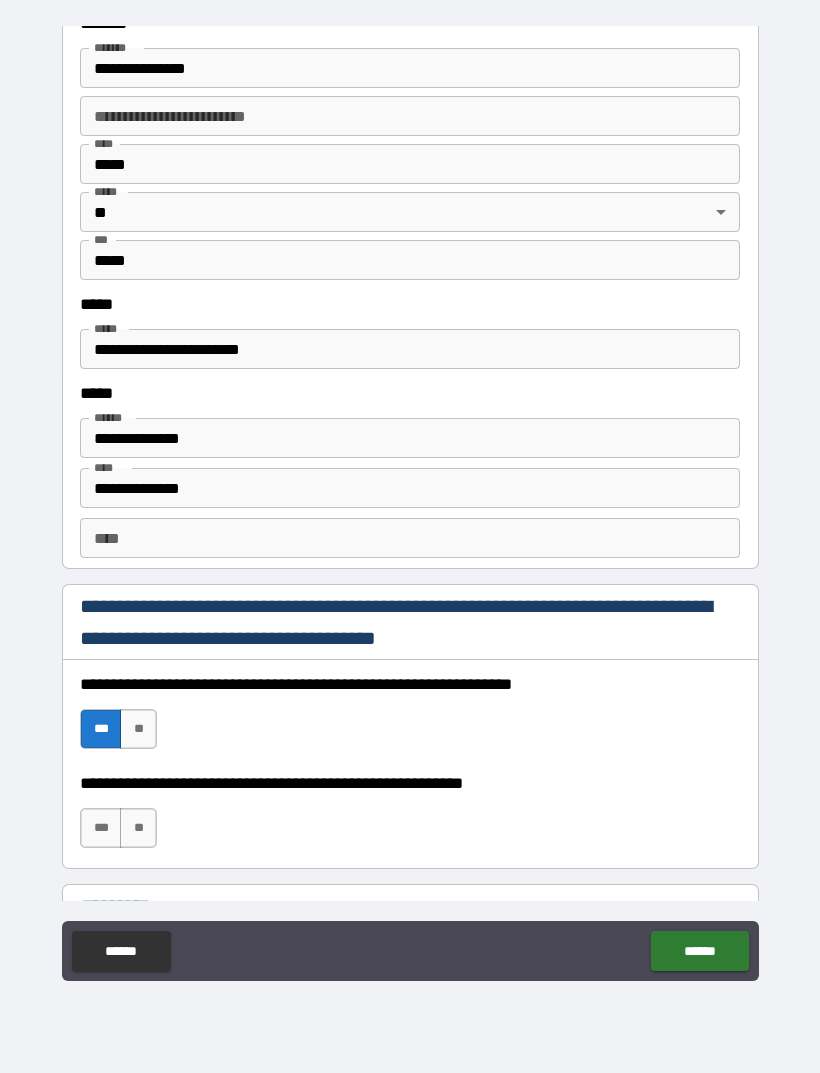 click on "***" at bounding box center (101, 828) 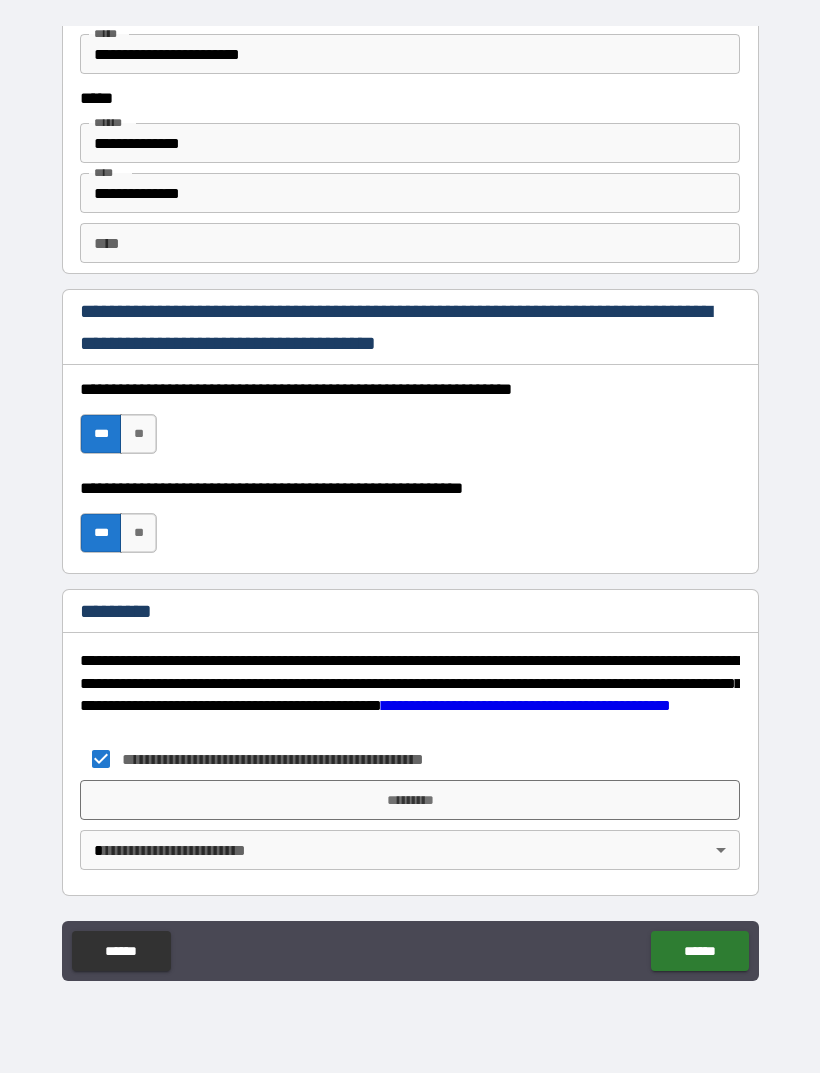 scroll, scrollTop: 2731, scrollLeft: 0, axis: vertical 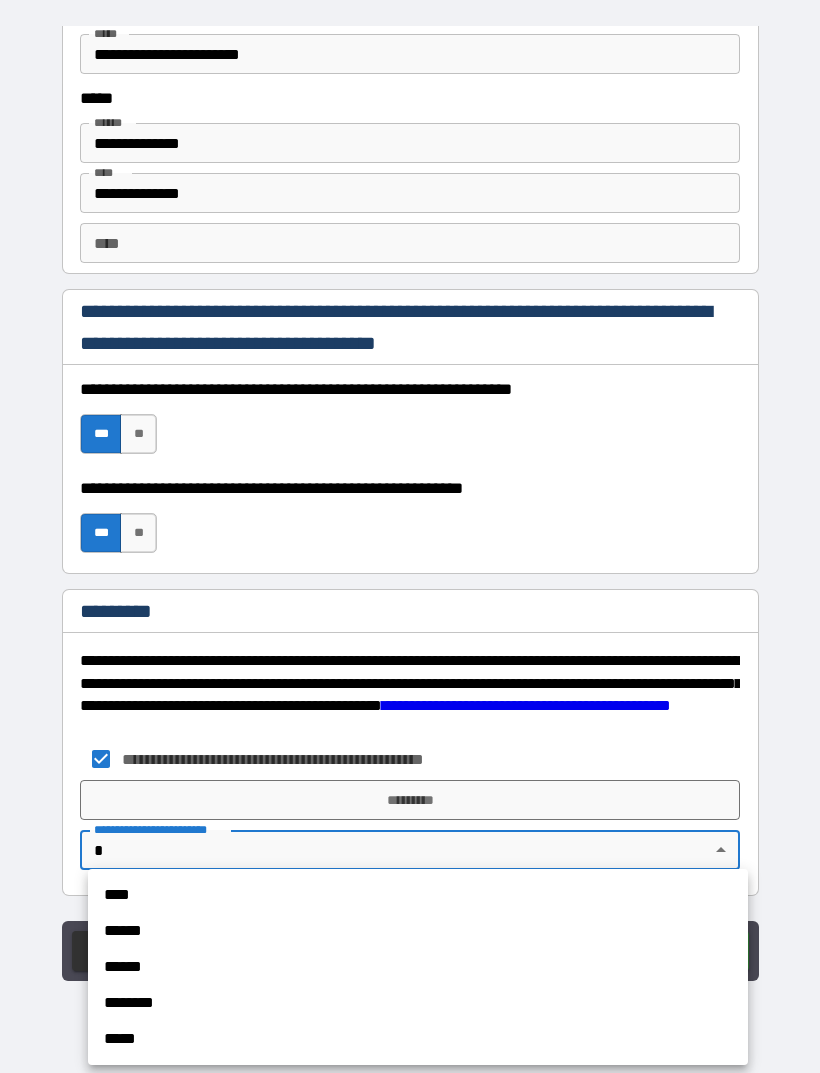 click on "******" at bounding box center [418, 931] 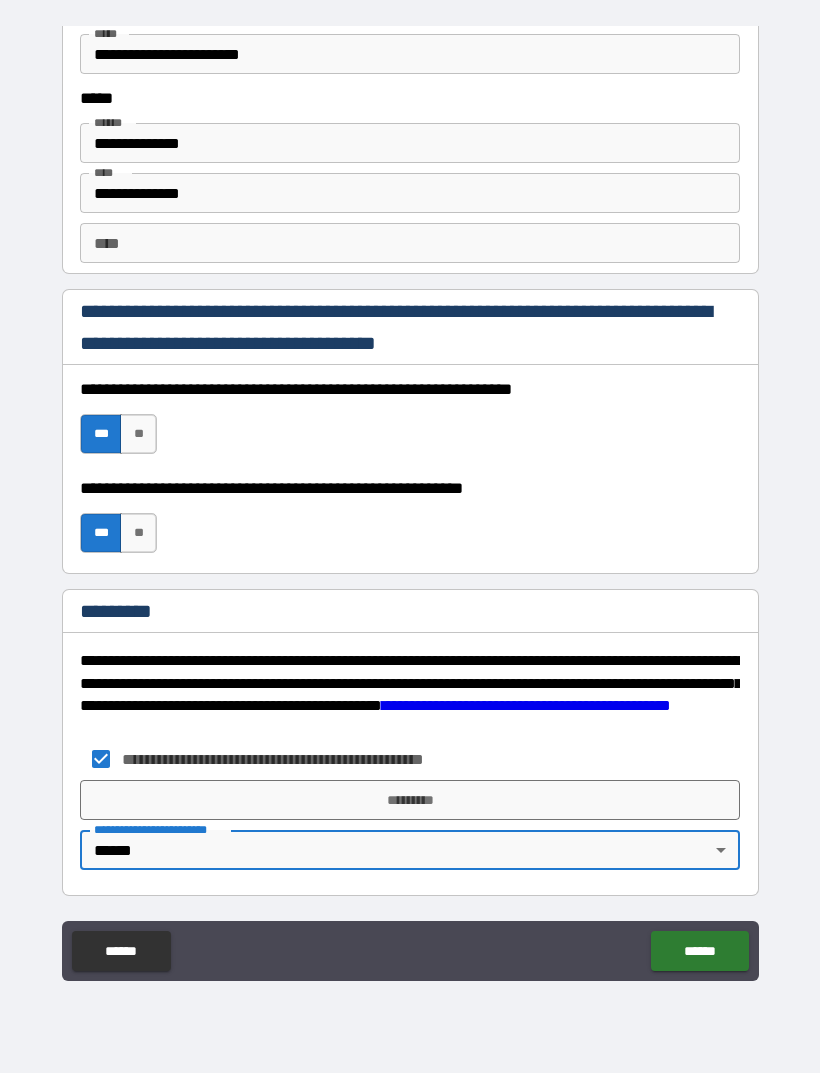 click on "*********" at bounding box center [410, 800] 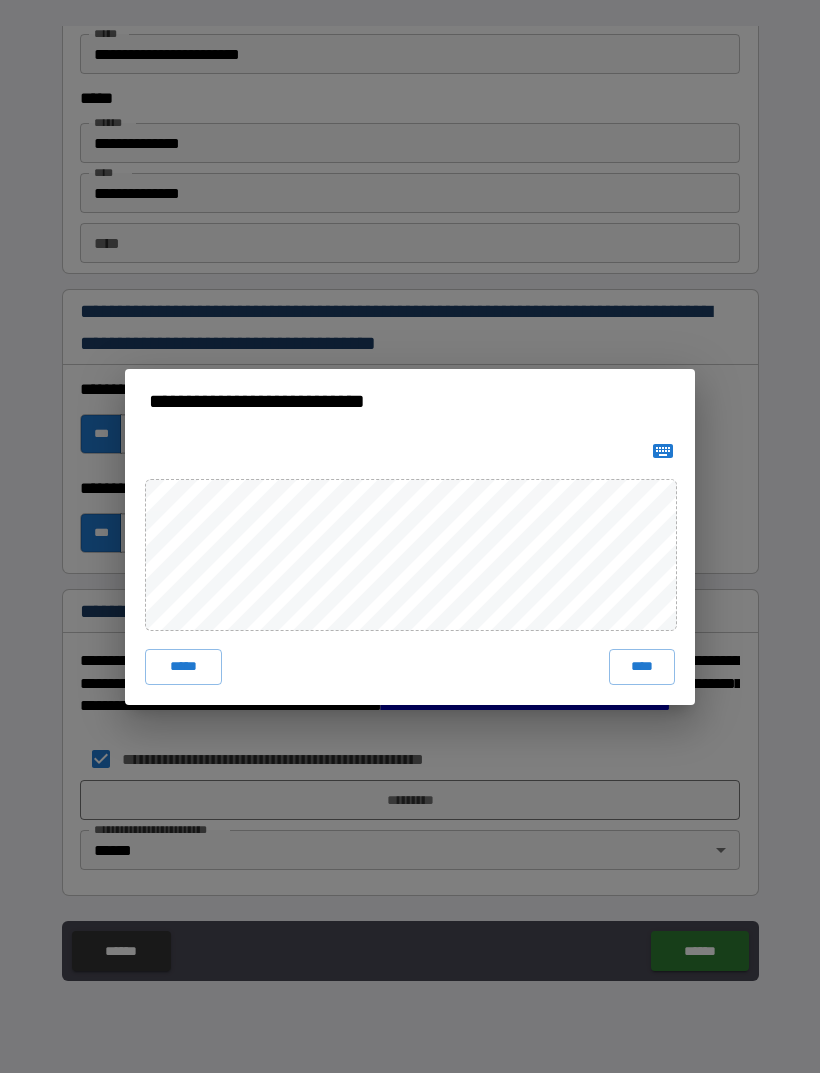 click on "****" at bounding box center [642, 667] 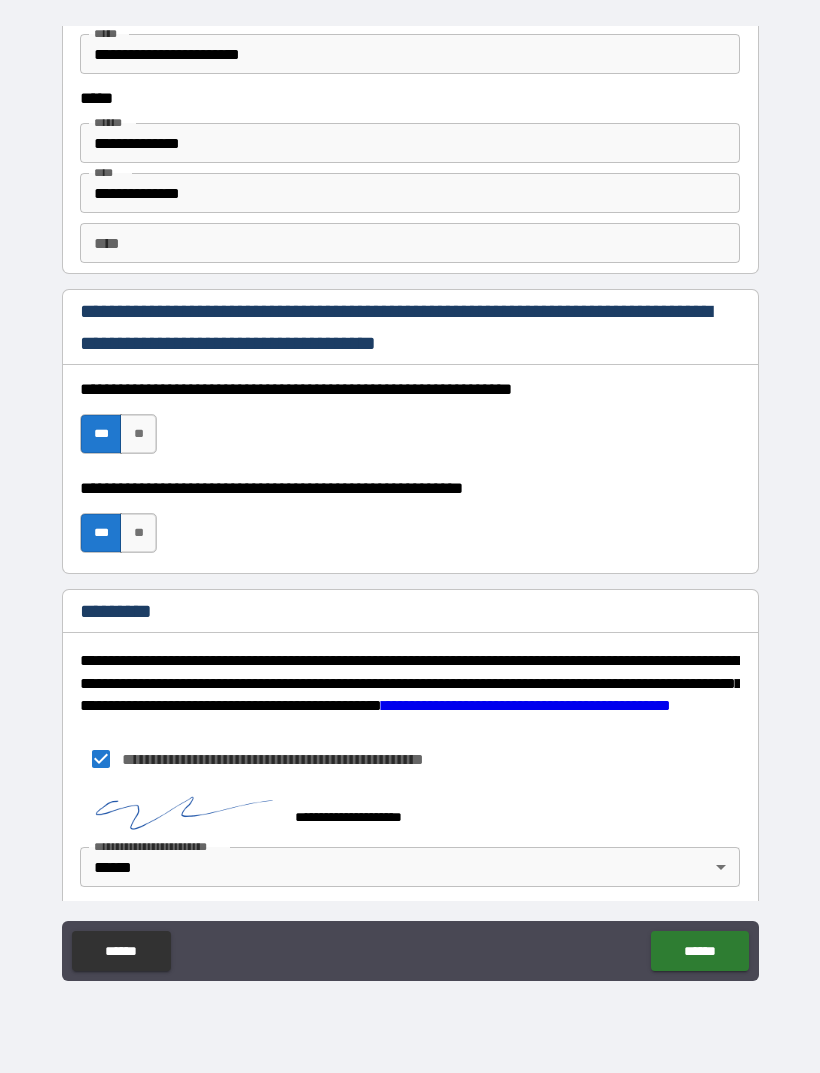 click on "******" at bounding box center [699, 951] 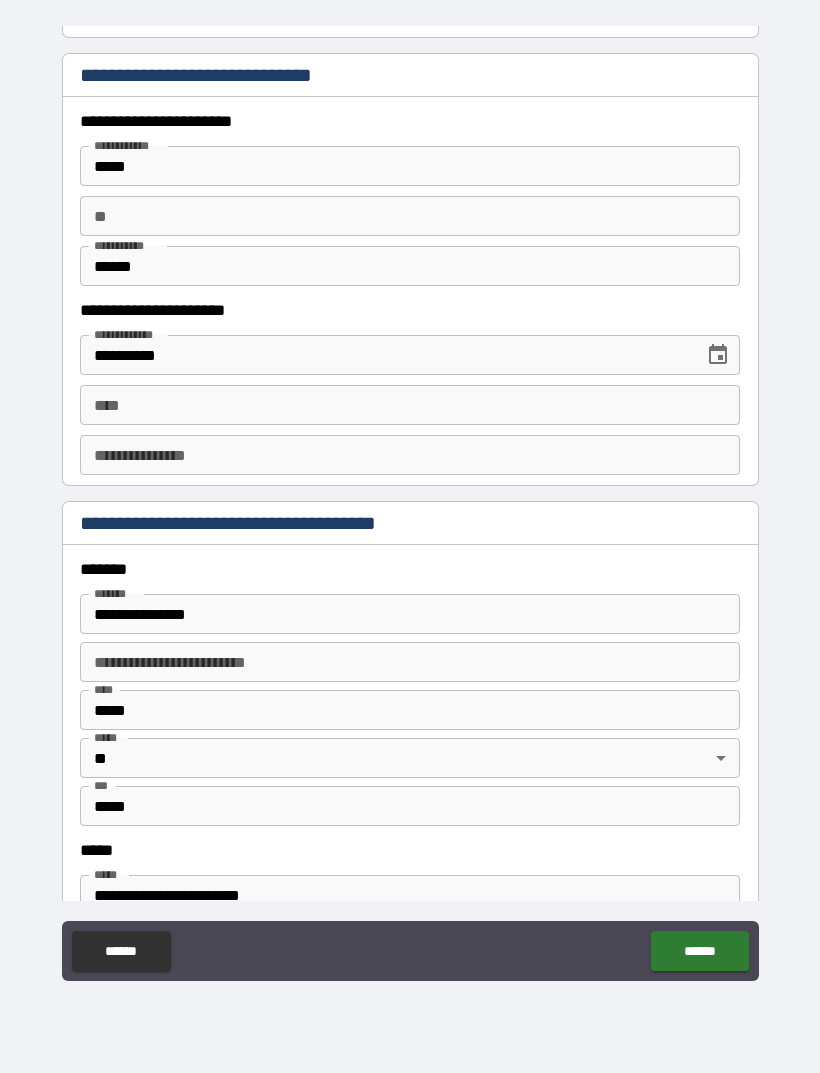 scroll, scrollTop: 1847, scrollLeft: 0, axis: vertical 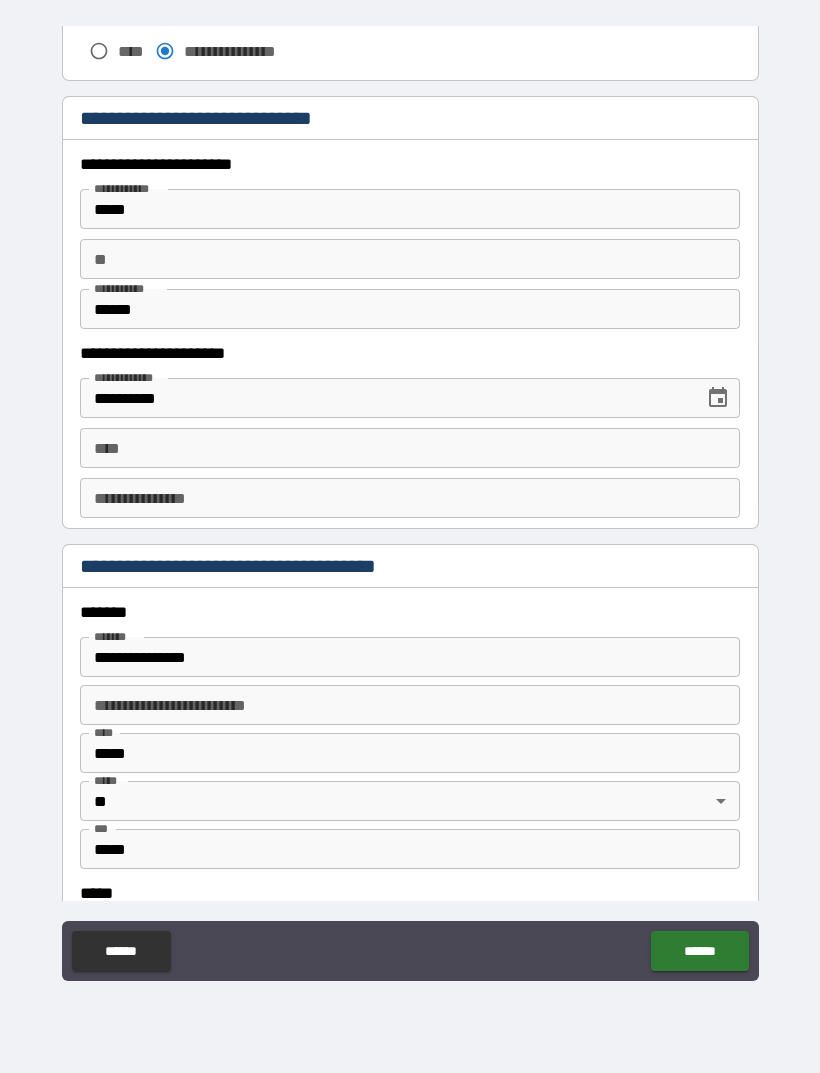 click on "** **" at bounding box center [410, 259] 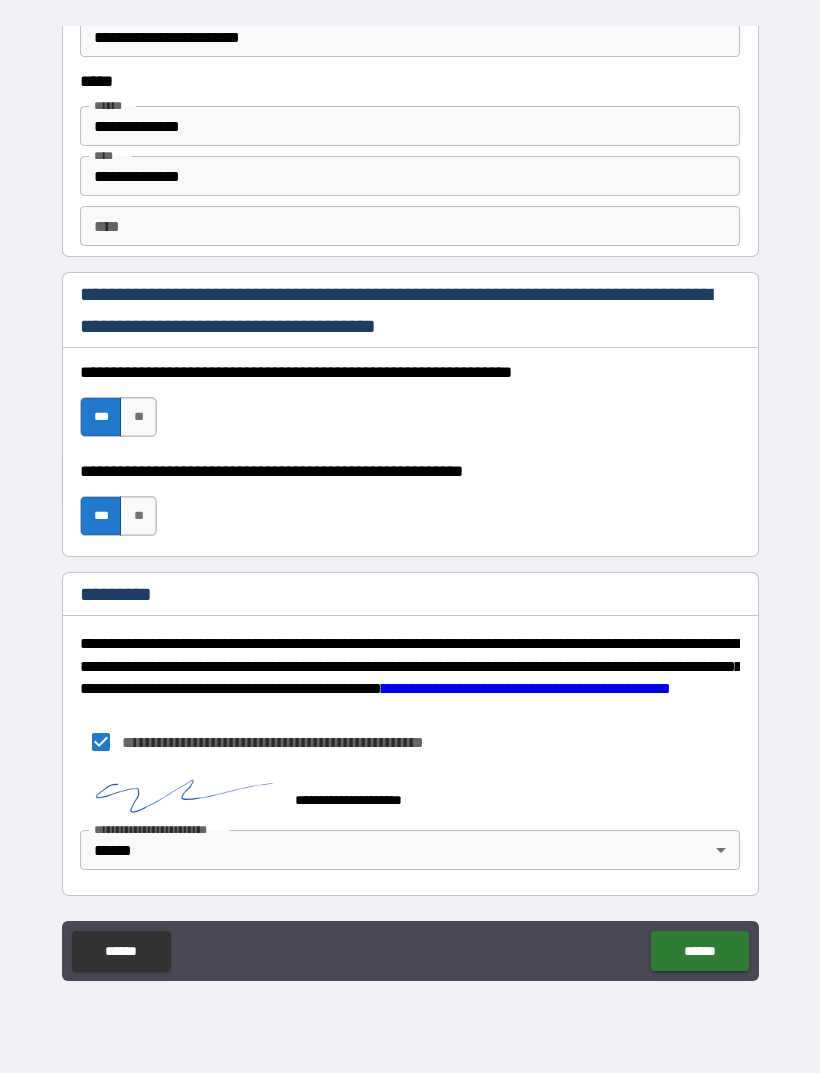 scroll, scrollTop: 2748, scrollLeft: 0, axis: vertical 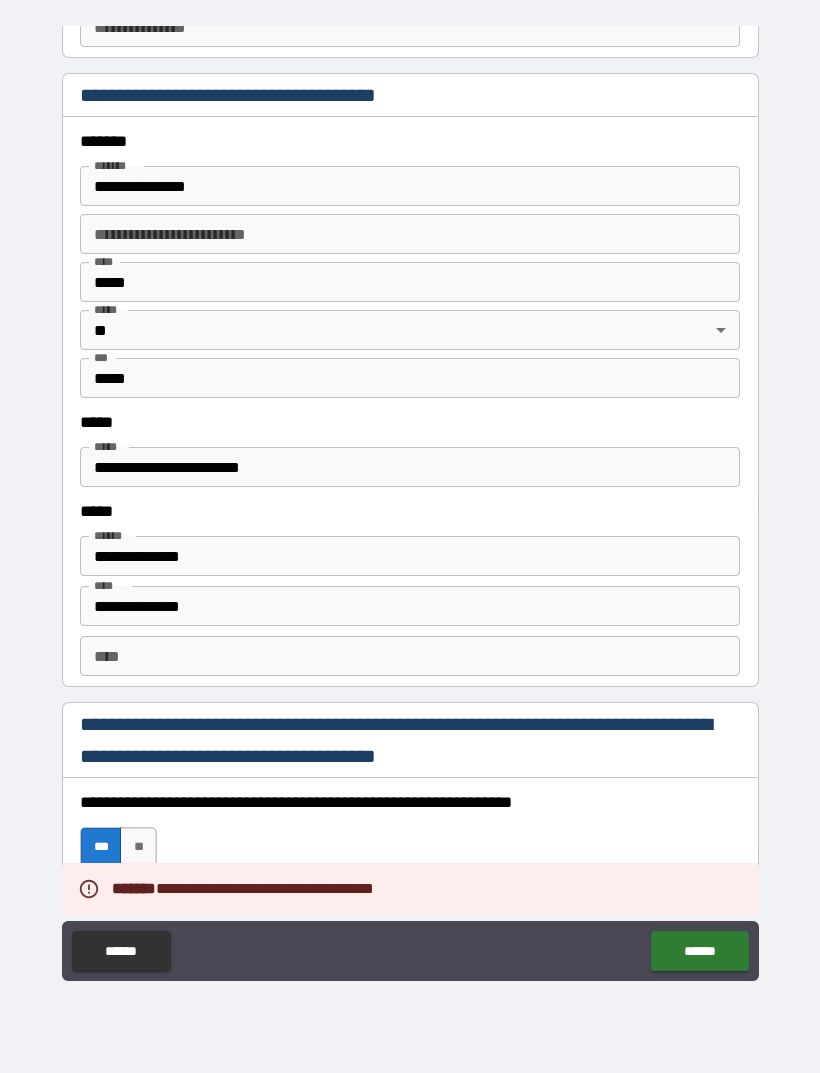 click on "**********" at bounding box center (410, 467) 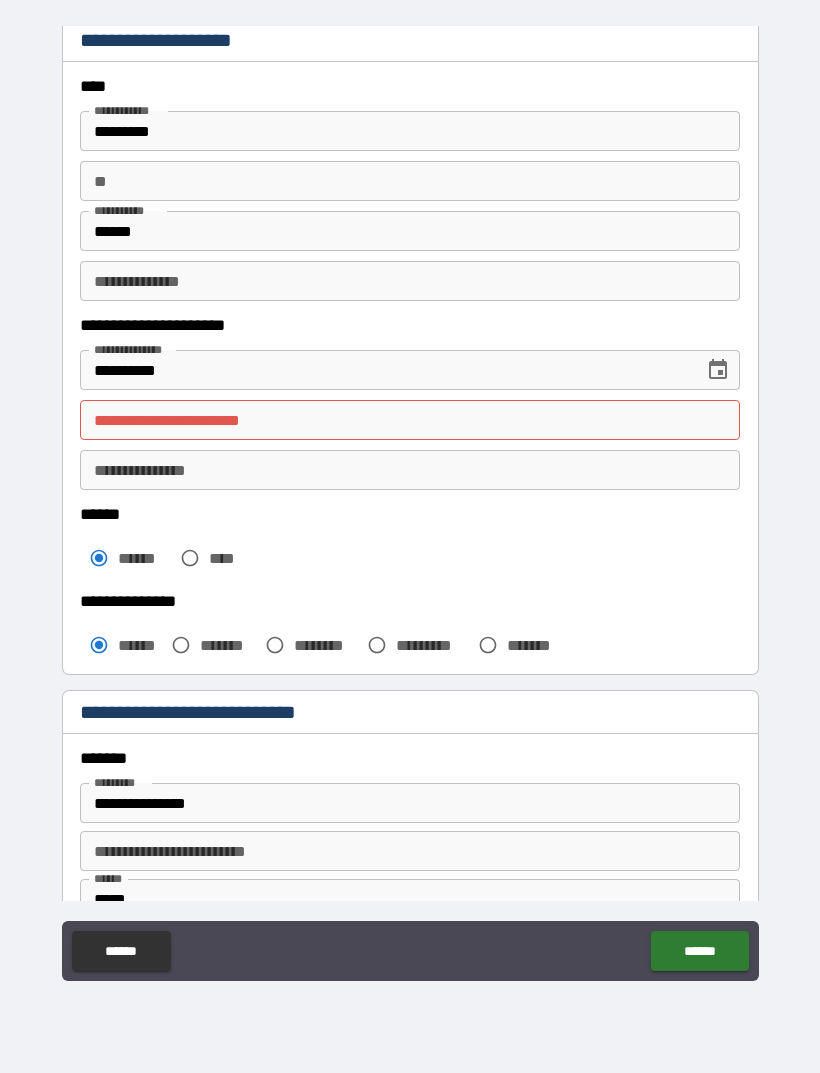 scroll, scrollTop: 66, scrollLeft: 0, axis: vertical 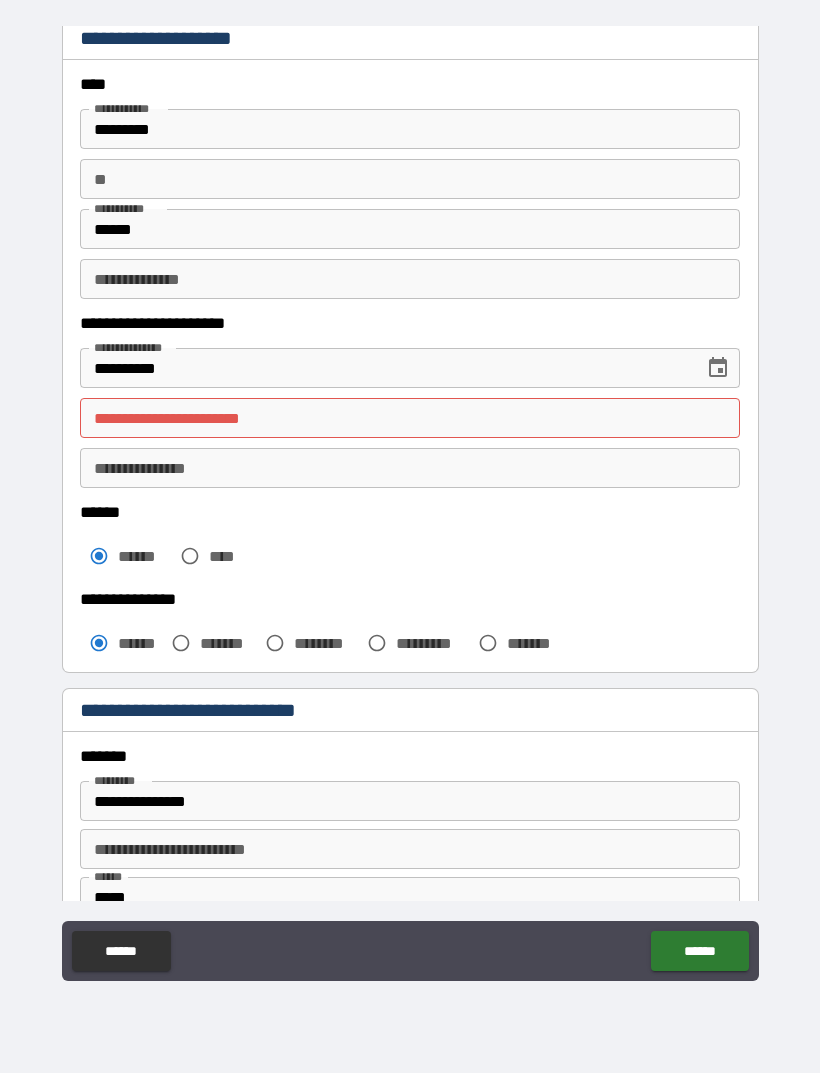 type on "**********" 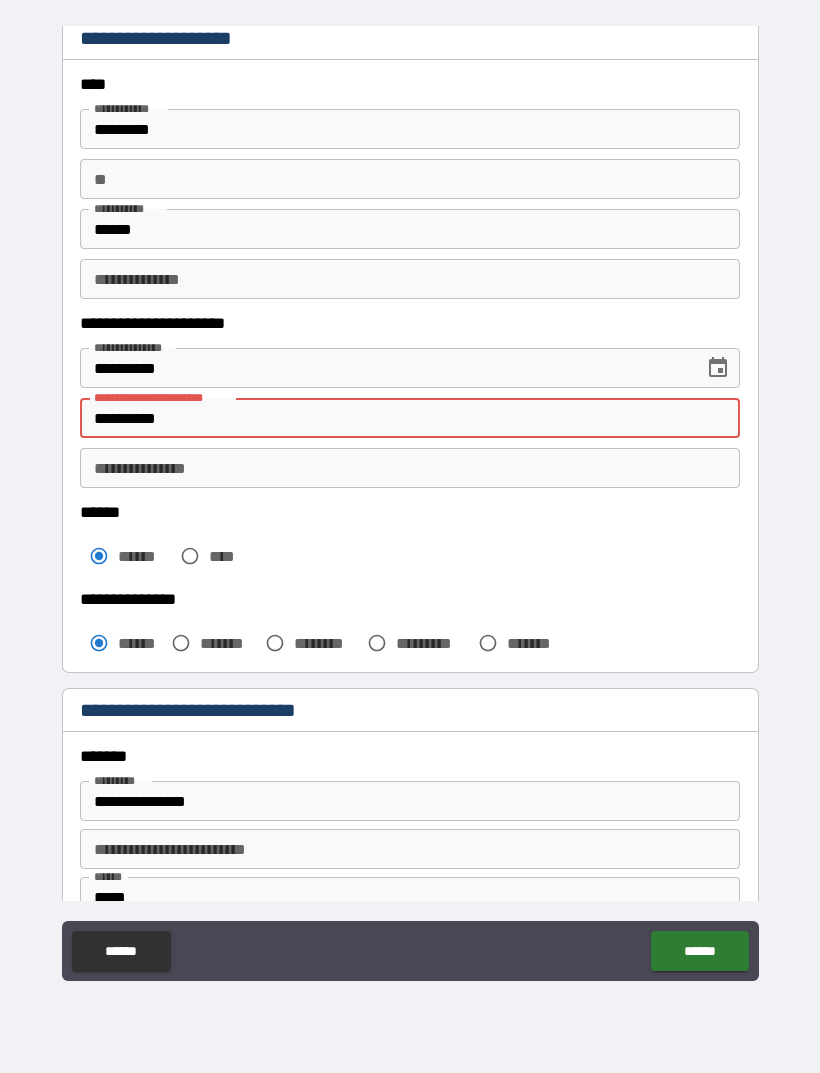 type on "**********" 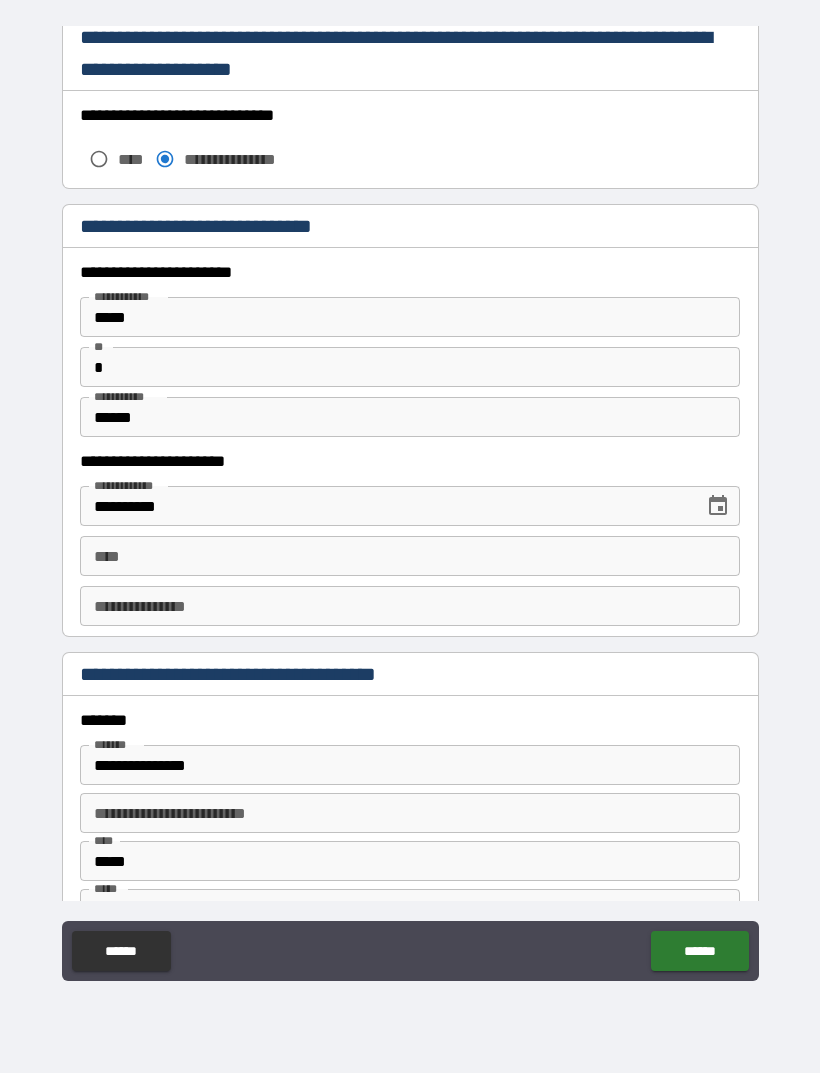 scroll, scrollTop: 0, scrollLeft: 0, axis: both 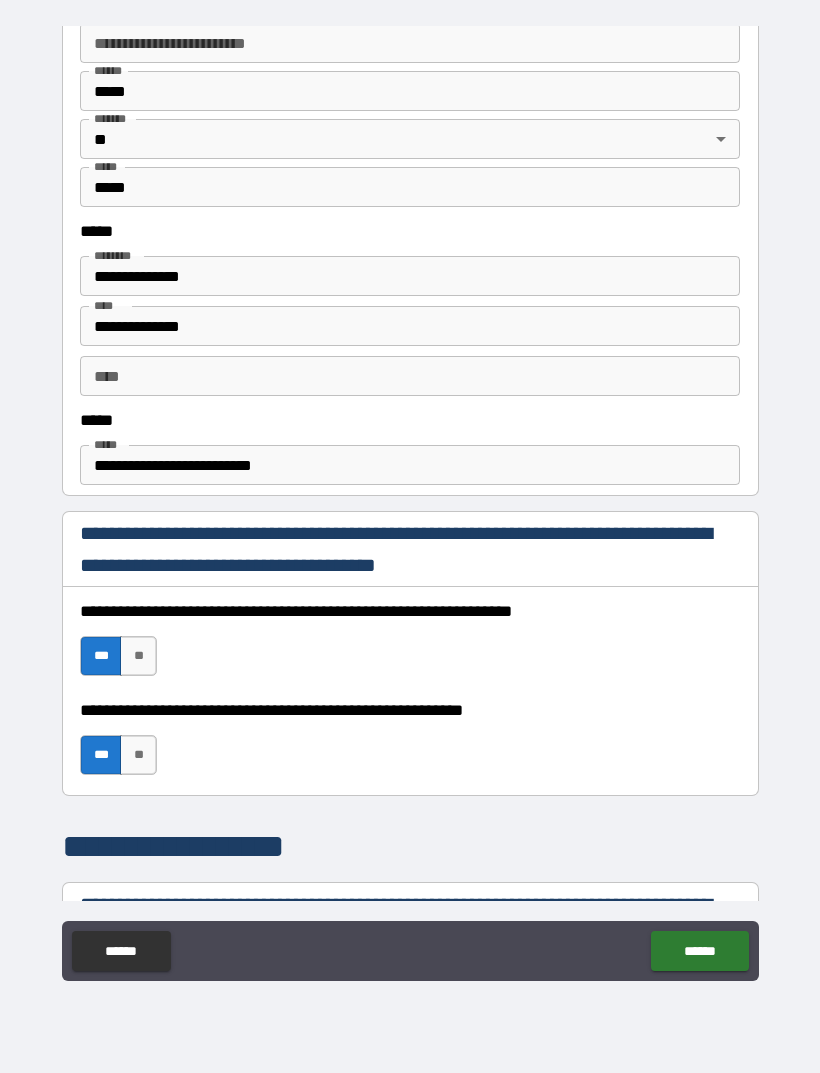 click on "******" at bounding box center [699, 951] 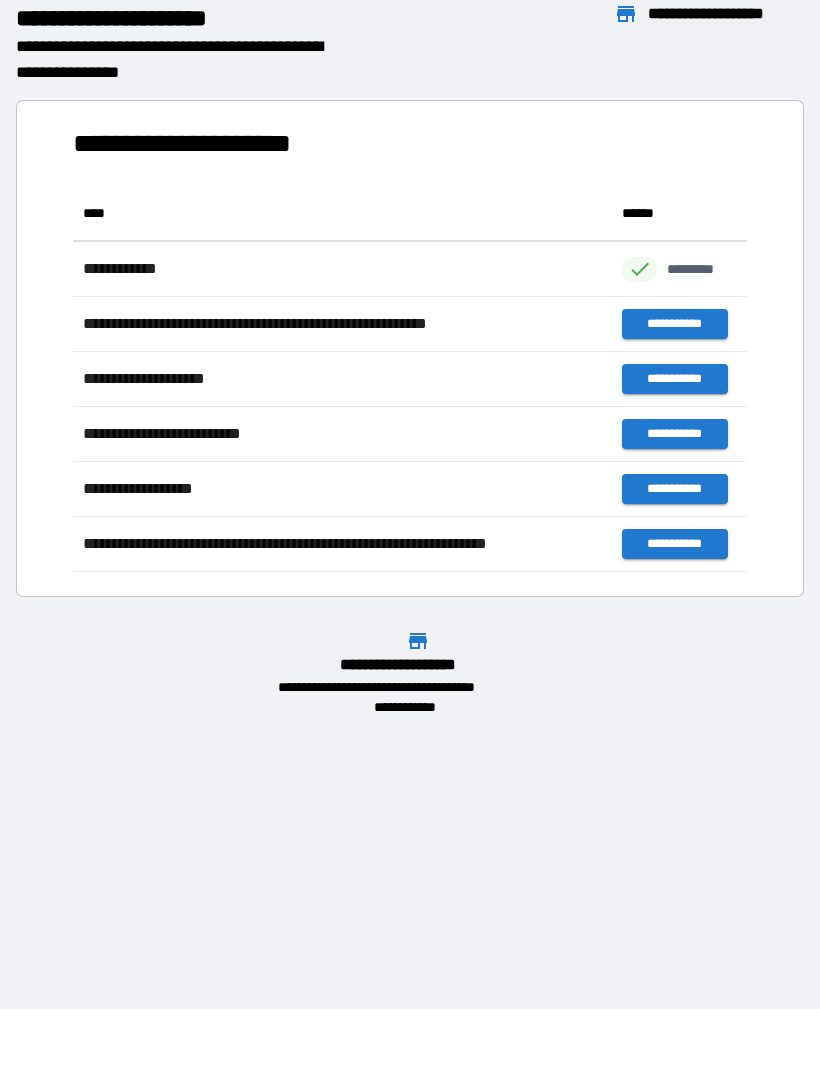 scroll, scrollTop: 1, scrollLeft: 1, axis: both 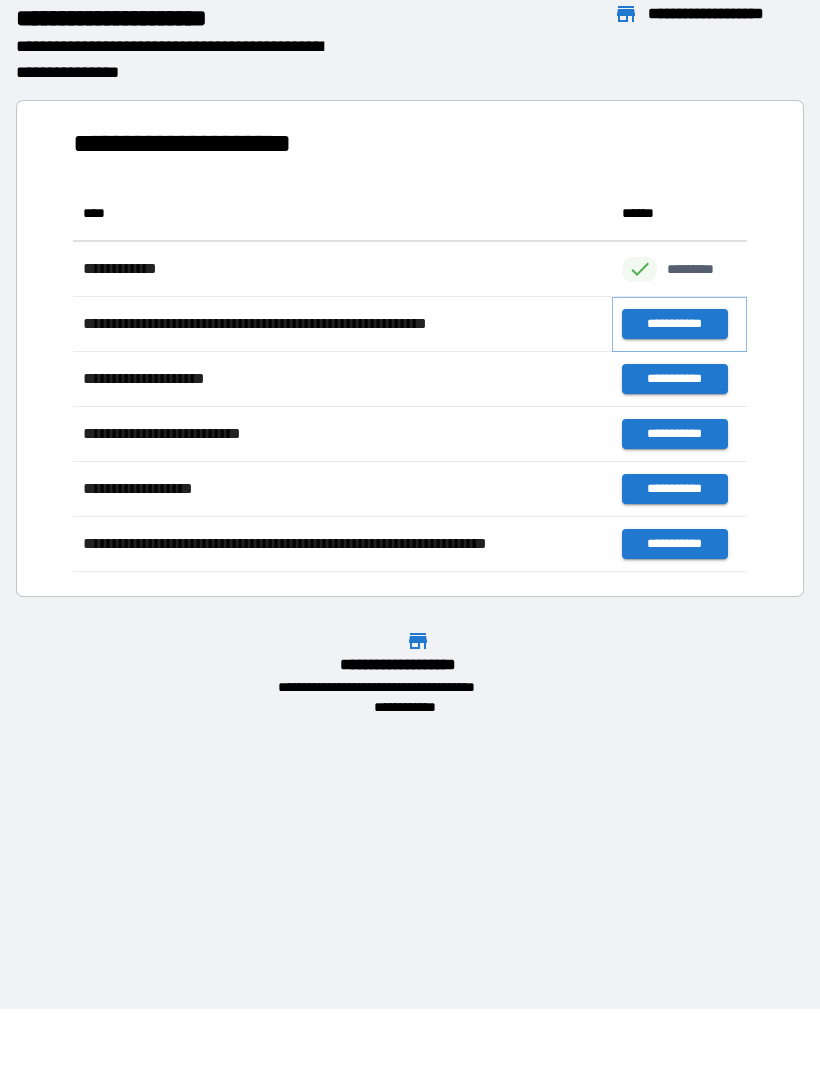 click on "**********" at bounding box center (674, 324) 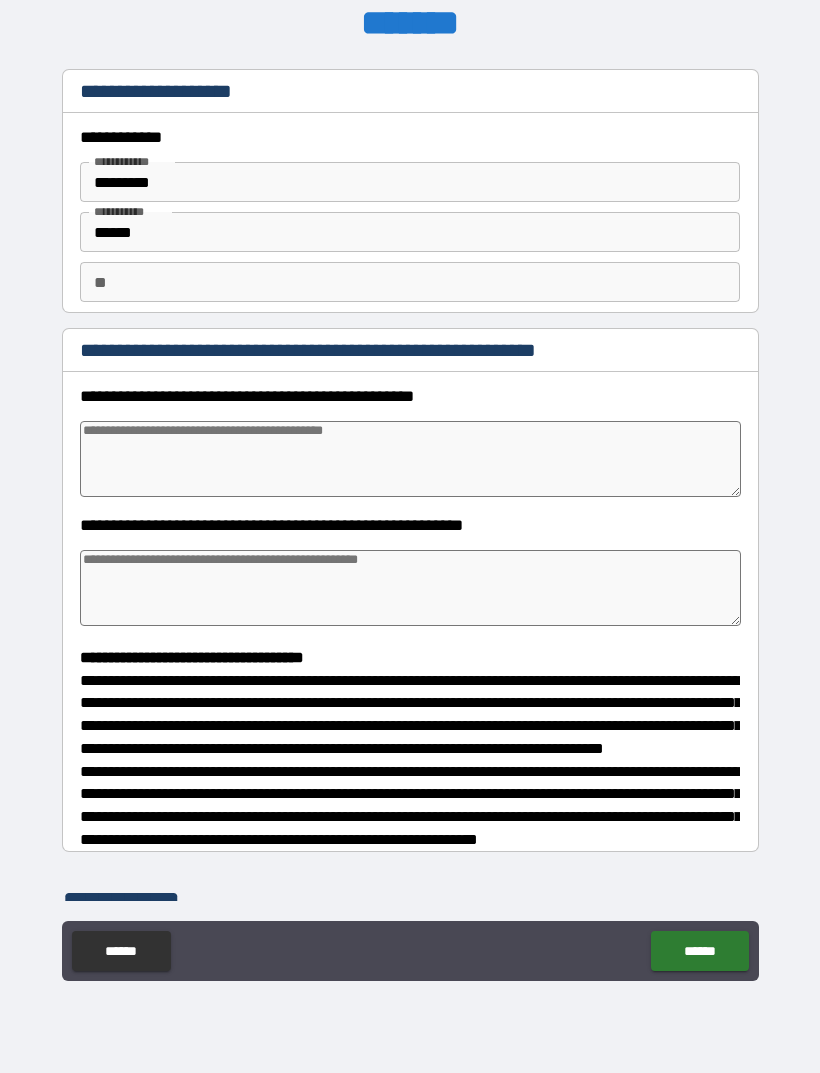 type on "*" 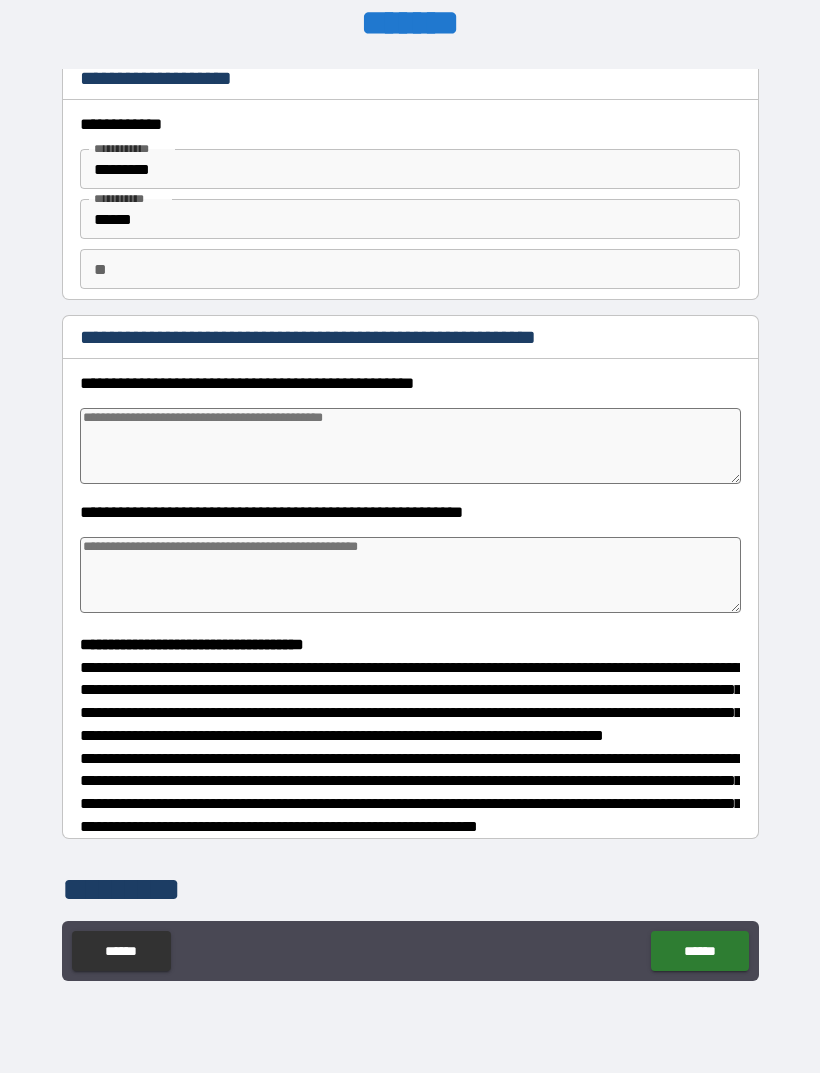 scroll, scrollTop: 9, scrollLeft: 0, axis: vertical 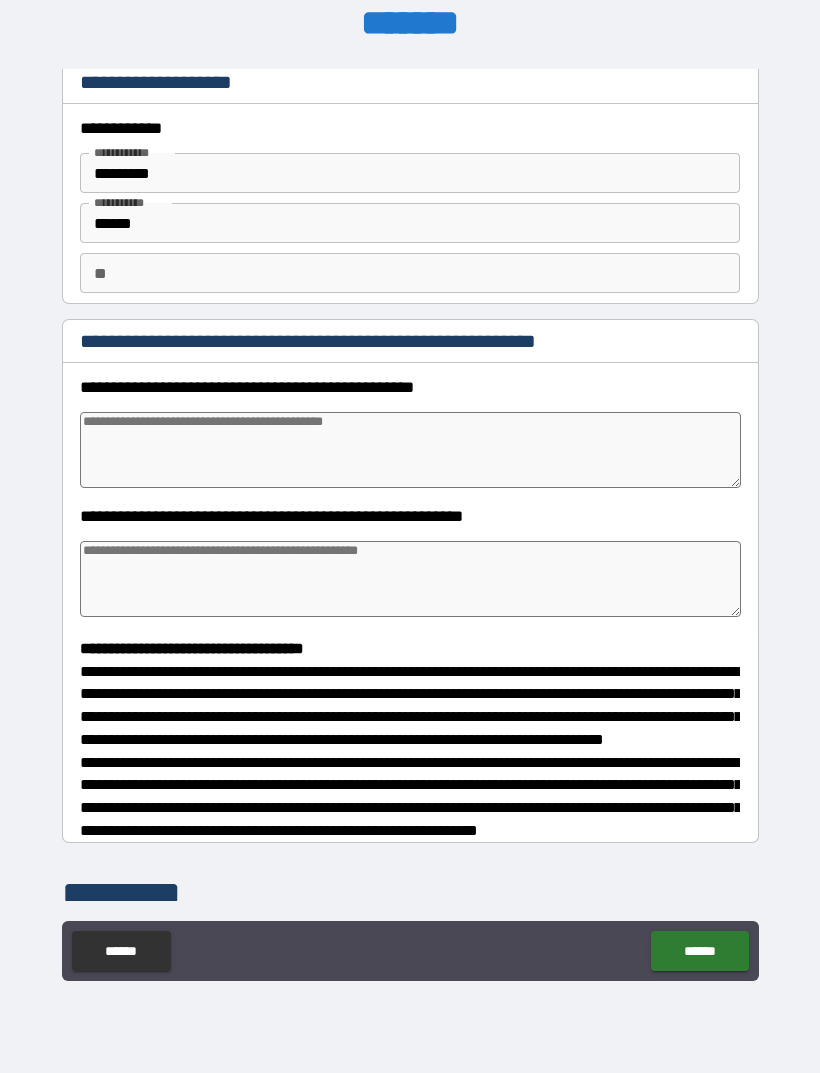 click at bounding box center (410, 450) 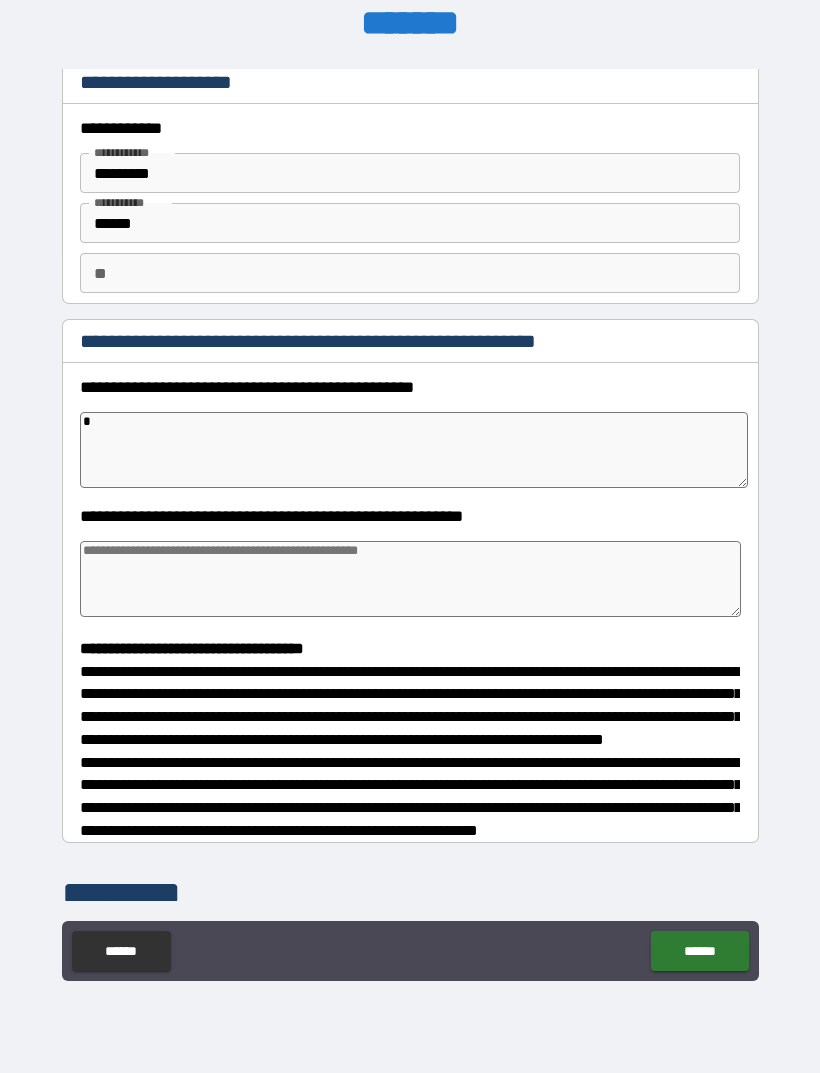 type on "*" 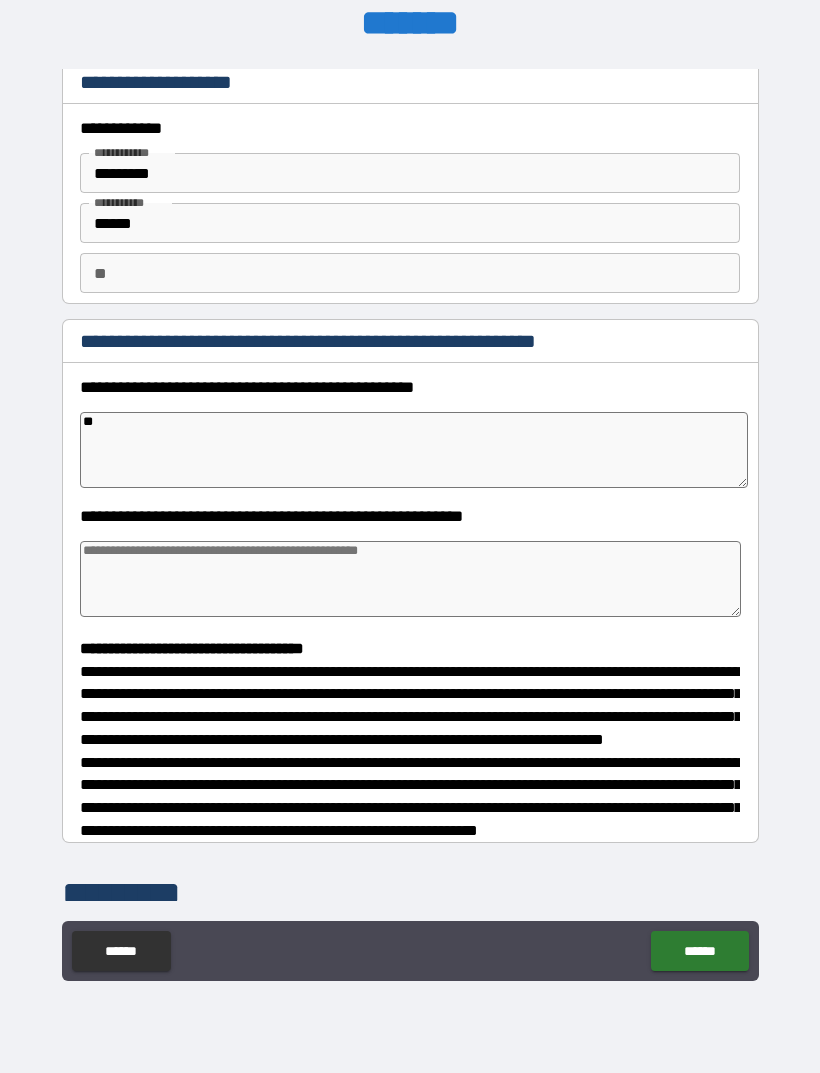 type on "*" 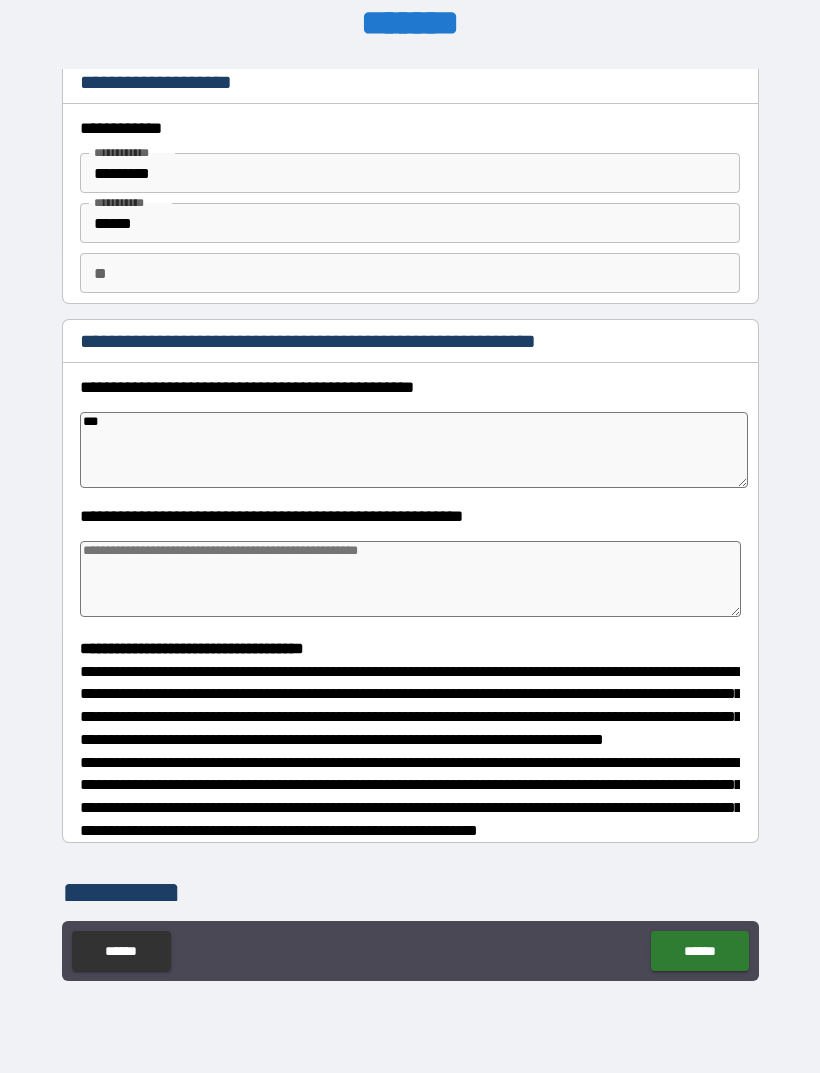 type on "*" 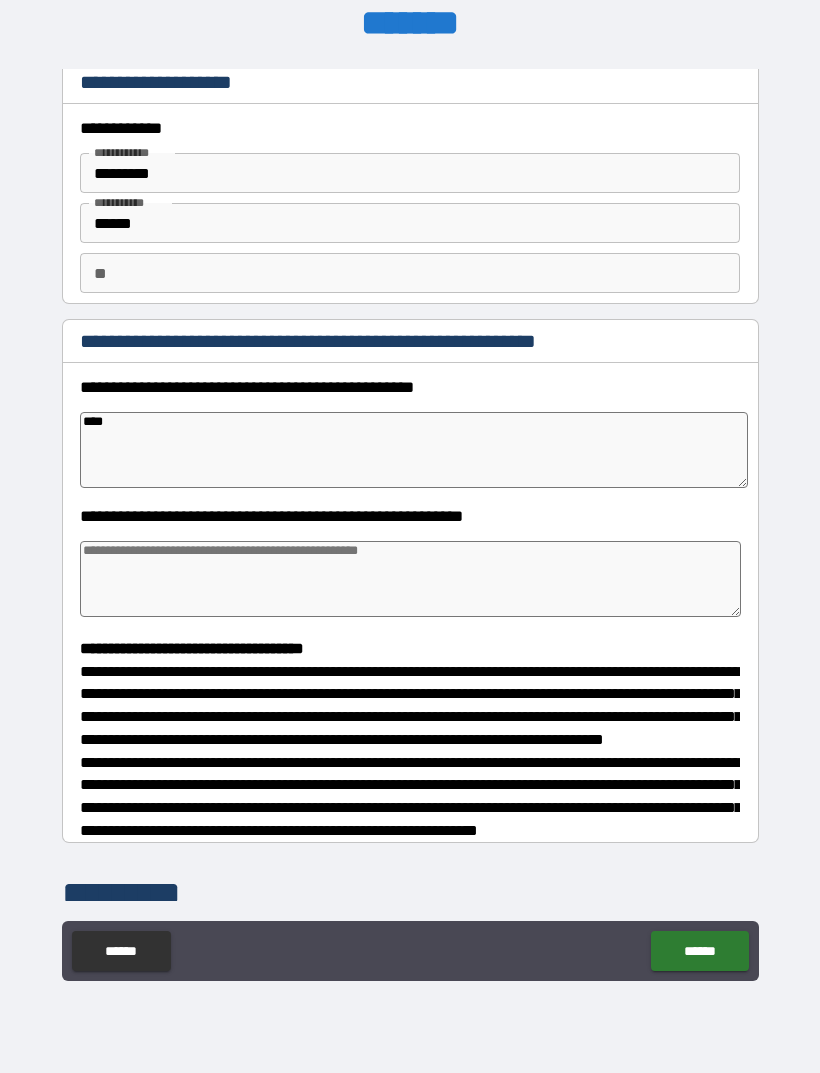 type on "*" 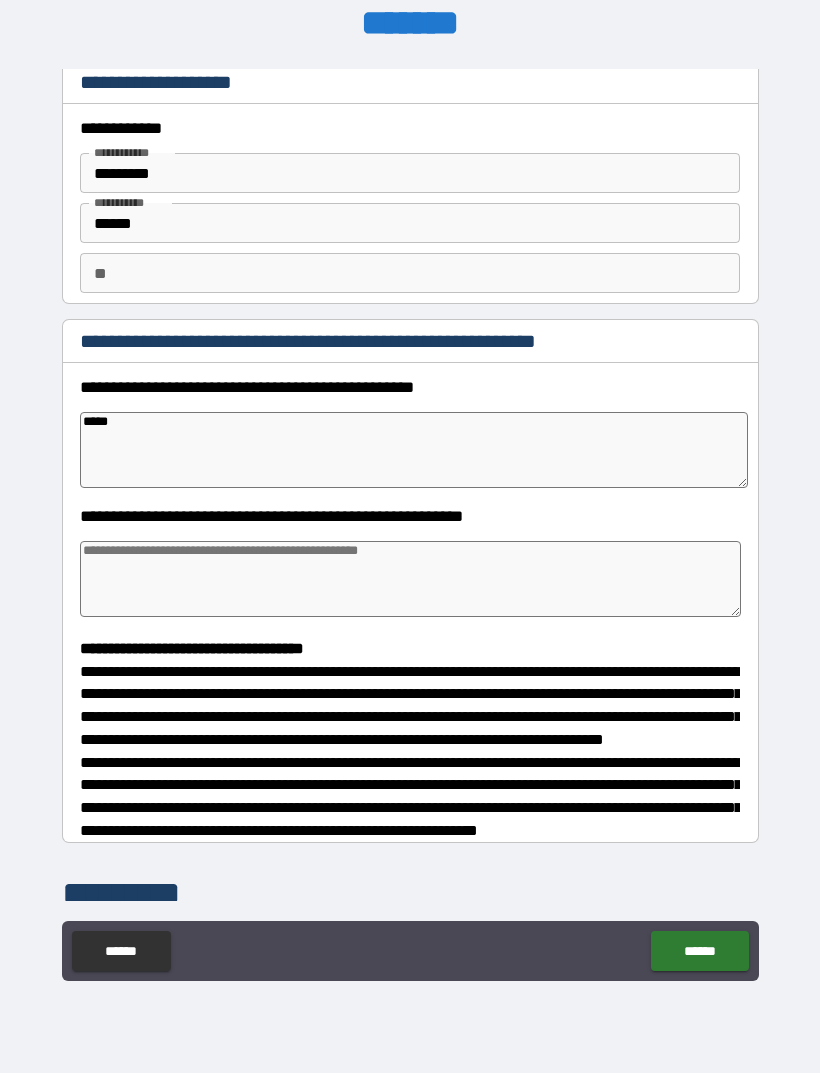 type on "******" 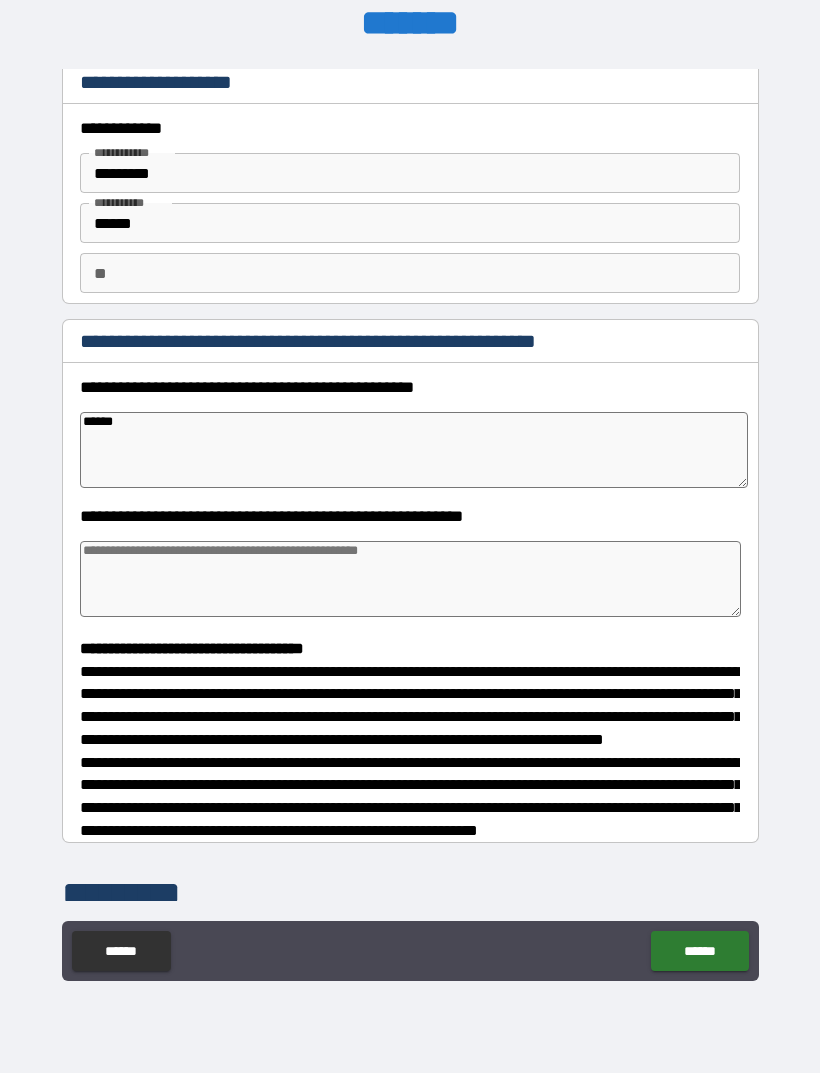 type on "*" 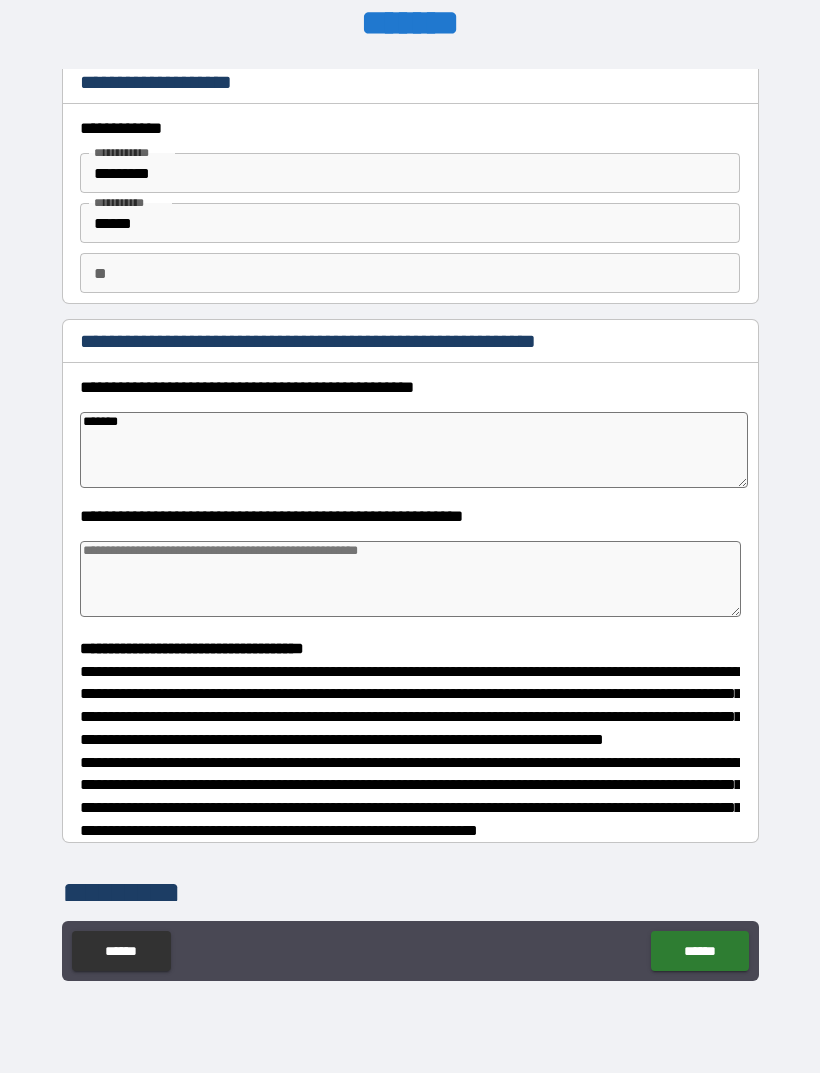 type on "*" 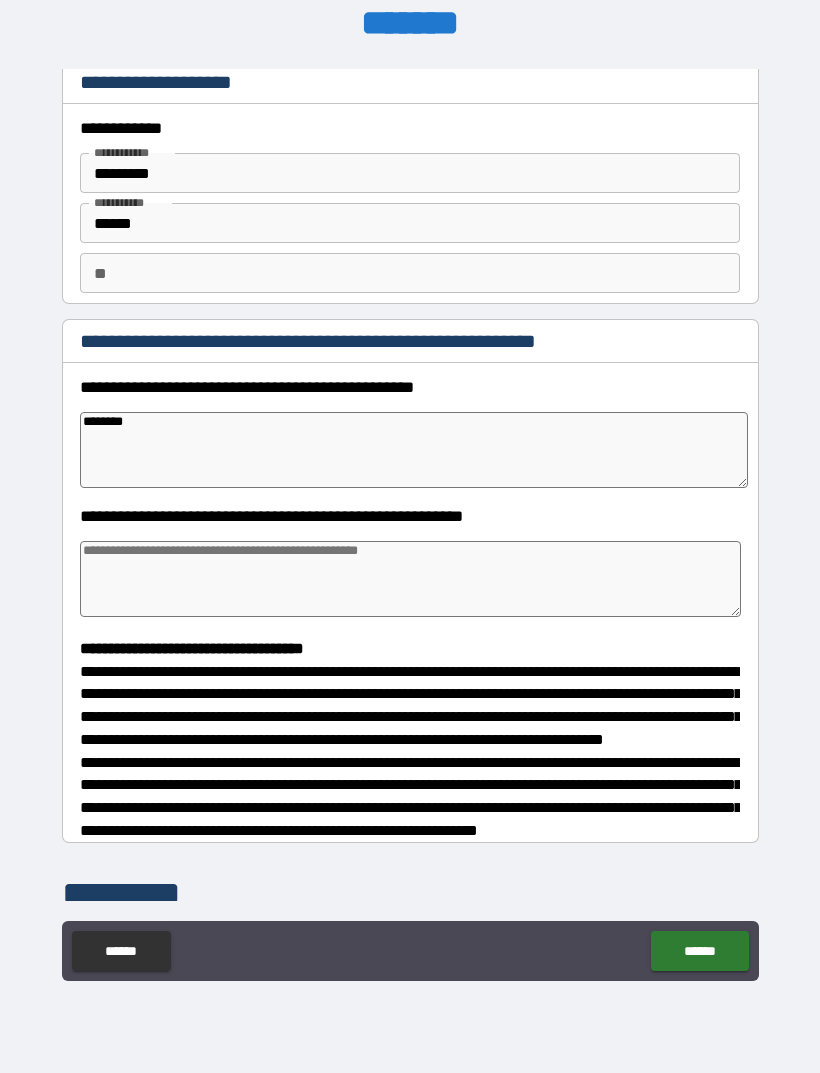 type on "*" 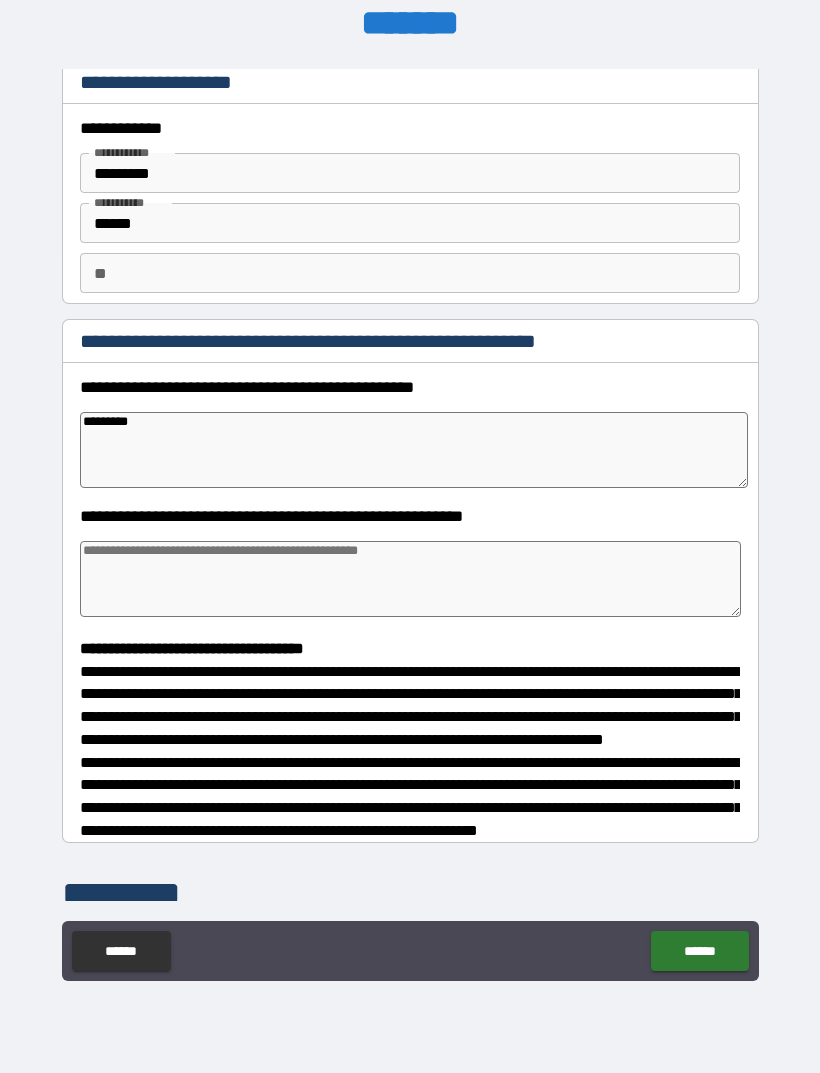 type on "*" 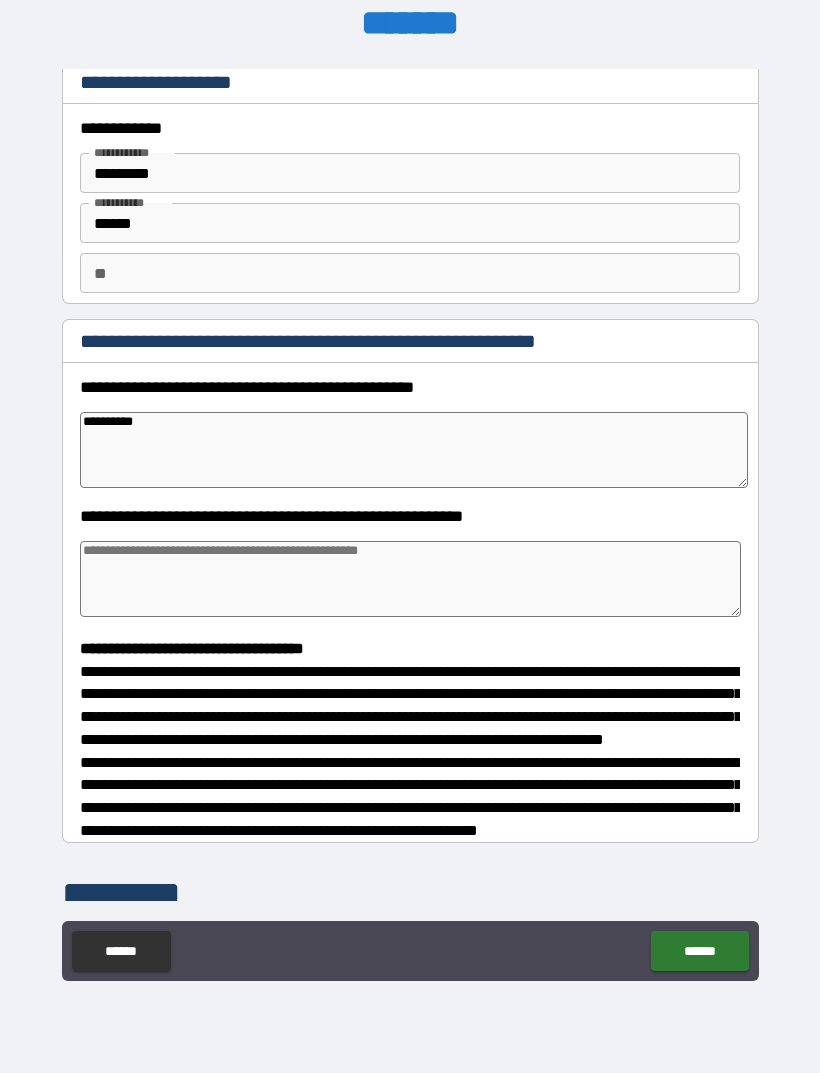 type on "*" 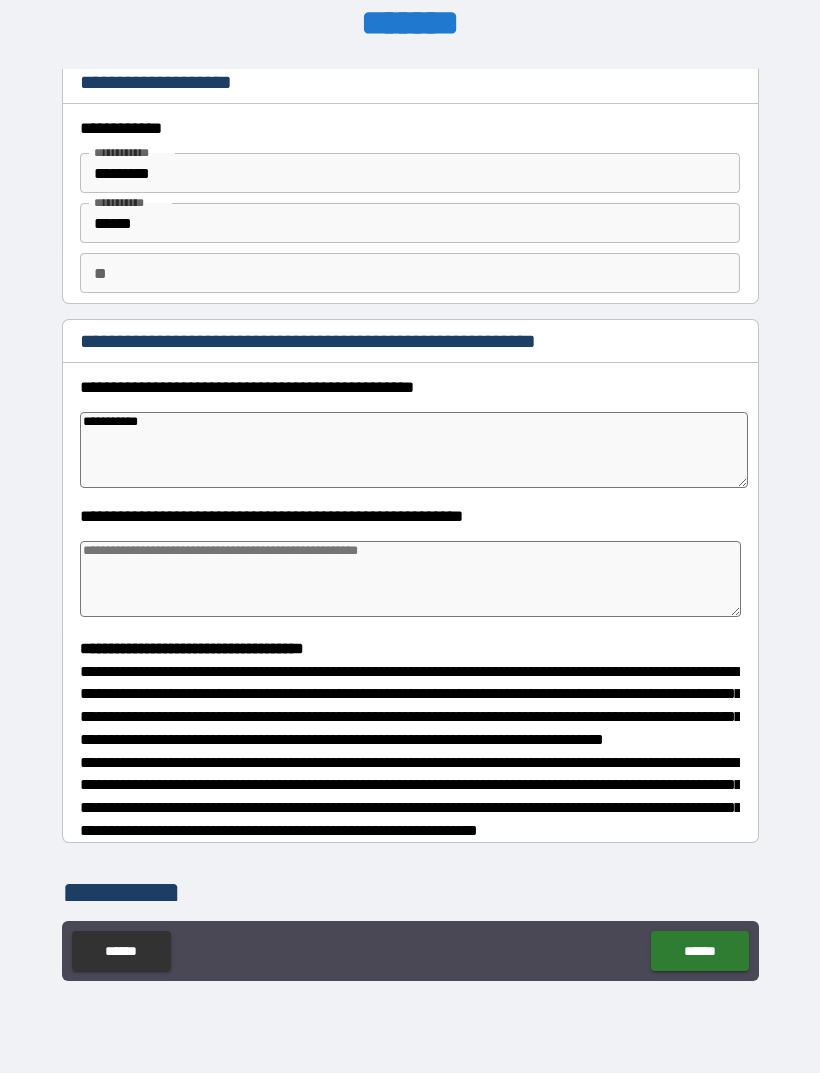 type on "*" 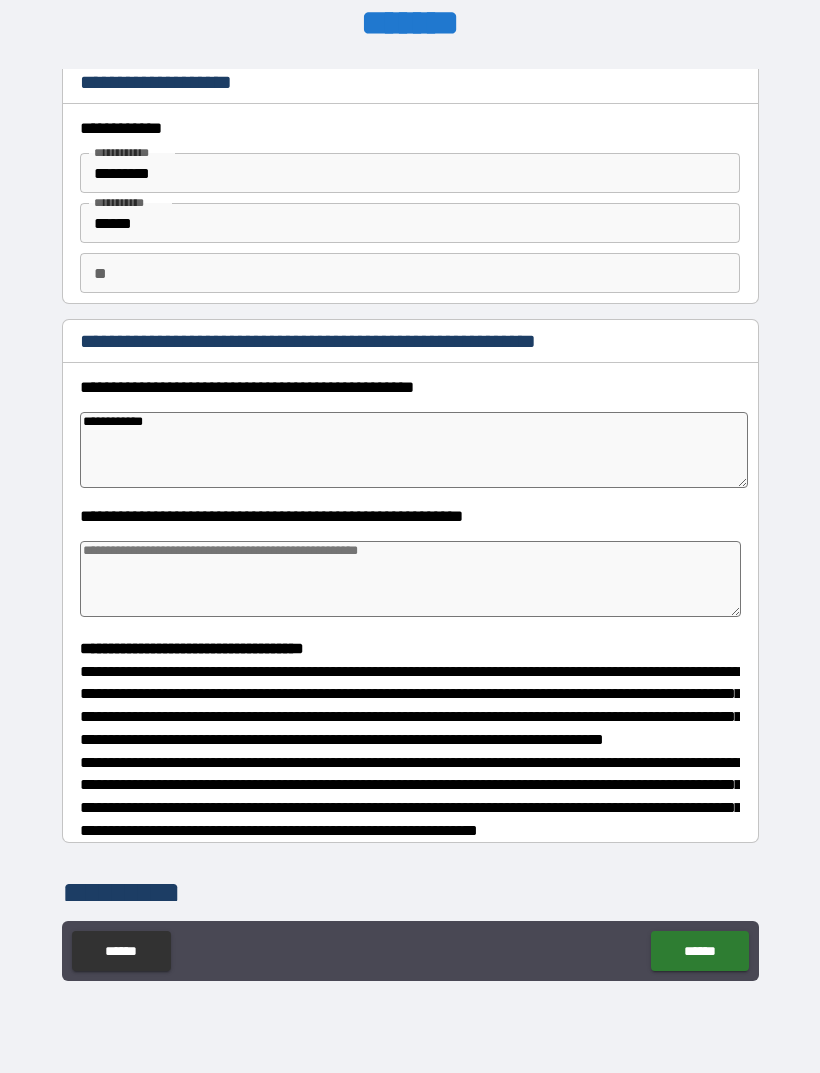 type on "*" 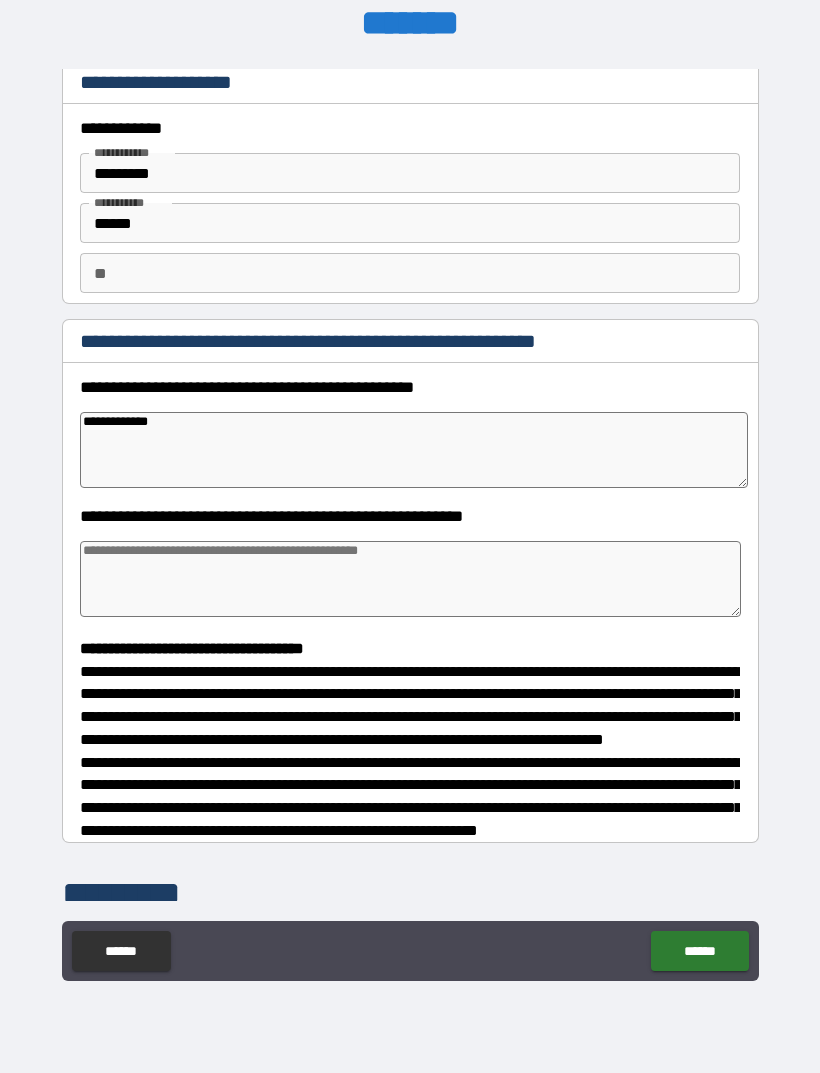 type on "*" 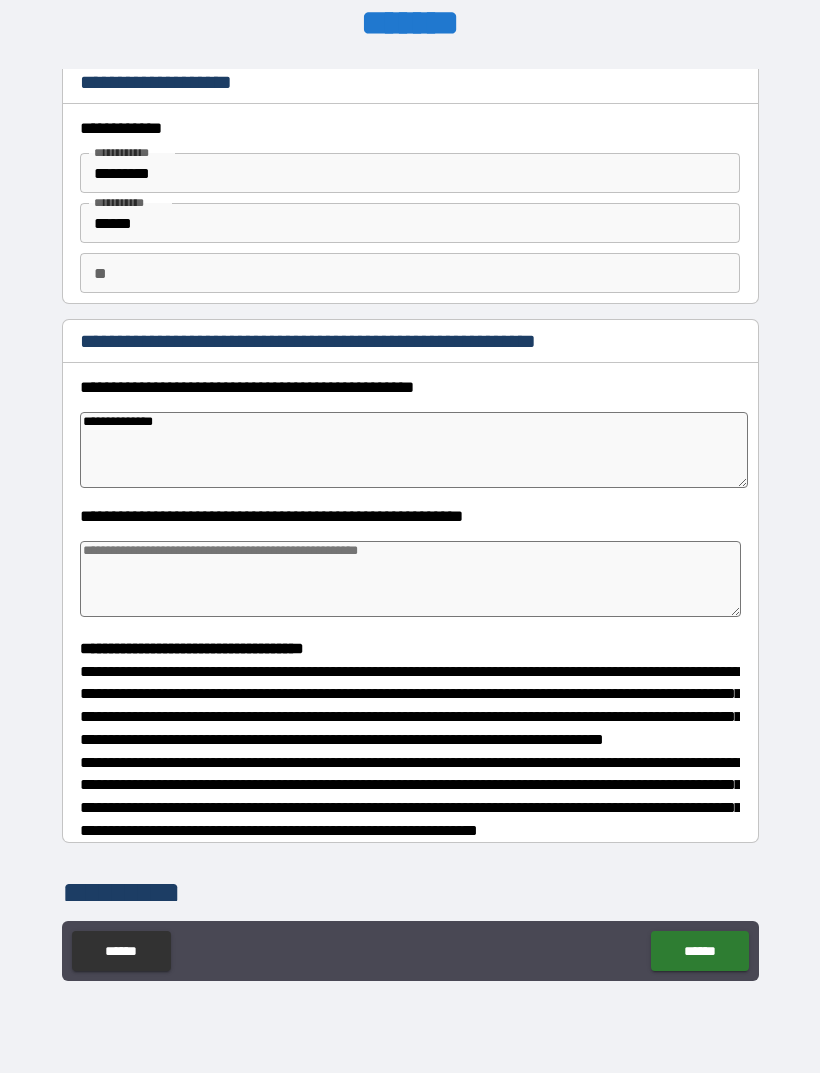 type on "*" 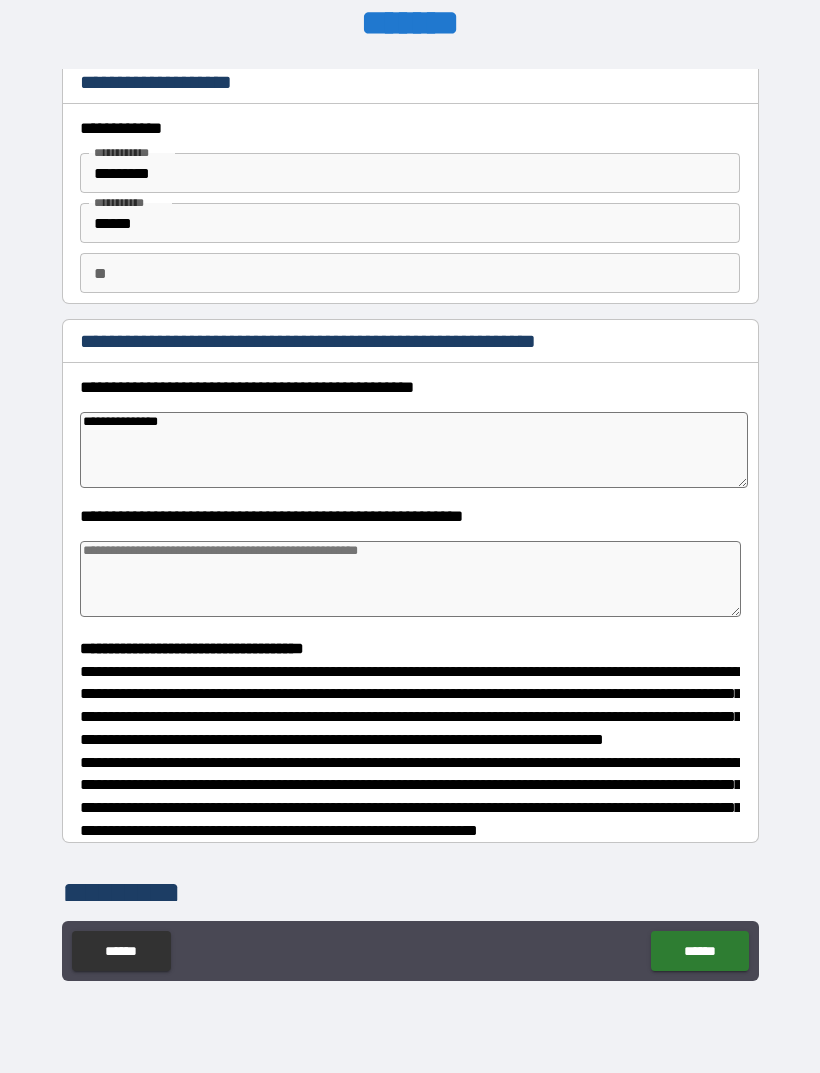 type on "*" 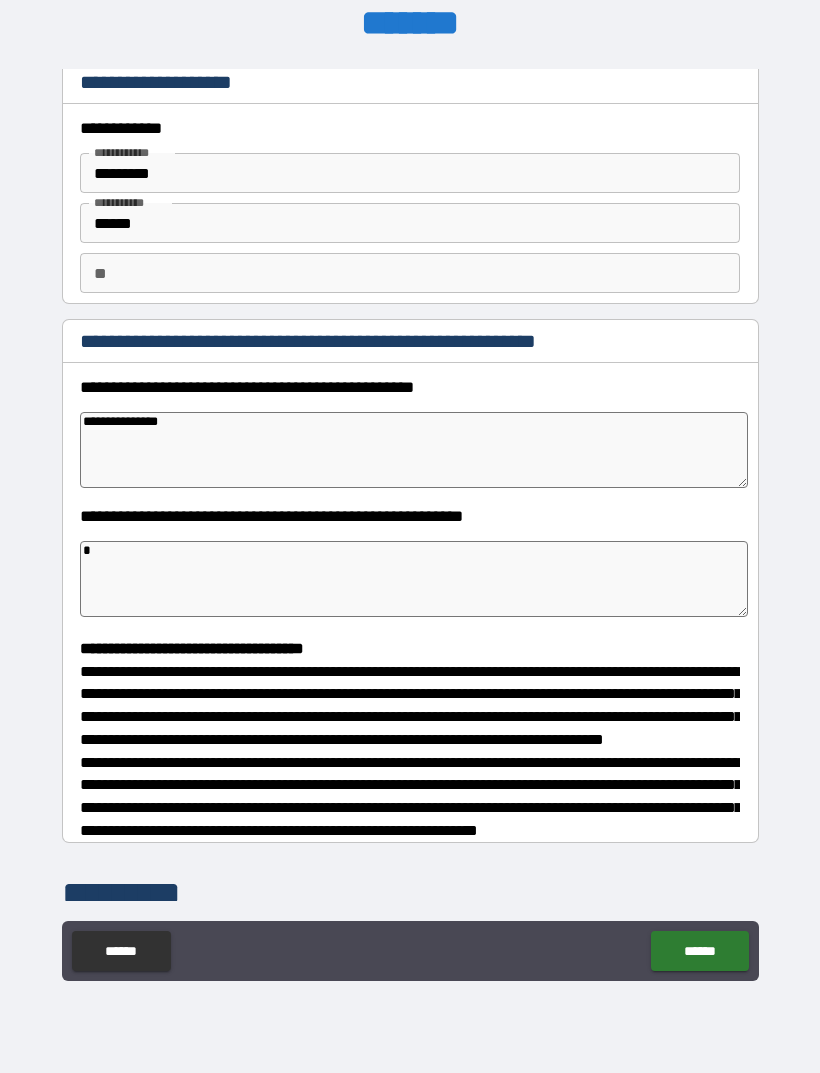 type on "*" 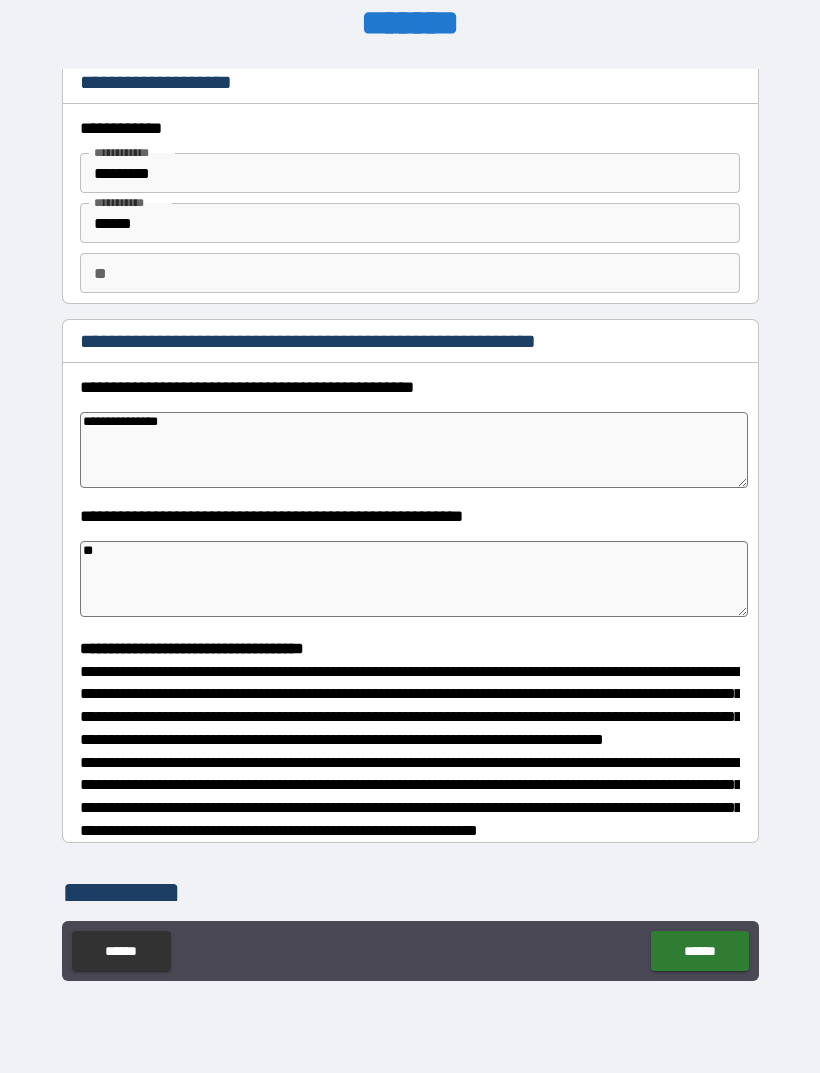 type on "*" 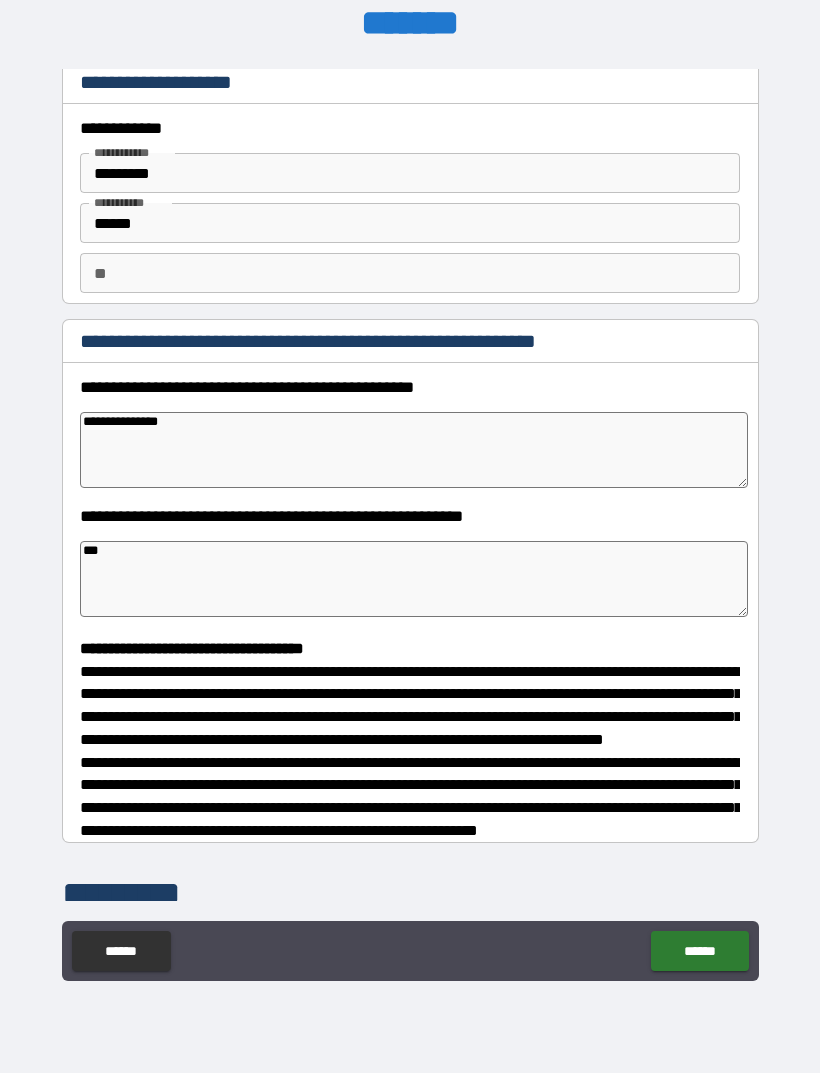 type on "*" 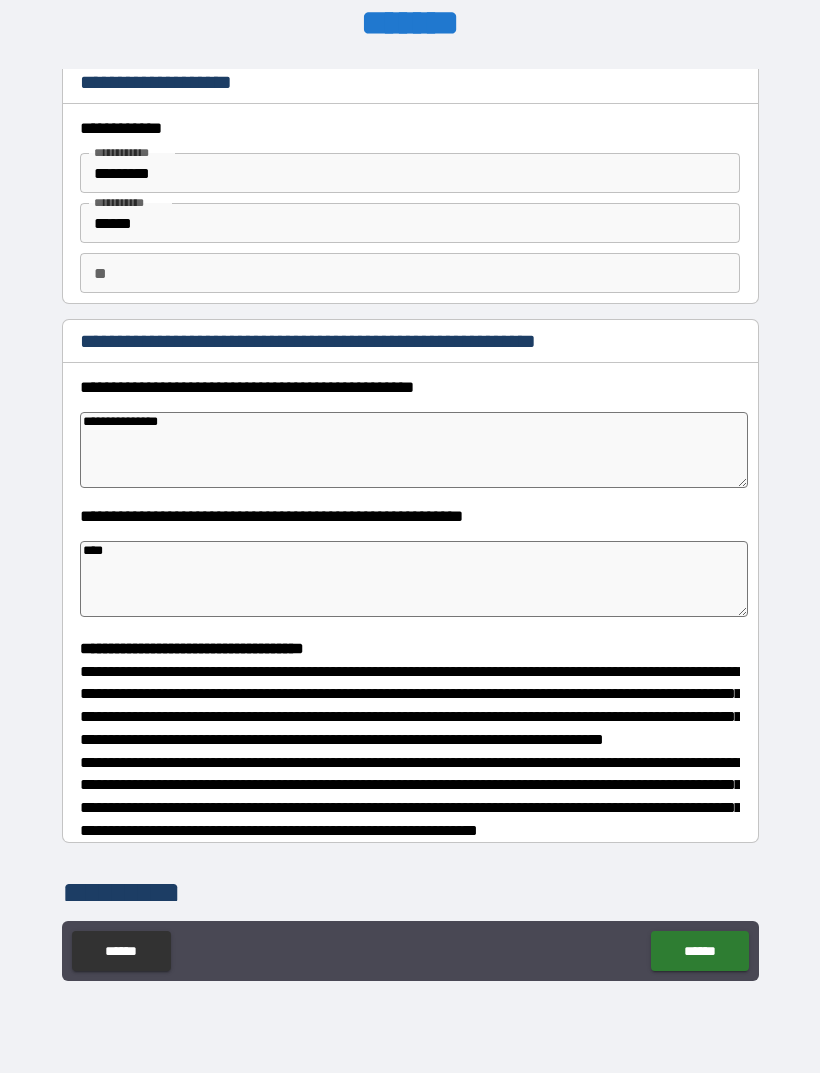 type on "*" 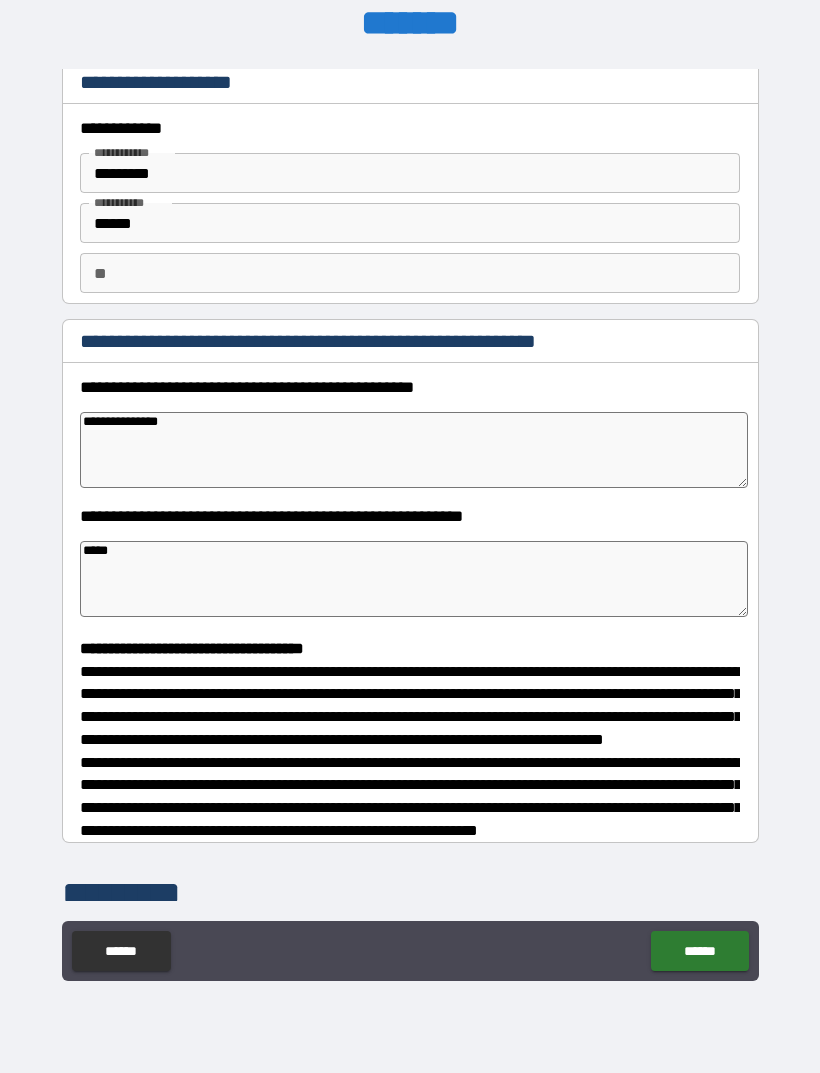 type on "*" 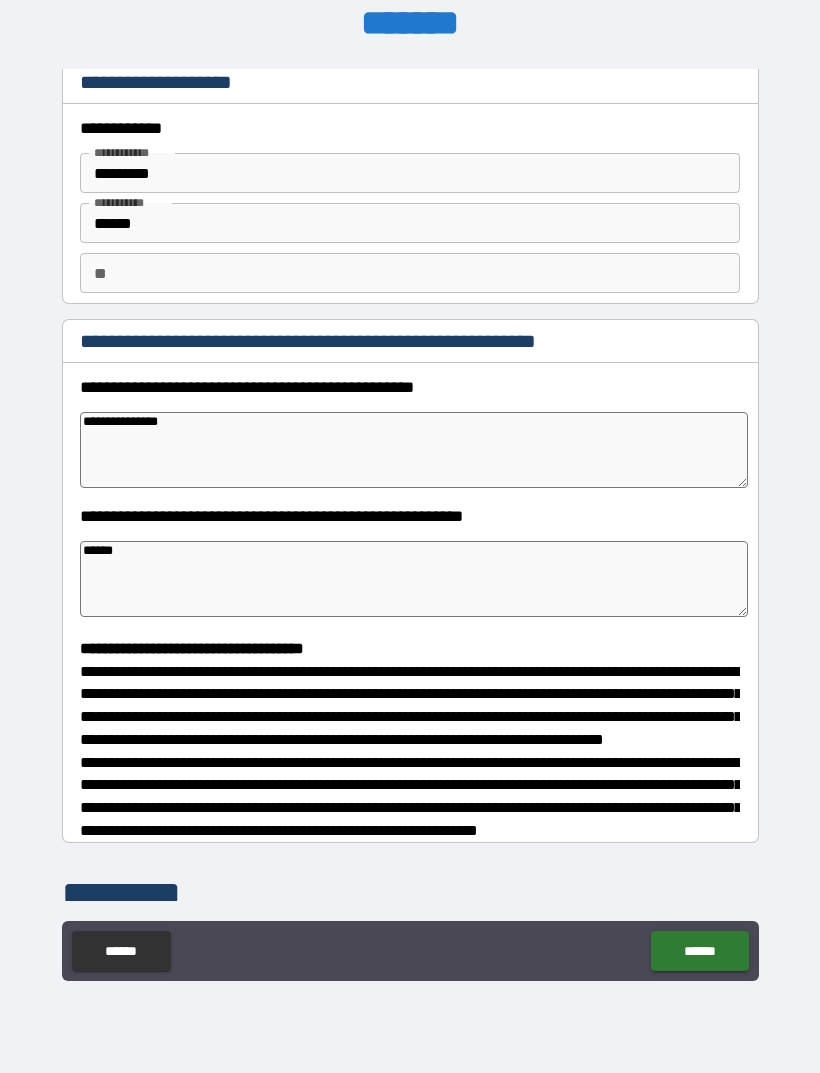 type on "*" 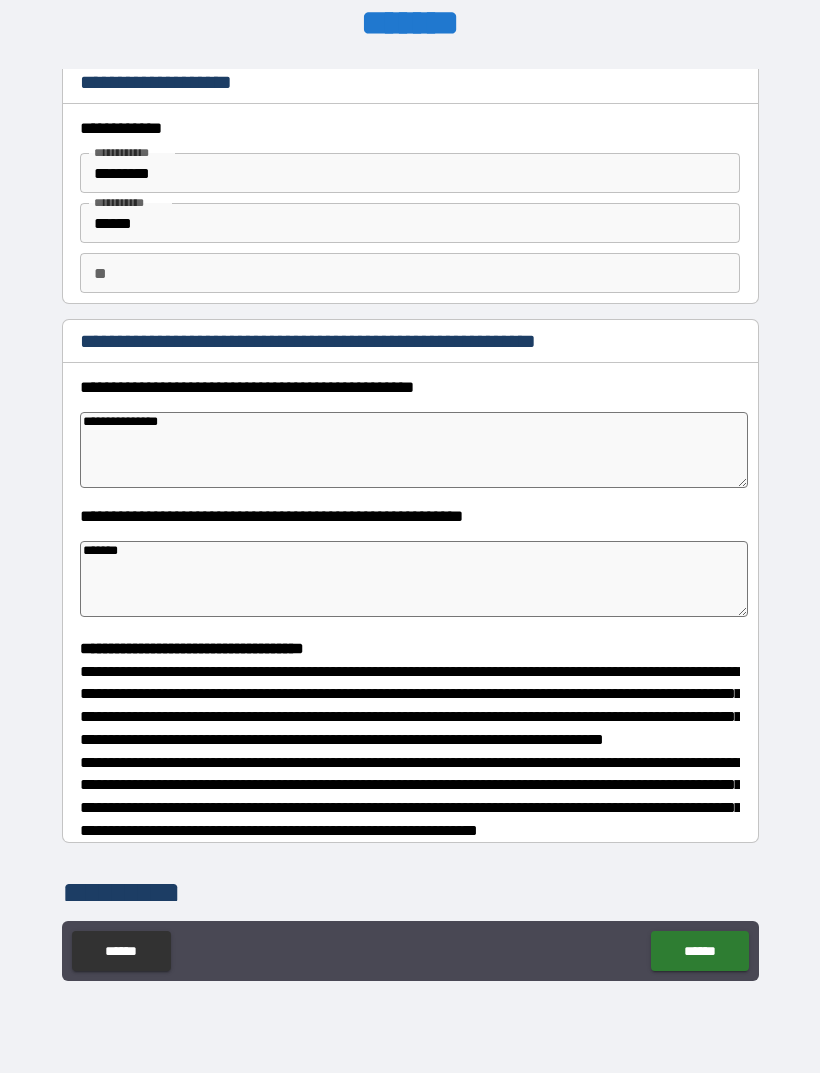 type on "*" 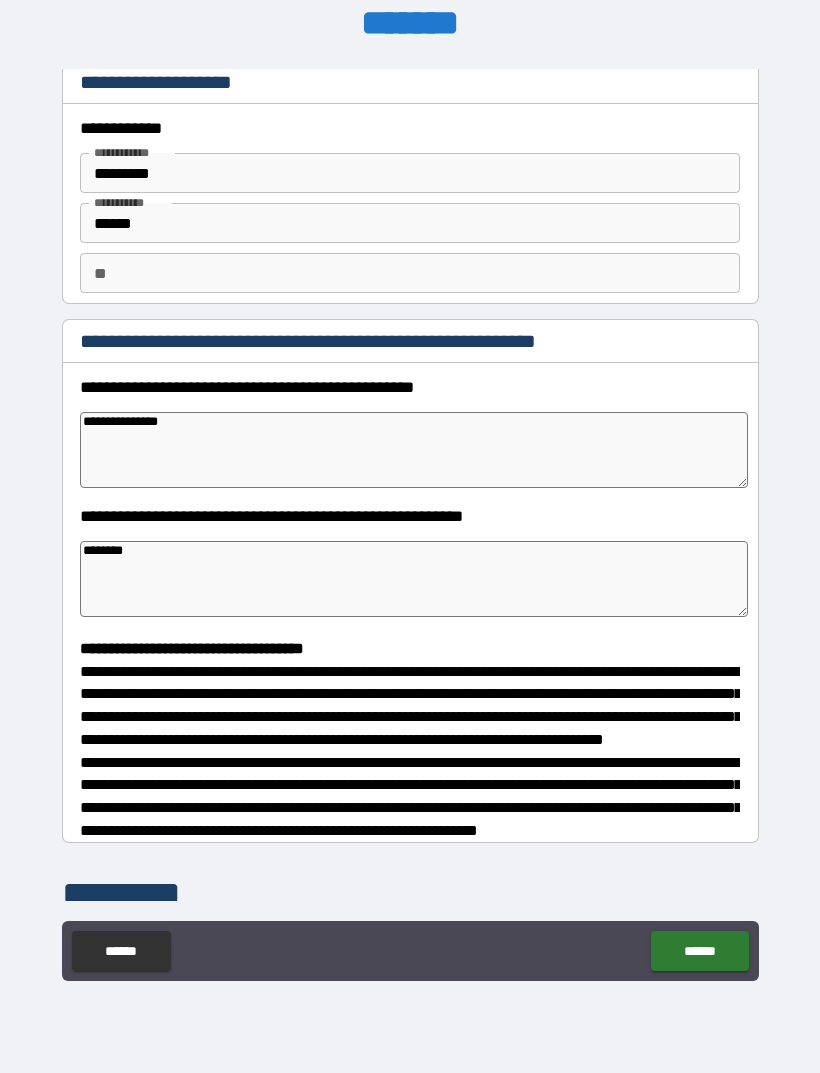 type on "*" 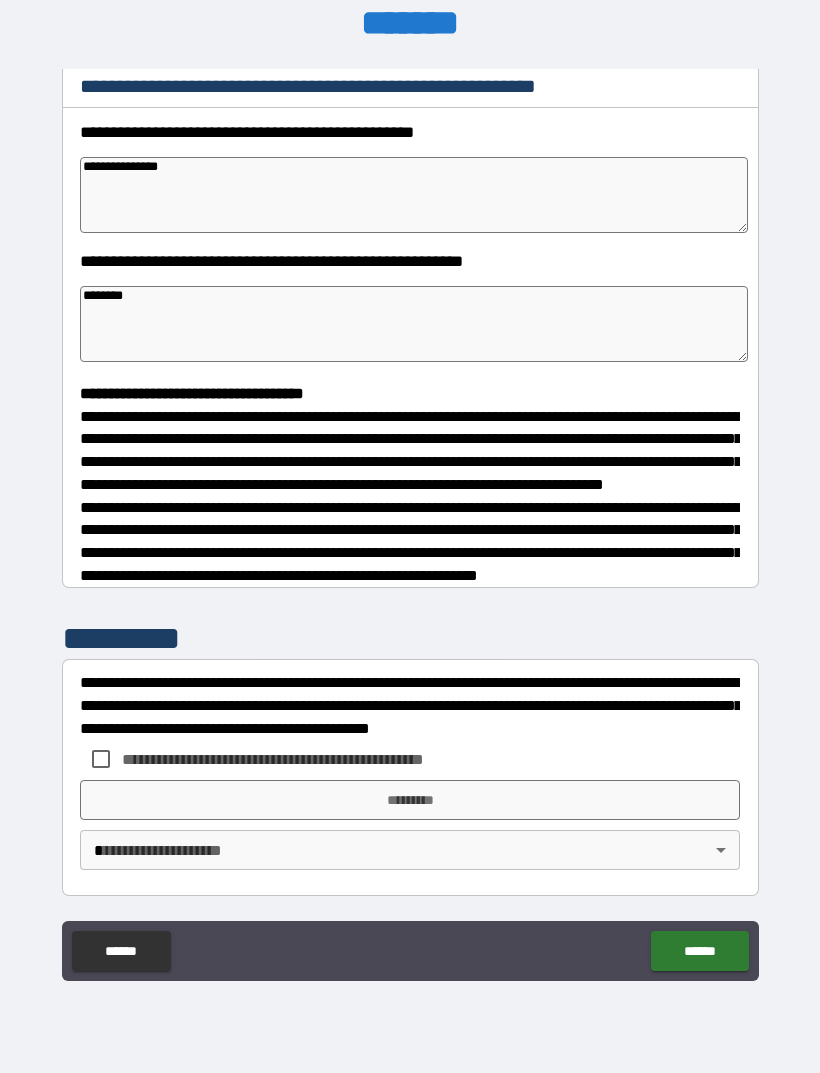 scroll, scrollTop: 302, scrollLeft: 0, axis: vertical 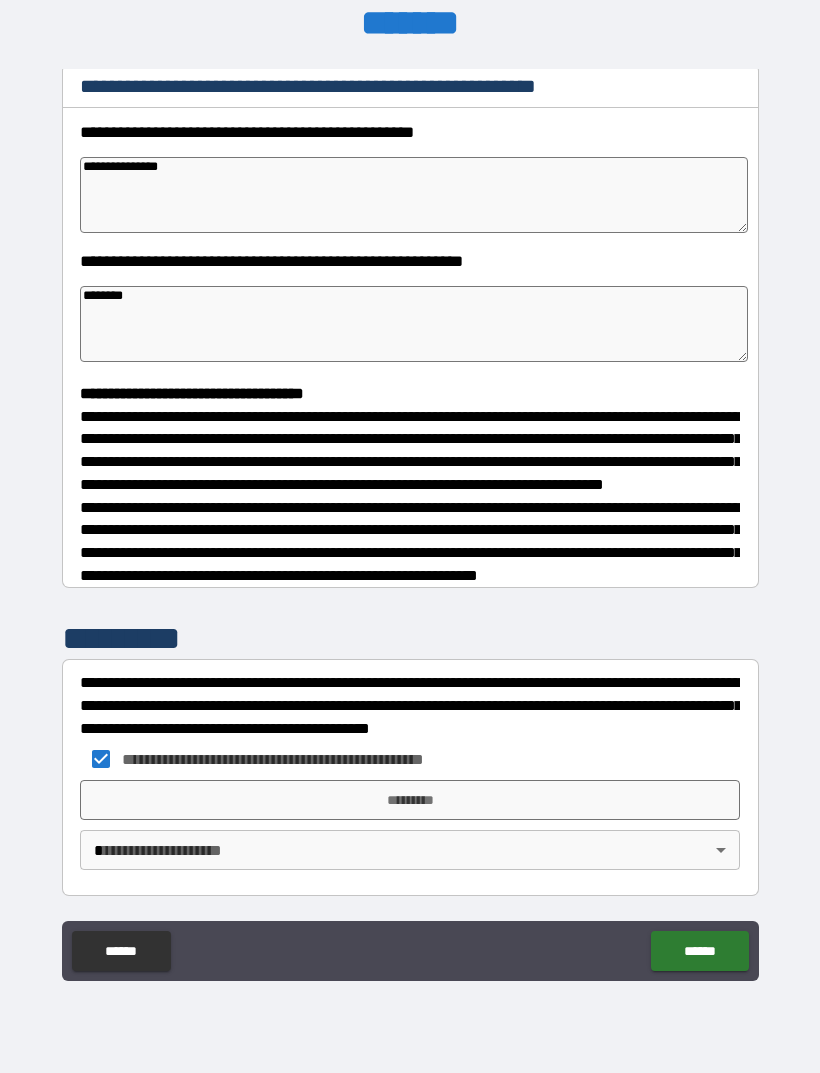 type on "*" 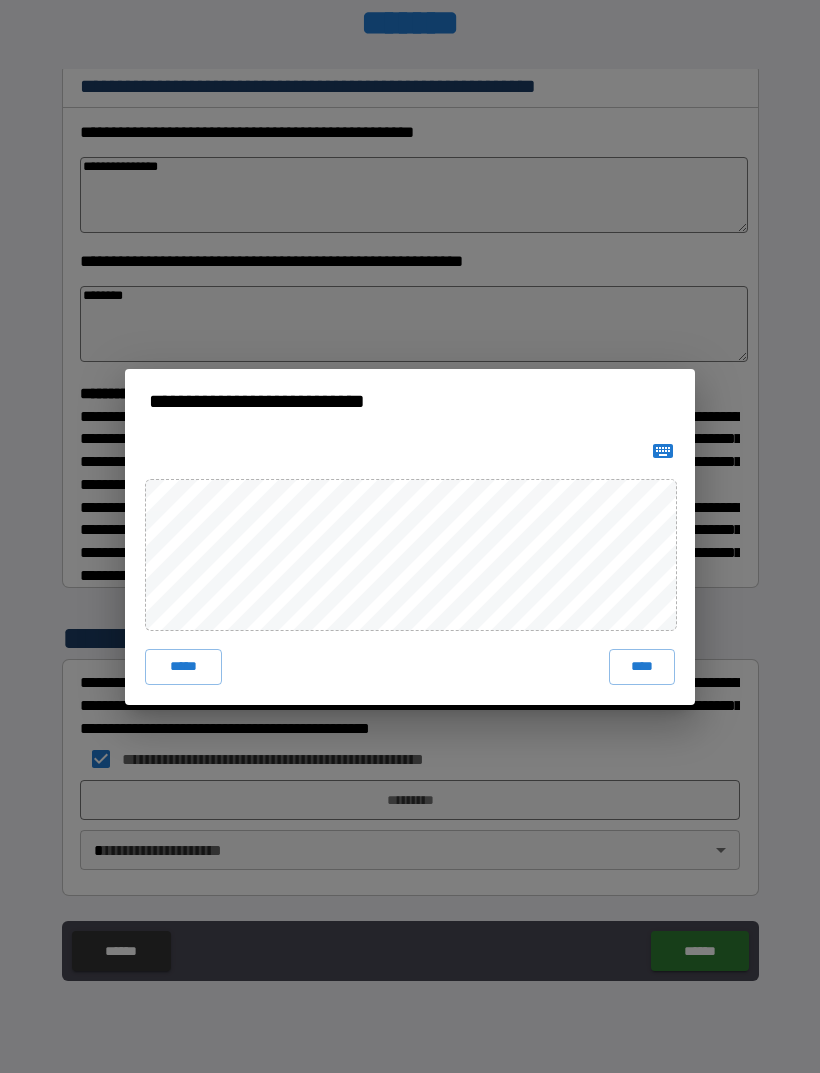 click on "****" at bounding box center [642, 667] 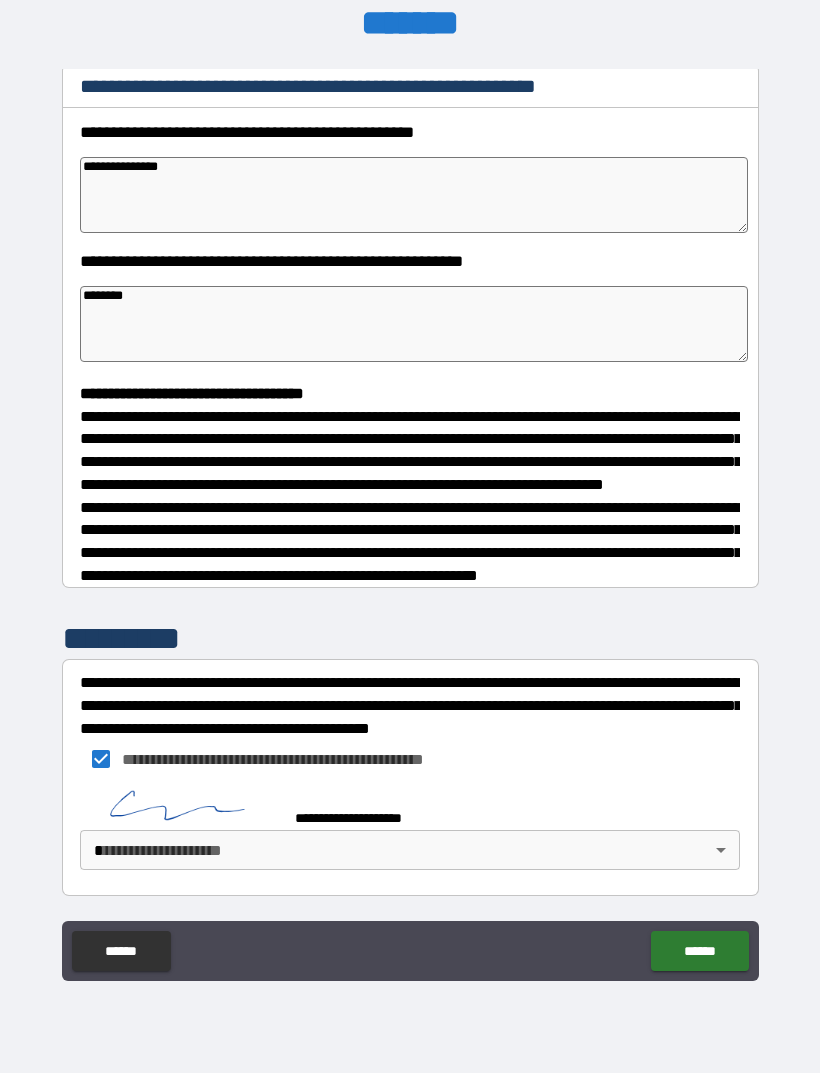 scroll, scrollTop: 292, scrollLeft: 0, axis: vertical 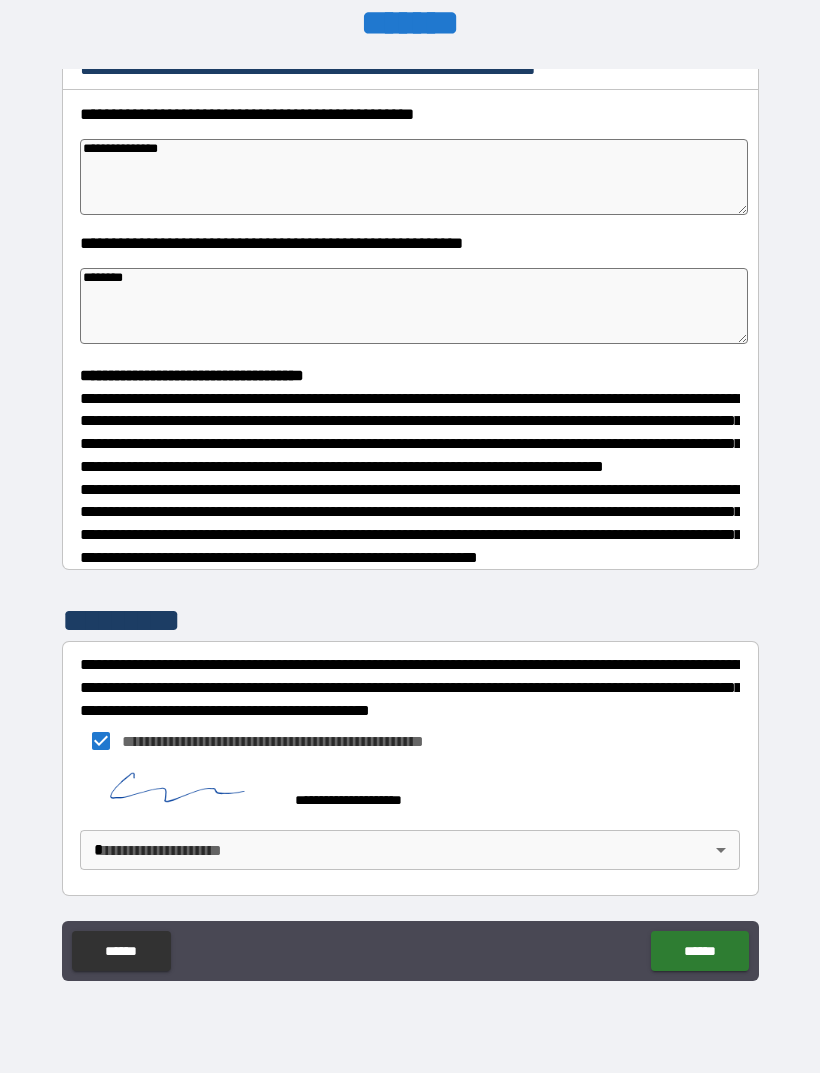 click on "******" at bounding box center (699, 951) 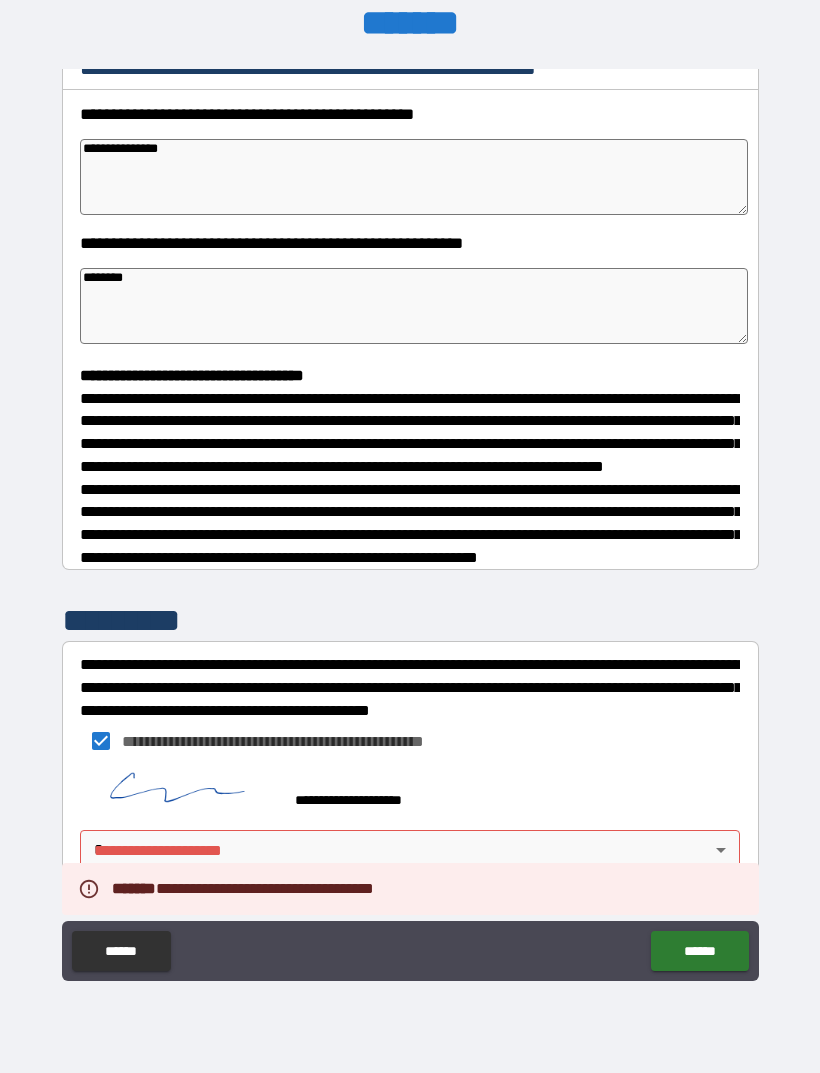 type on "*" 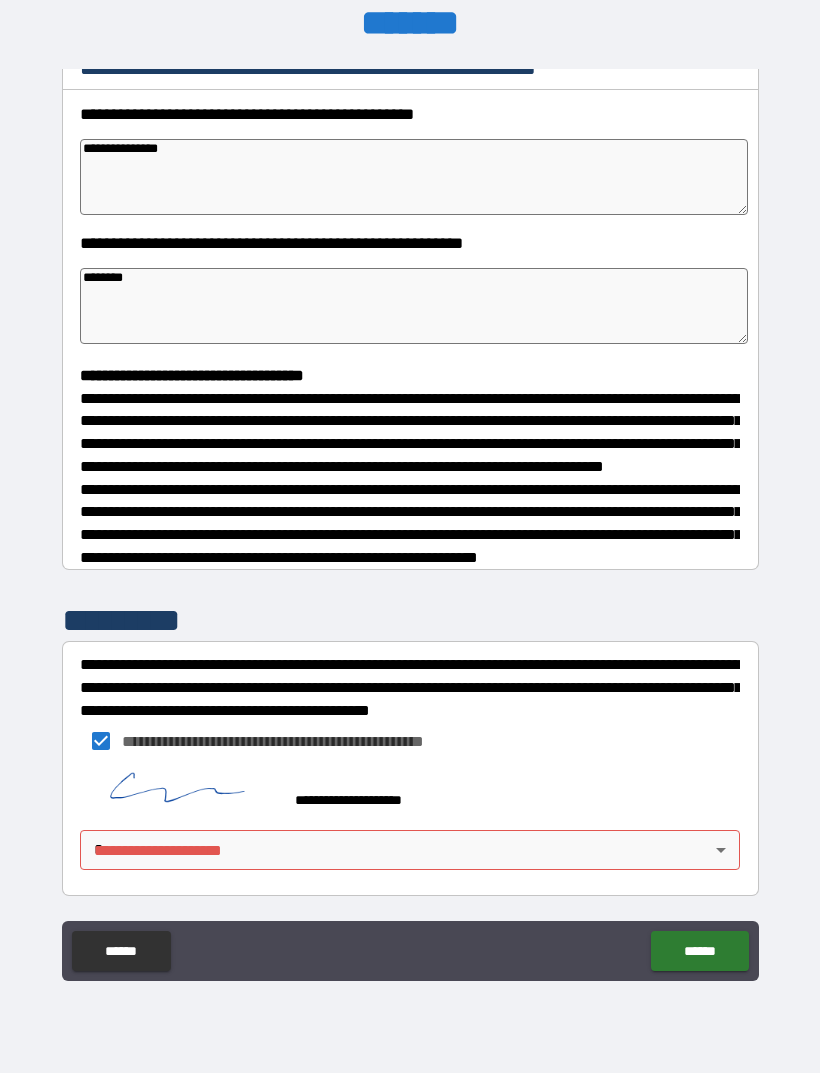 scroll, scrollTop: 319, scrollLeft: 0, axis: vertical 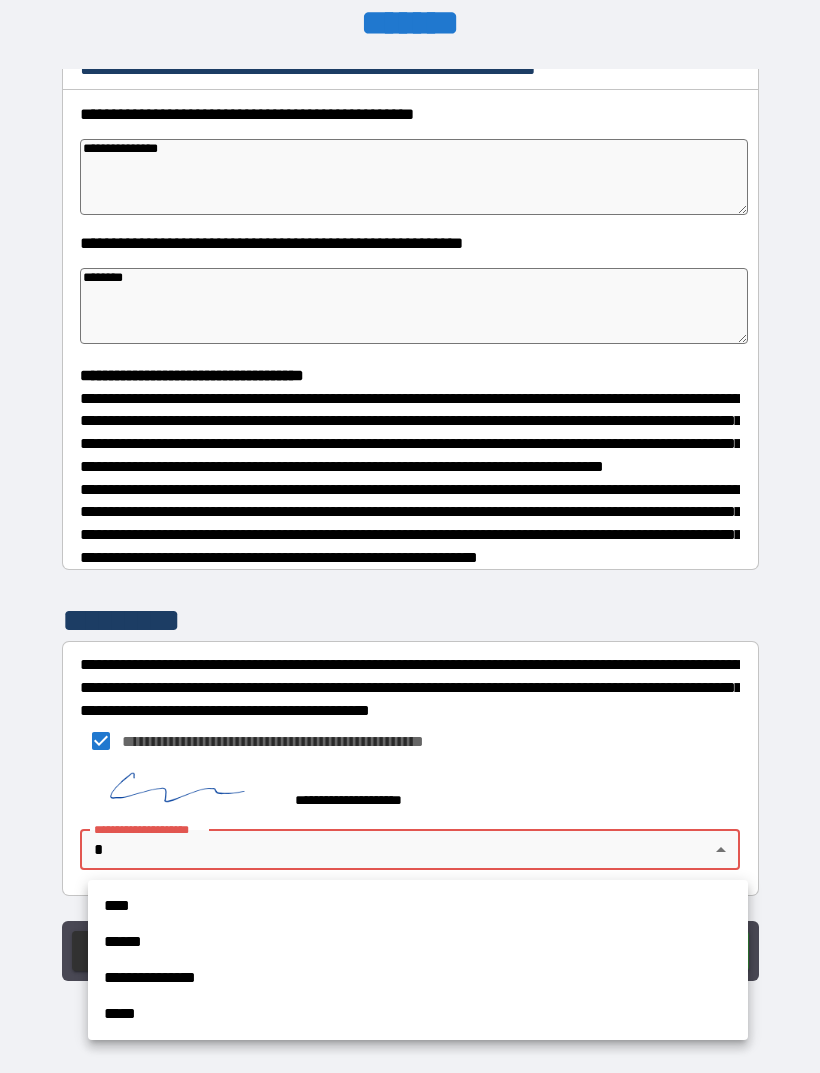 click on "**********" at bounding box center (418, 978) 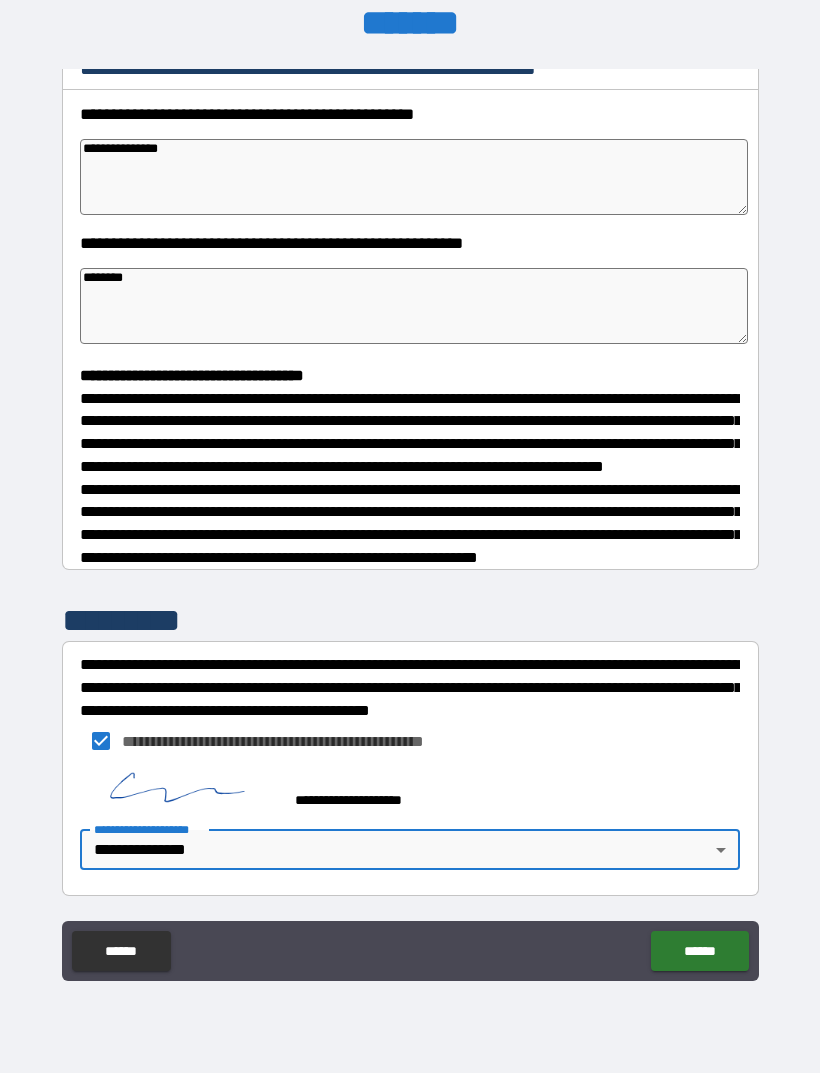 type on "*" 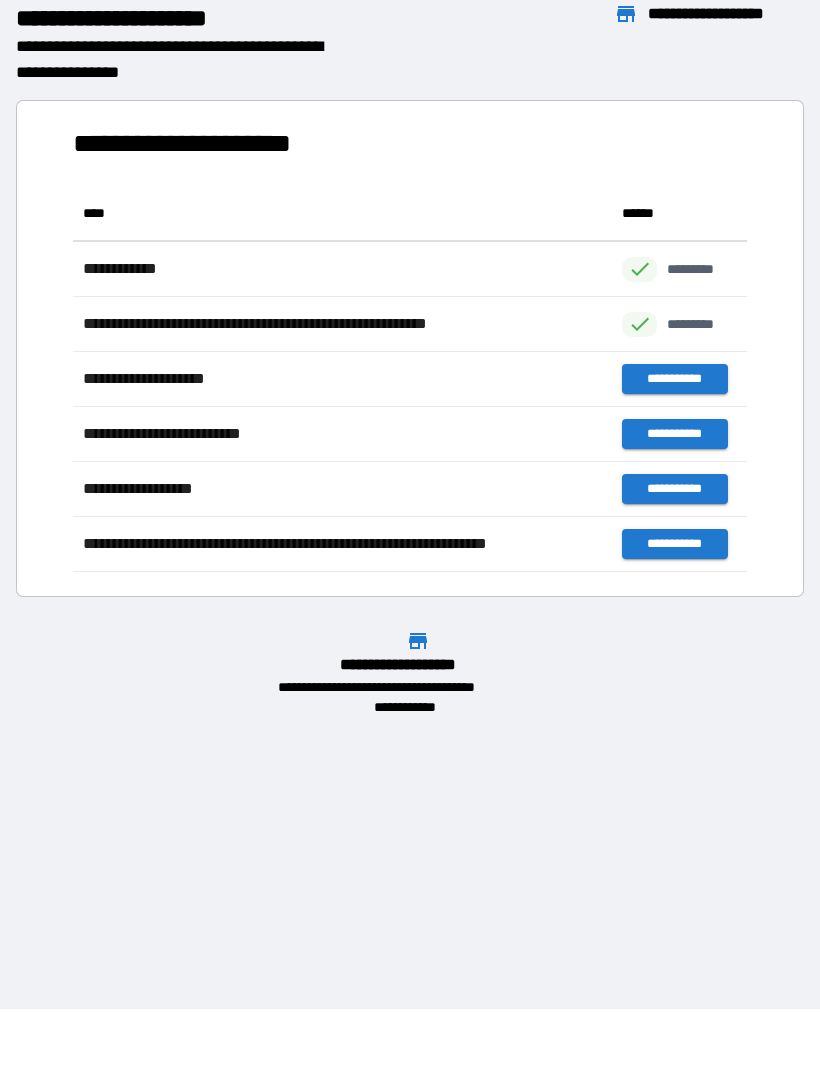 scroll, scrollTop: 1, scrollLeft: 1, axis: both 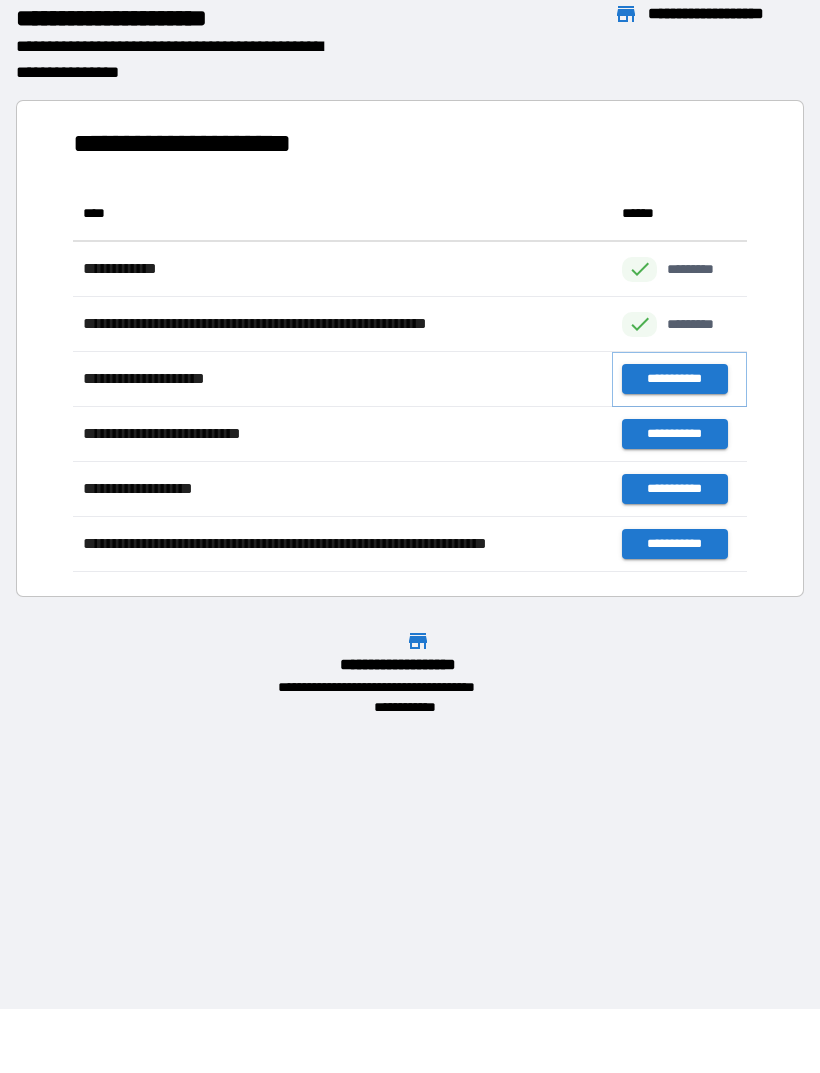 click on "**********" at bounding box center (674, 379) 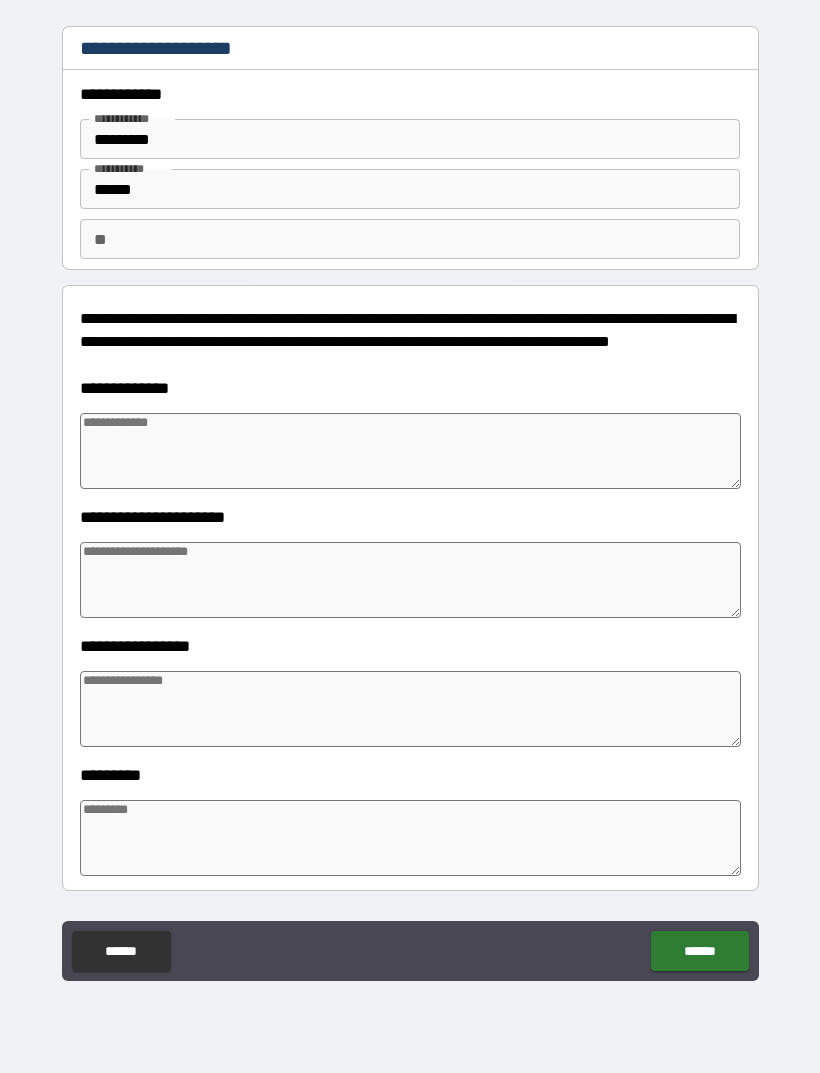 type on "*" 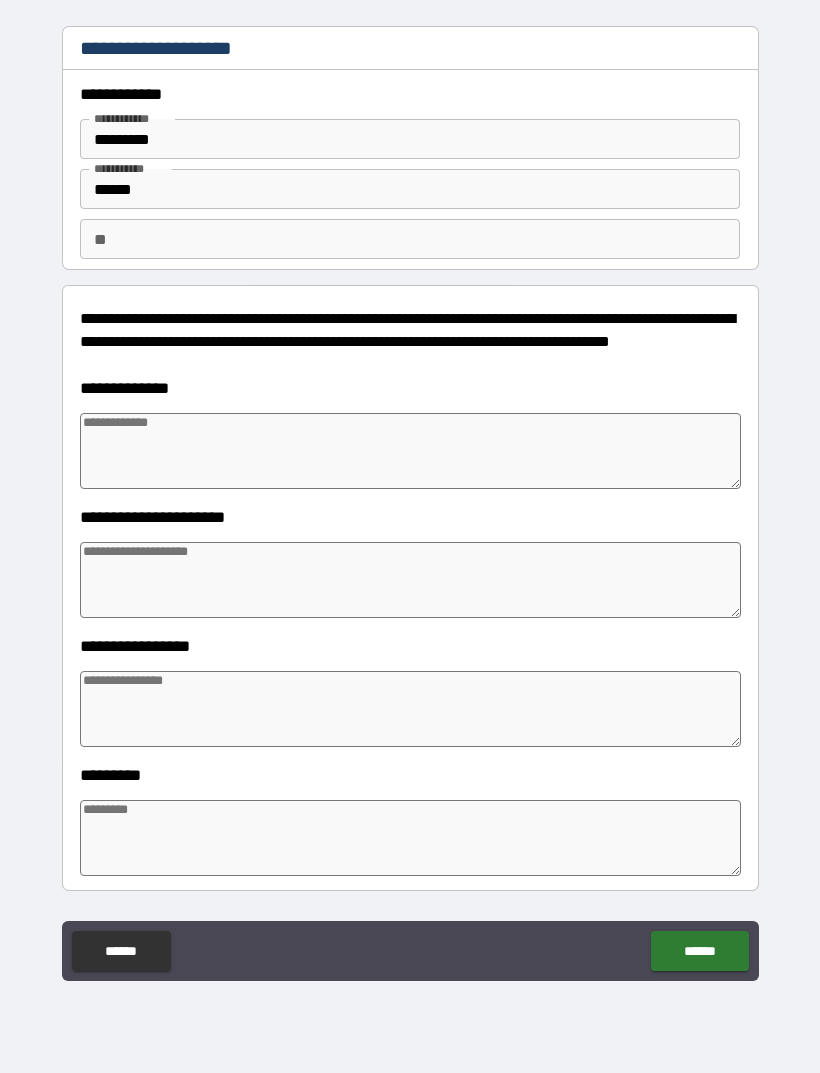 type on "*" 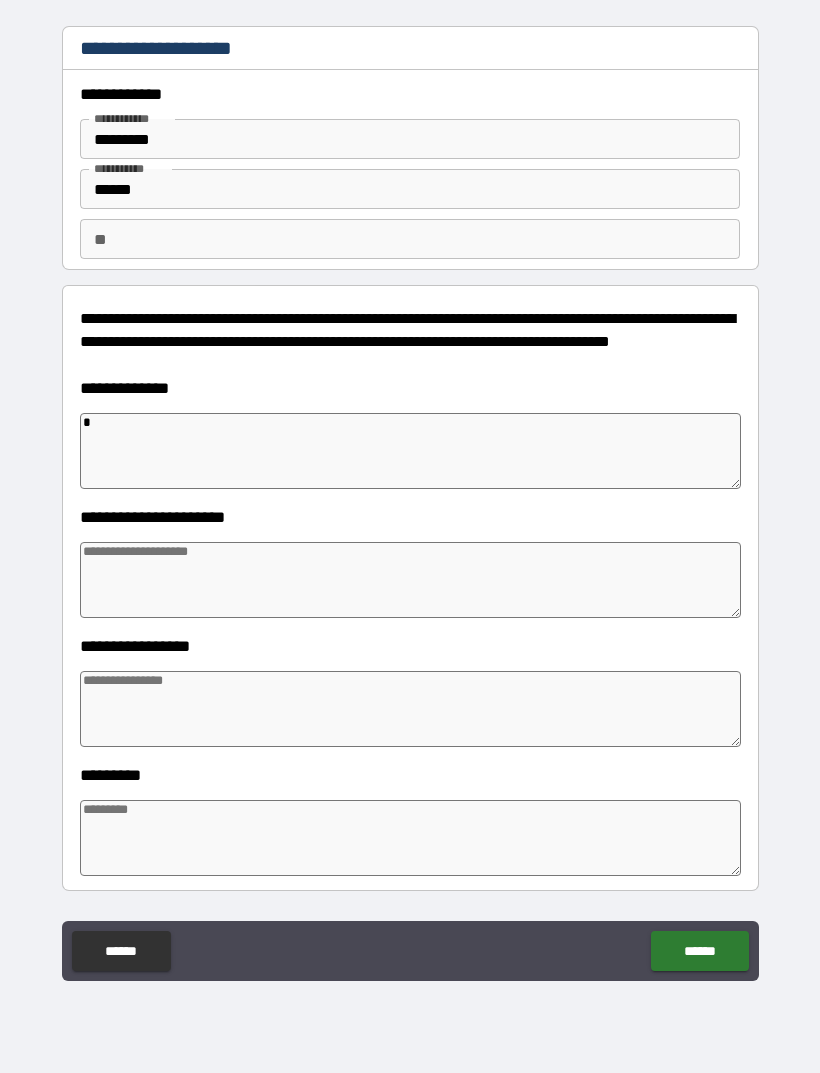 type on "*" 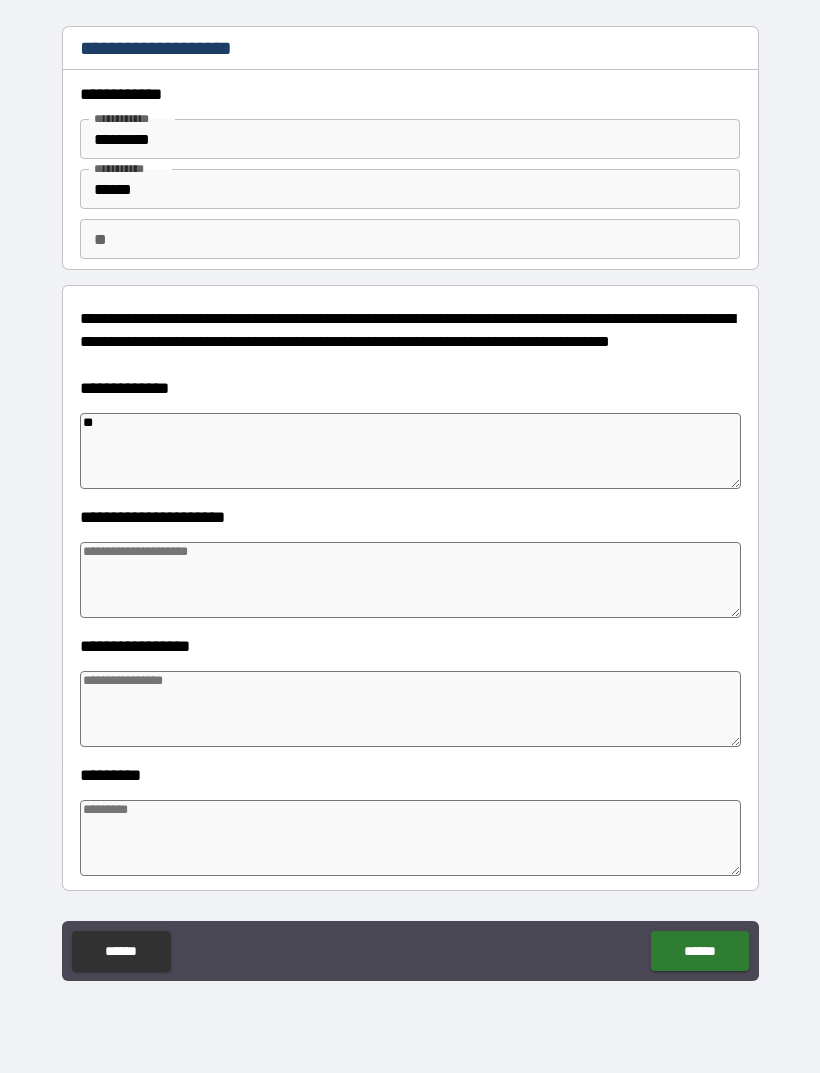 type on "*" 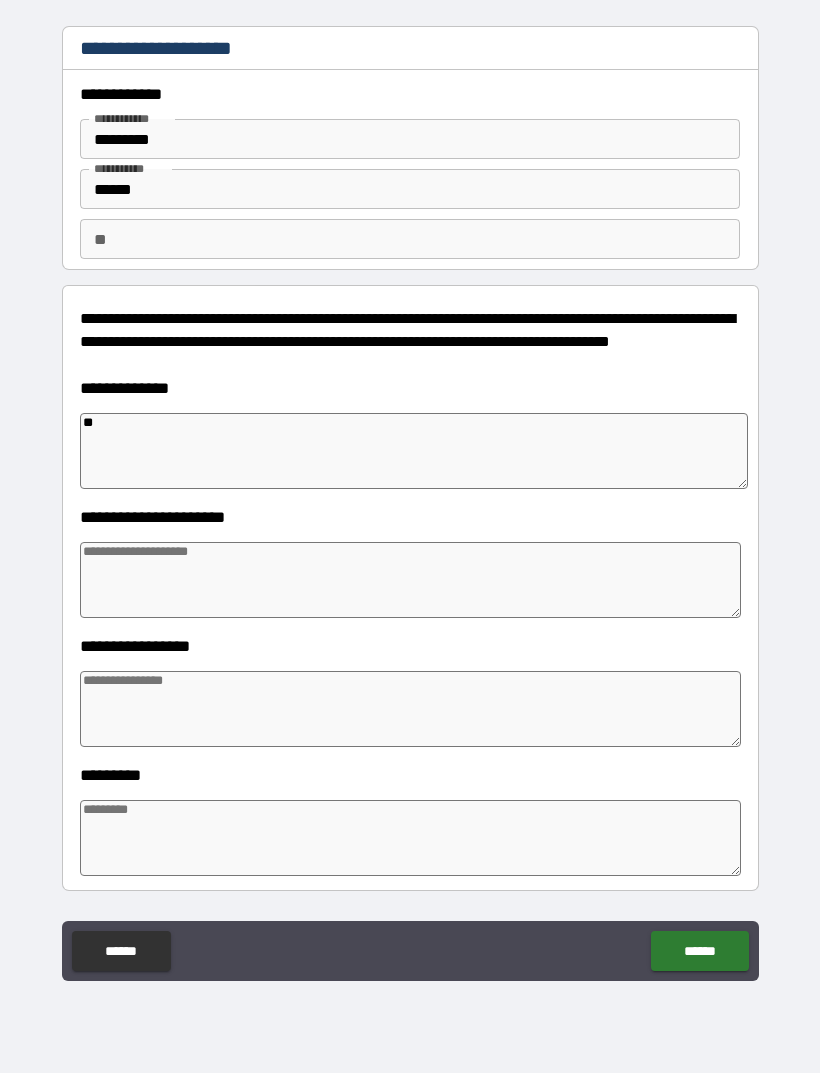 type on "*" 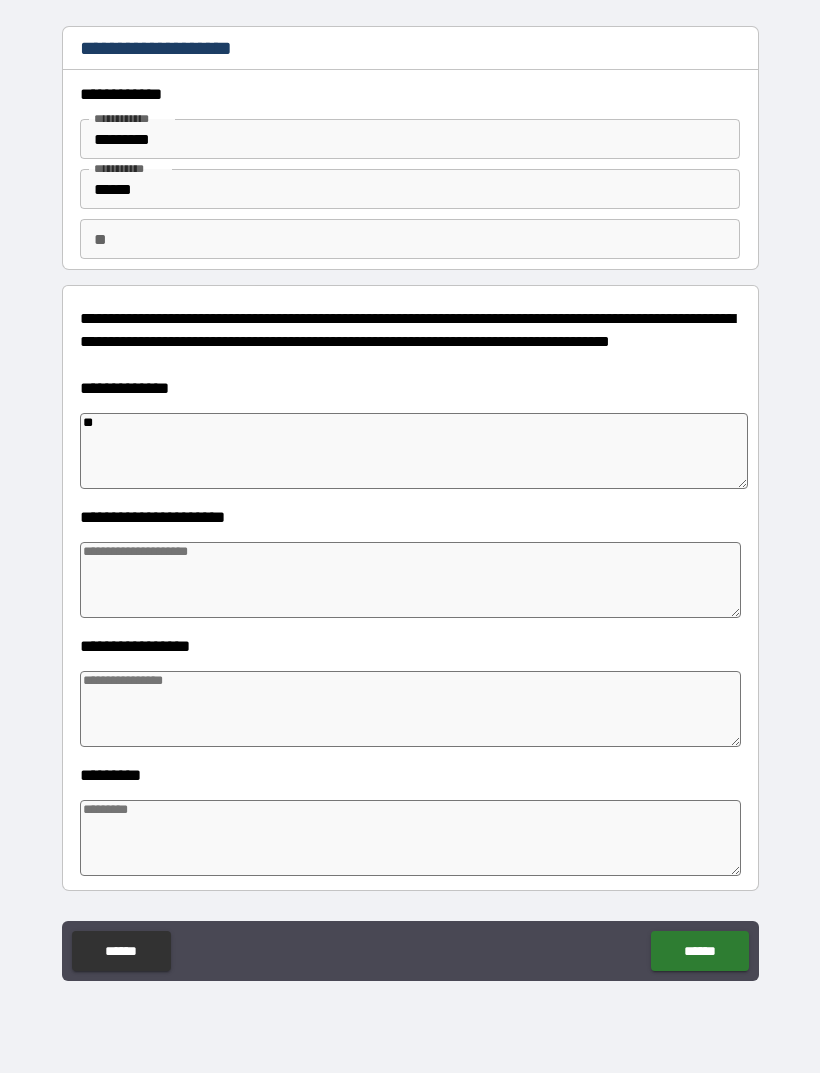 type on "*" 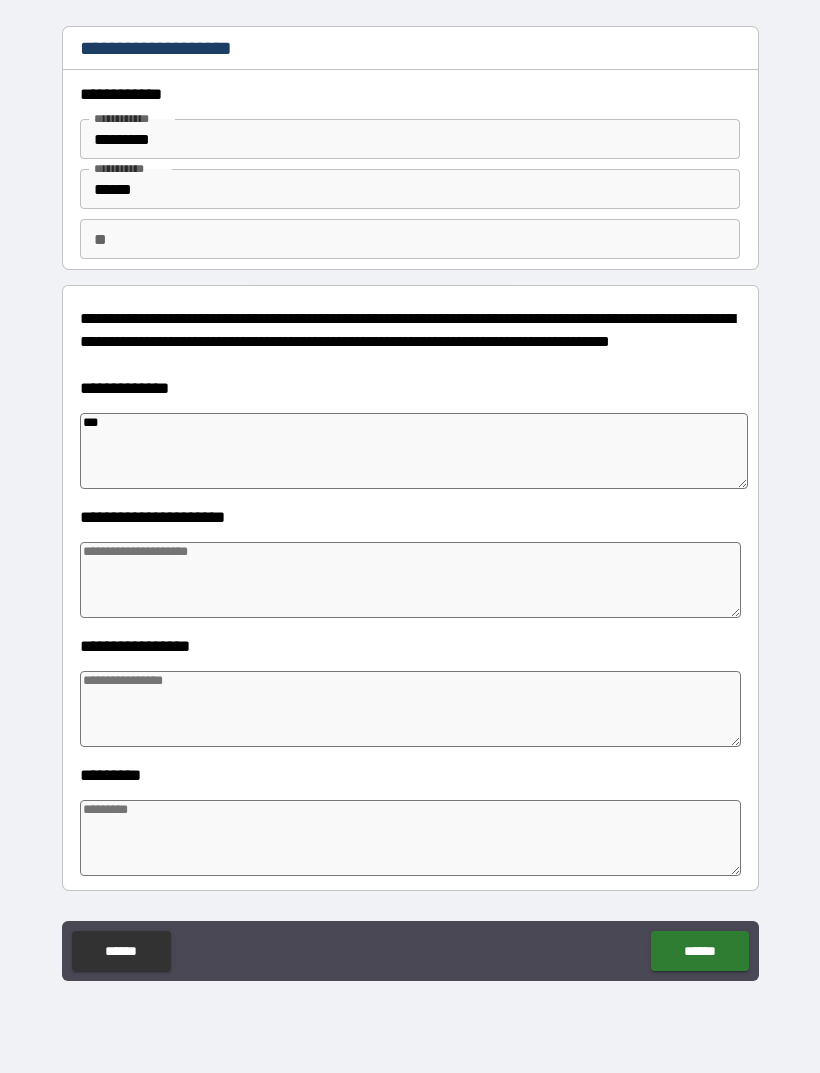 type on "*" 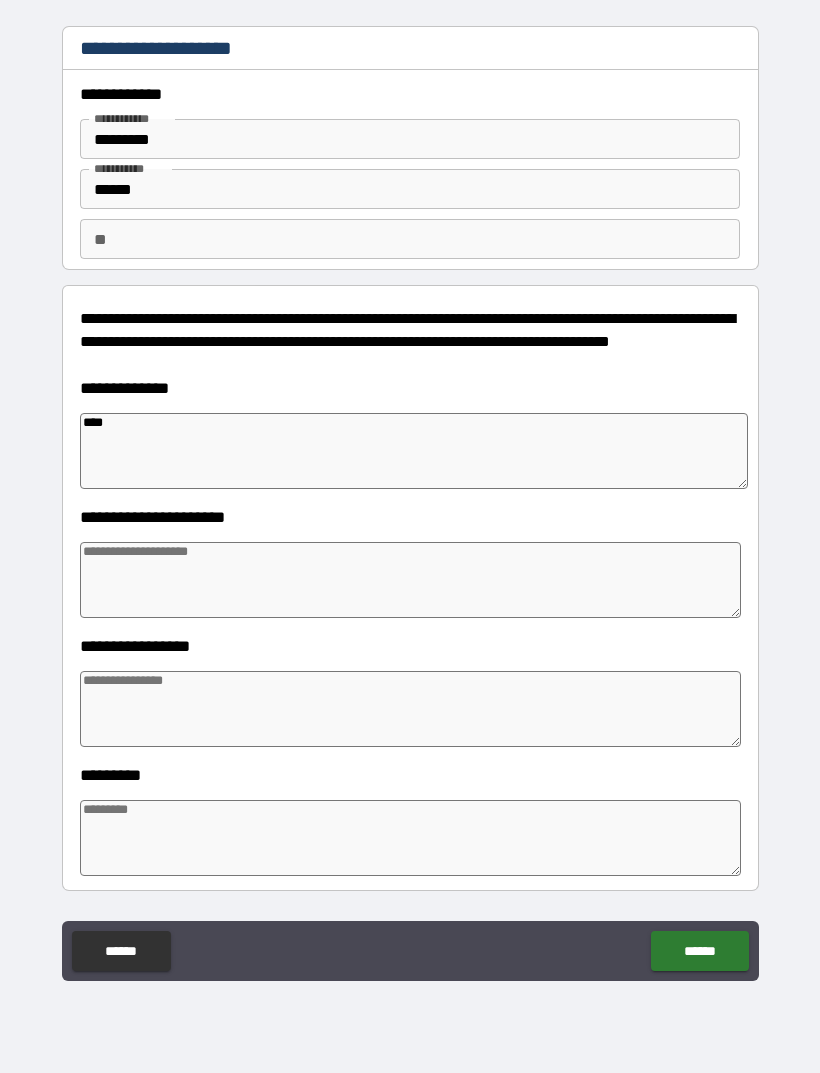 type on "*" 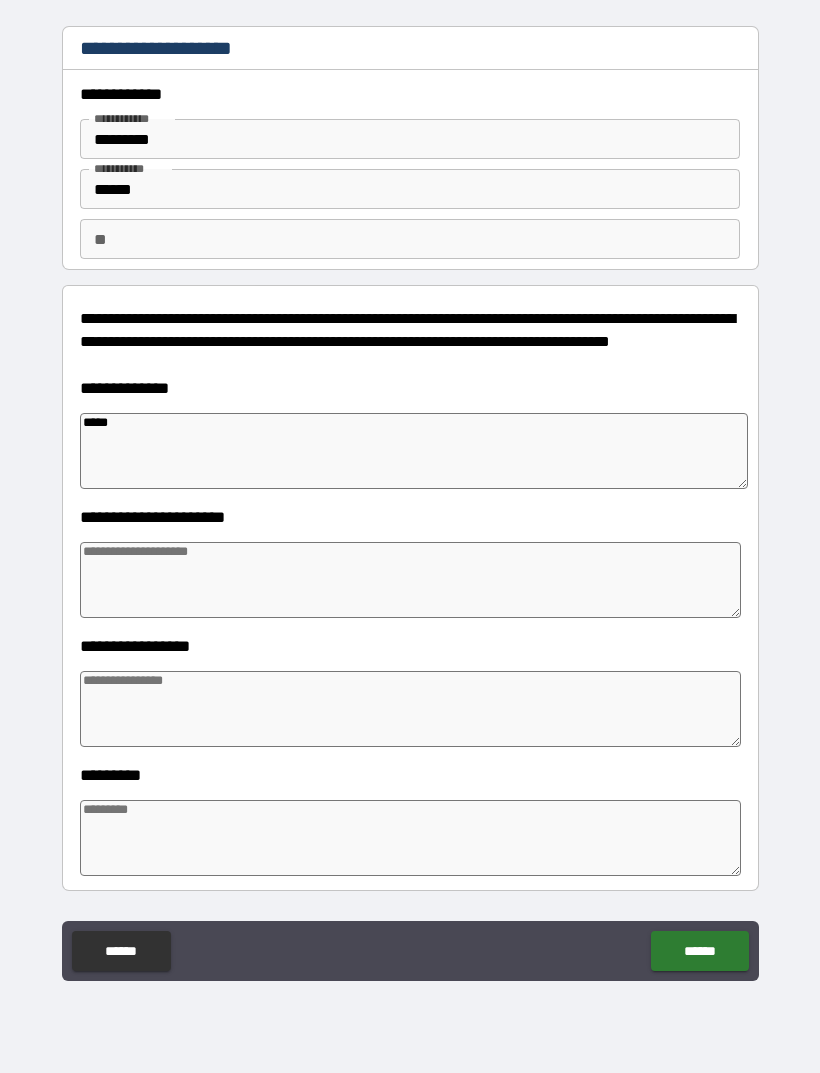 type on "*" 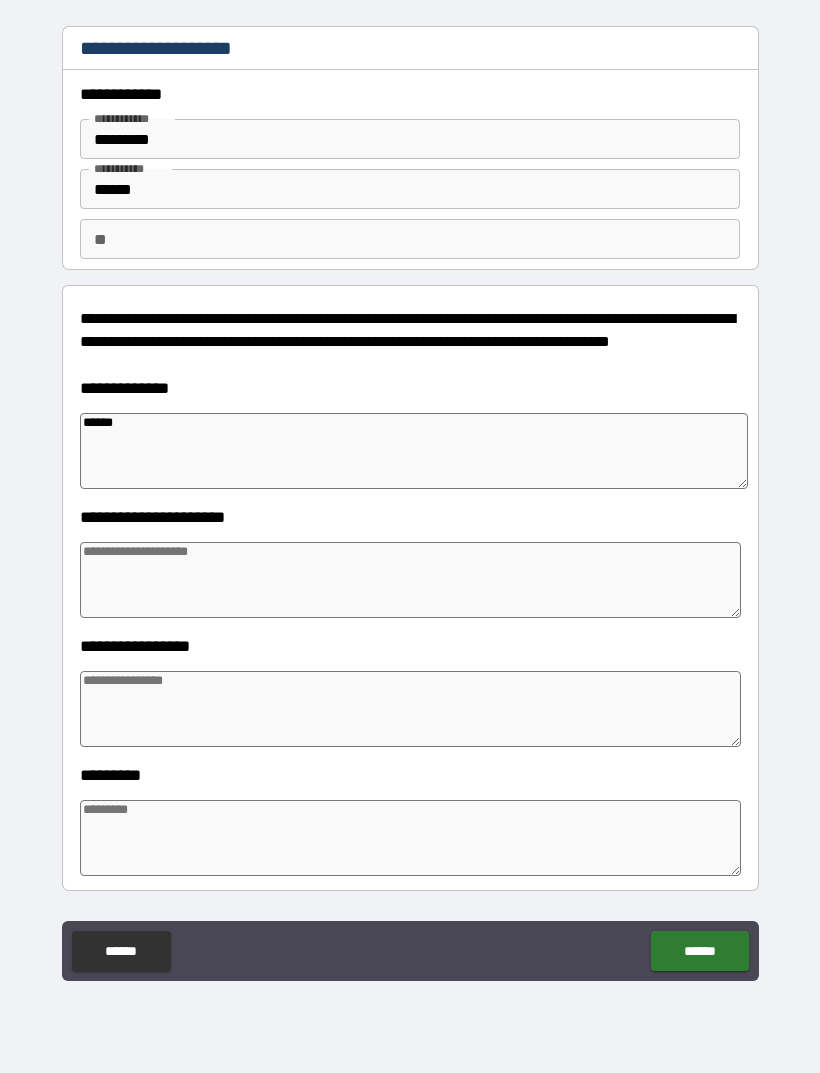 type on "*" 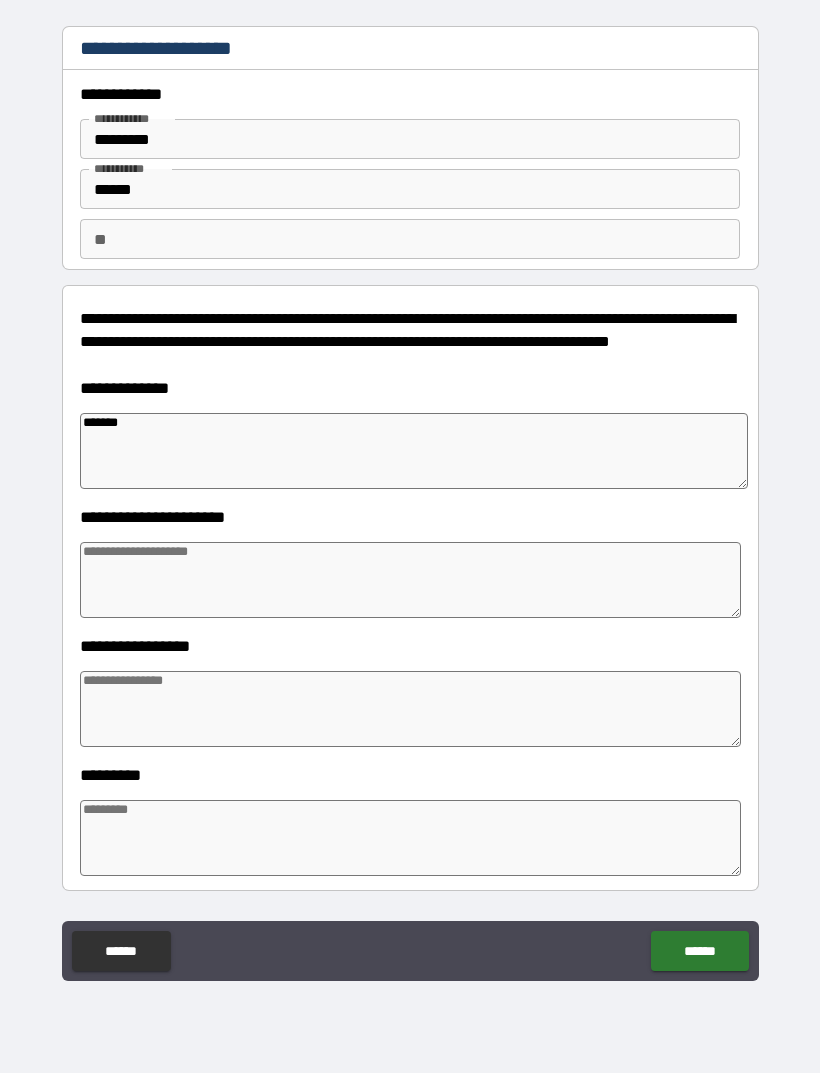 type on "*" 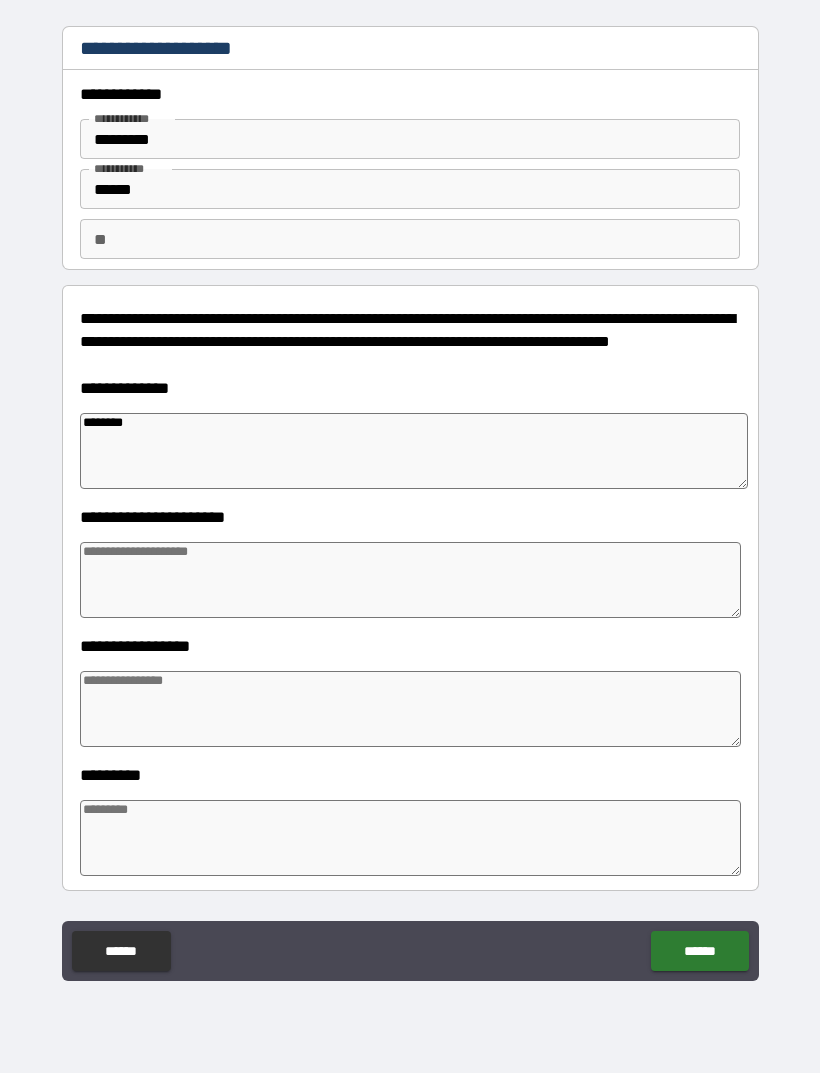 type on "*" 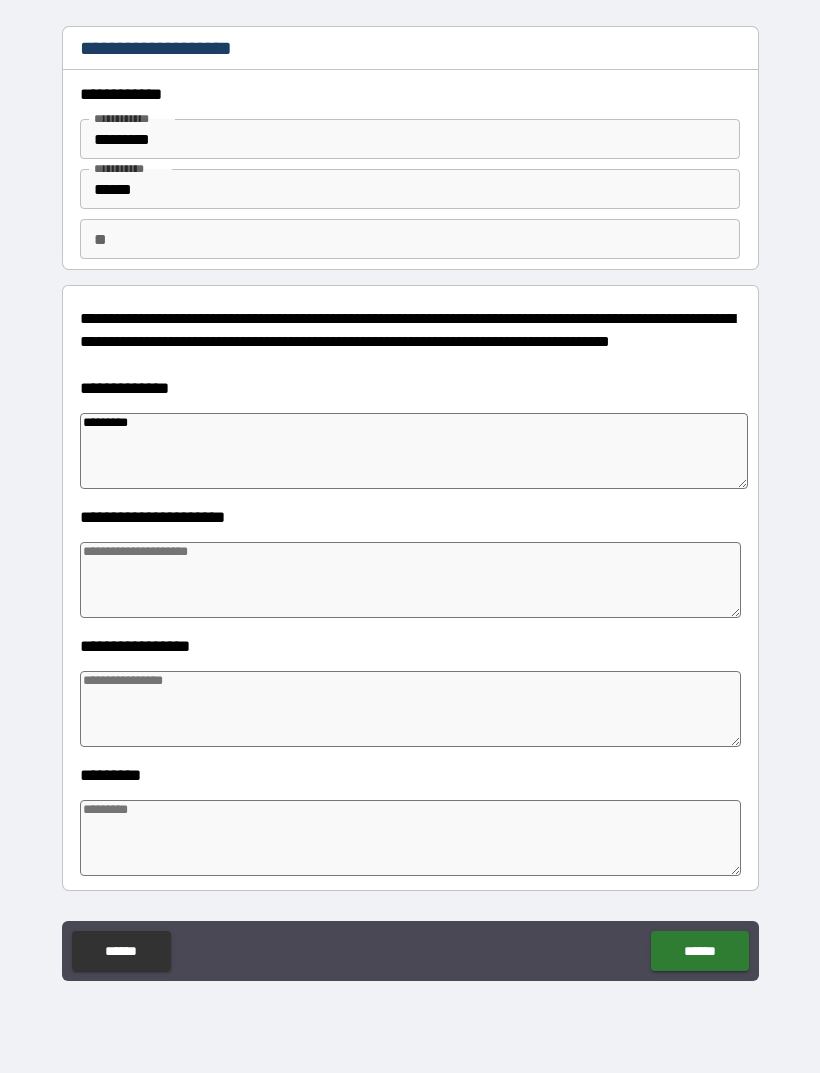 click at bounding box center (410, 580) 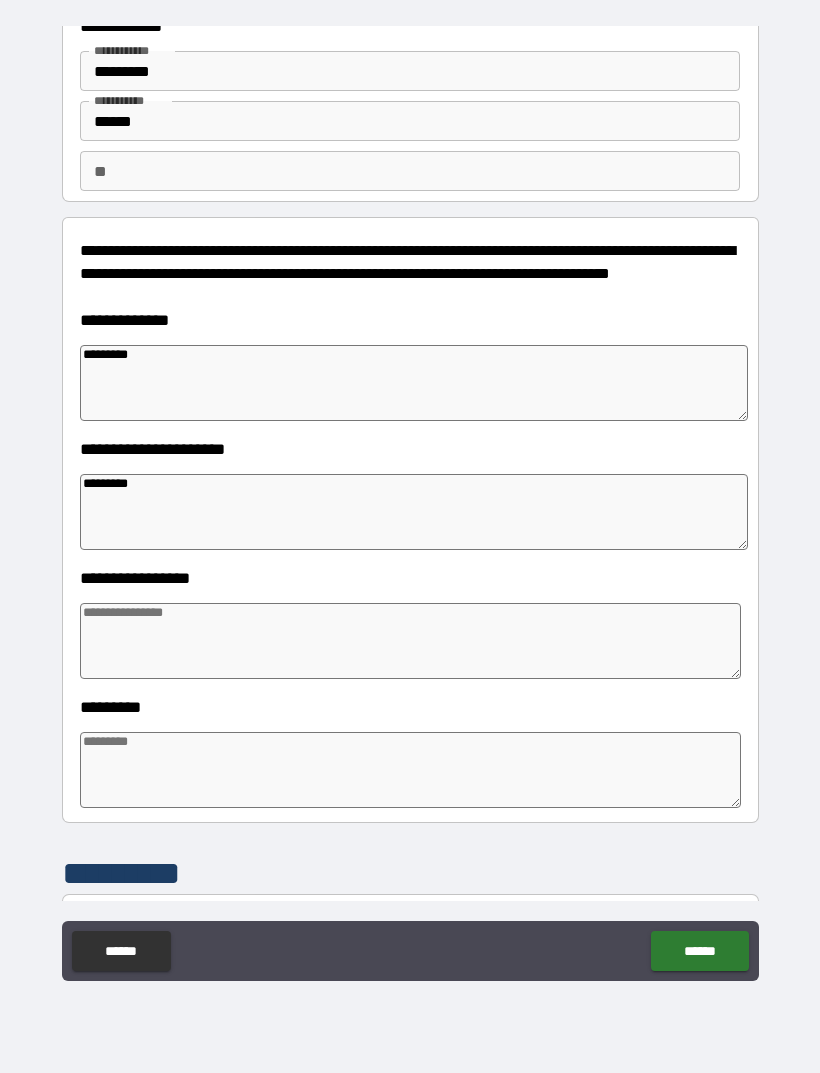 scroll, scrollTop: 77, scrollLeft: 0, axis: vertical 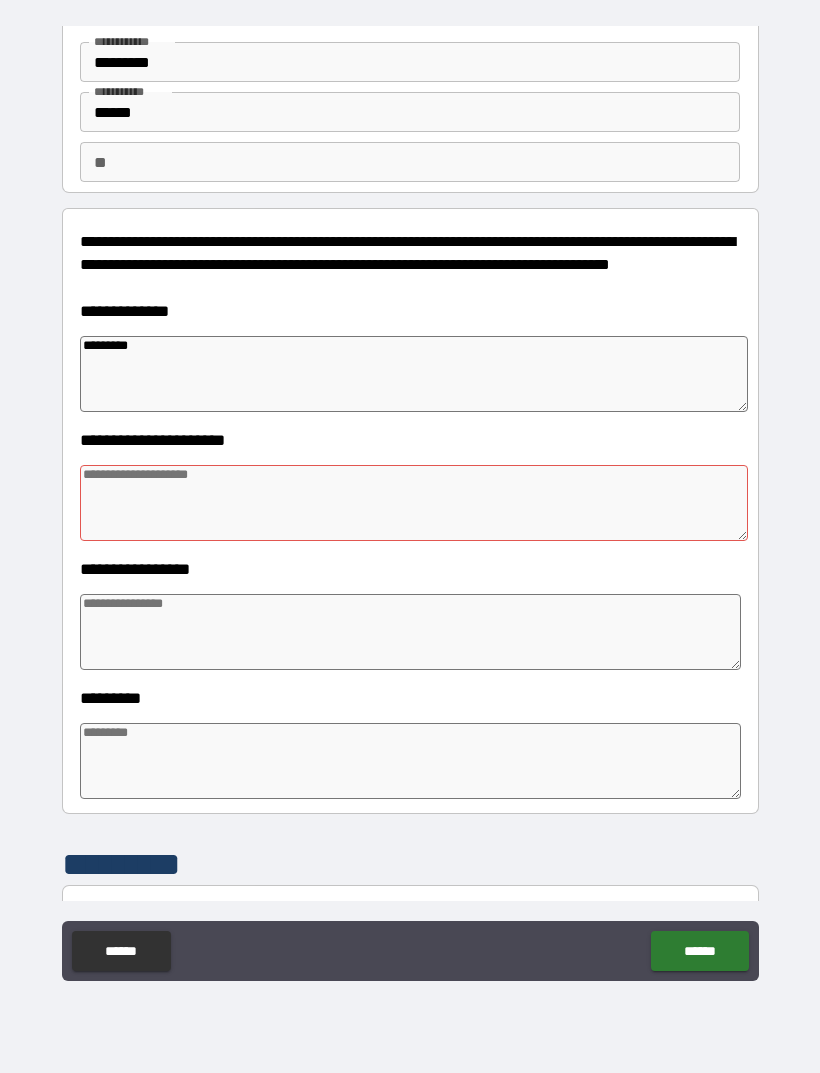 click at bounding box center (410, 632) 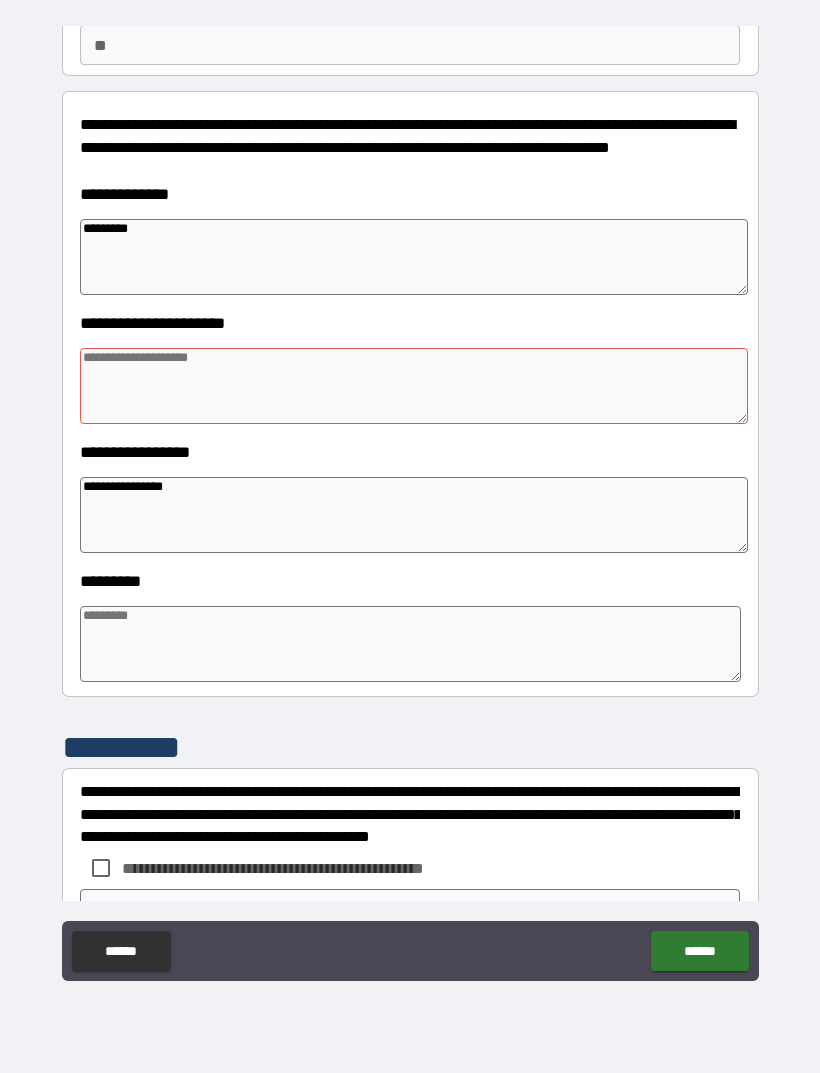 scroll, scrollTop: 193, scrollLeft: 0, axis: vertical 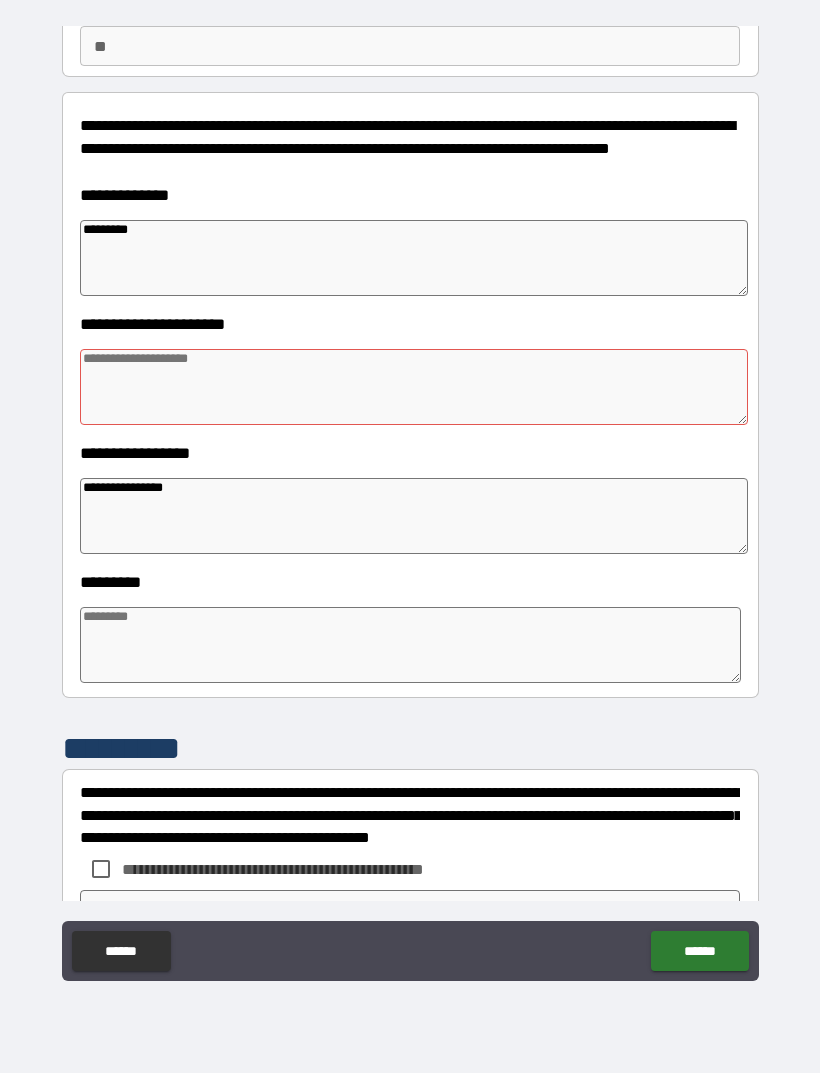 click at bounding box center [414, 387] 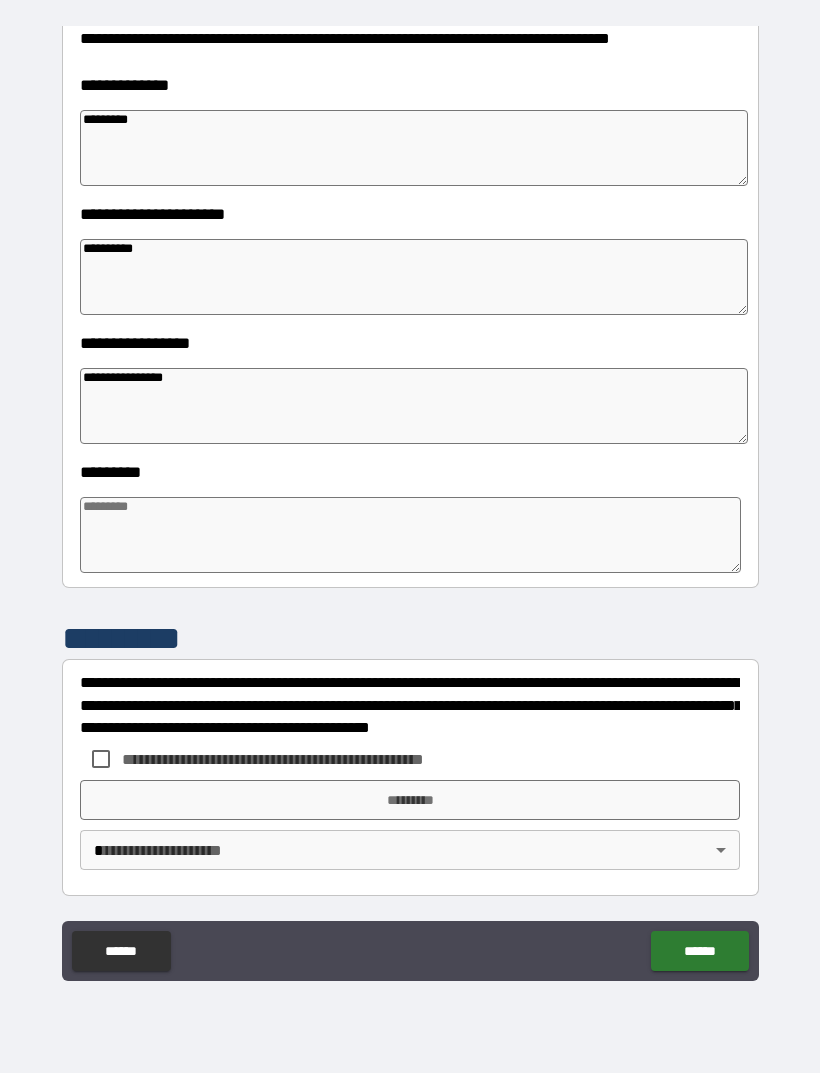 scroll, scrollTop: 303, scrollLeft: 0, axis: vertical 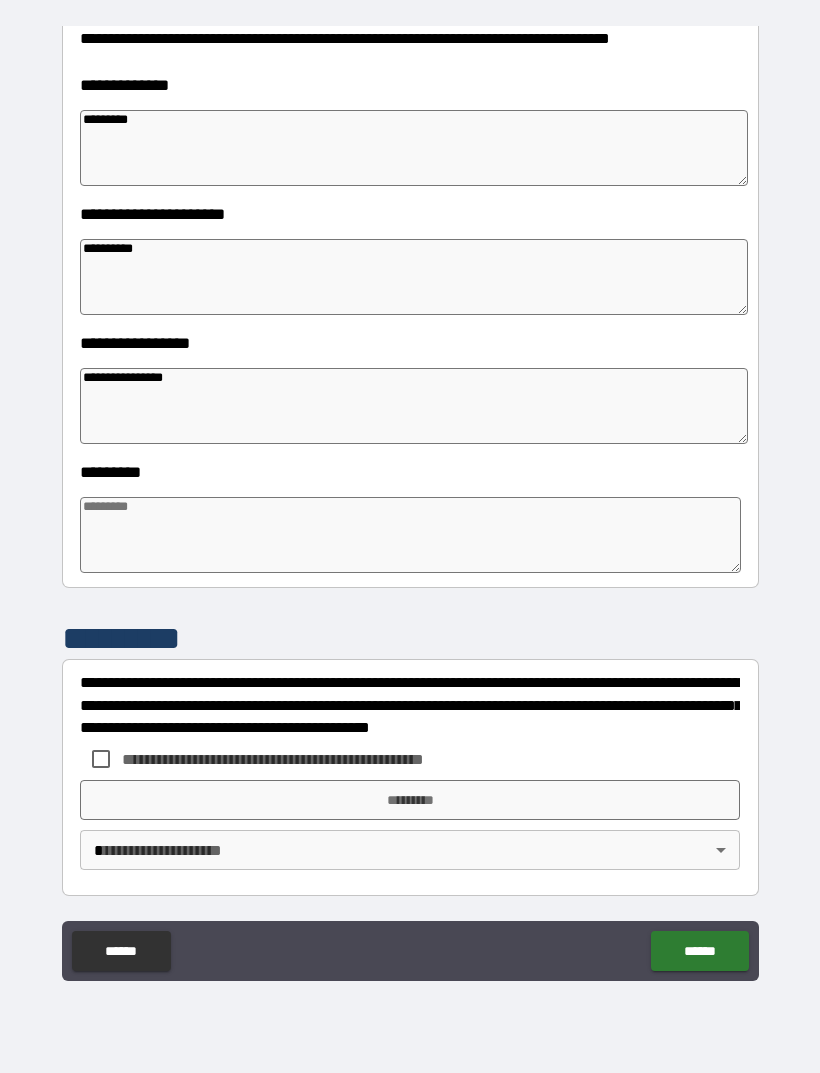 click on "**********" at bounding box center [410, 705] 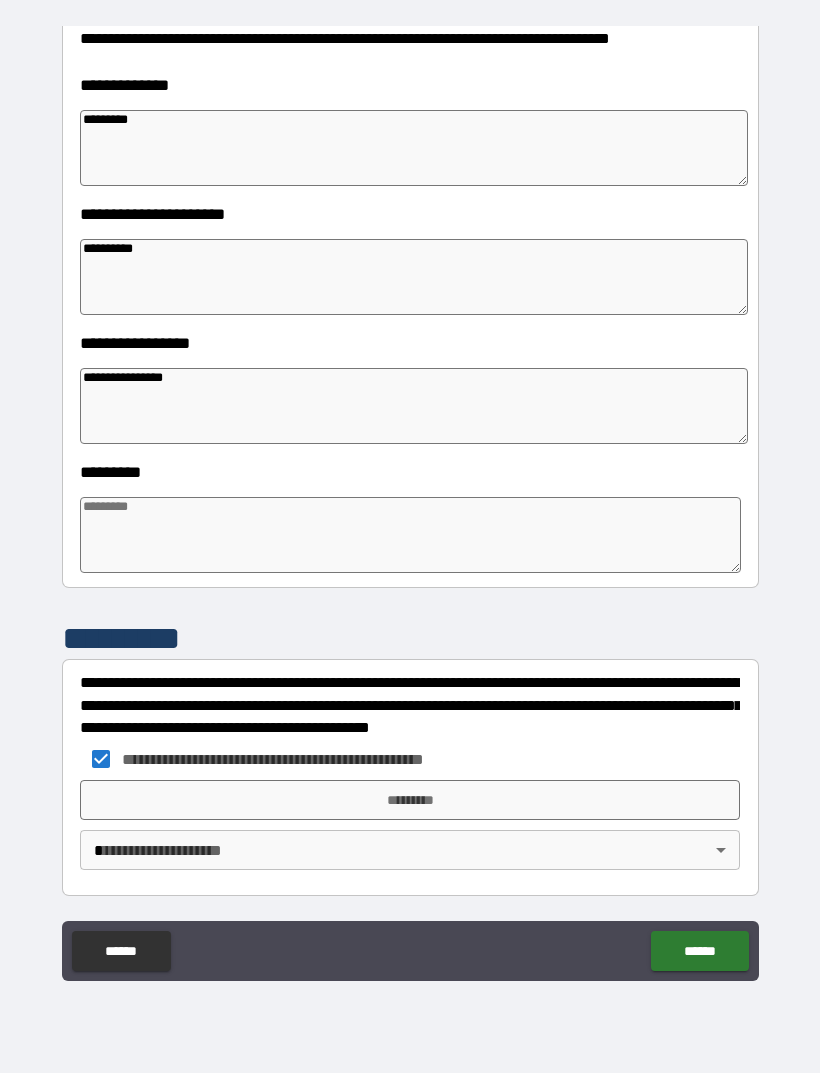 click on "*********" at bounding box center [410, 800] 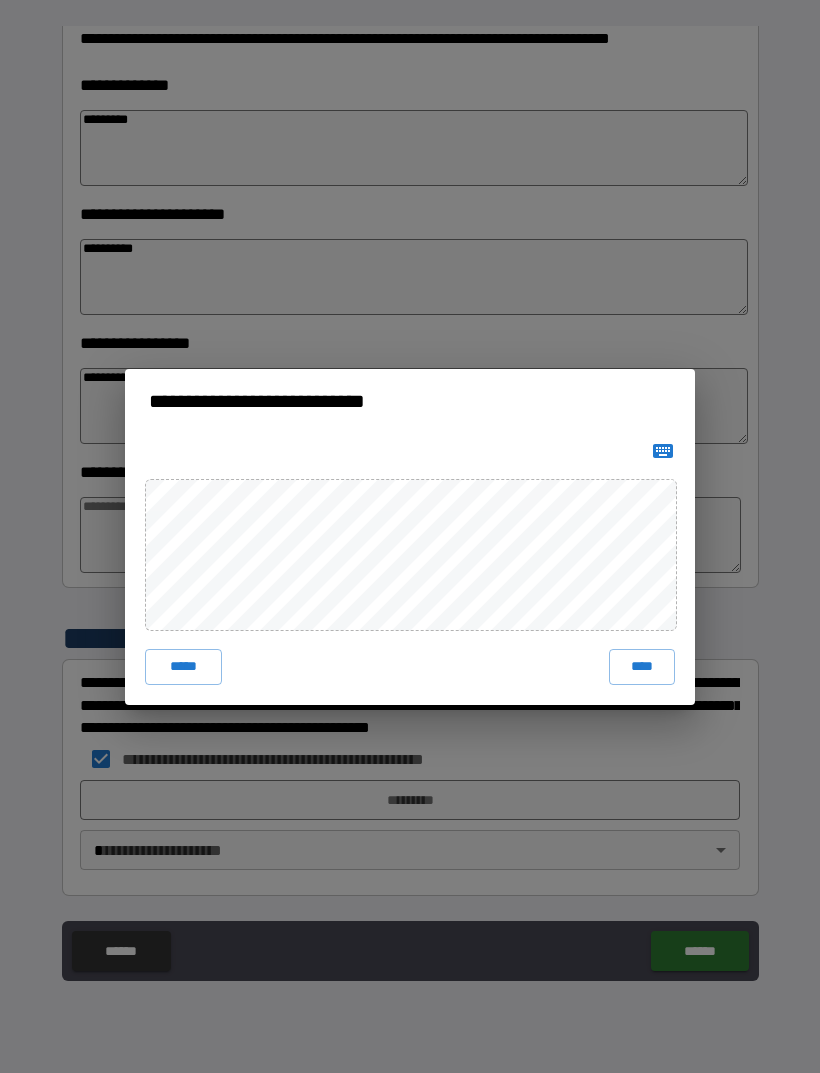 click on "****" at bounding box center (642, 667) 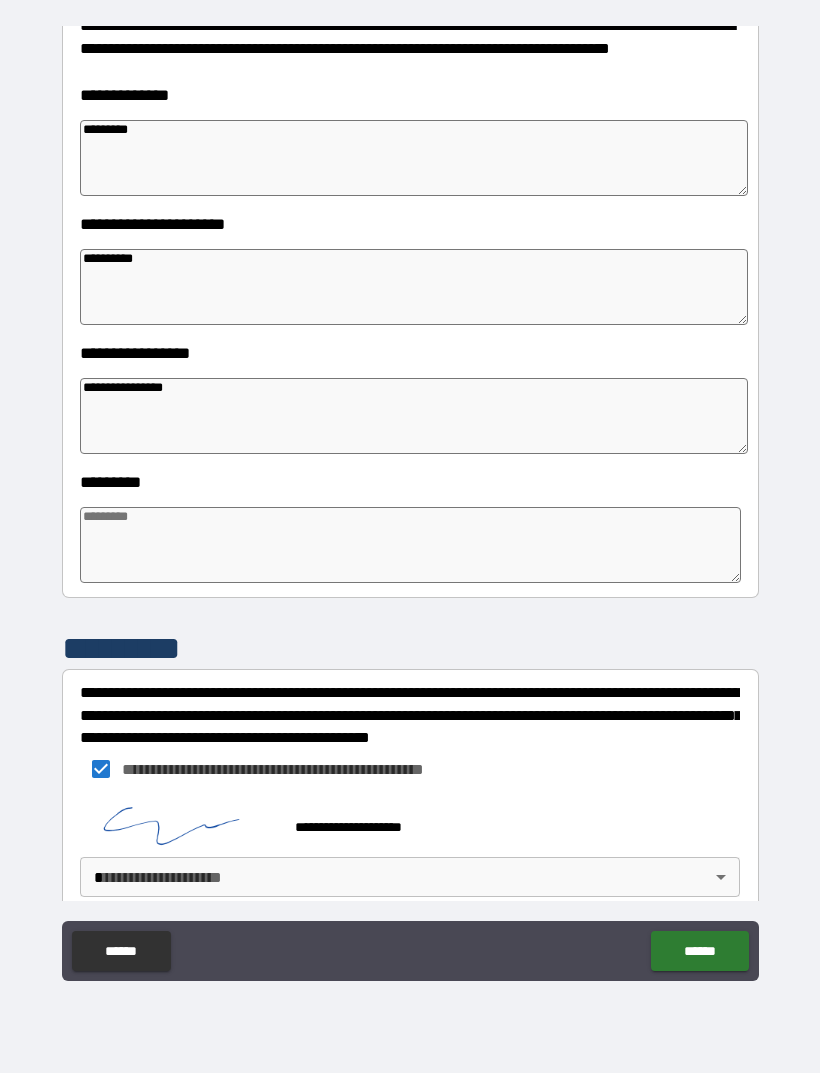 click on "******" at bounding box center [699, 951] 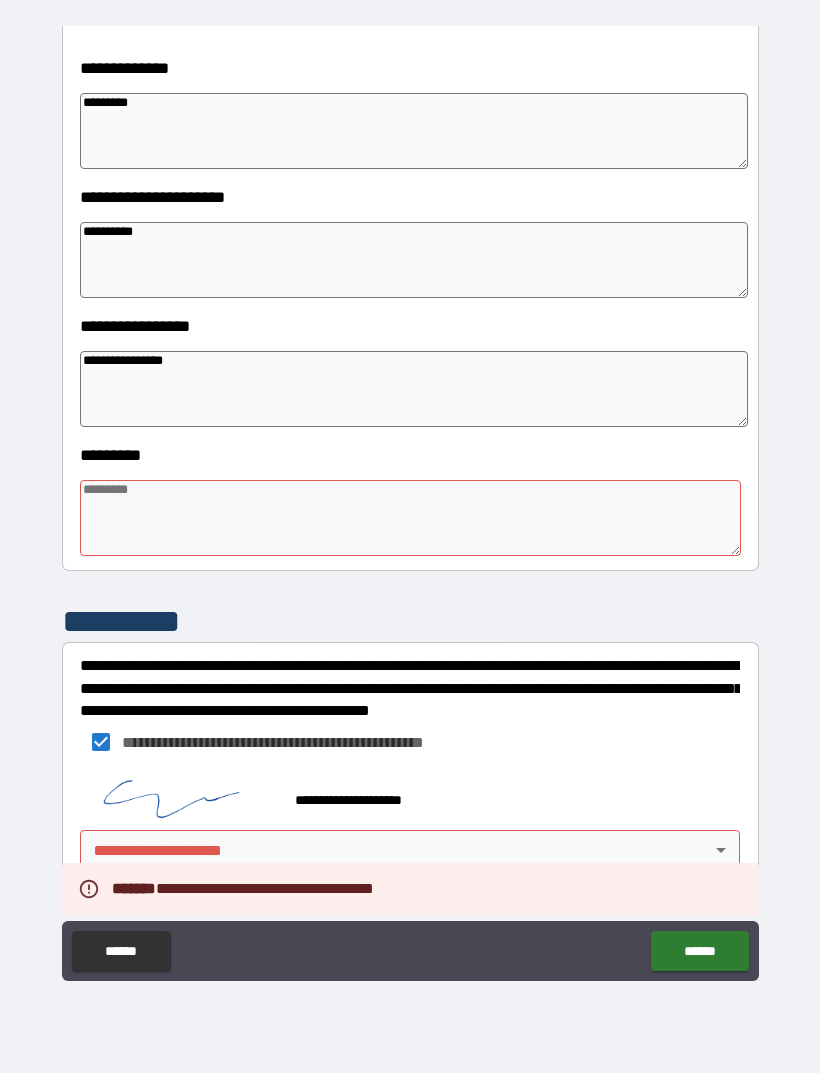 scroll, scrollTop: 320, scrollLeft: 0, axis: vertical 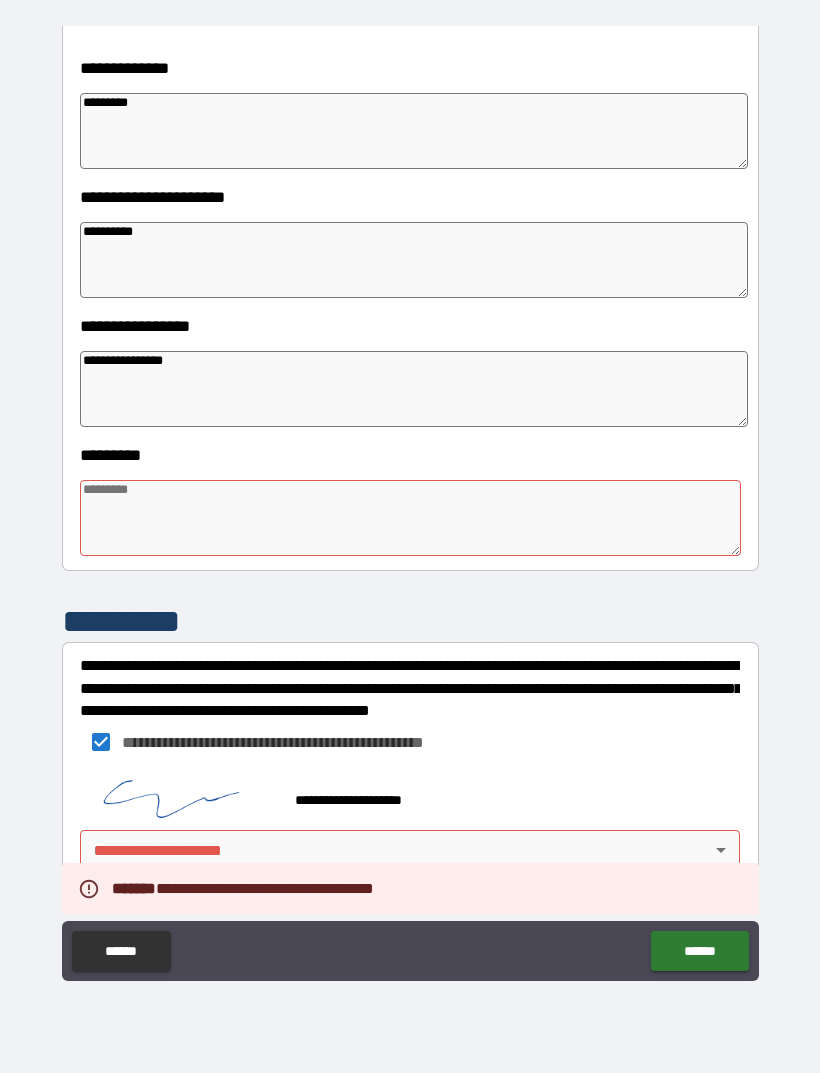 click on "**********" at bounding box center (410, 504) 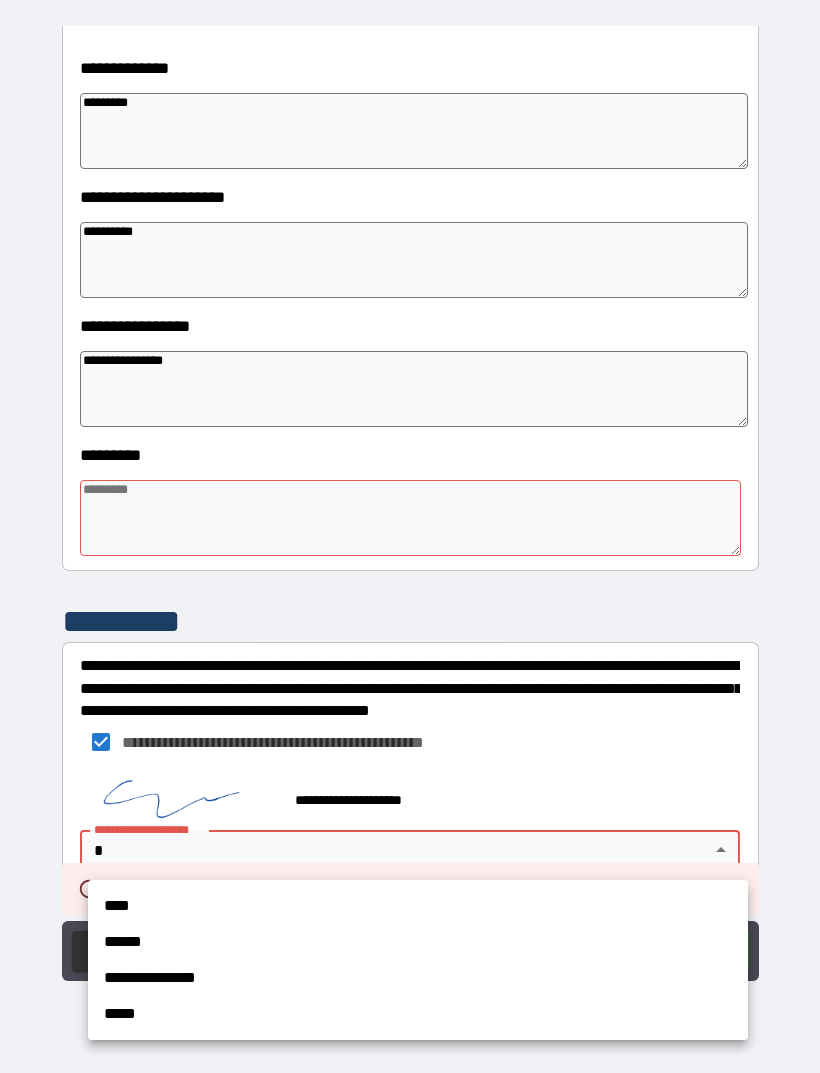 click on "**********" at bounding box center [418, 978] 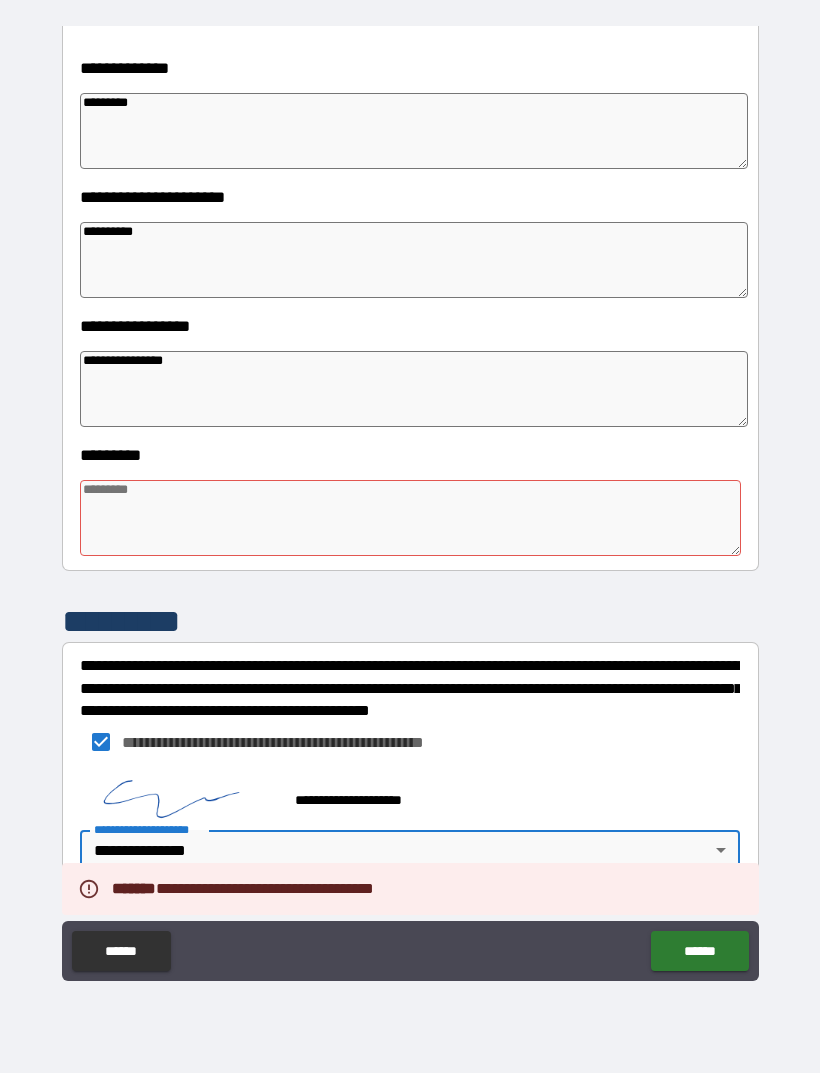 click on "******" at bounding box center [699, 951] 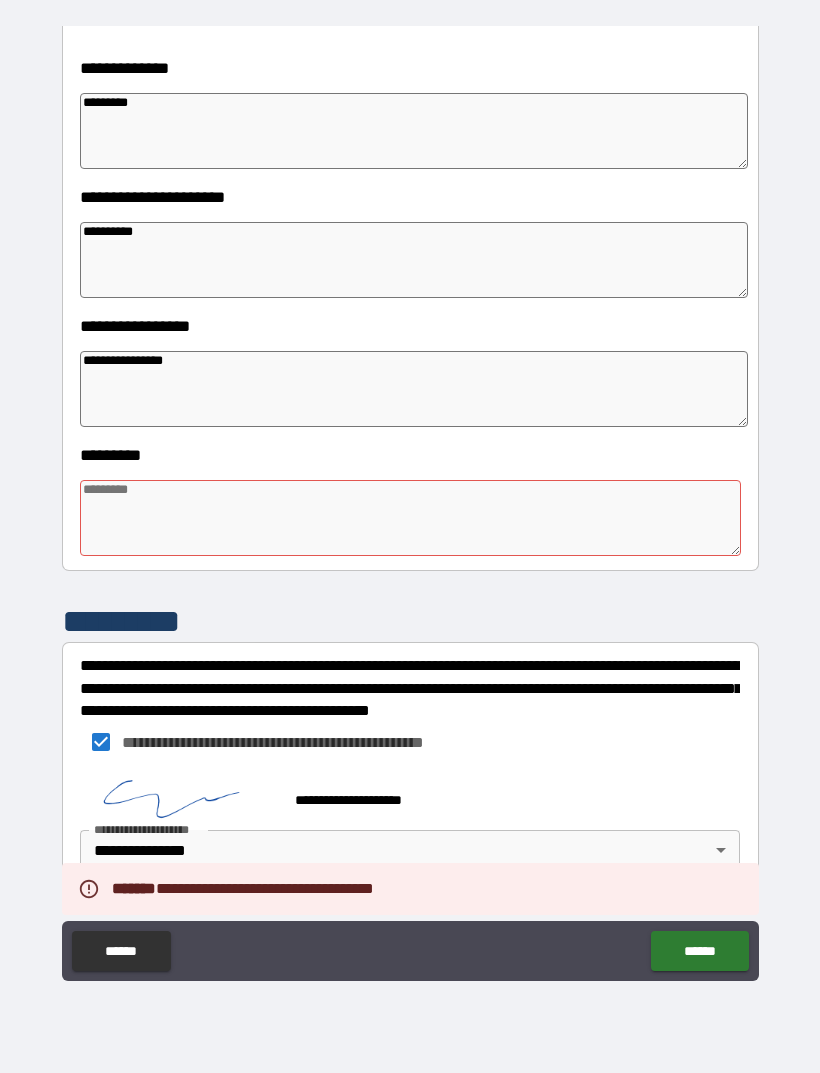 click at bounding box center [410, 518] 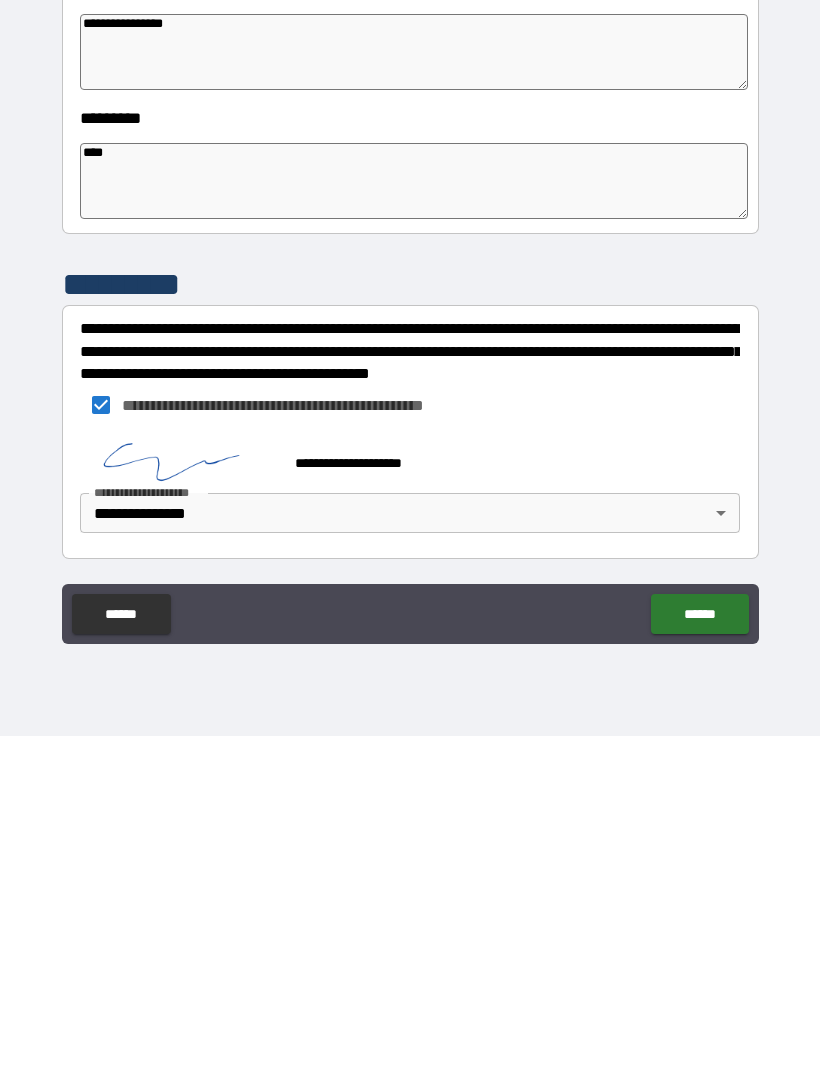 click on "******" at bounding box center (699, 951) 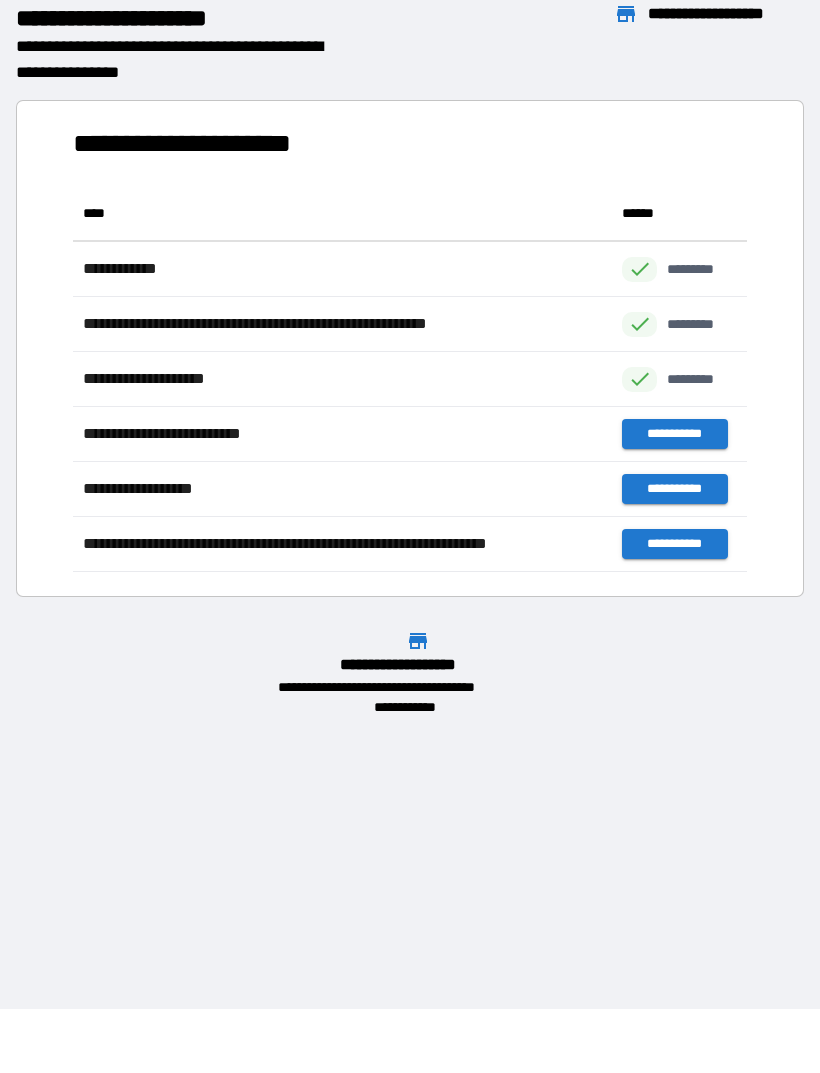 scroll, scrollTop: 1, scrollLeft: 1, axis: both 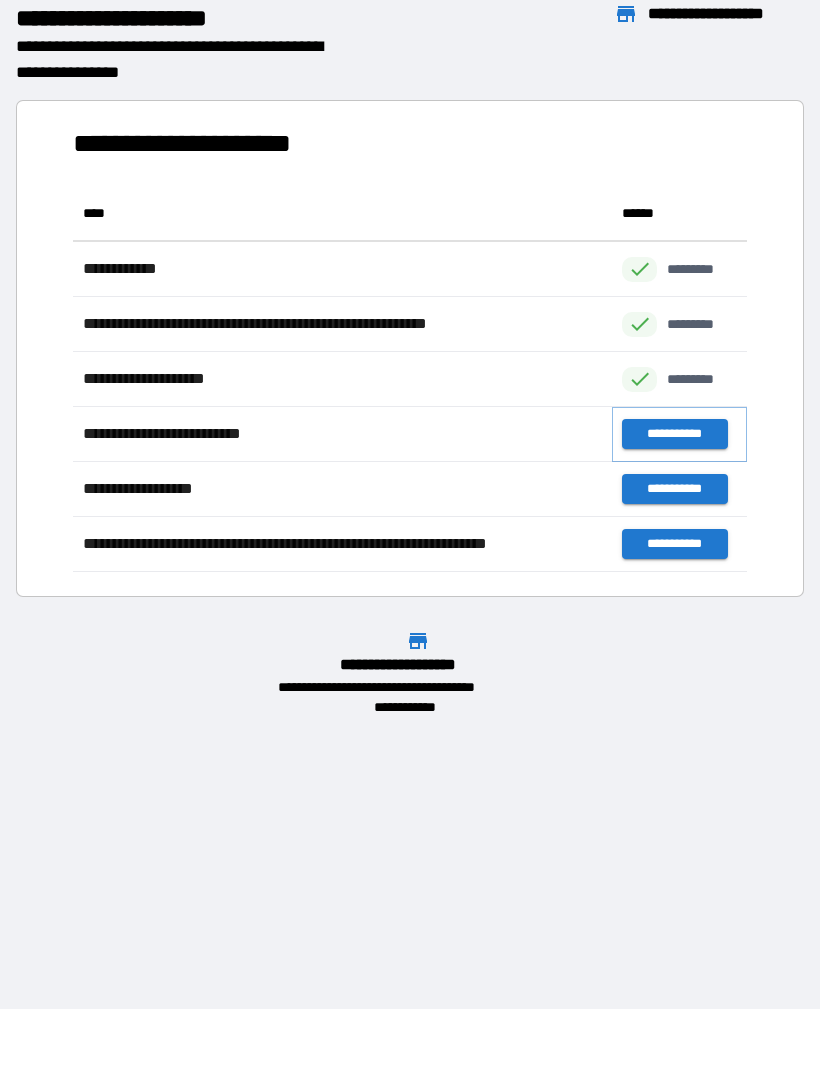 click on "**********" at bounding box center (674, 434) 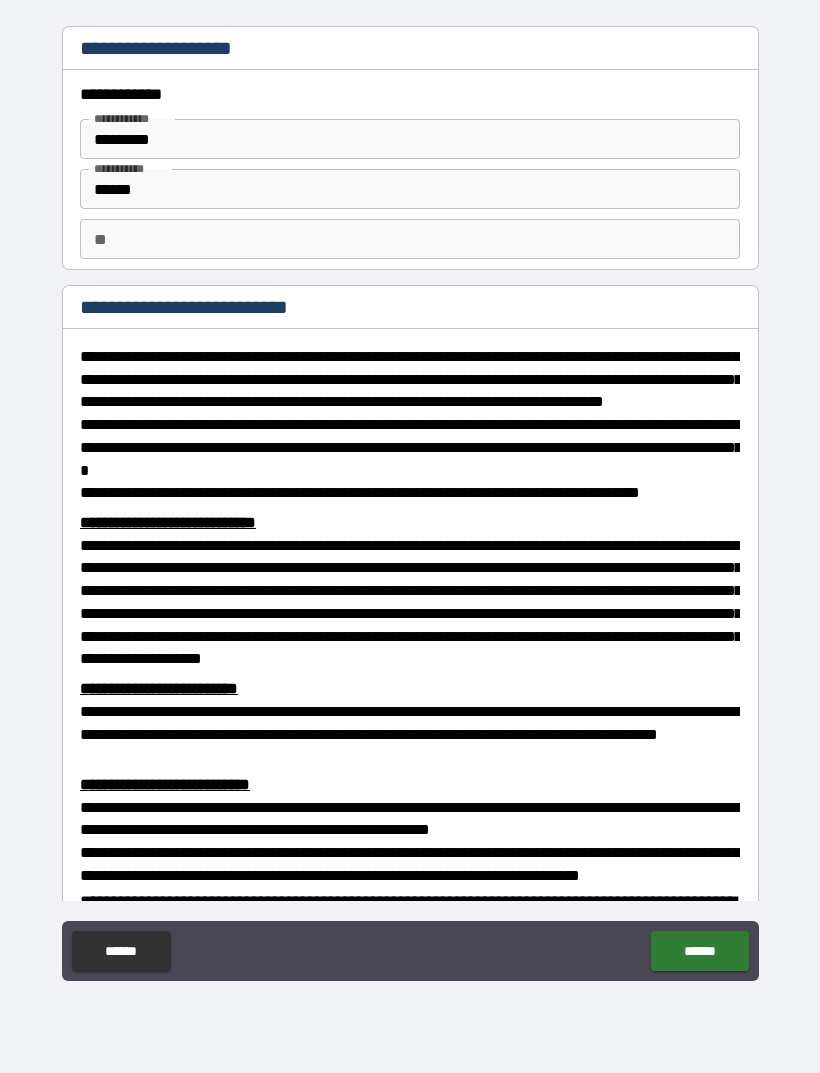 click on "******" at bounding box center [699, 951] 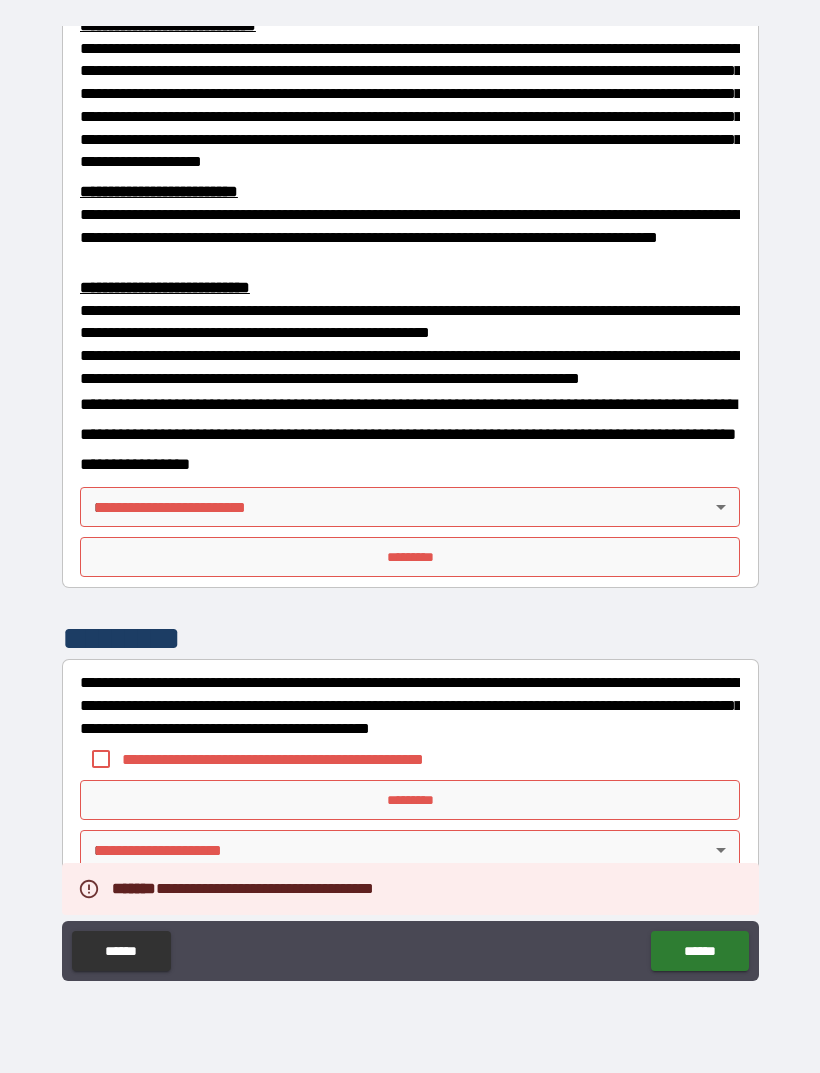 scroll, scrollTop: 549, scrollLeft: 0, axis: vertical 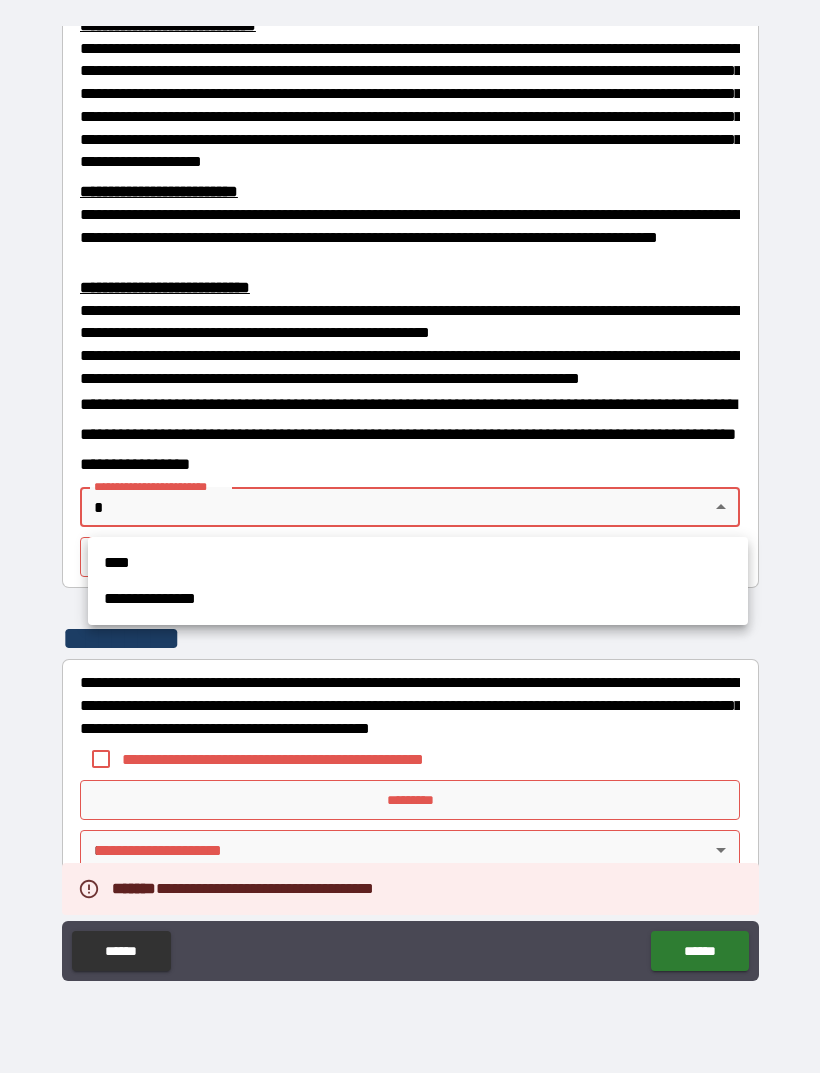 click on "**********" at bounding box center [418, 599] 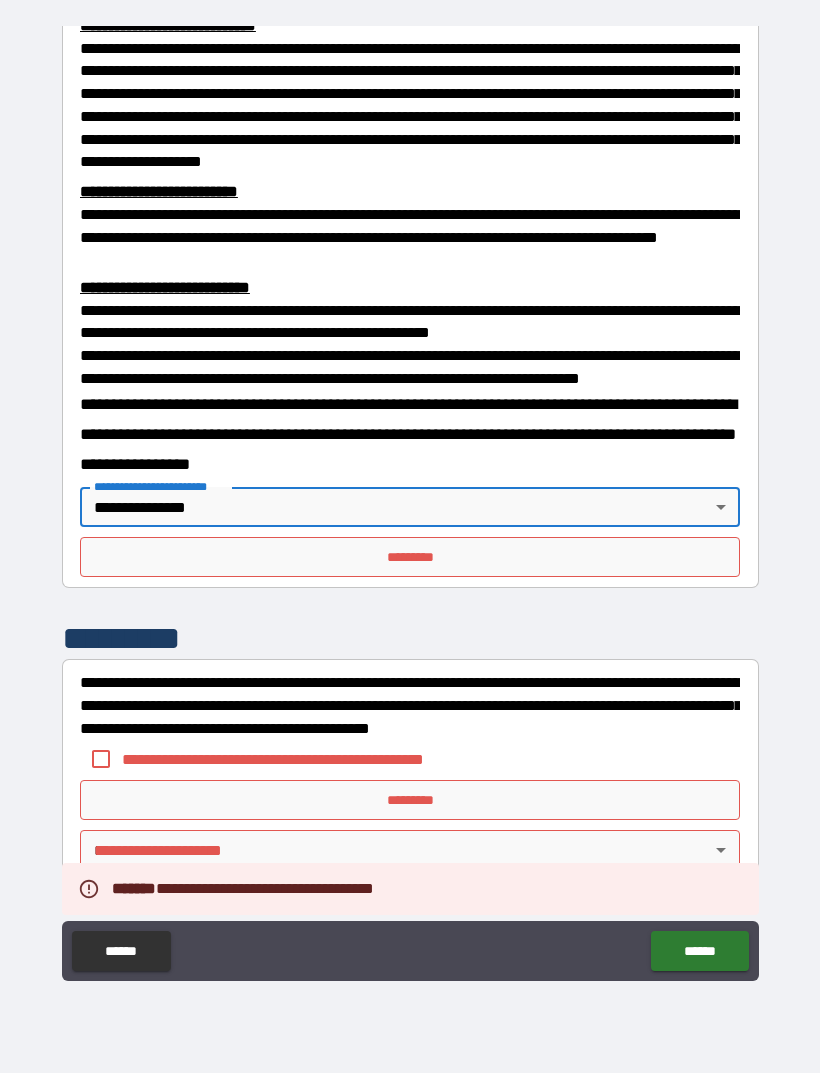 click on "*********" at bounding box center (410, 557) 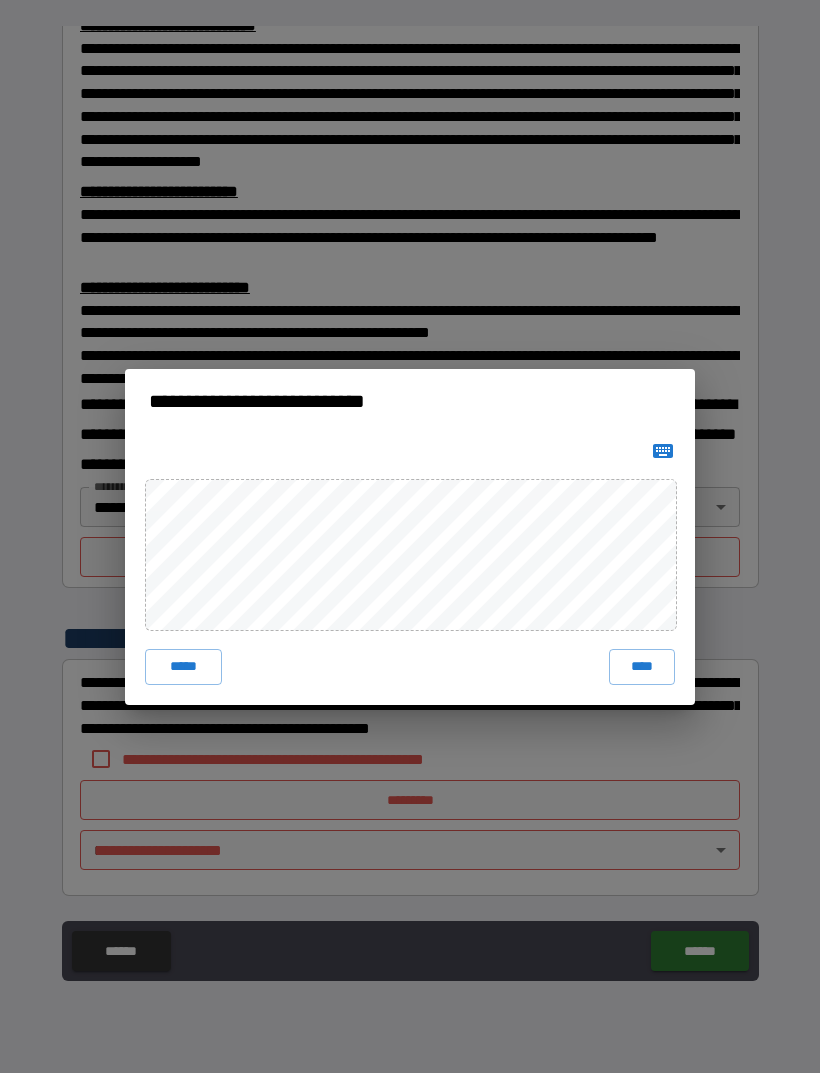 click on "****" at bounding box center [642, 667] 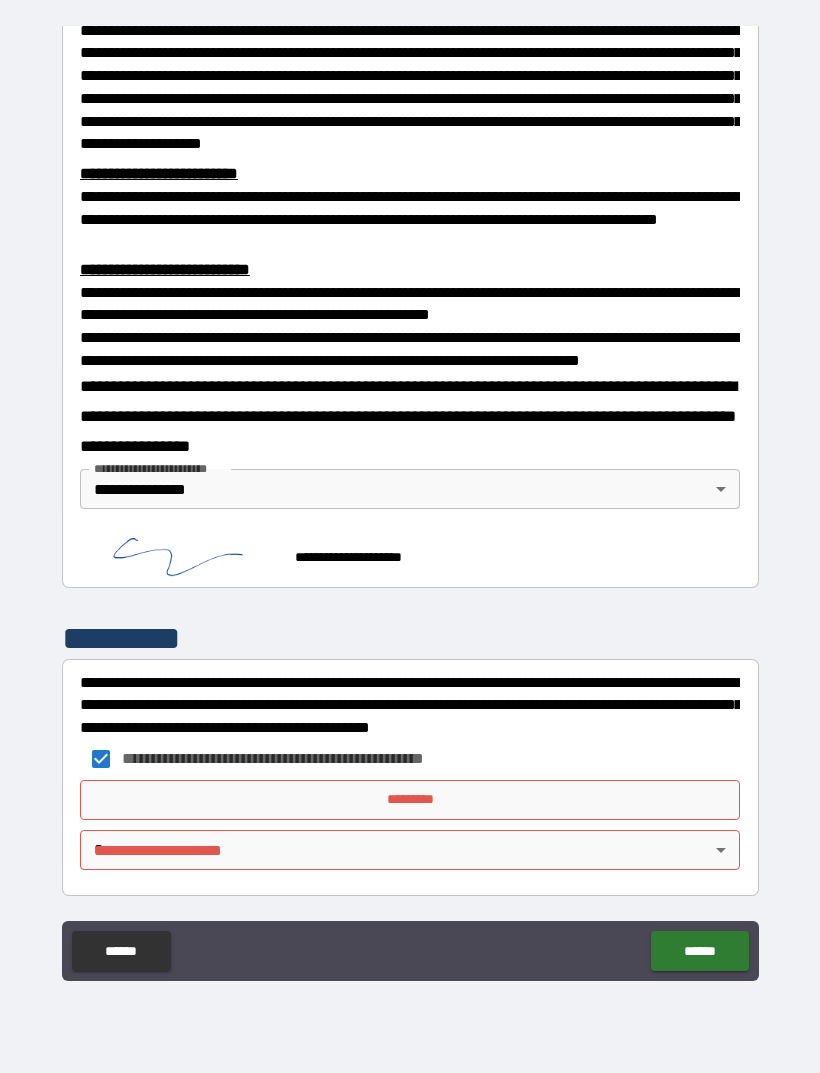 click on "*********" at bounding box center (410, 800) 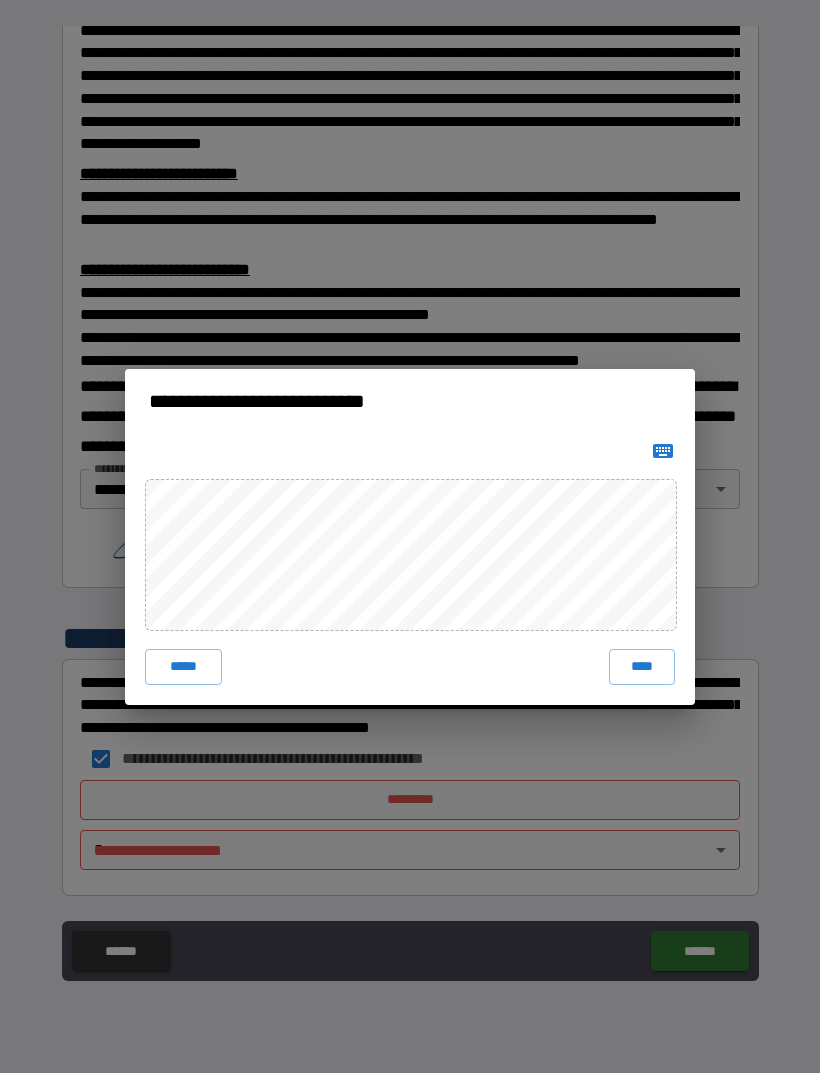 click on "****" at bounding box center [642, 667] 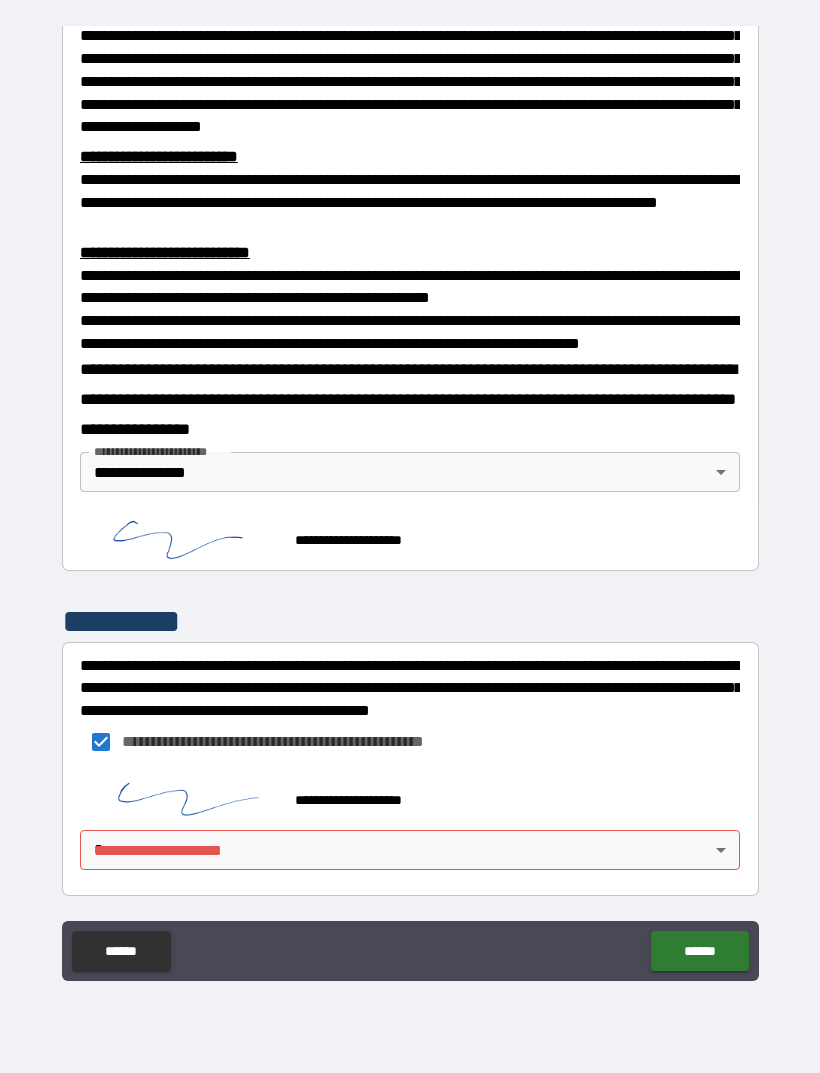 scroll, scrollTop: 583, scrollLeft: 0, axis: vertical 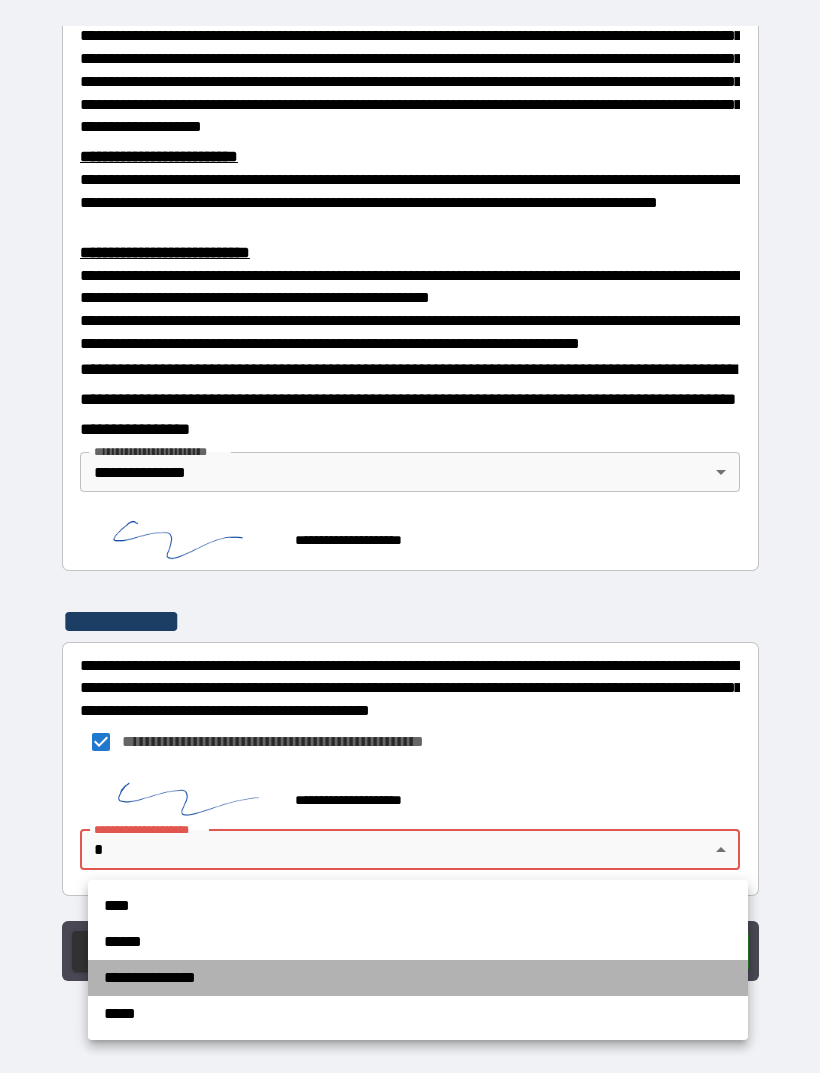 click on "**********" at bounding box center [418, 978] 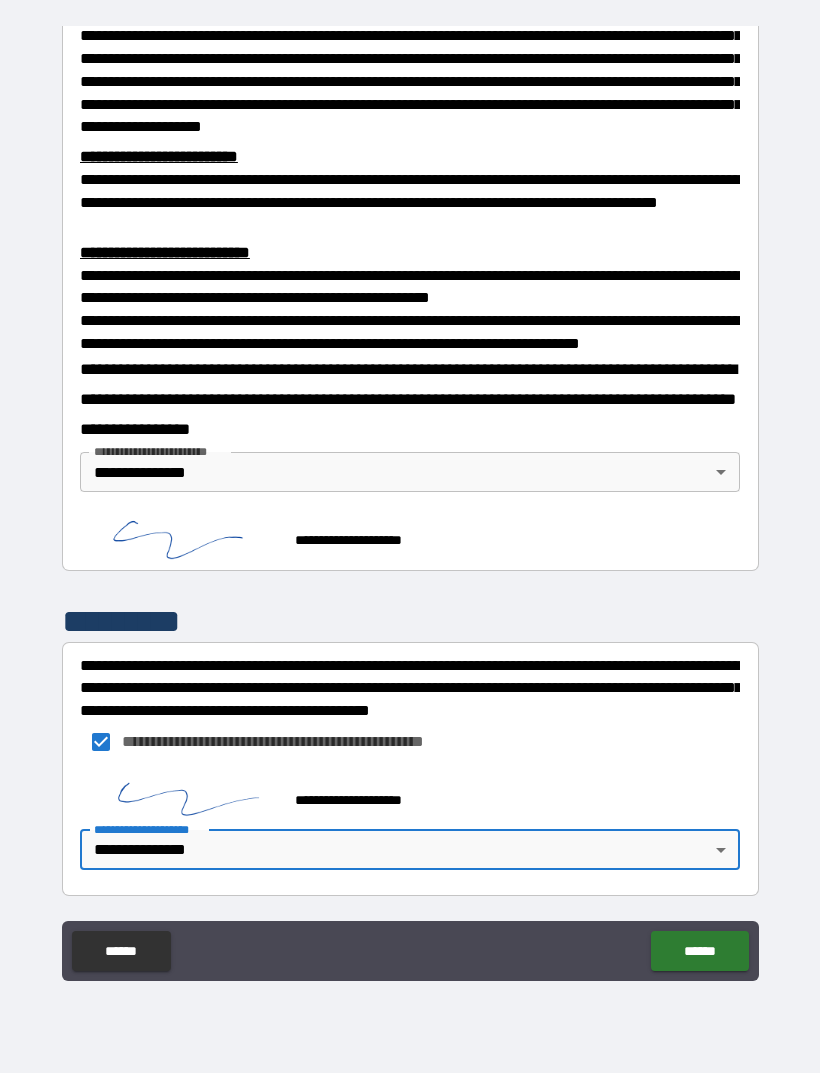 click on "******" at bounding box center [699, 951] 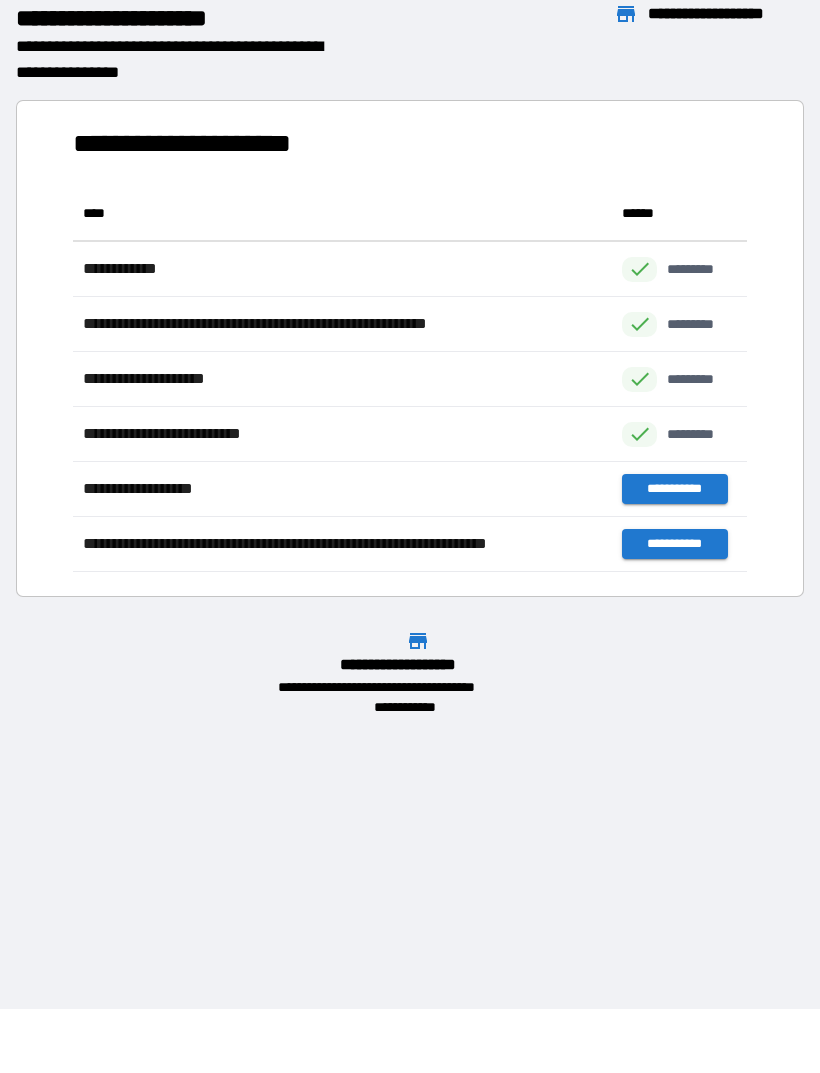 scroll, scrollTop: 1, scrollLeft: 1, axis: both 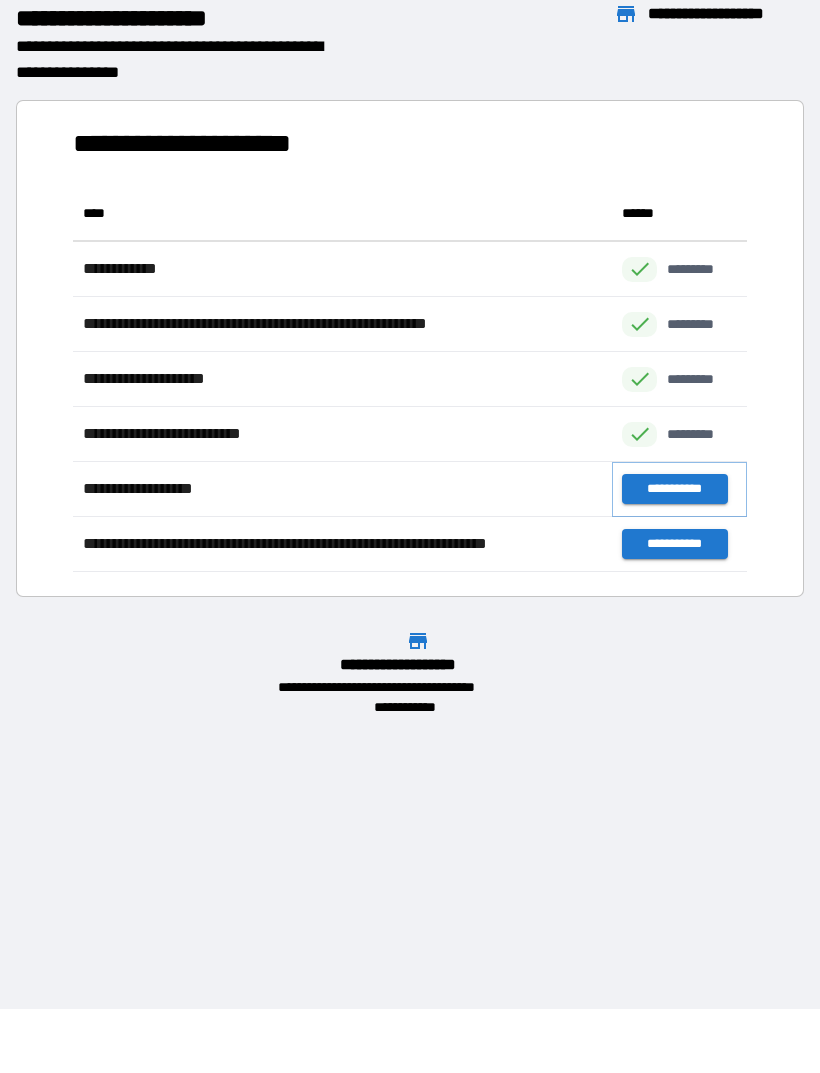 click on "**********" at bounding box center (674, 489) 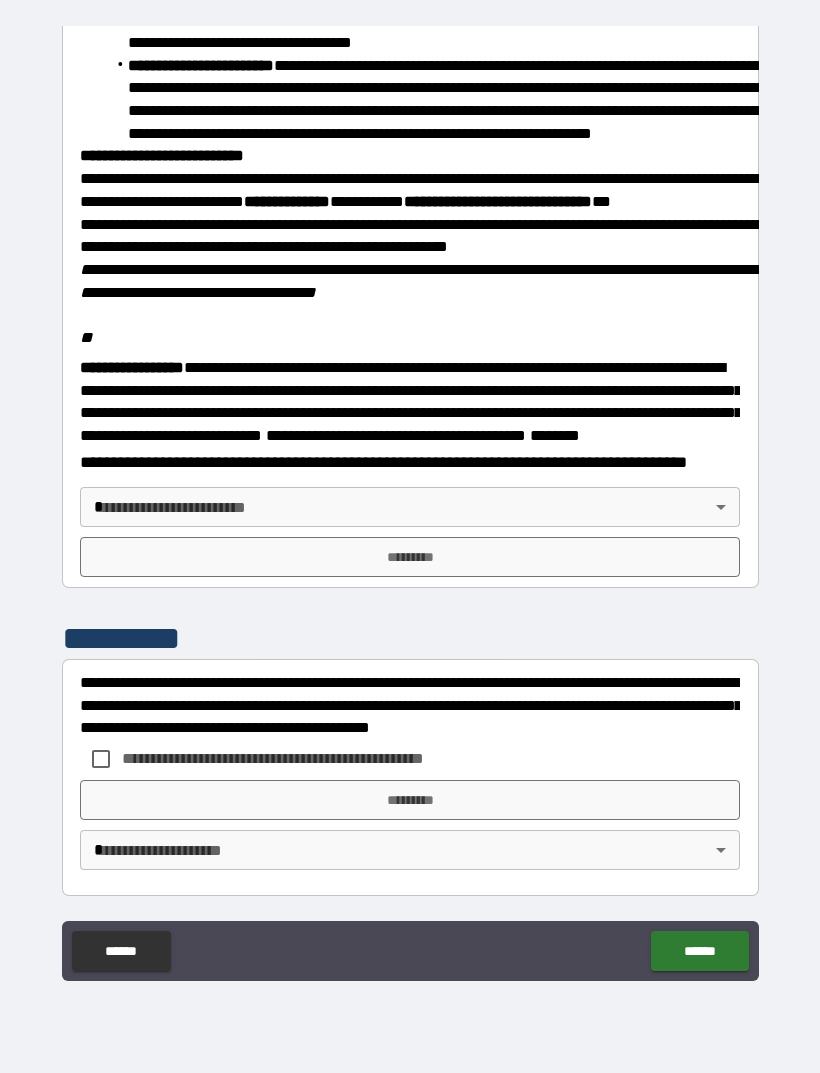 scroll, scrollTop: 2234, scrollLeft: 0, axis: vertical 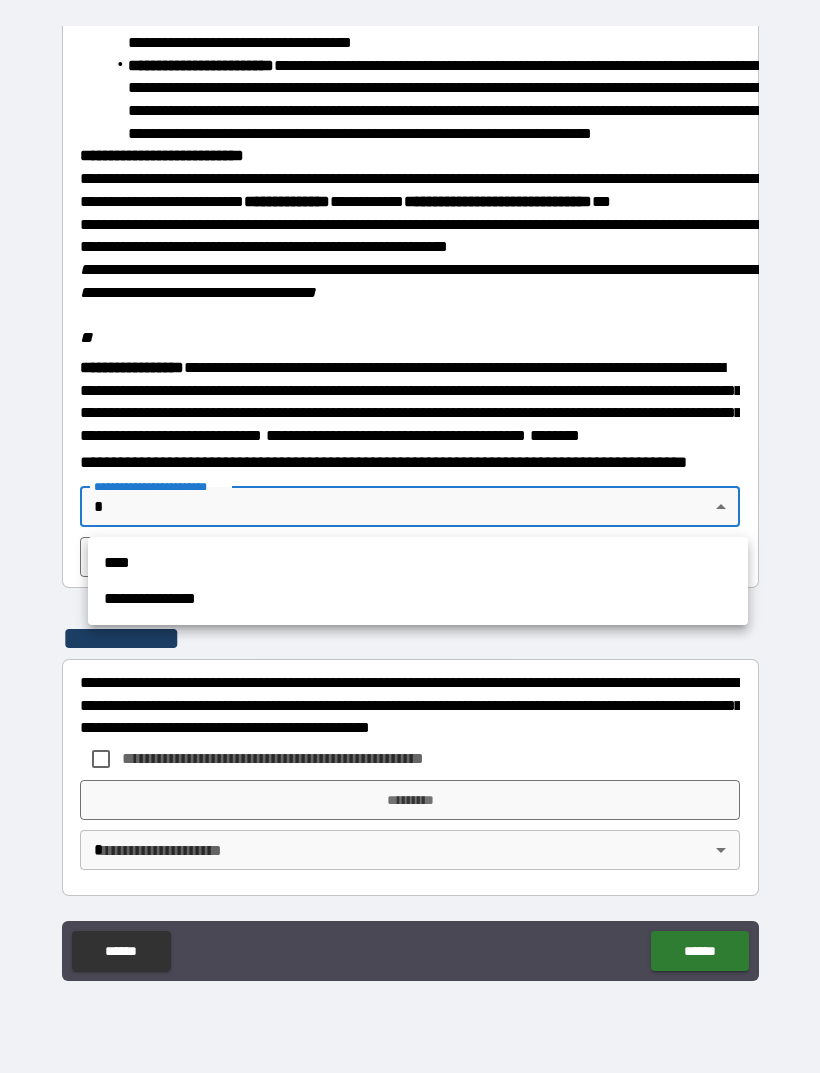 click on "**********" at bounding box center (418, 599) 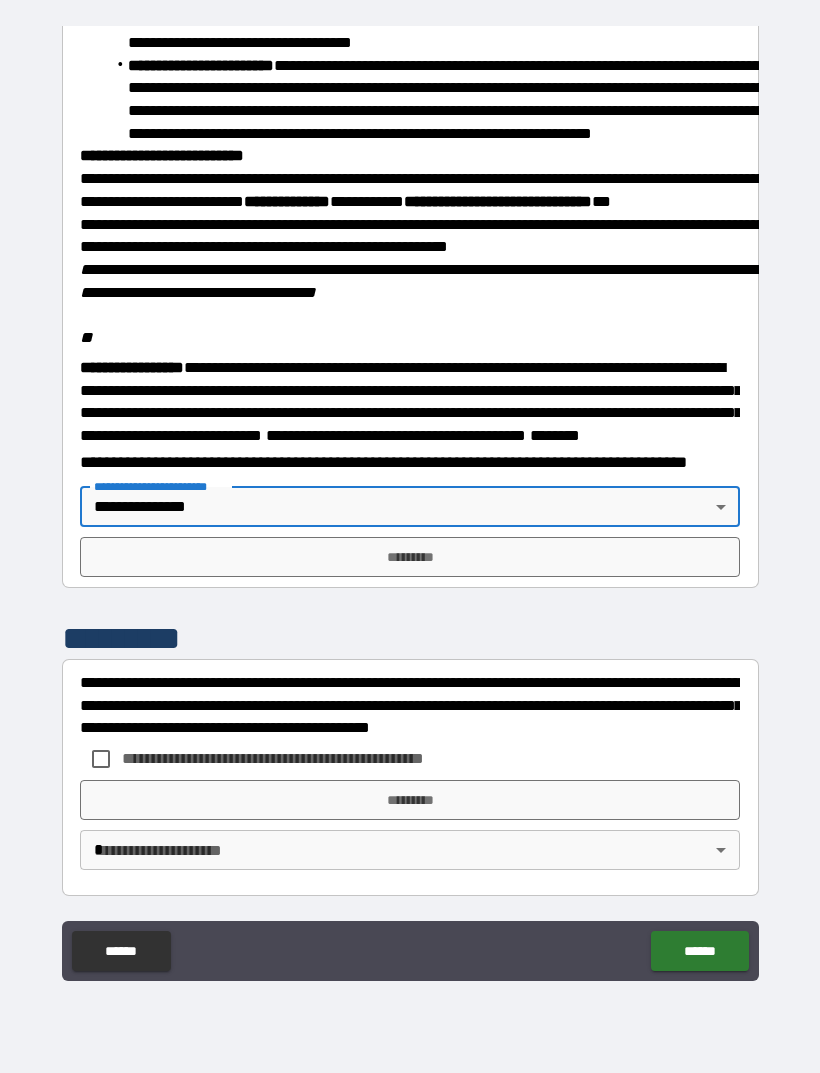 click on "*********" at bounding box center [410, 557] 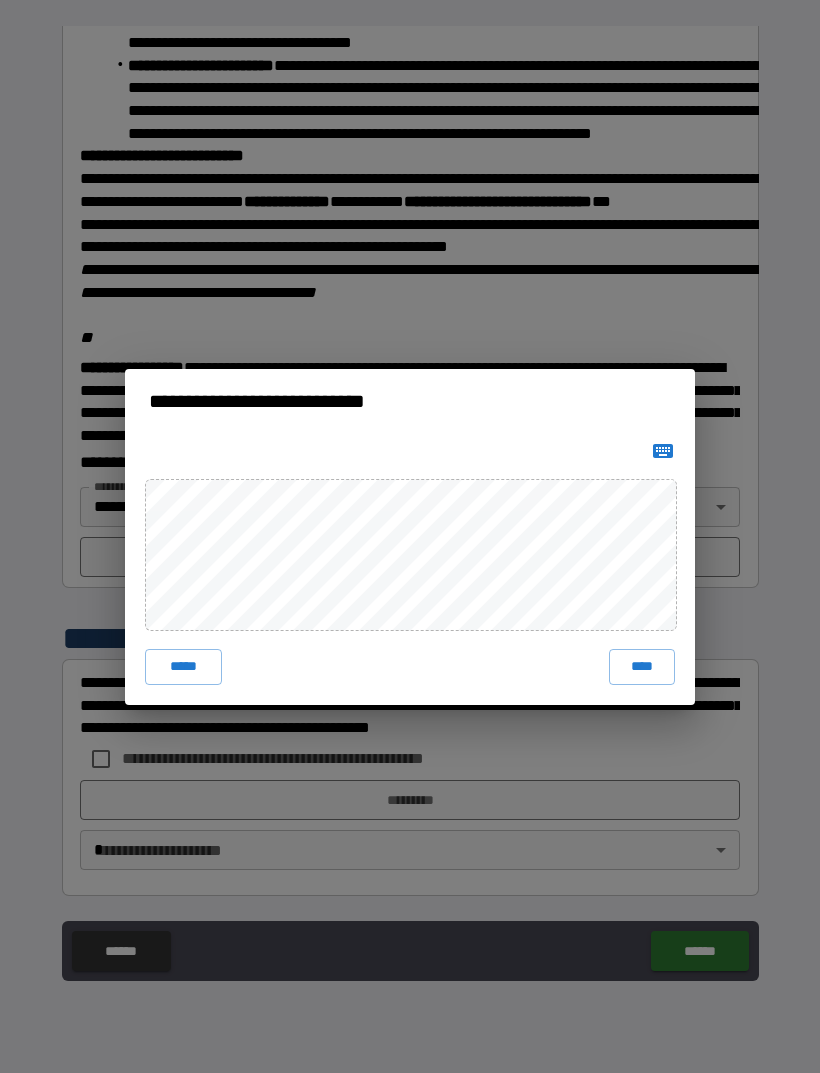 click on "****" at bounding box center (642, 667) 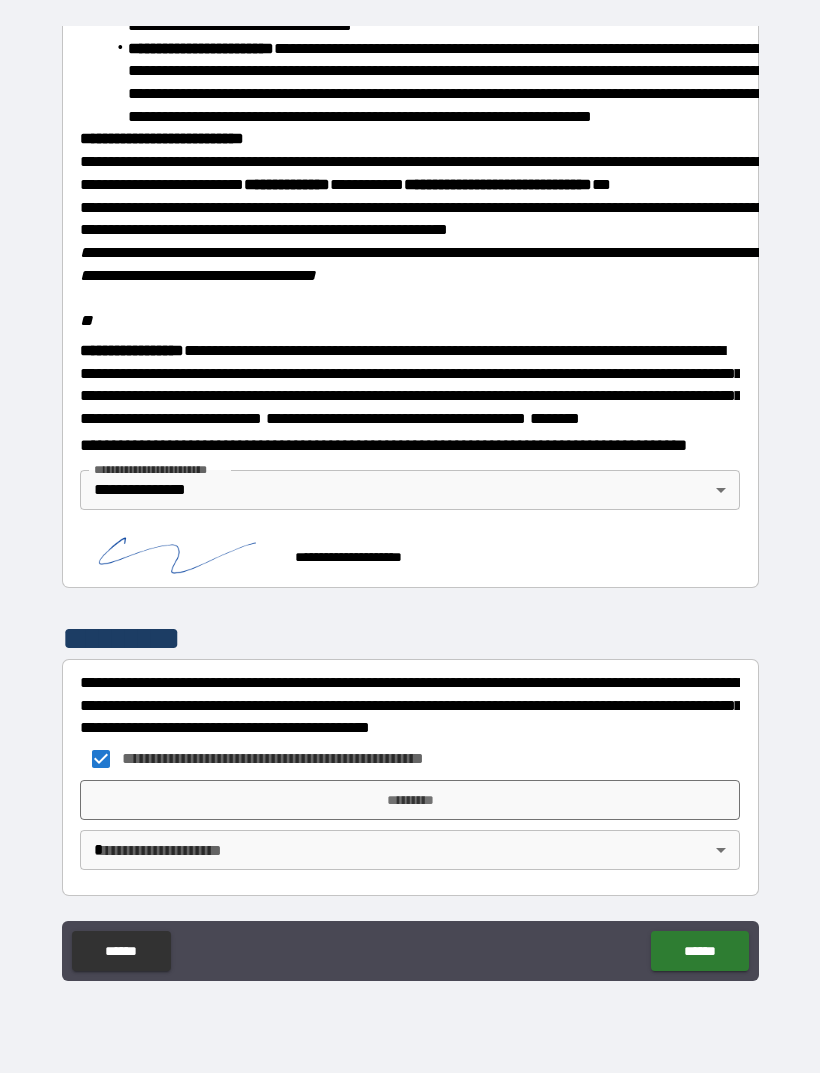 click on "*********" at bounding box center (410, 800) 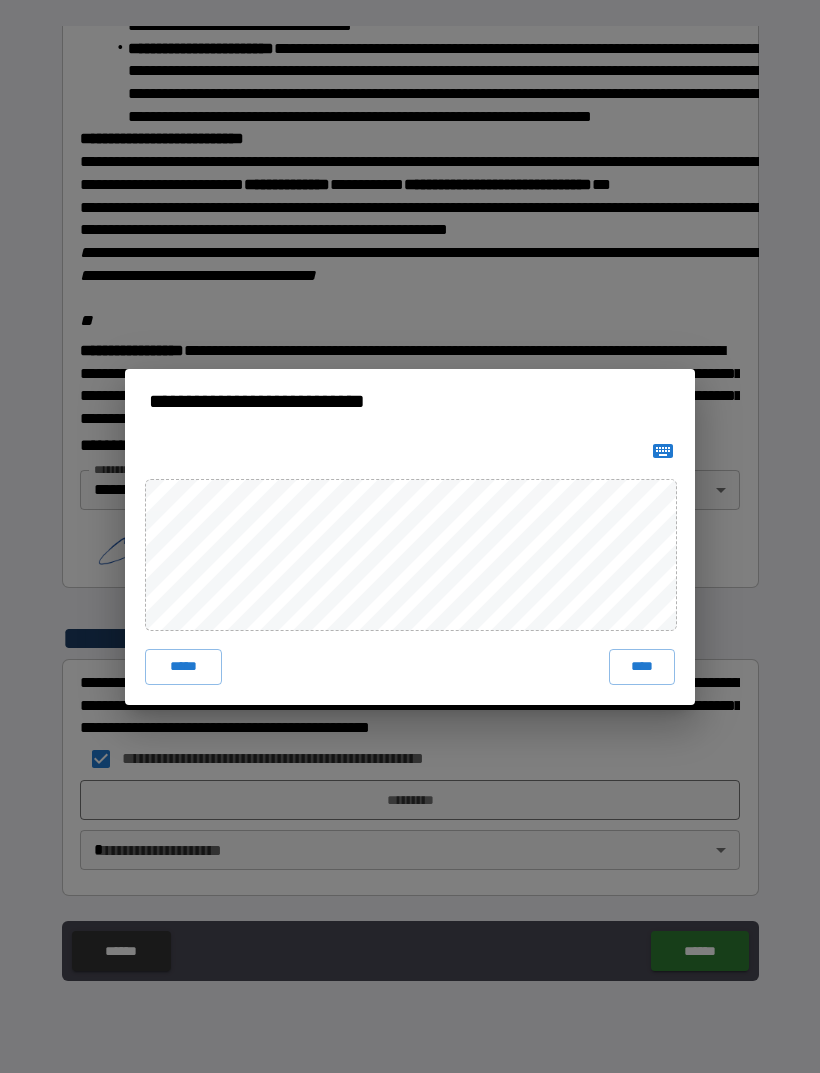 click on "****" at bounding box center [642, 667] 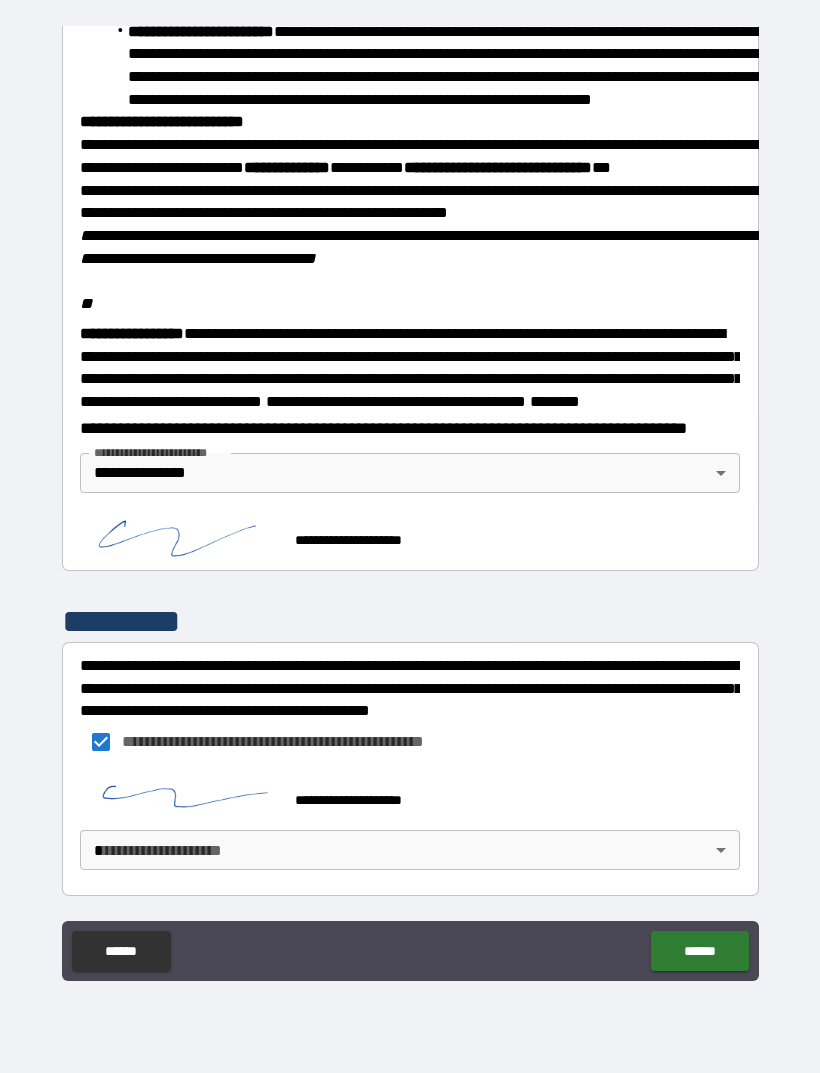 click on "**********" at bounding box center (410, 504) 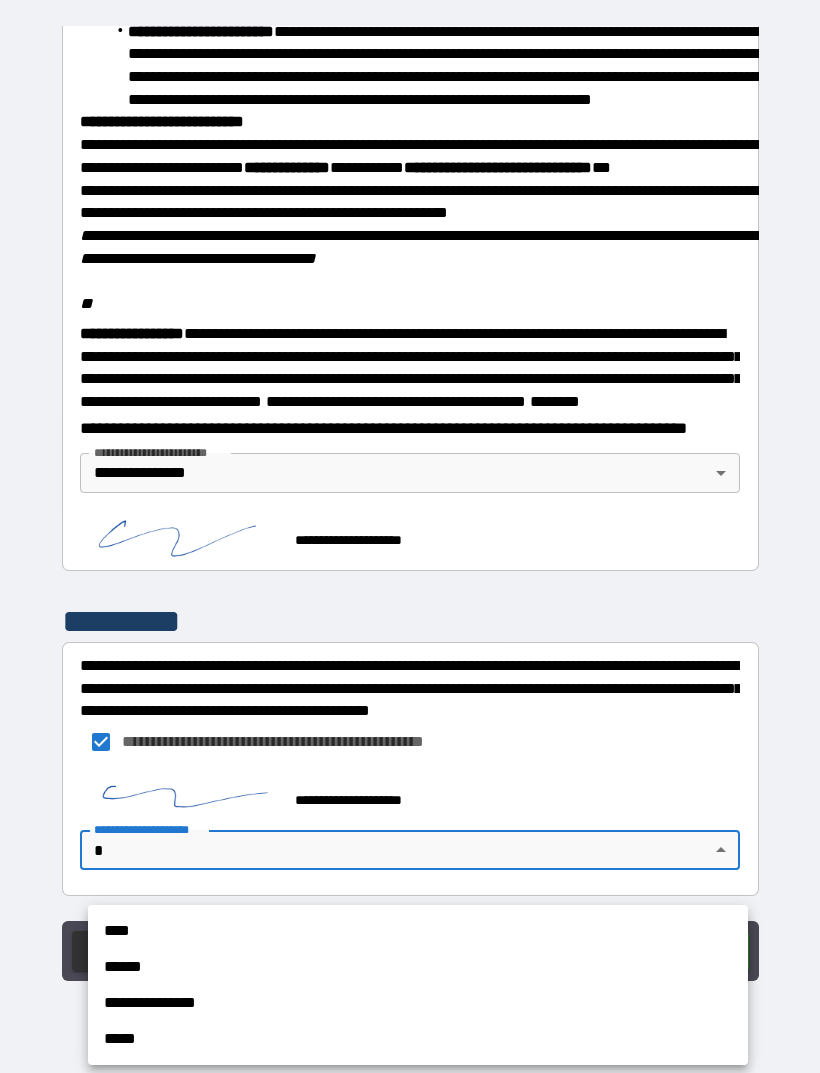 click on "**********" at bounding box center [418, 1003] 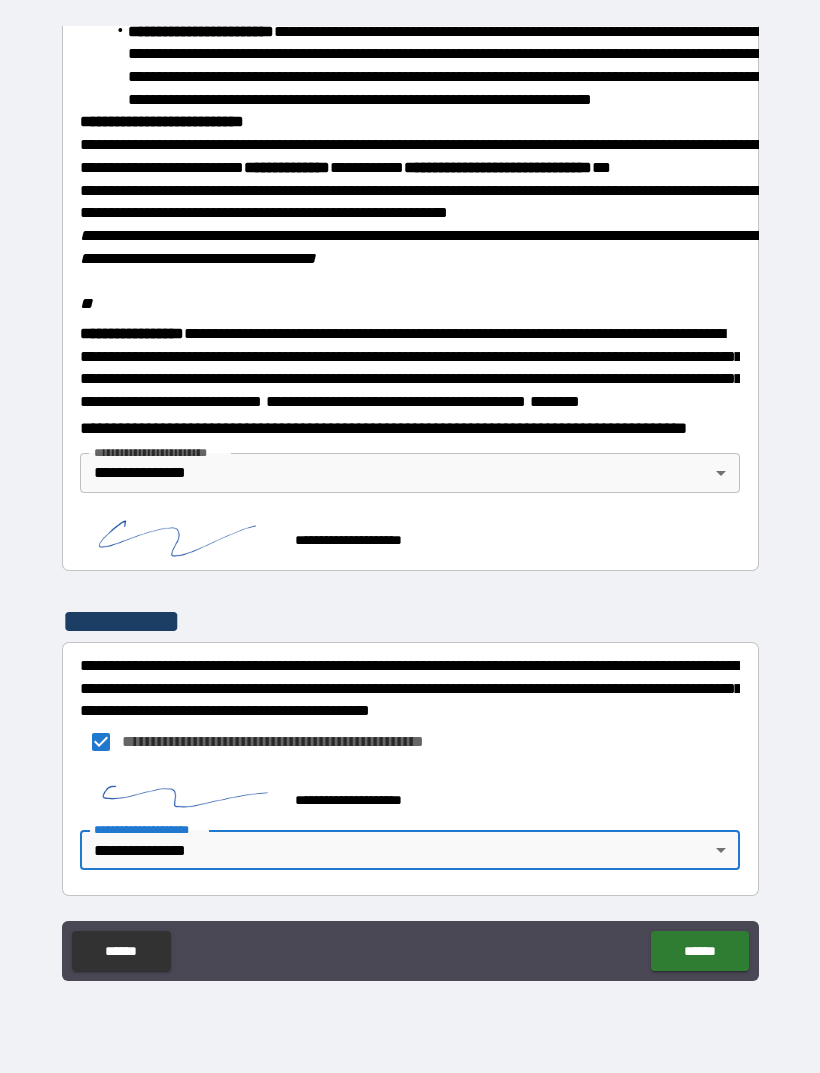 scroll, scrollTop: 2237, scrollLeft: 0, axis: vertical 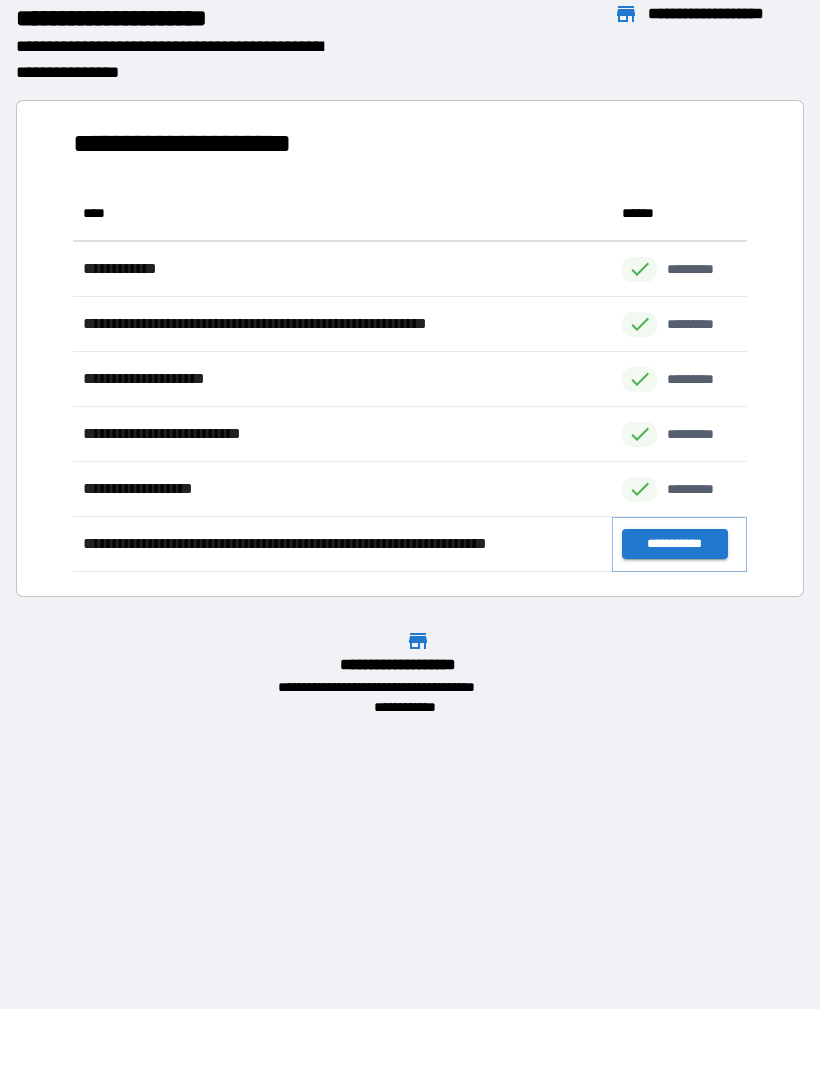 click on "**********" at bounding box center (674, 544) 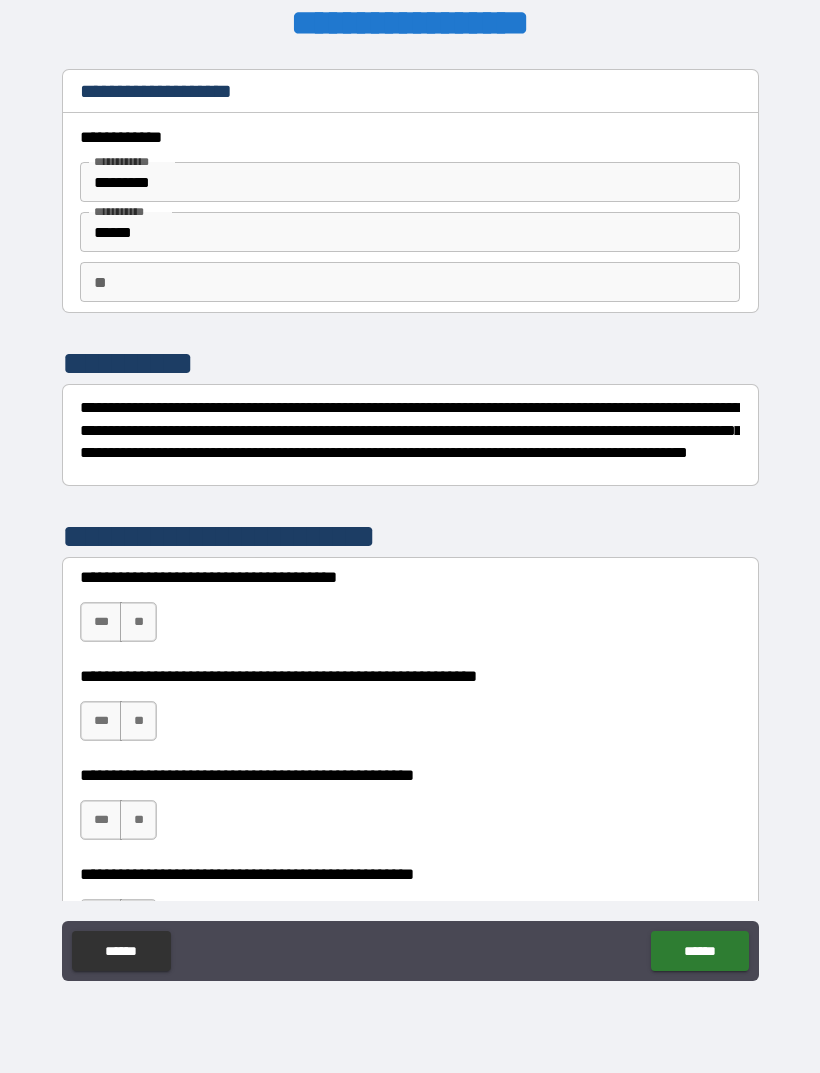 click on "**" at bounding box center (138, 622) 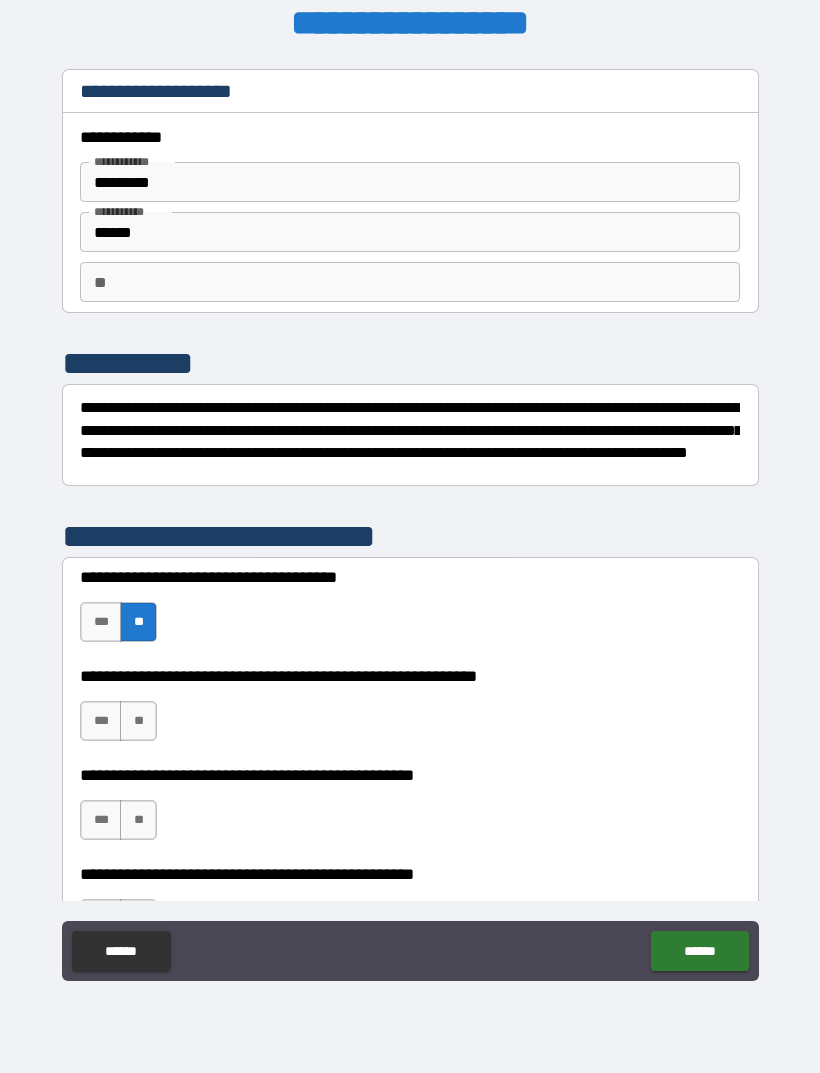 click on "**" at bounding box center [138, 721] 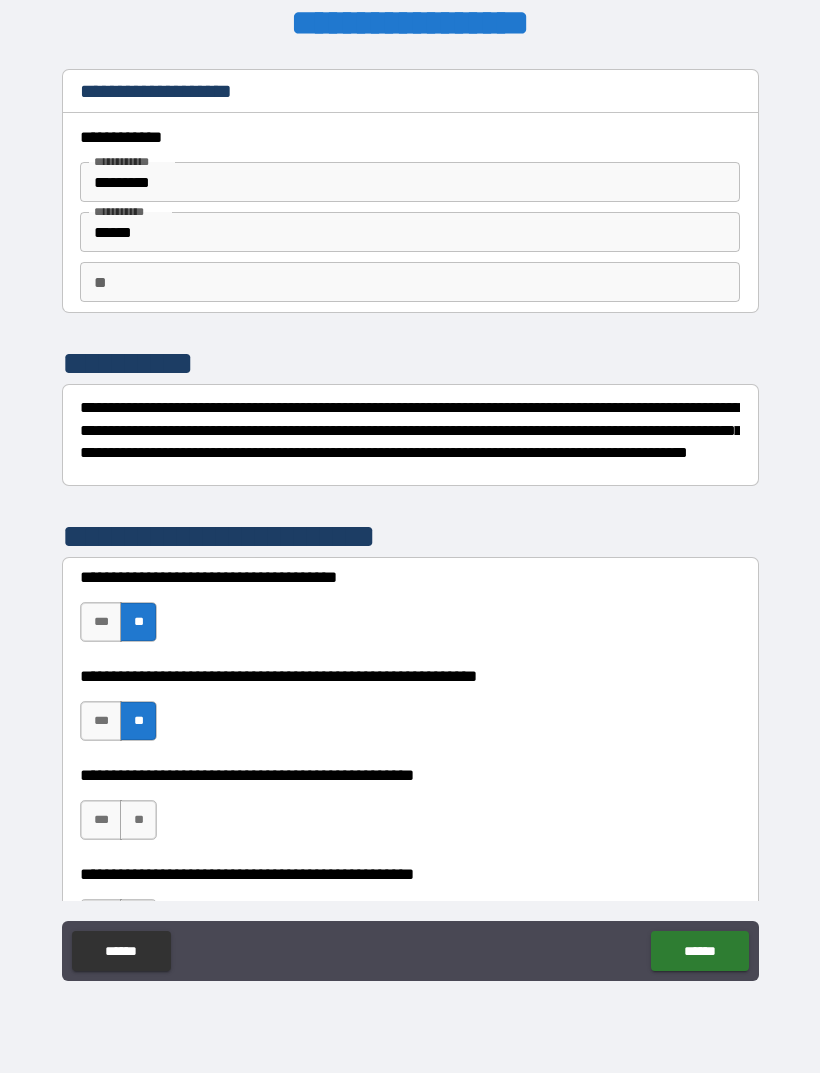click on "**" at bounding box center [138, 820] 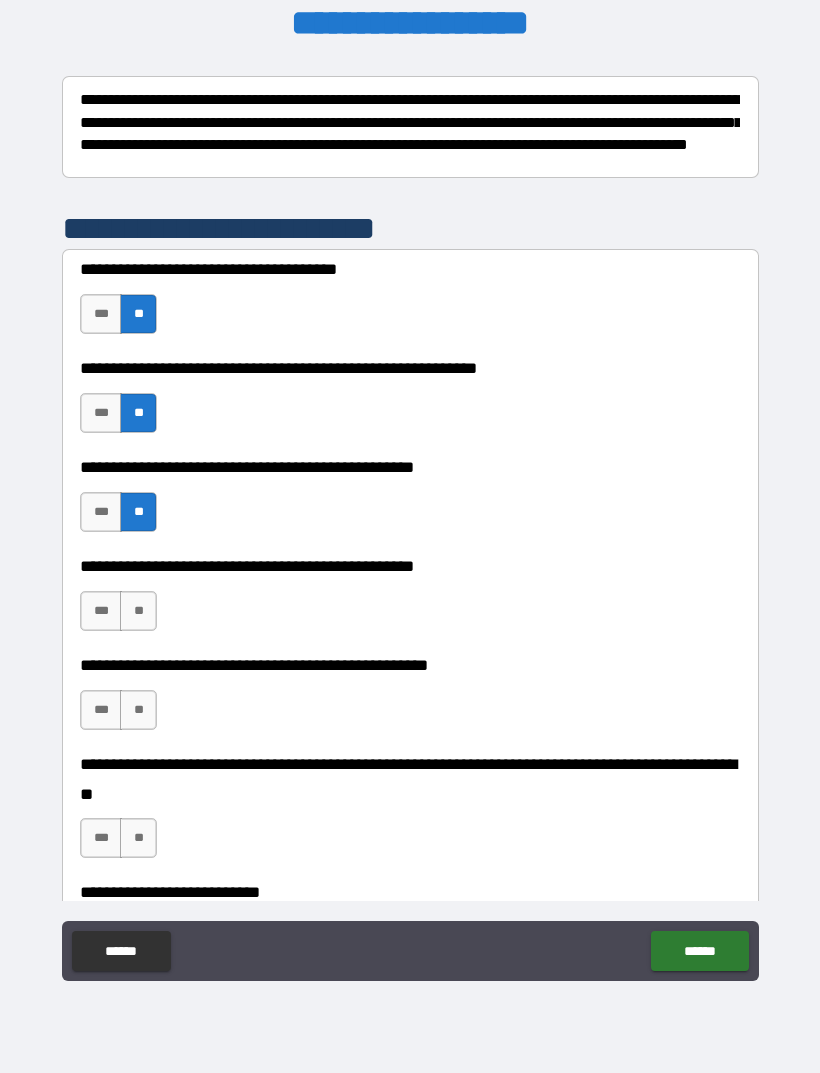scroll, scrollTop: 316, scrollLeft: 0, axis: vertical 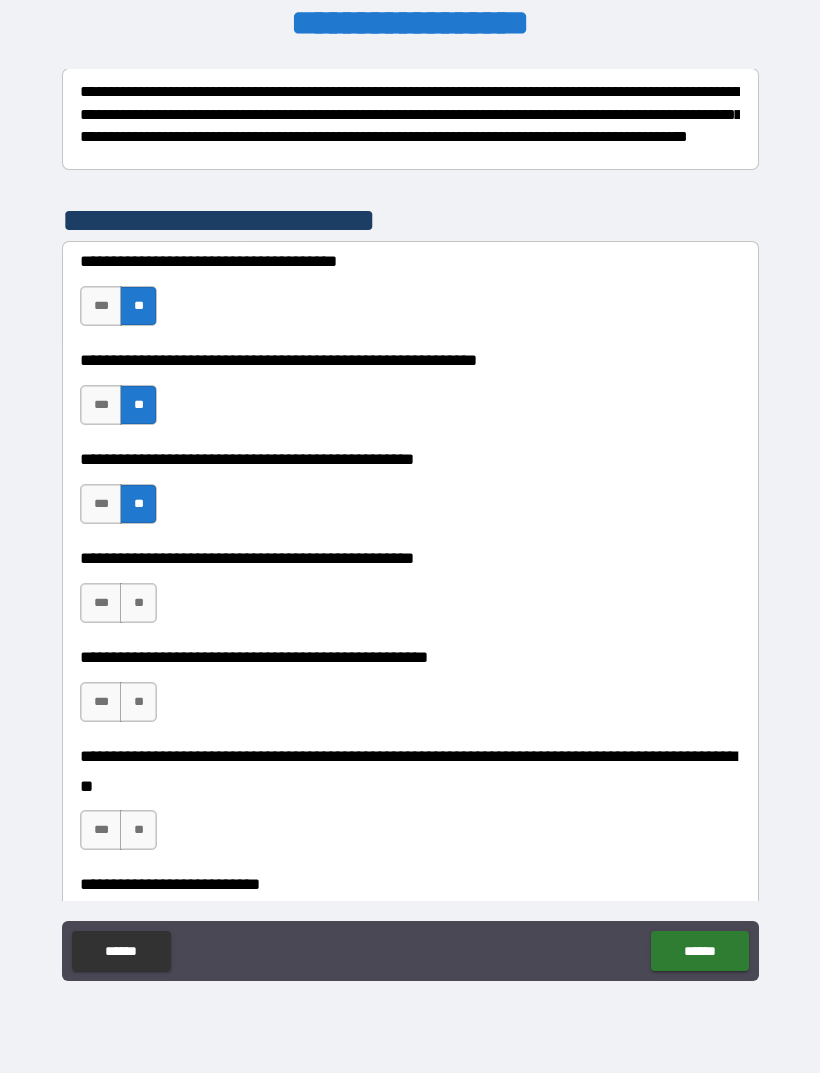 click on "**" at bounding box center (138, 603) 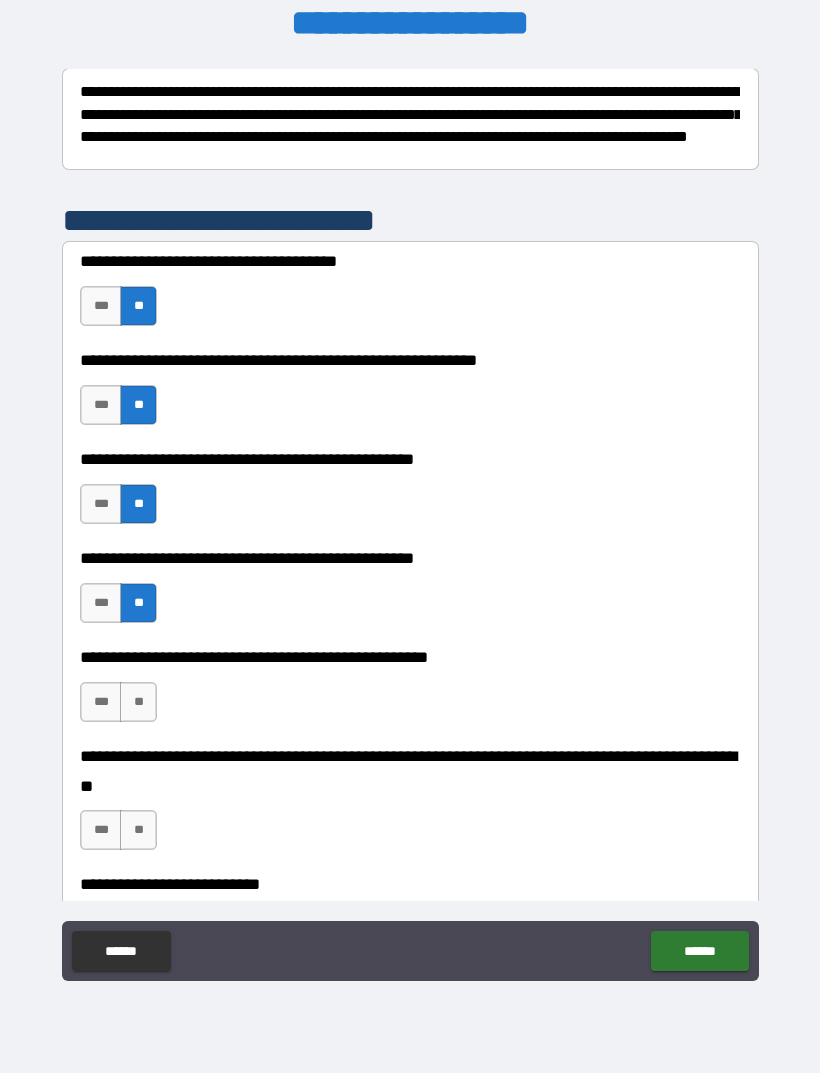 click on "**" at bounding box center (138, 702) 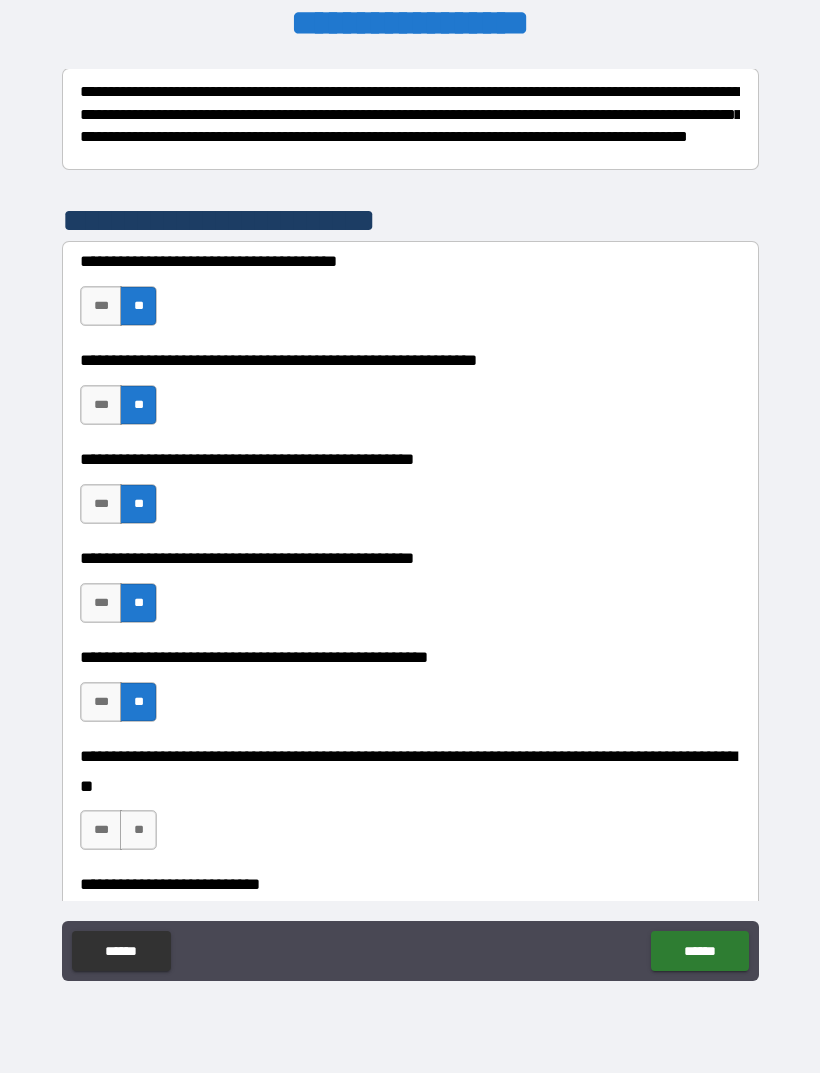 click on "**" at bounding box center (138, 830) 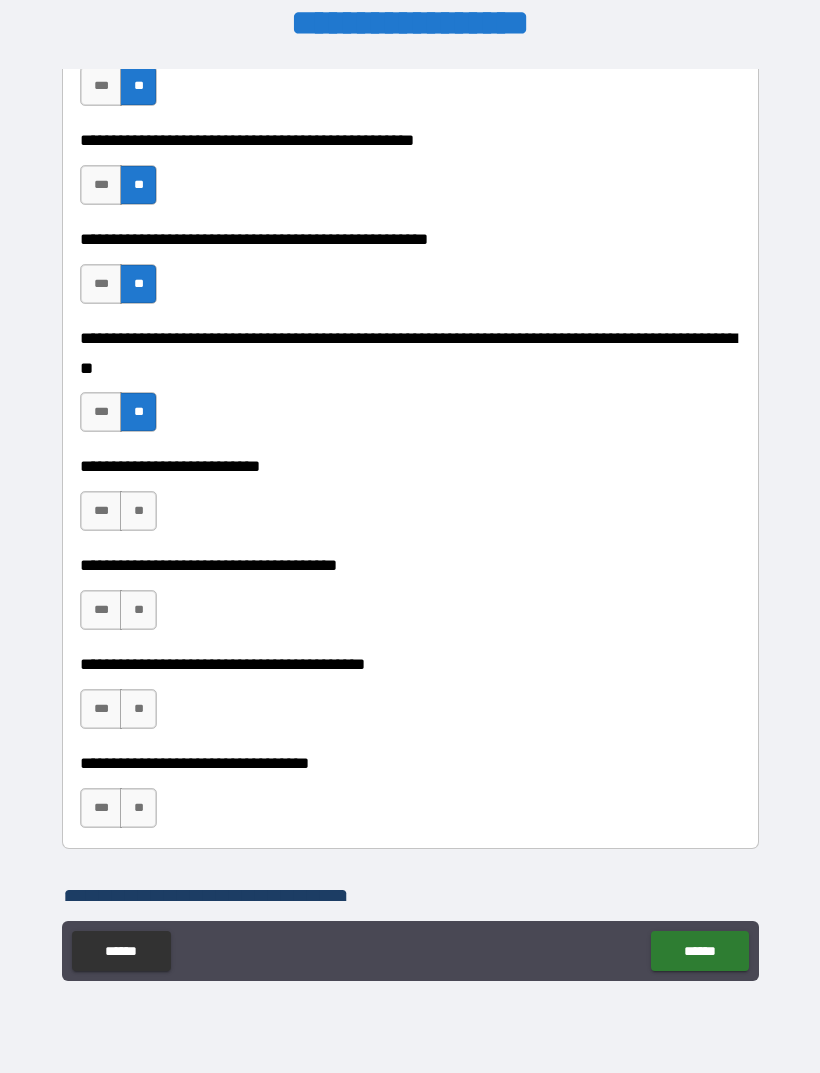 scroll, scrollTop: 733, scrollLeft: 0, axis: vertical 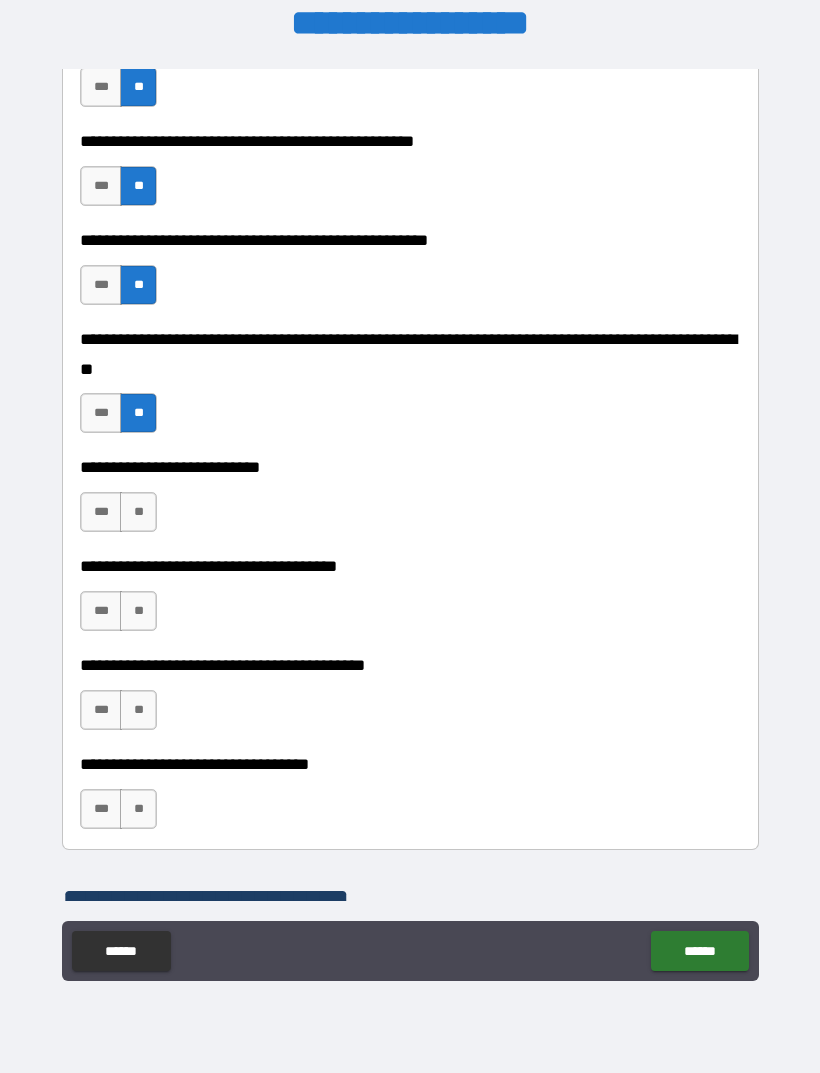 click on "**" at bounding box center [138, 512] 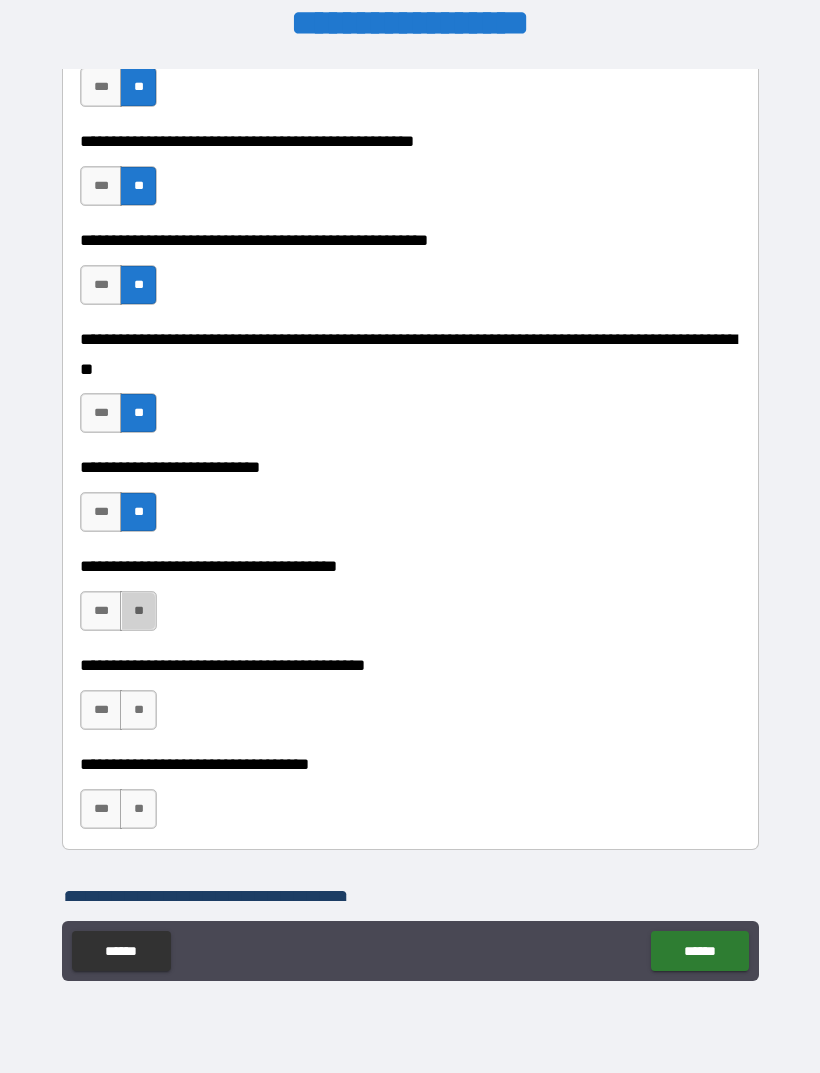 click on "**" at bounding box center [138, 611] 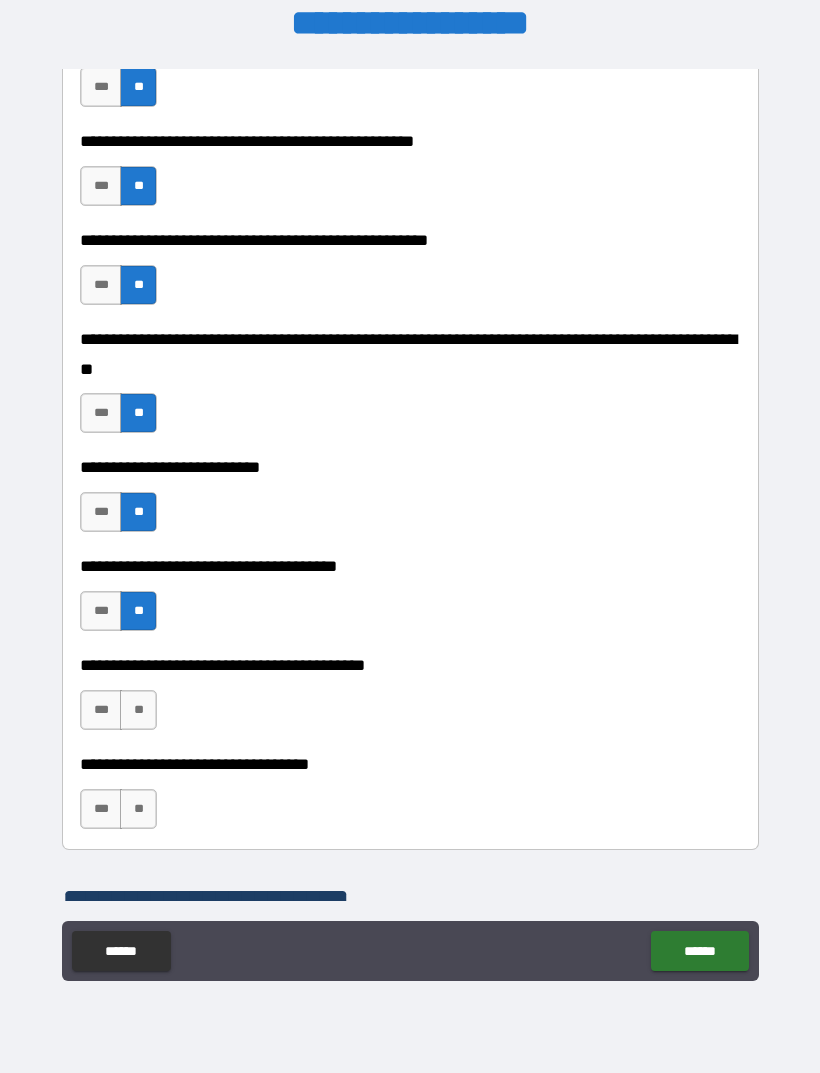 click on "**" at bounding box center [138, 710] 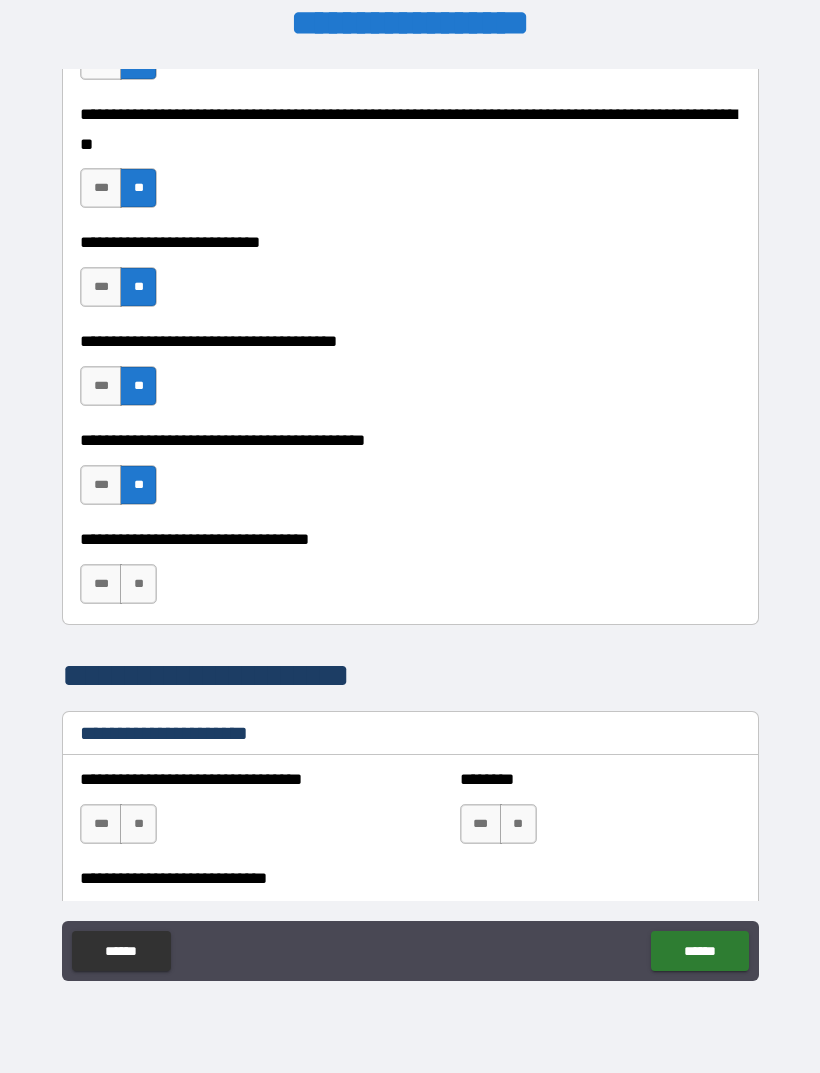 scroll, scrollTop: 960, scrollLeft: 0, axis: vertical 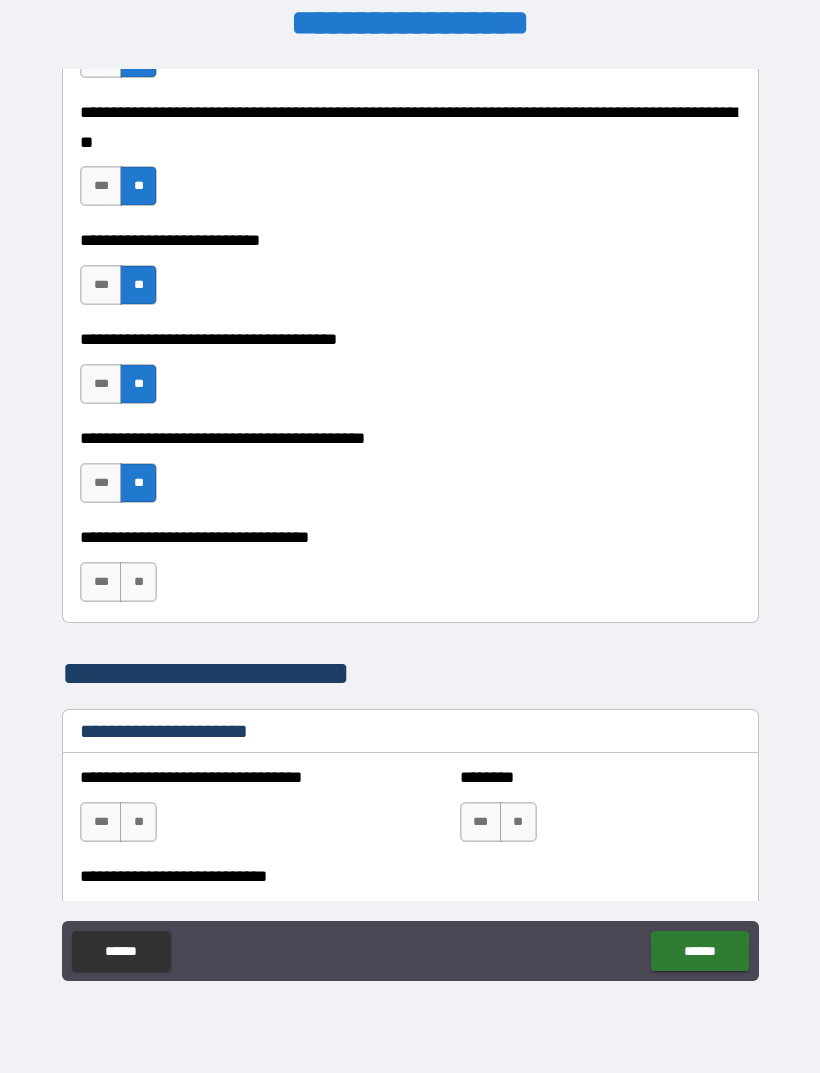 click on "**" at bounding box center [138, 582] 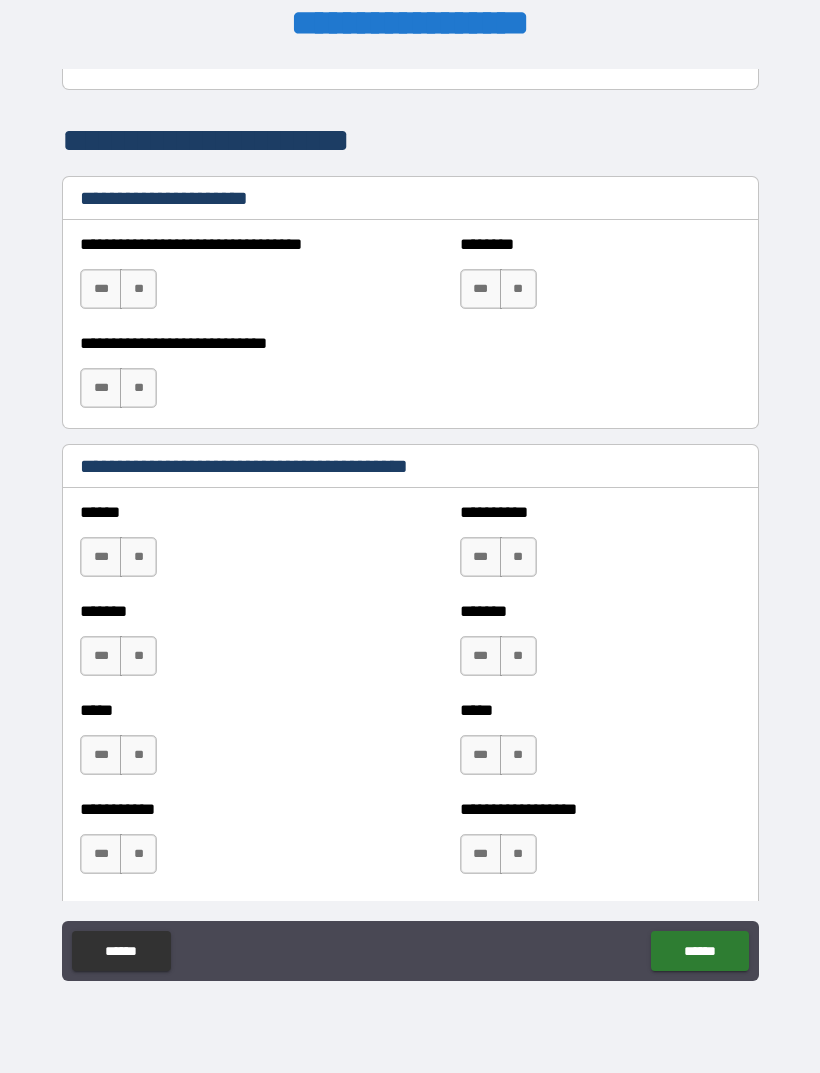 scroll, scrollTop: 1469, scrollLeft: 0, axis: vertical 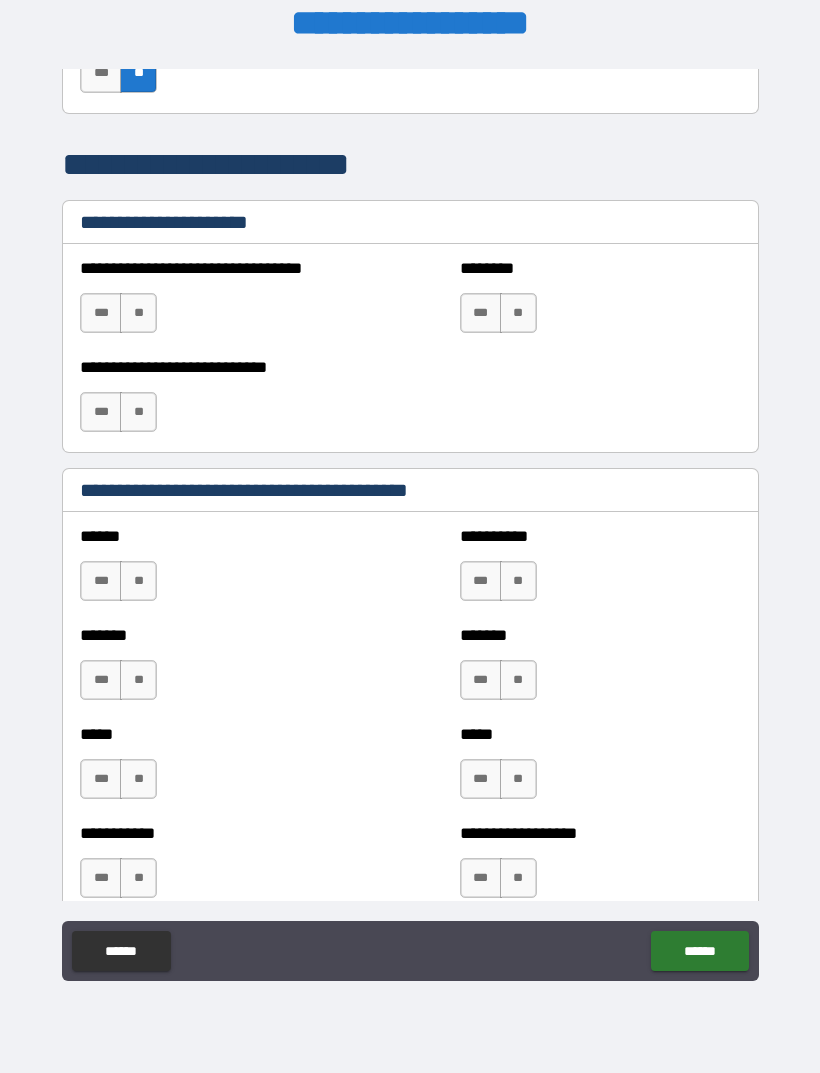 click on "**" at bounding box center [138, 313] 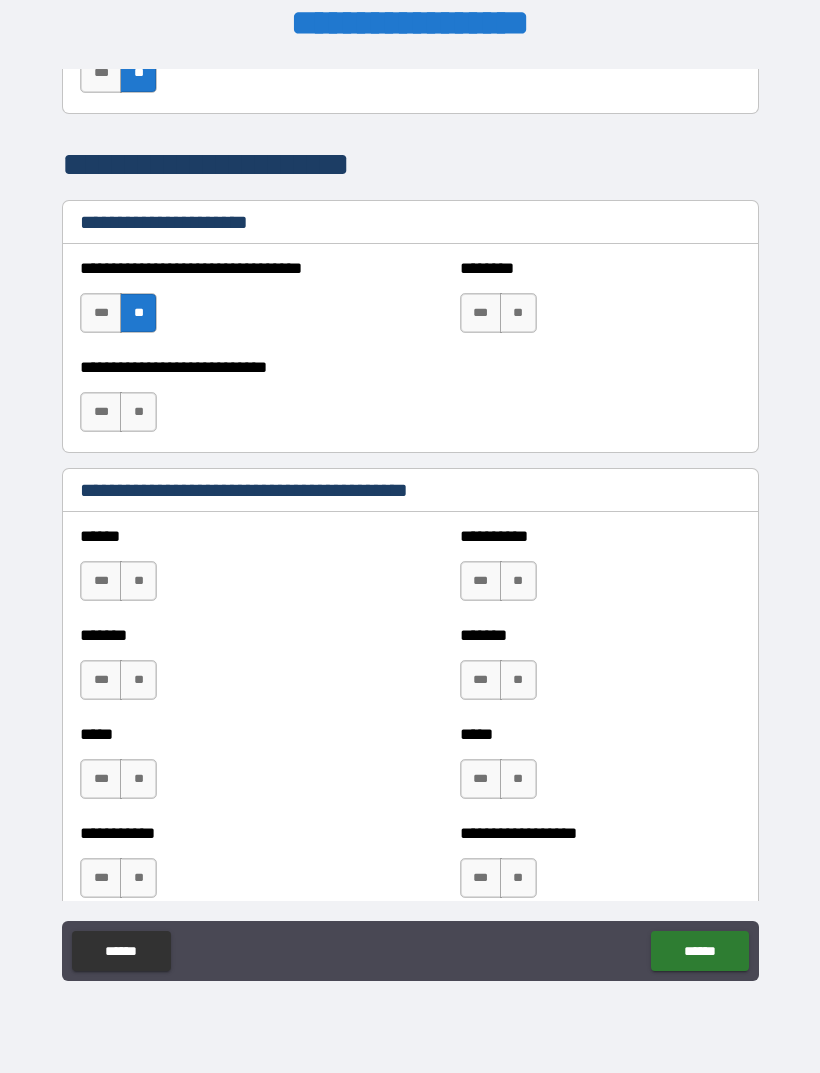 click on "**" at bounding box center [138, 412] 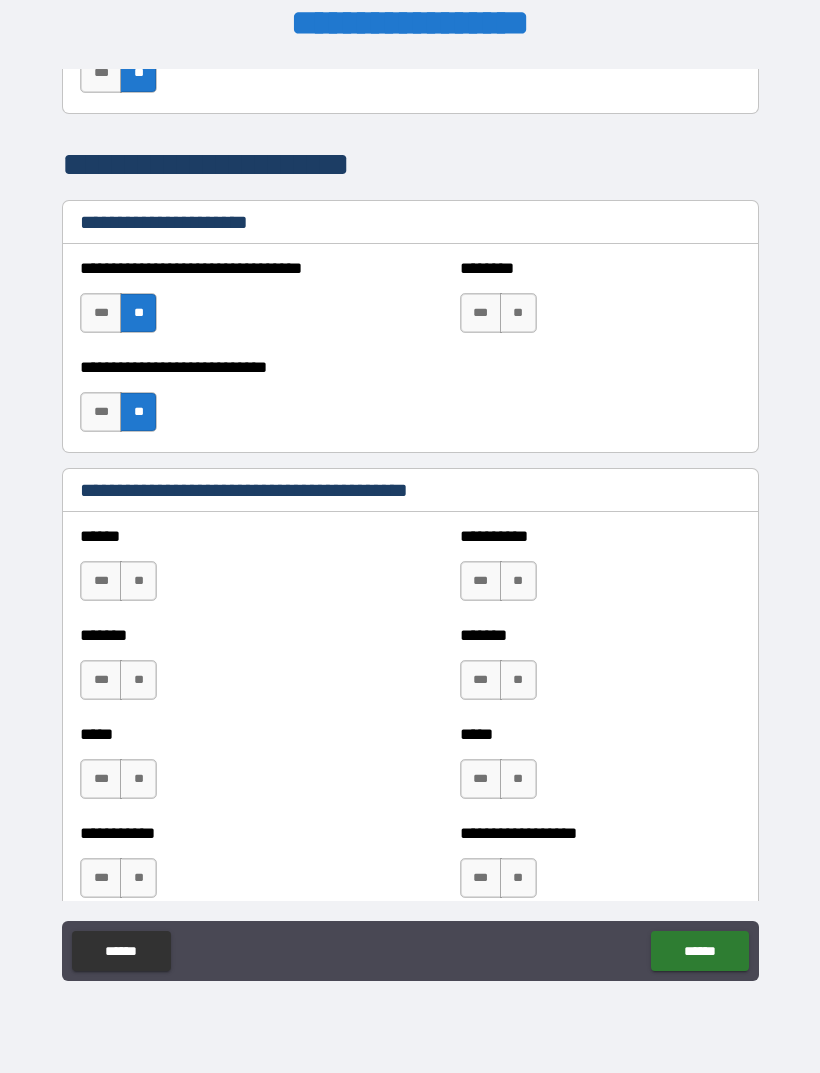 click on "**" at bounding box center [518, 313] 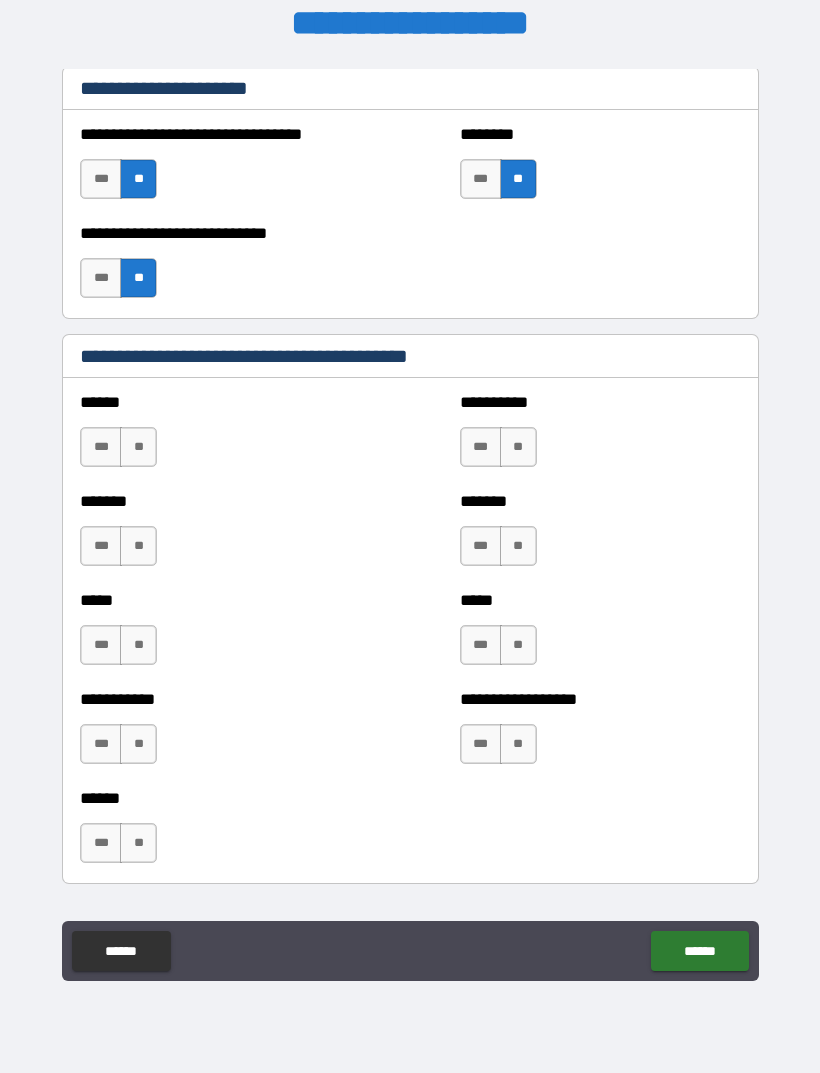 scroll, scrollTop: 1605, scrollLeft: 0, axis: vertical 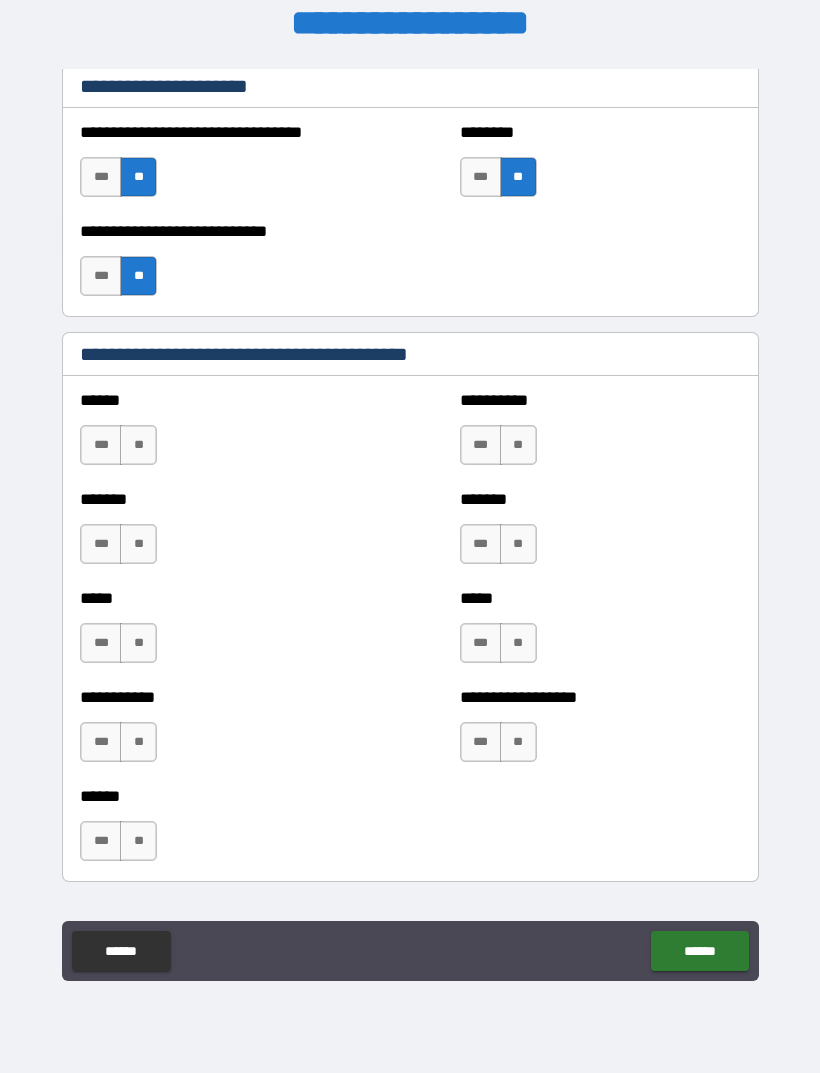 click on "**" at bounding box center [138, 445] 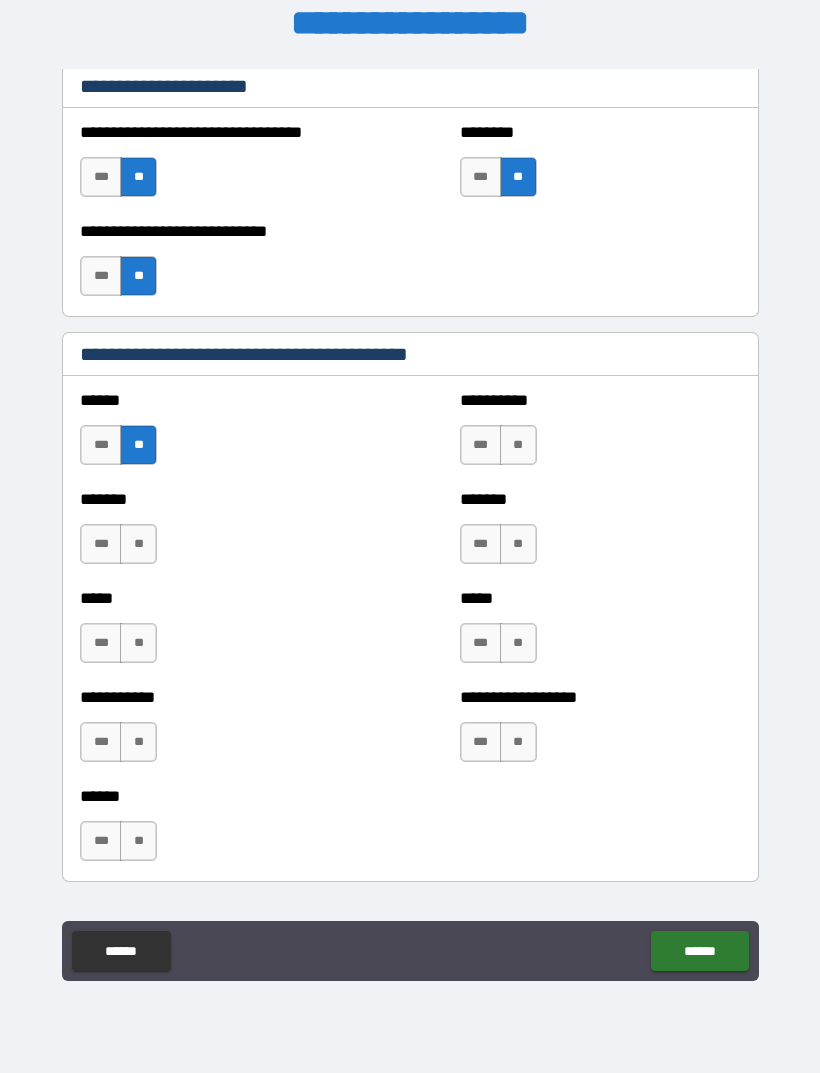 click on "**" at bounding box center (138, 544) 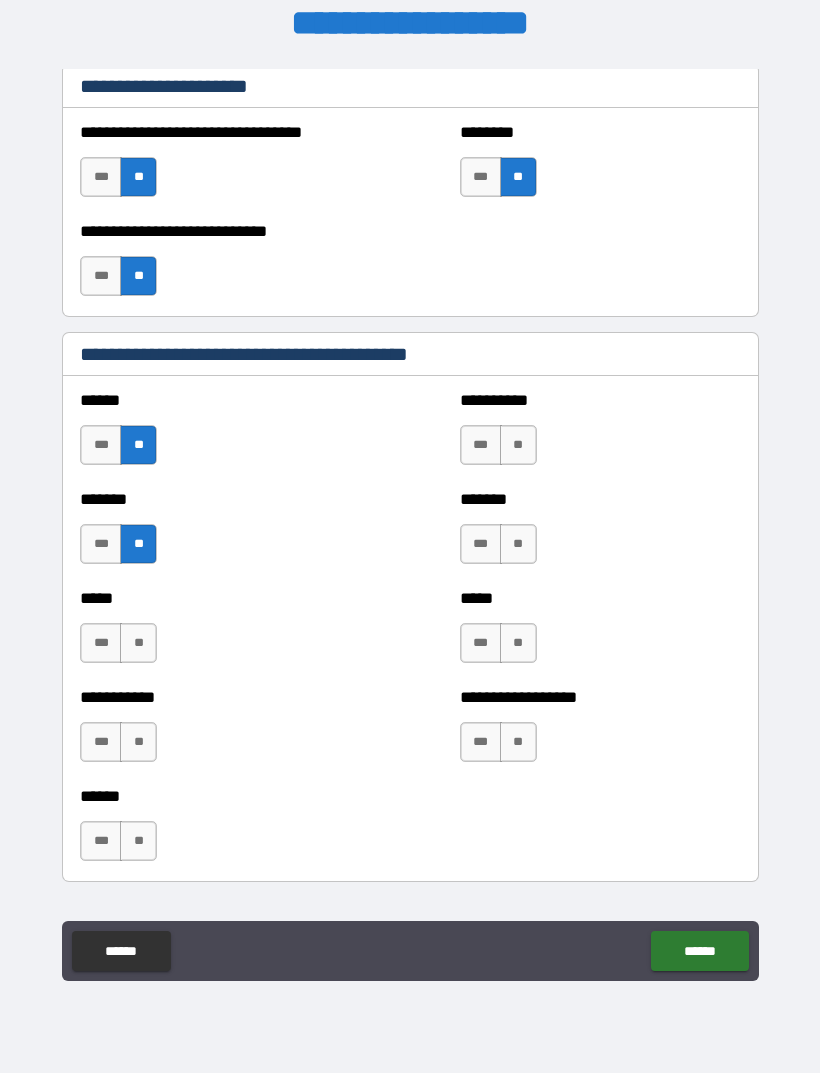 click on "**" at bounding box center (138, 643) 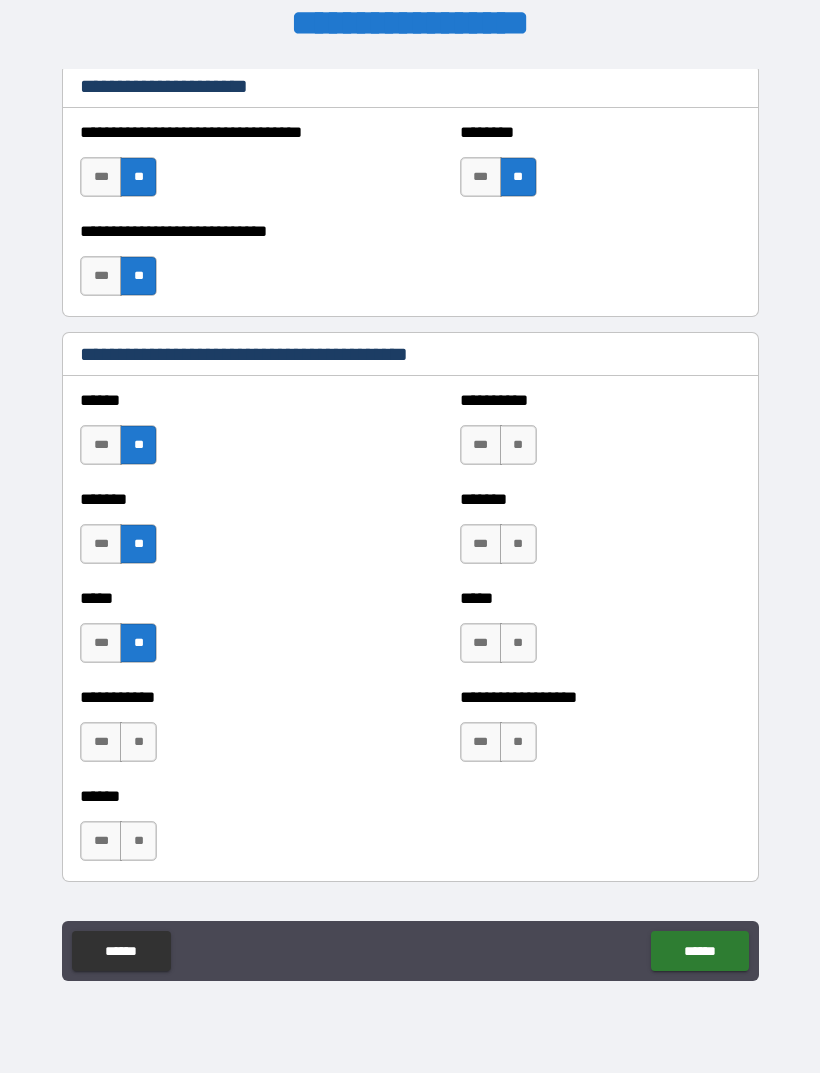 click on "**" at bounding box center (138, 742) 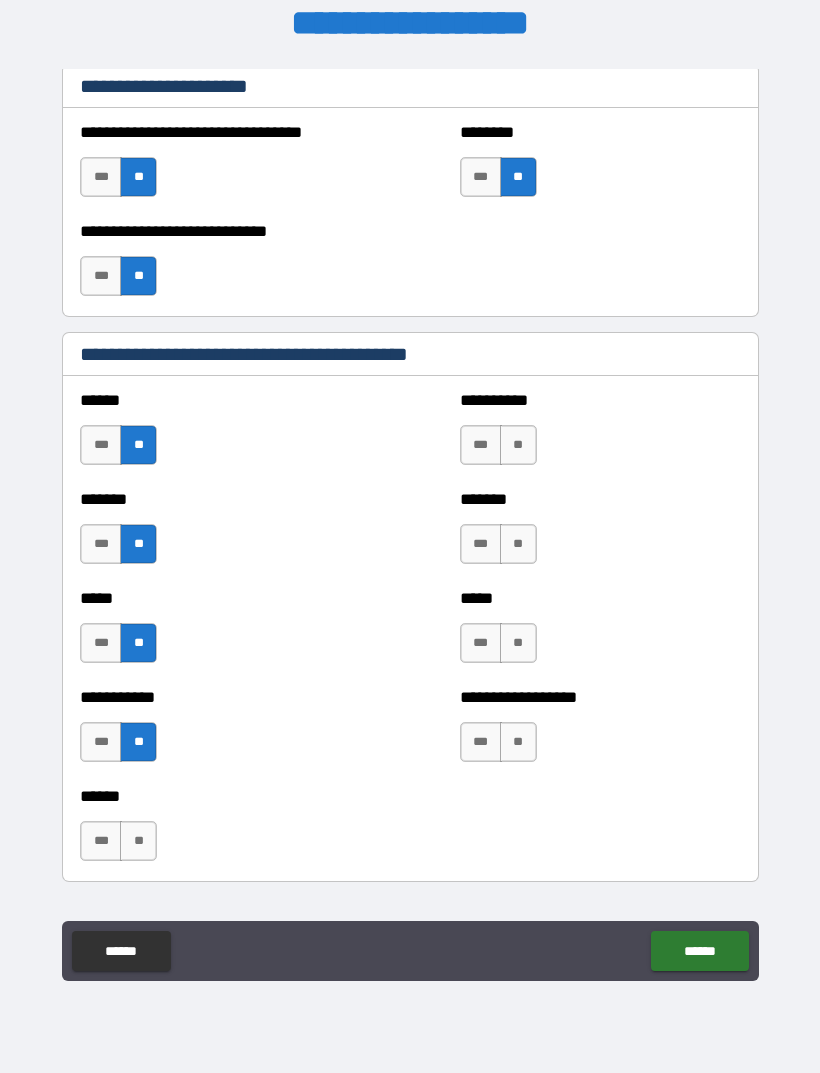 click on "**" at bounding box center (138, 841) 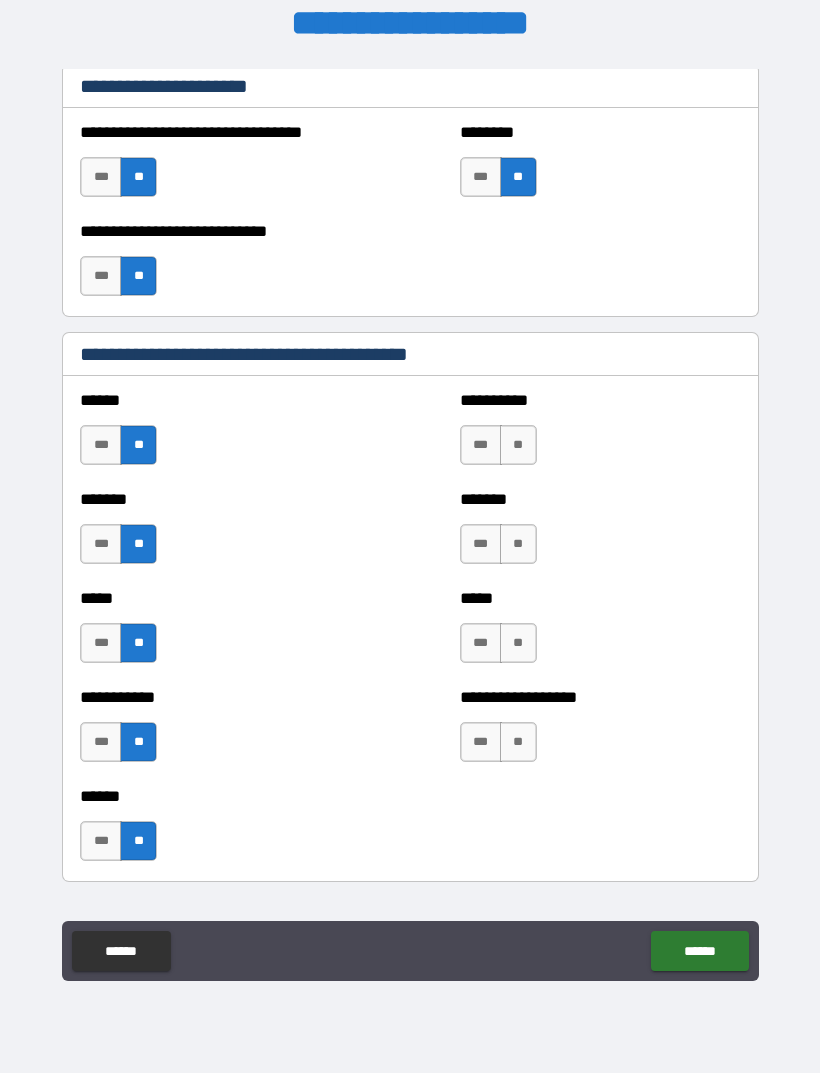 click on "**" at bounding box center (518, 445) 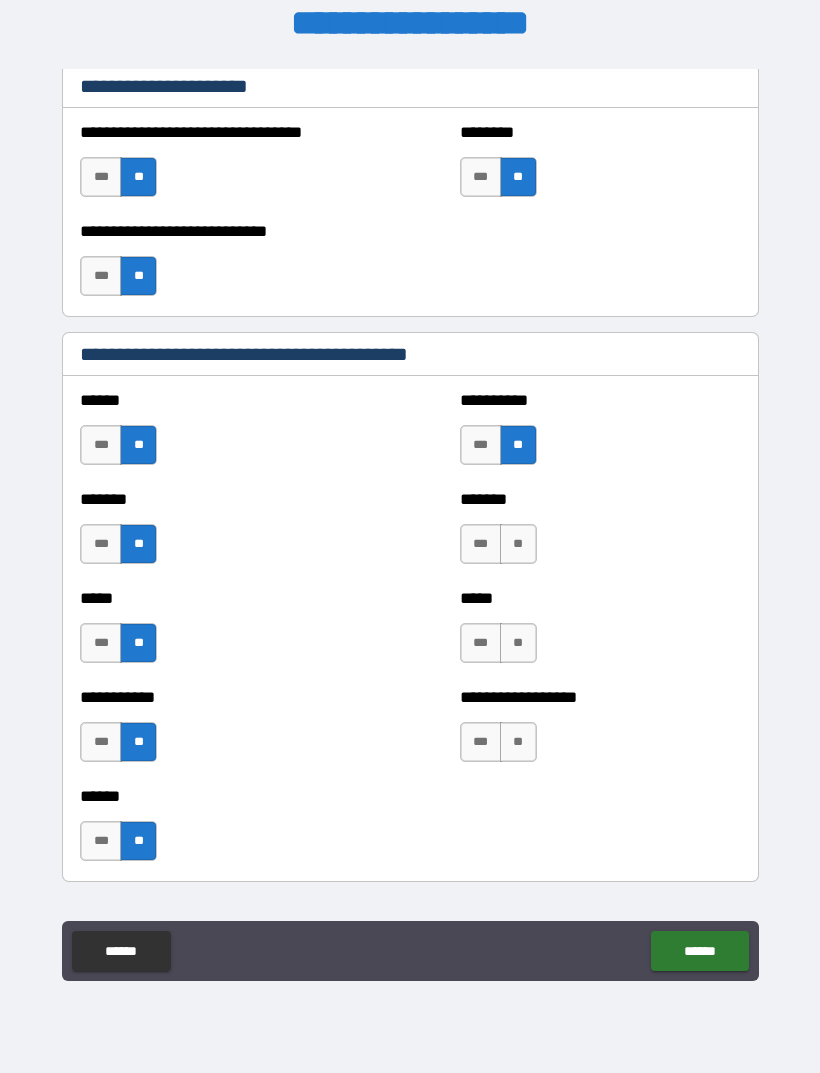 click on "**" at bounding box center [518, 544] 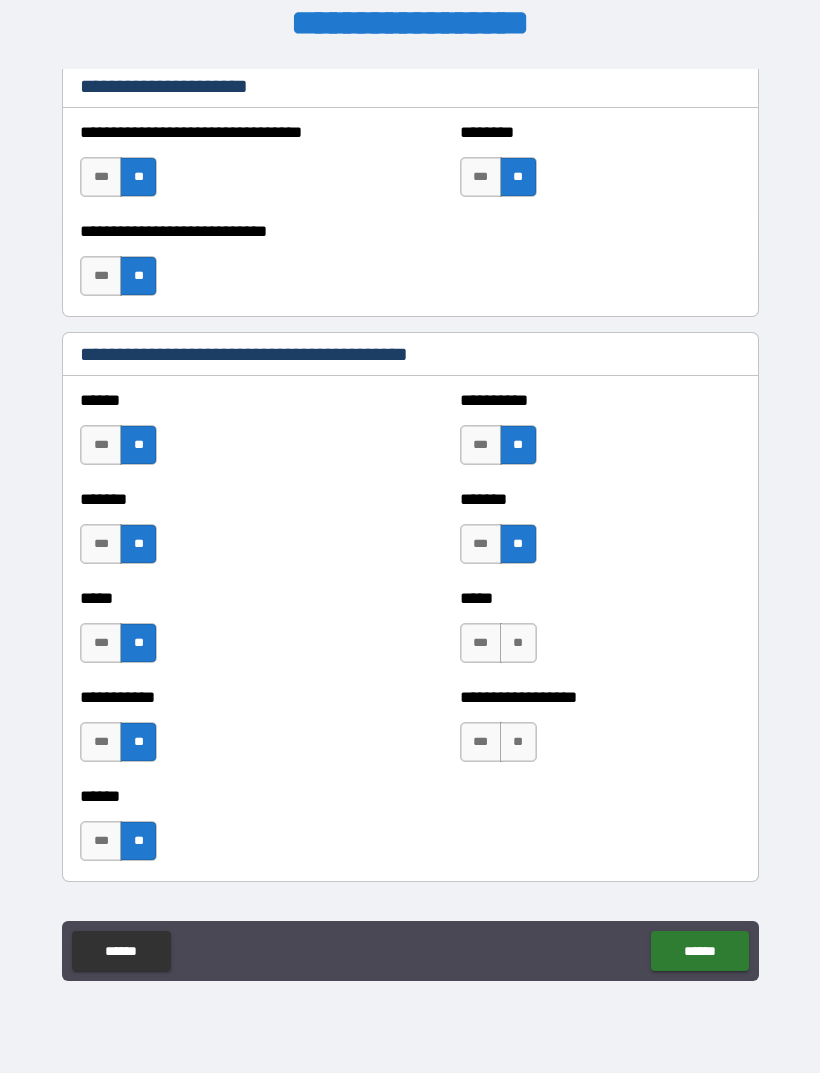 click on "**" at bounding box center [518, 643] 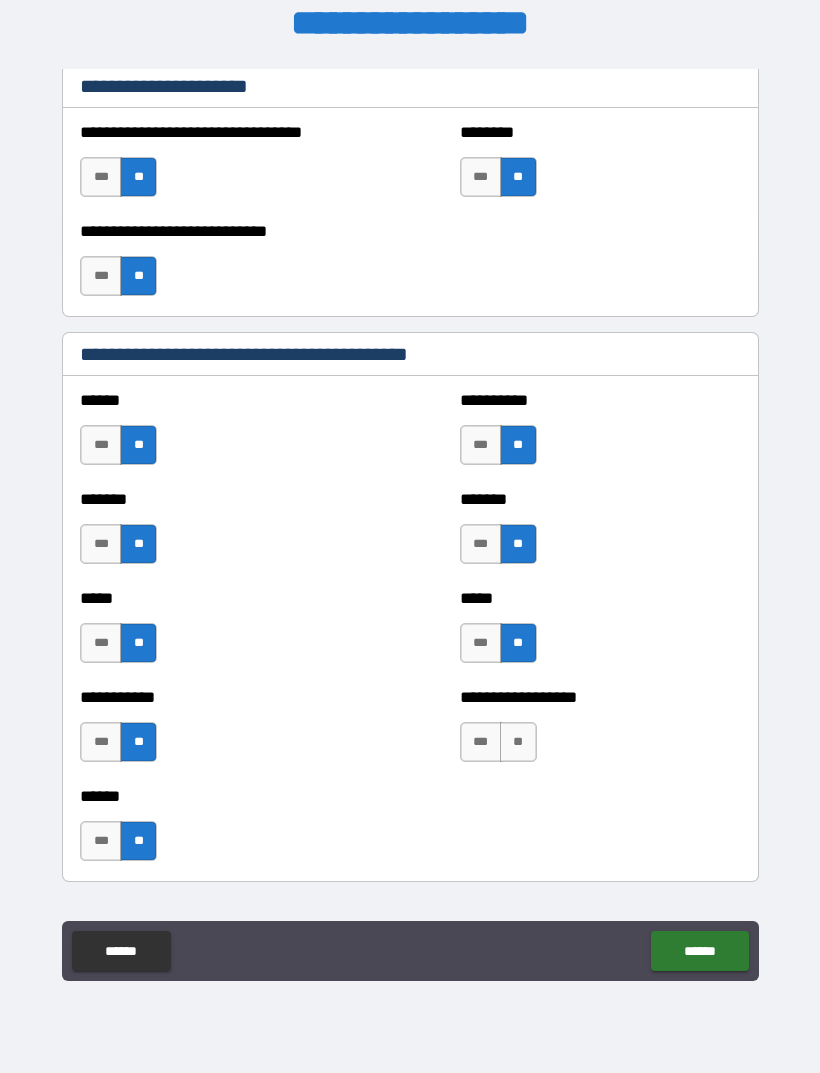 click on "**" at bounding box center (518, 742) 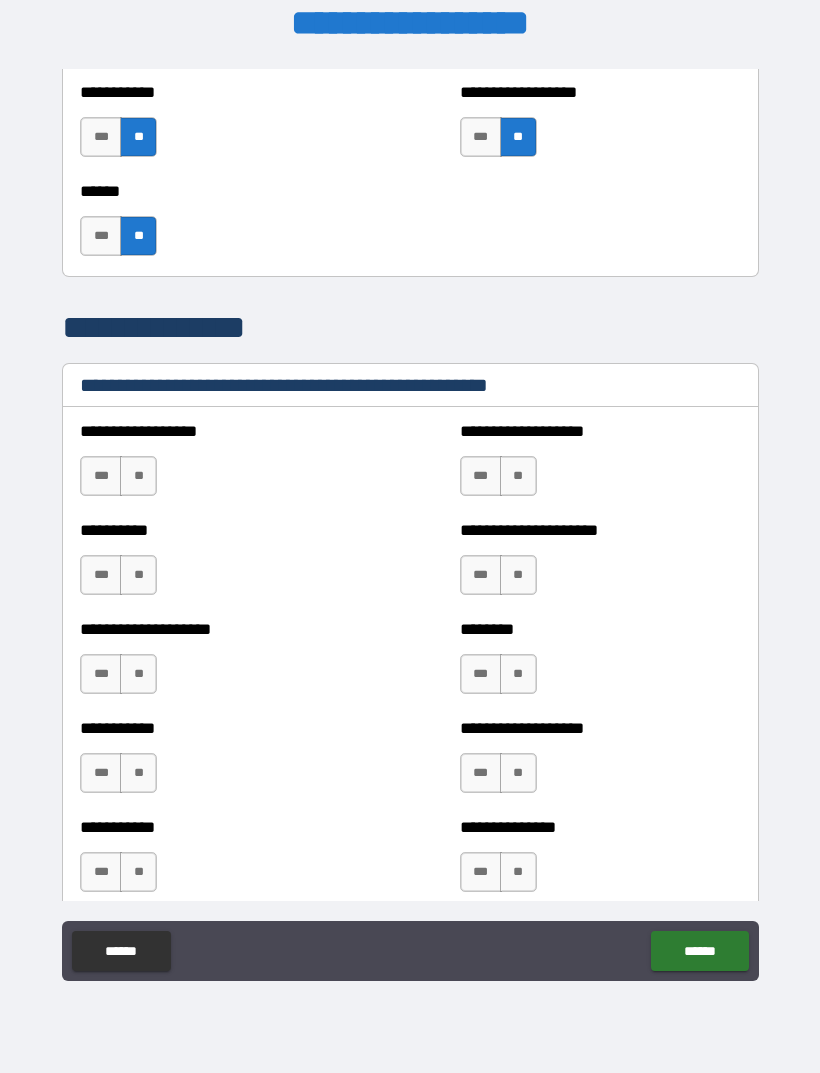 scroll, scrollTop: 2205, scrollLeft: 0, axis: vertical 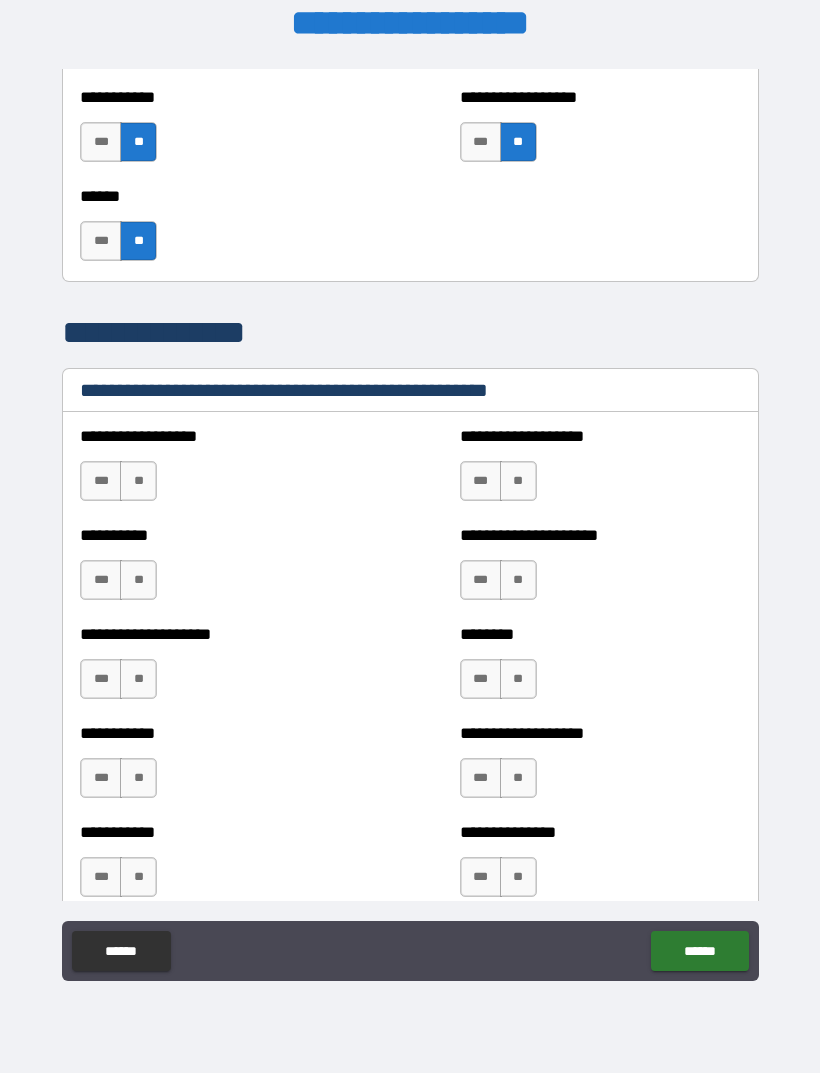 click on "**" at bounding box center [138, 481] 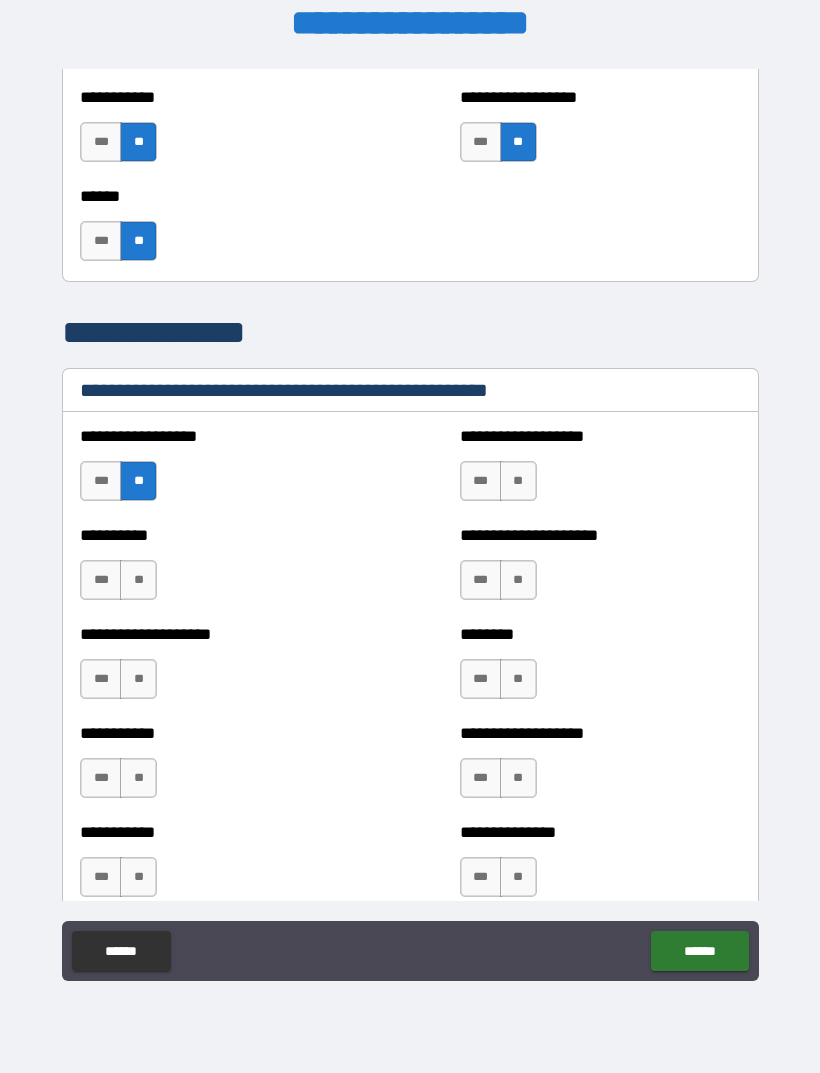 click on "**" at bounding box center [138, 580] 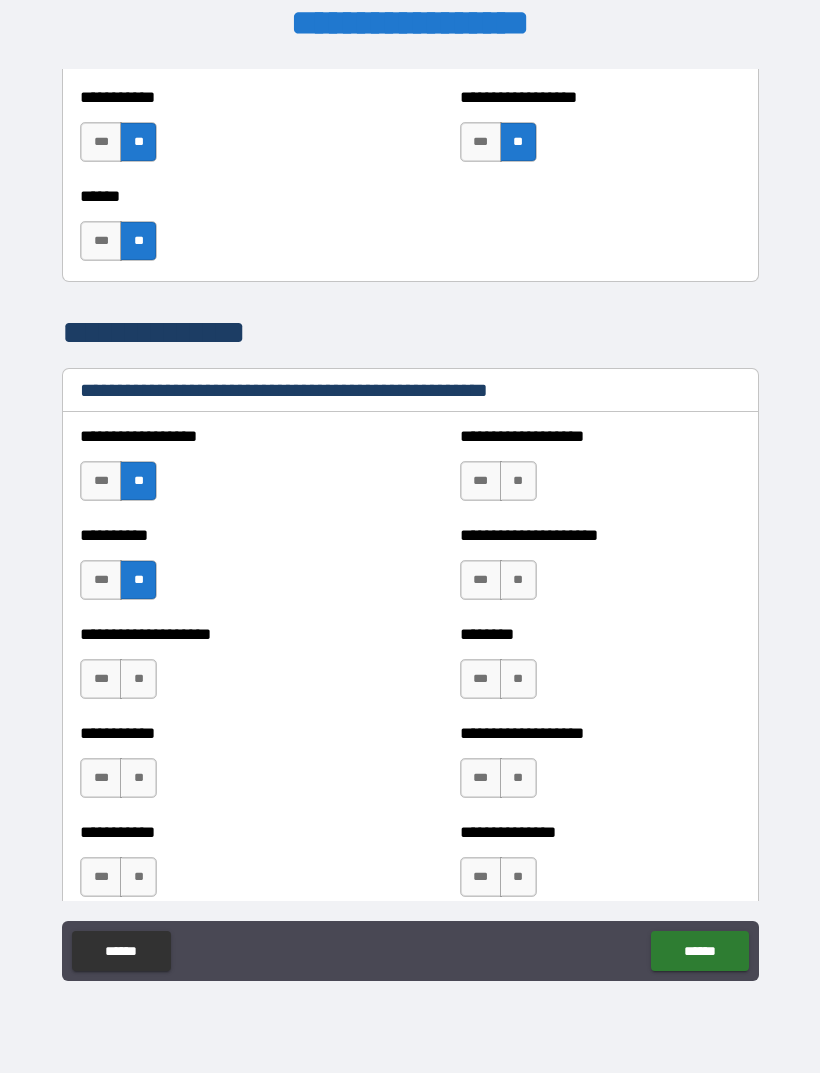 click on "**" at bounding box center (138, 679) 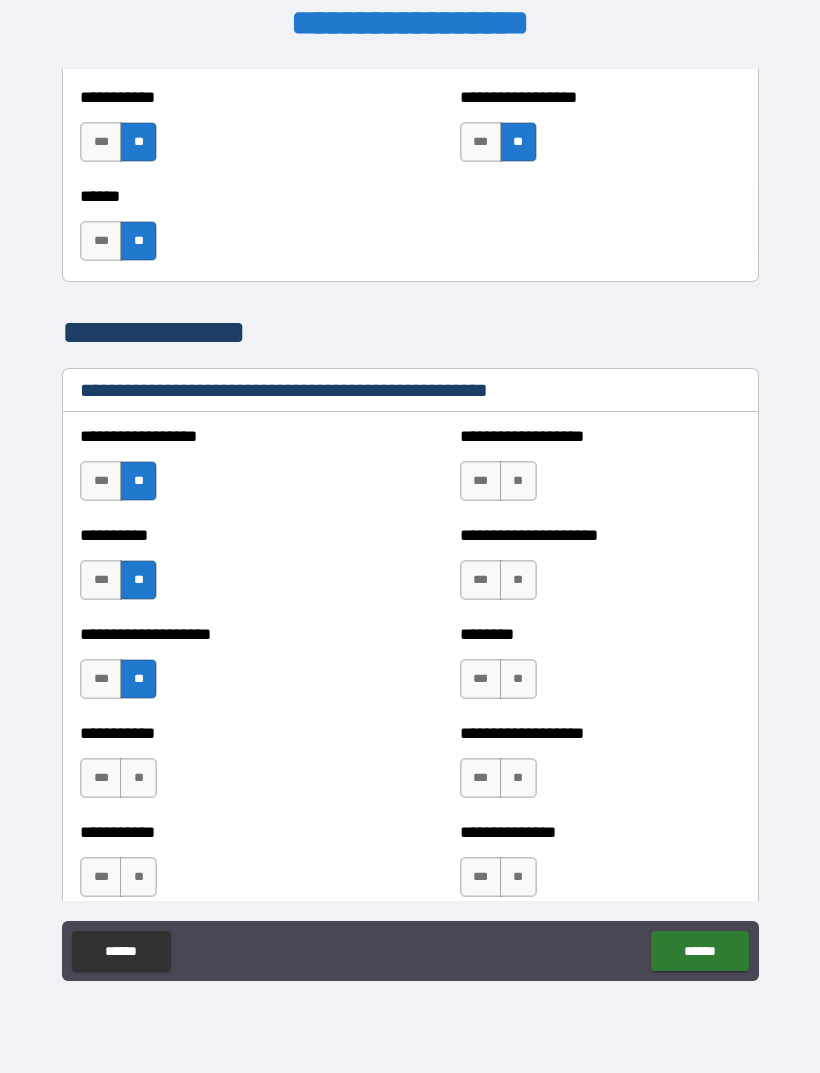 click on "**" at bounding box center (138, 778) 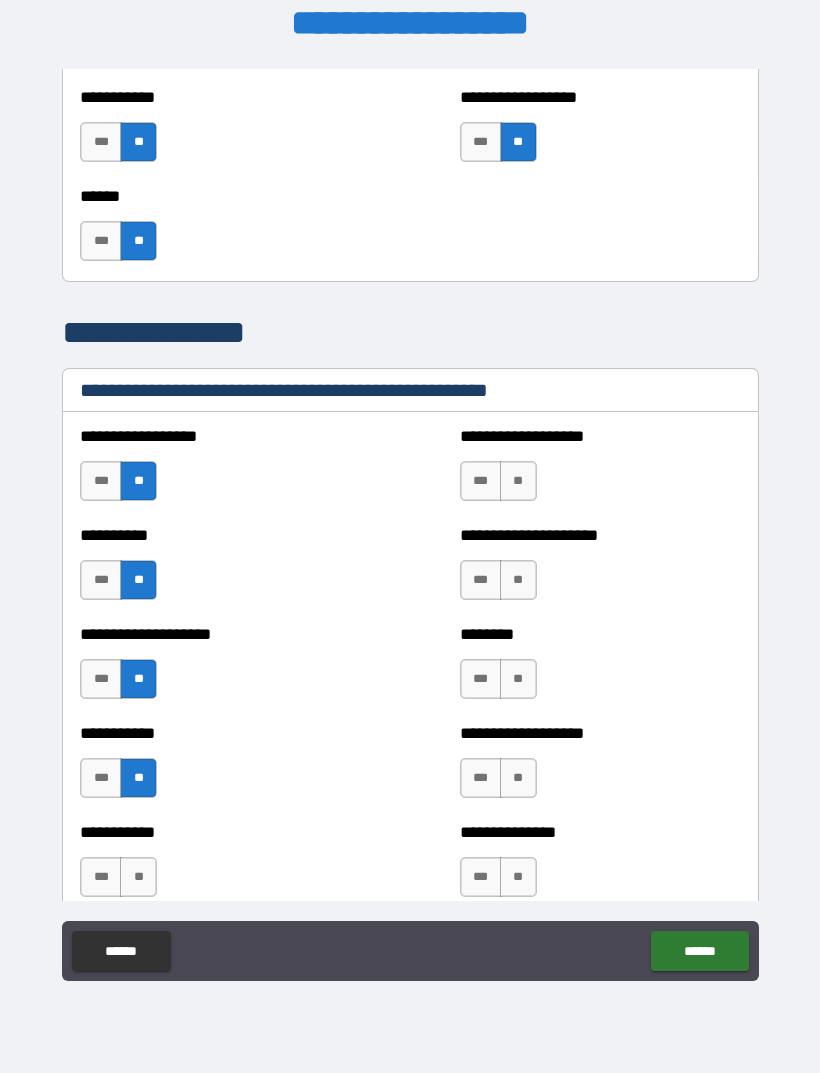 click on "**" at bounding box center [138, 877] 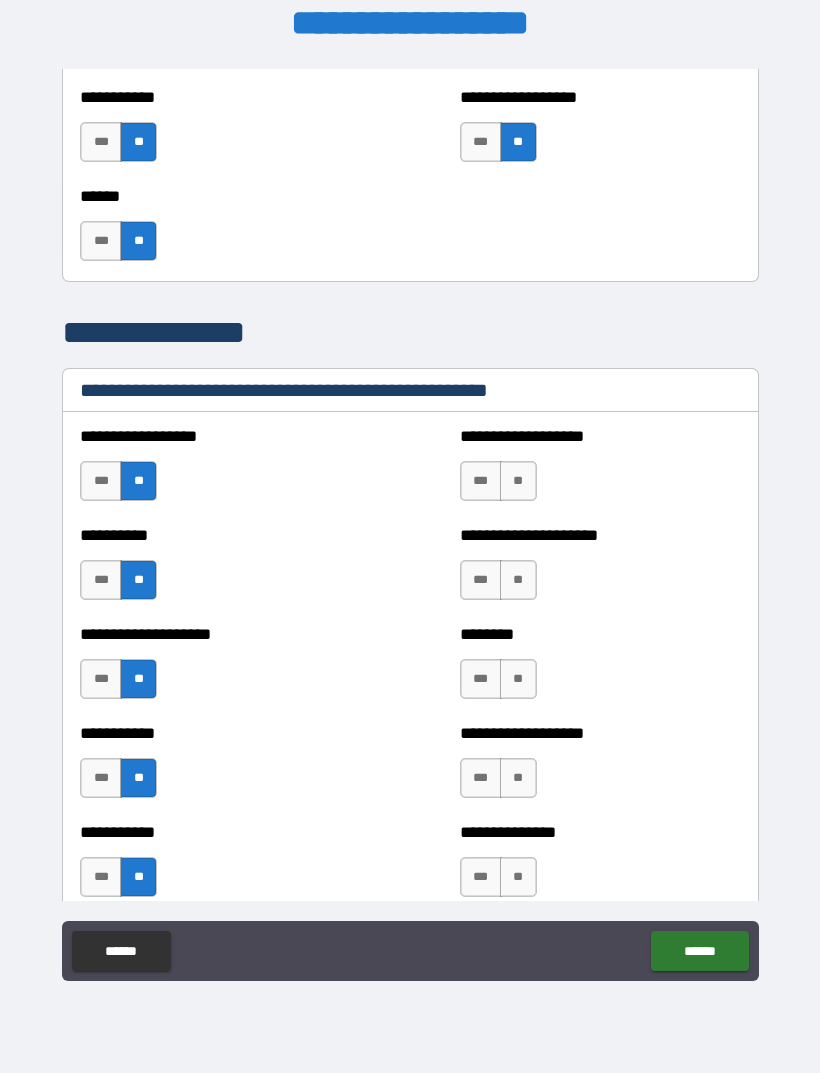 click on "**" at bounding box center [518, 481] 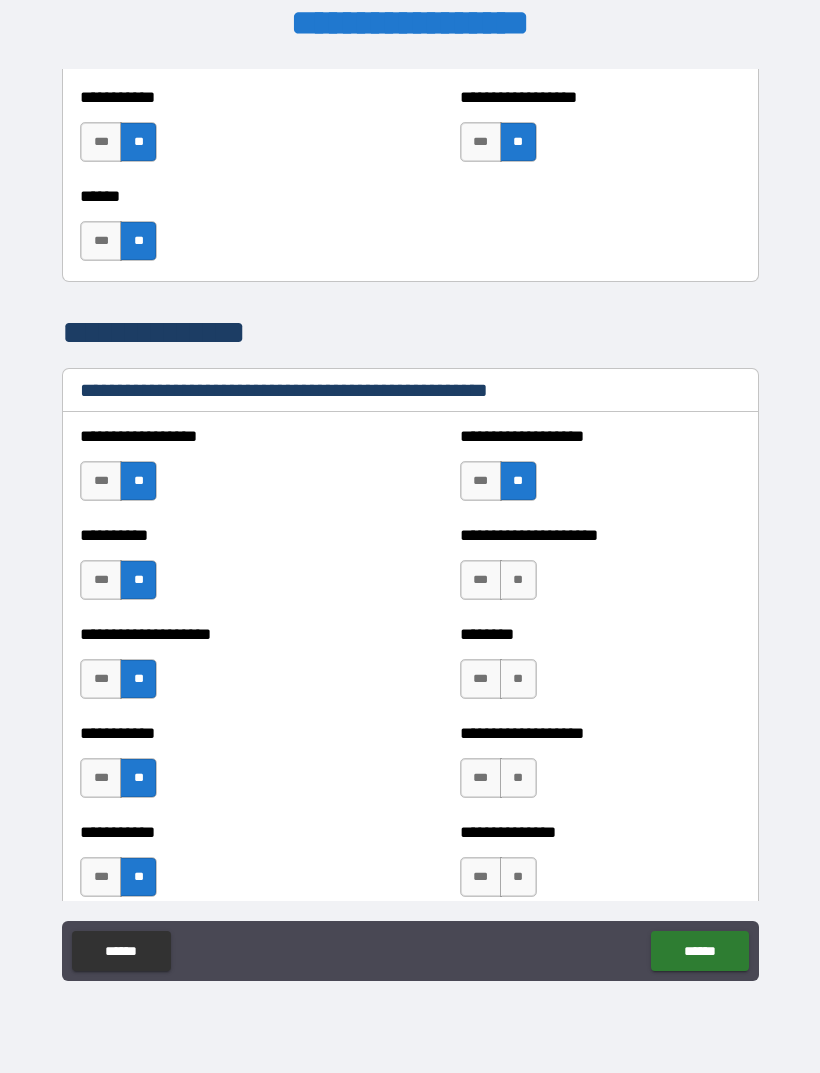 click on "**" at bounding box center (518, 580) 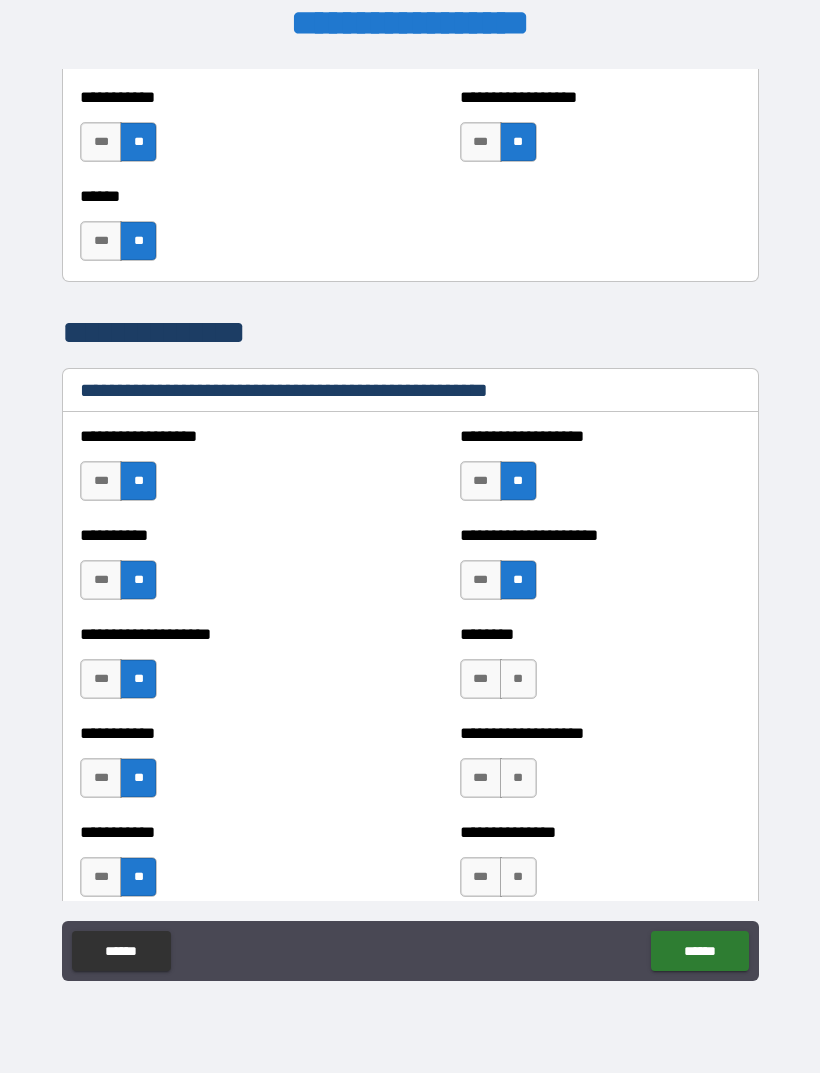 click on "**" at bounding box center (518, 679) 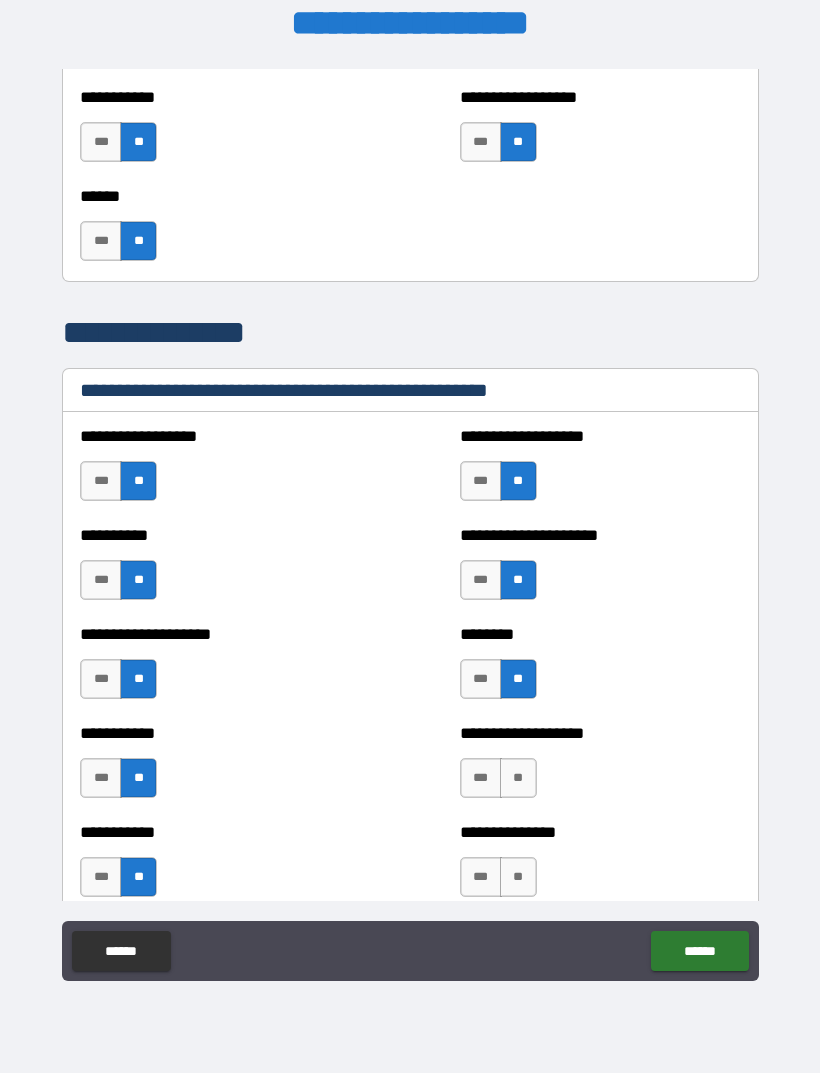 click on "**" at bounding box center [518, 778] 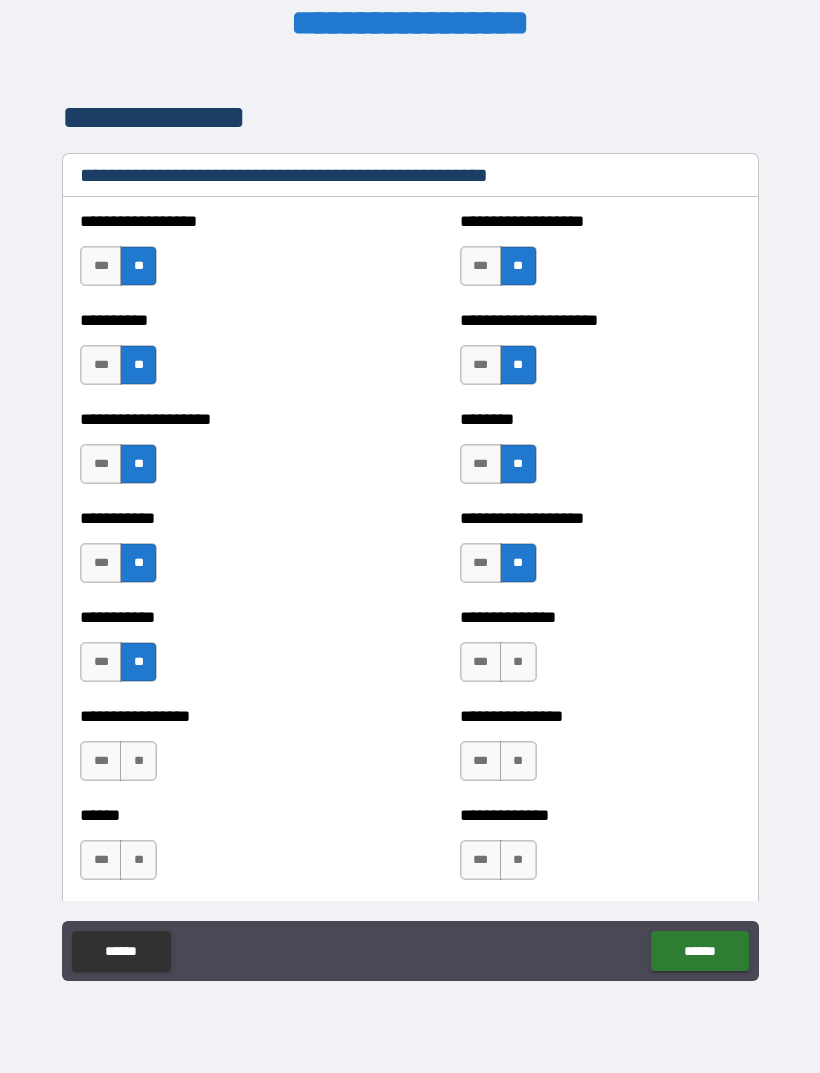 scroll, scrollTop: 2433, scrollLeft: 0, axis: vertical 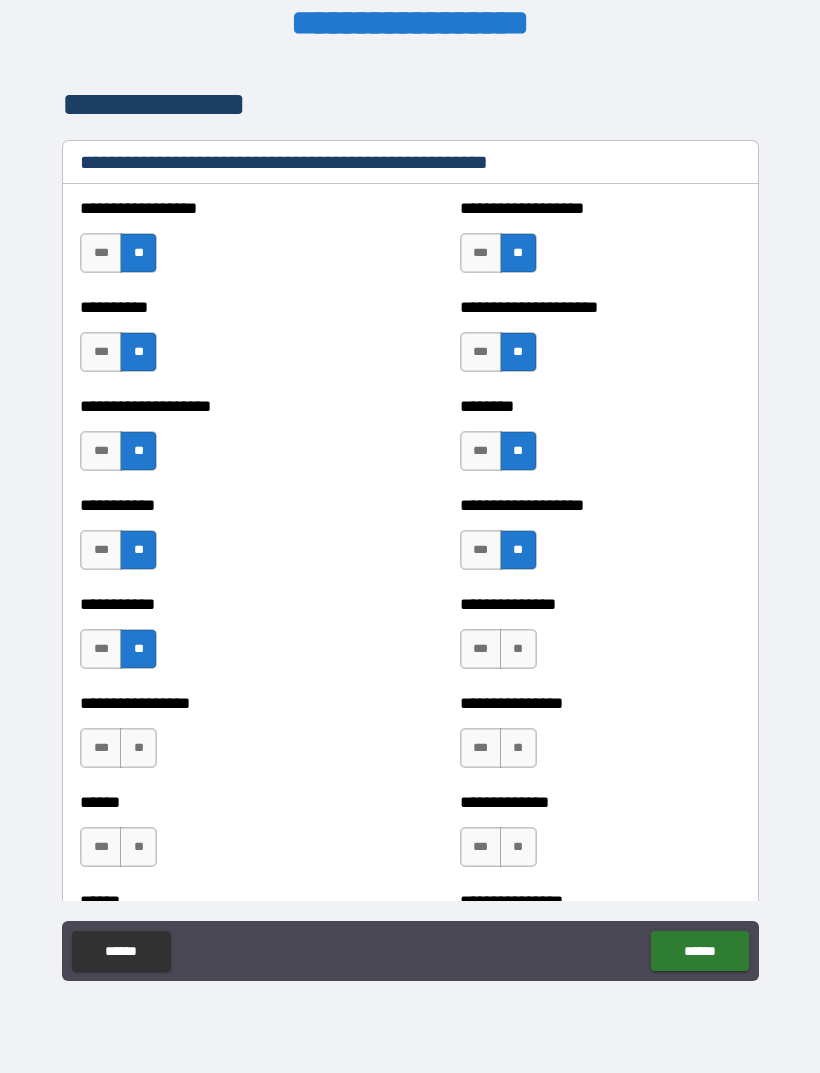 click on "**" at bounding box center (518, 649) 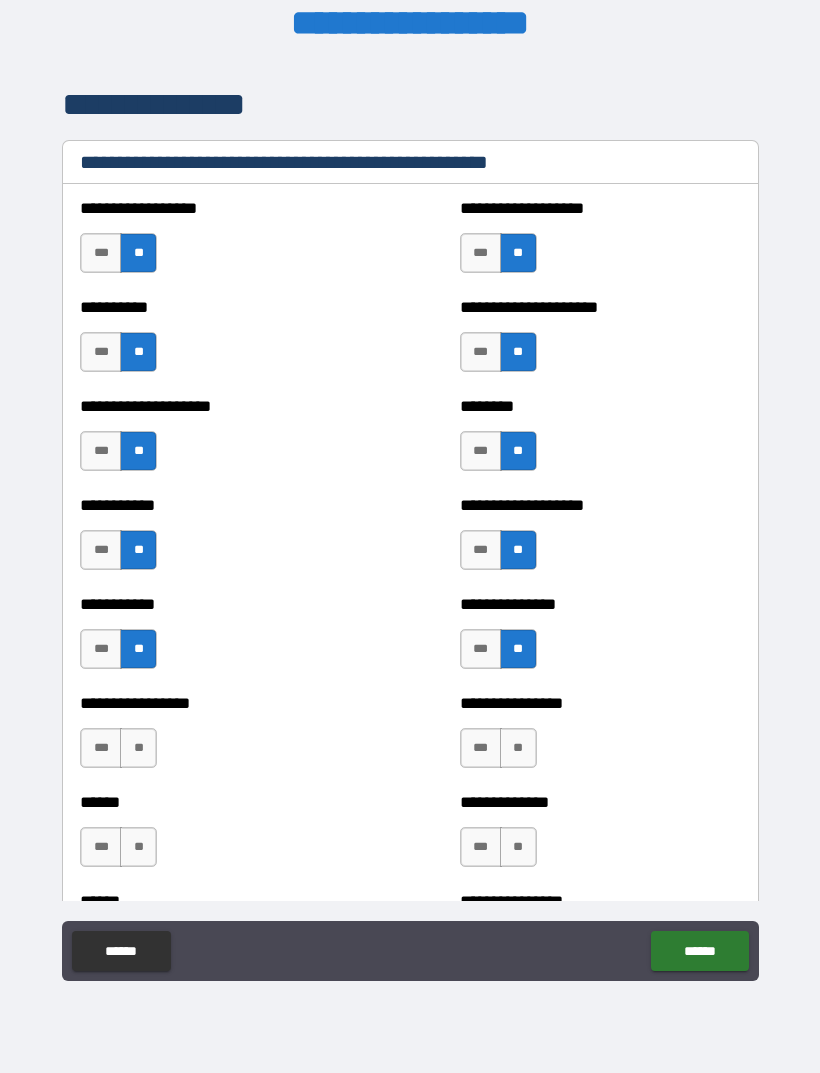 click on "**" at bounding box center [518, 748] 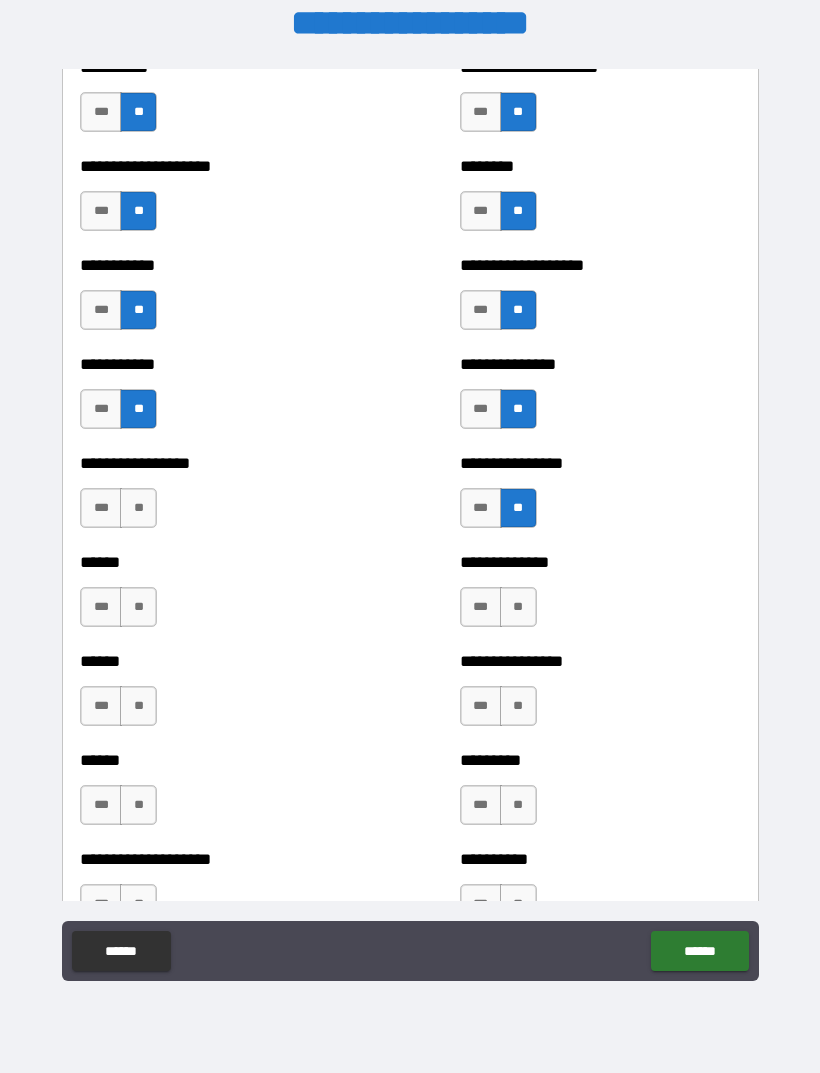 scroll, scrollTop: 2669, scrollLeft: 0, axis: vertical 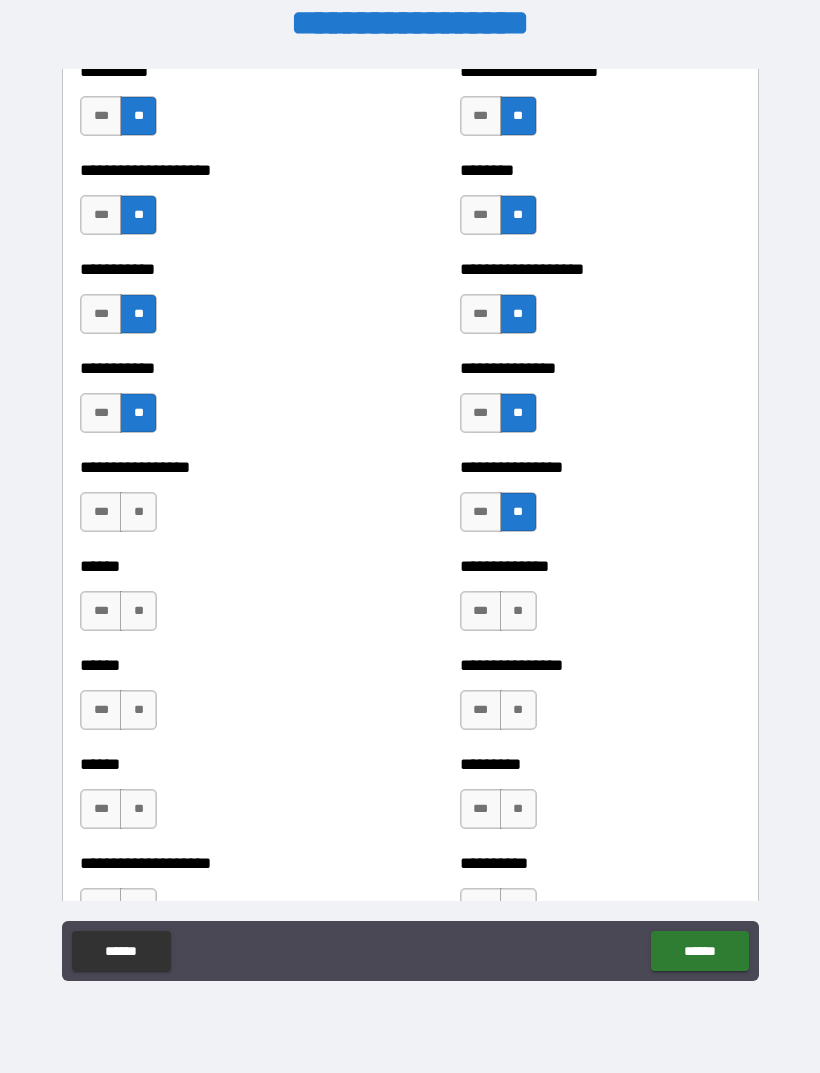 click on "**" at bounding box center (518, 611) 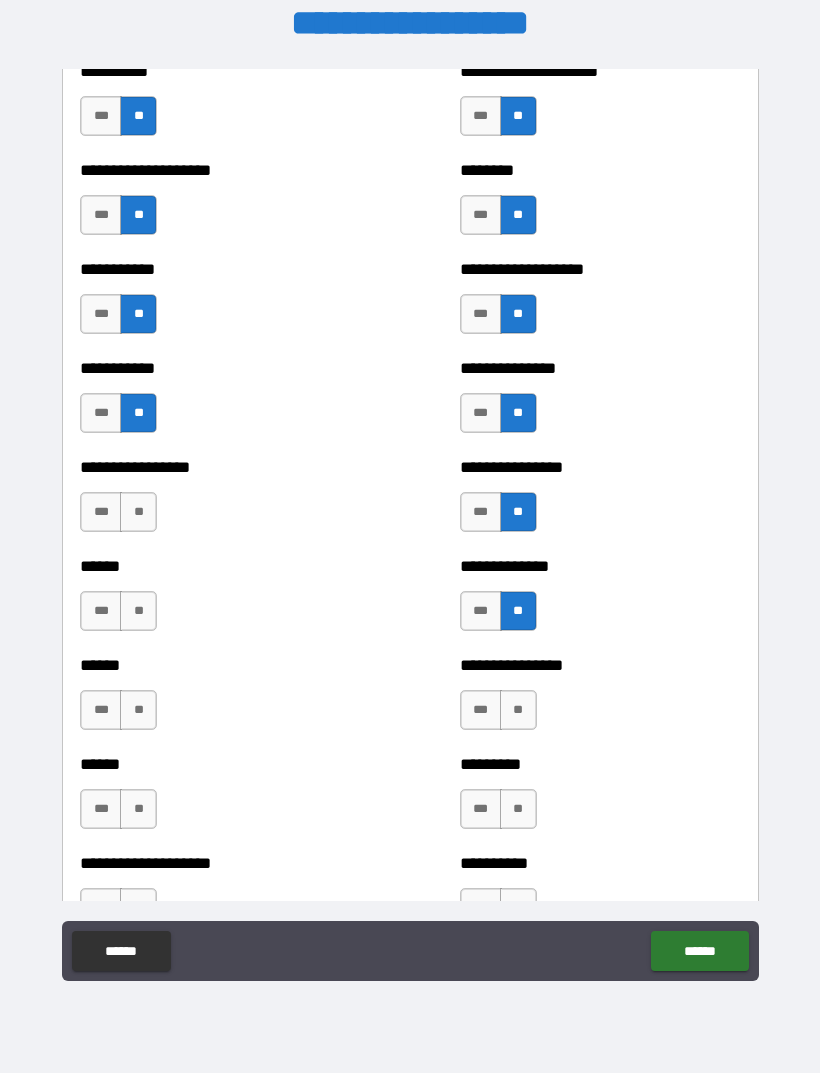 click on "**" at bounding box center (518, 710) 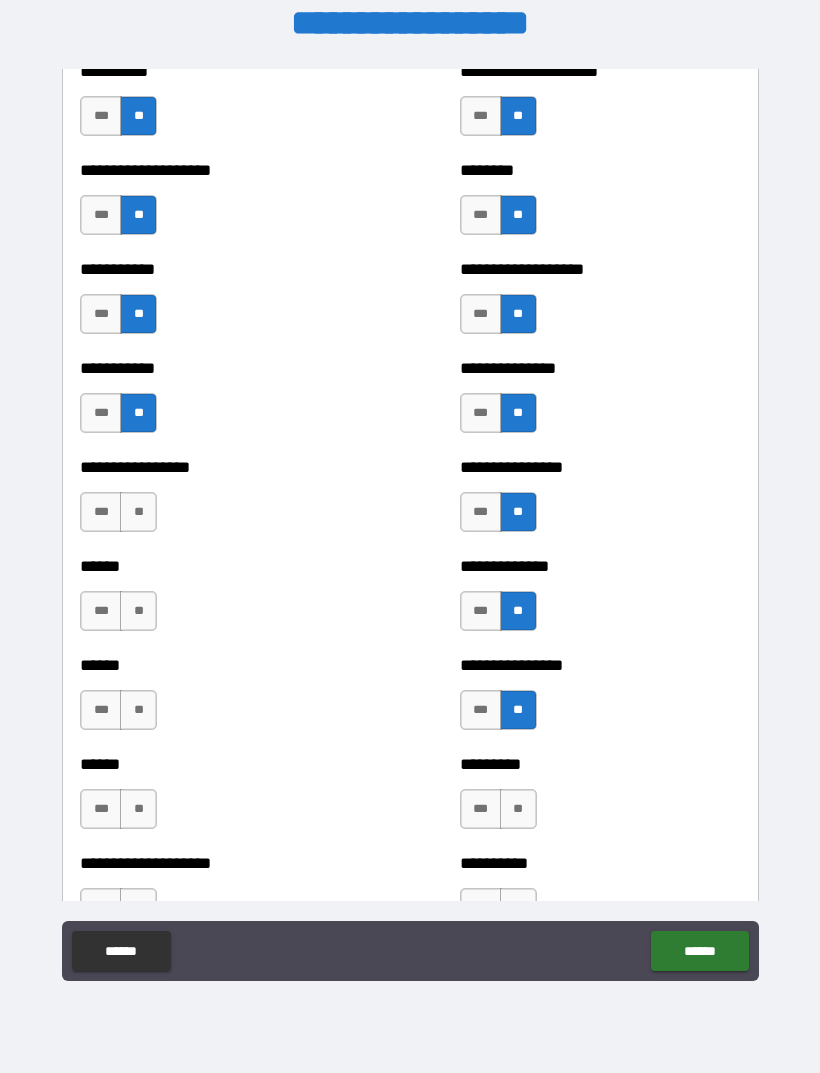 click on "**" at bounding box center [518, 809] 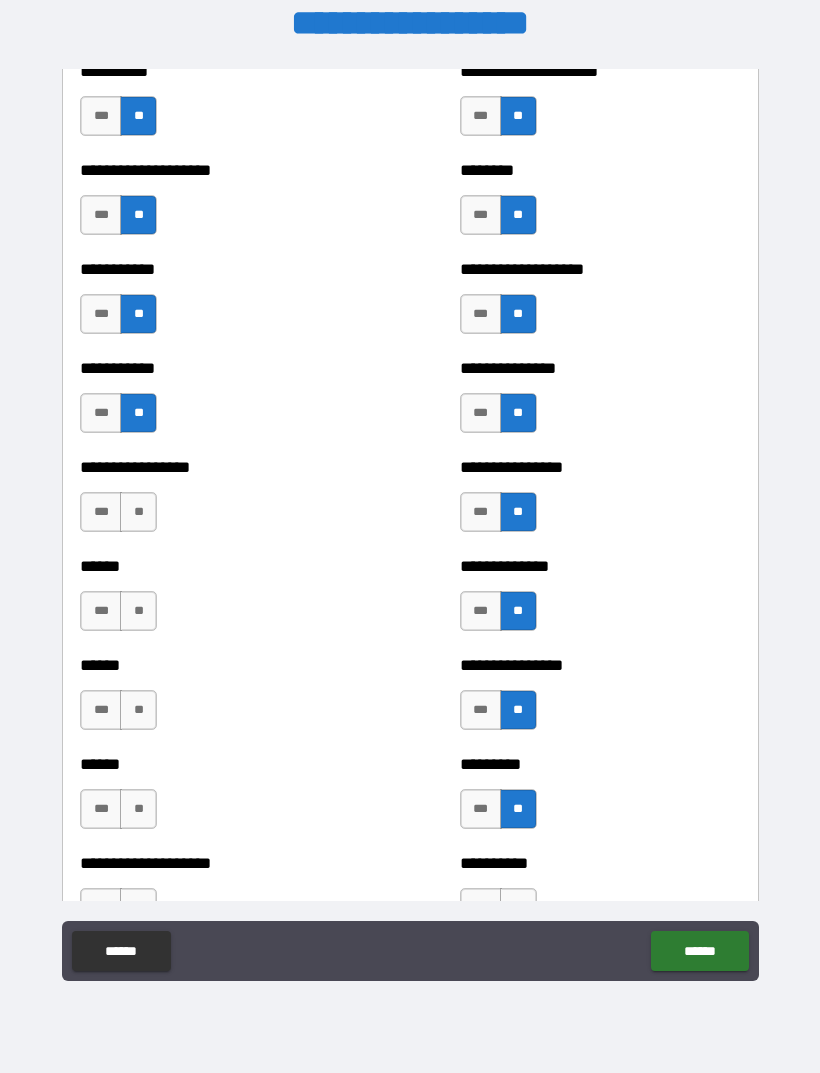 click on "**" at bounding box center [138, 611] 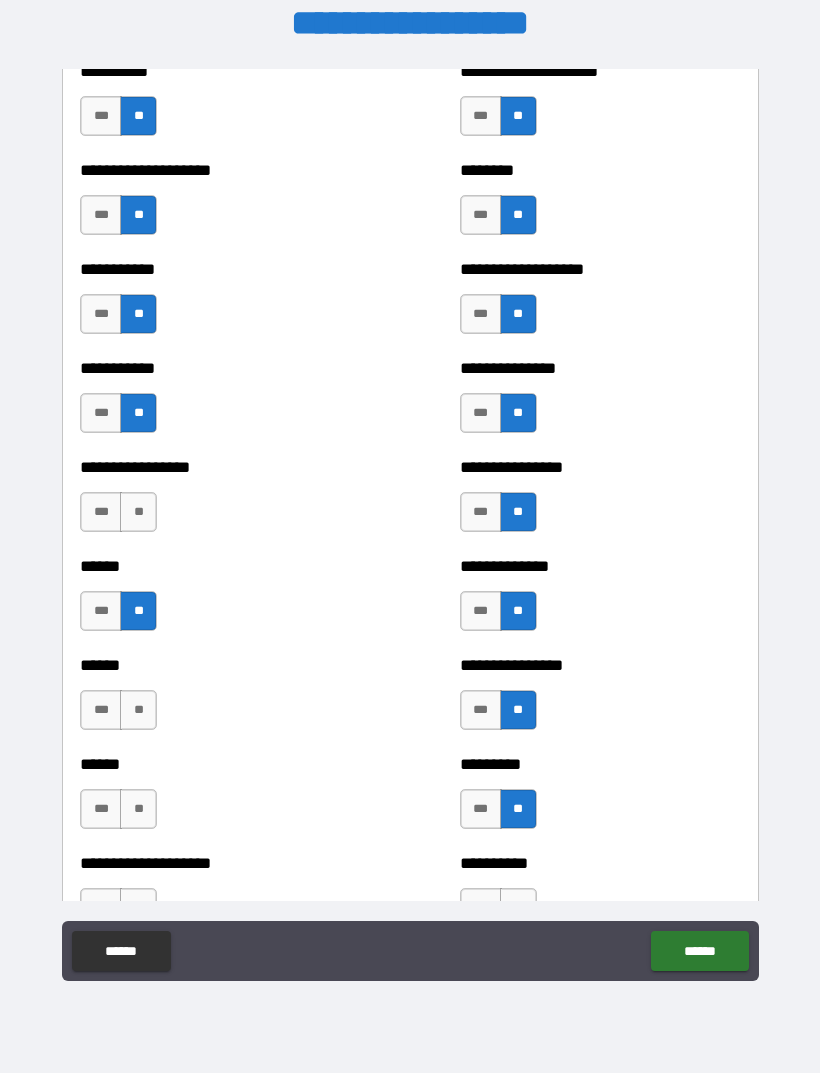 click on "**" at bounding box center [138, 512] 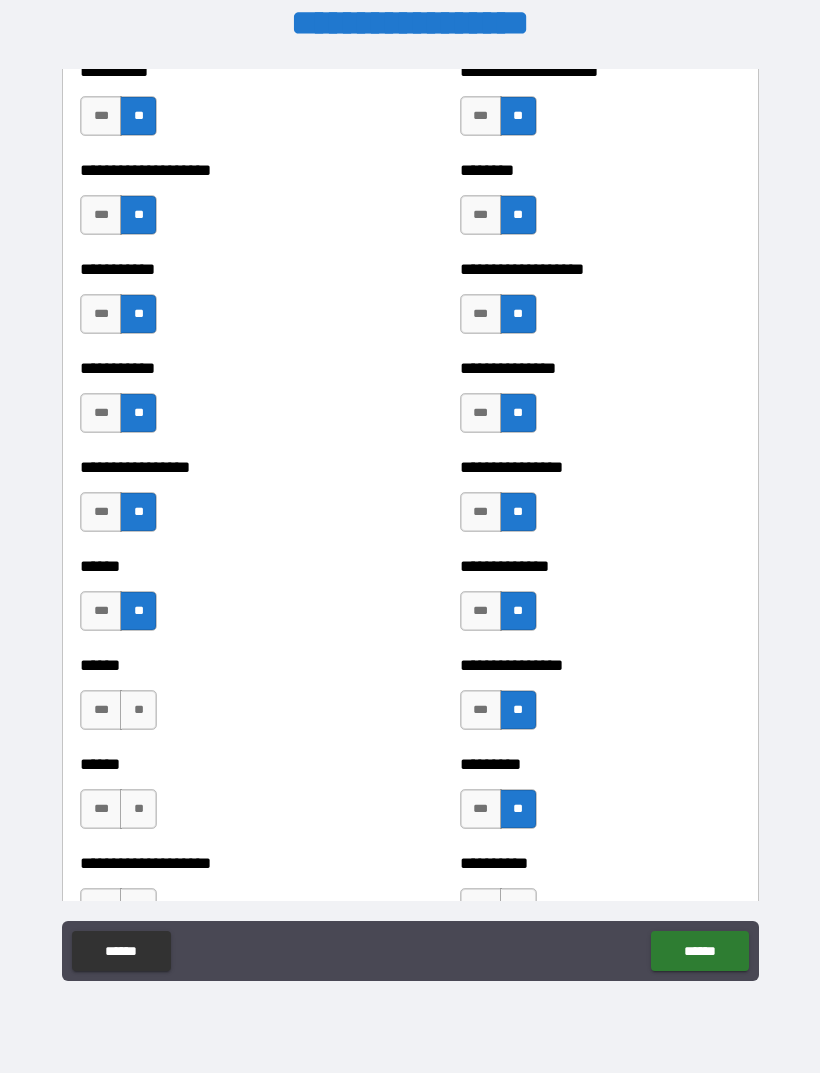 click on "**" at bounding box center (138, 710) 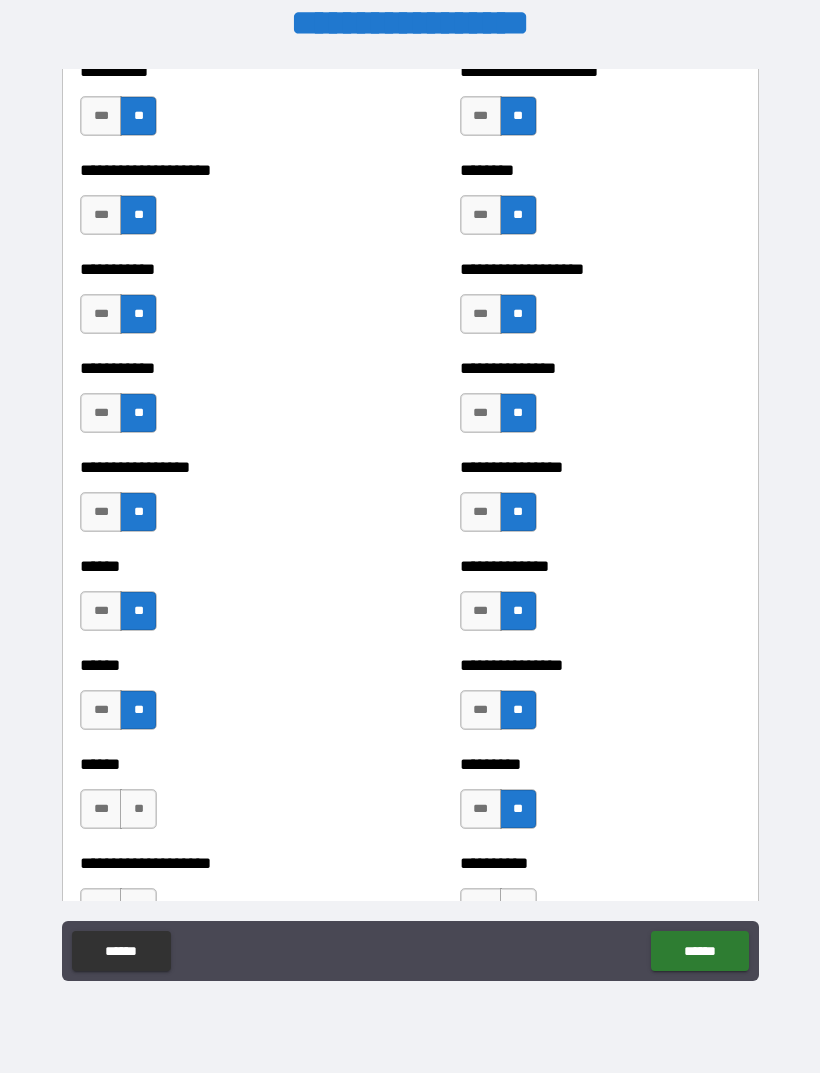 click on "**" at bounding box center (138, 809) 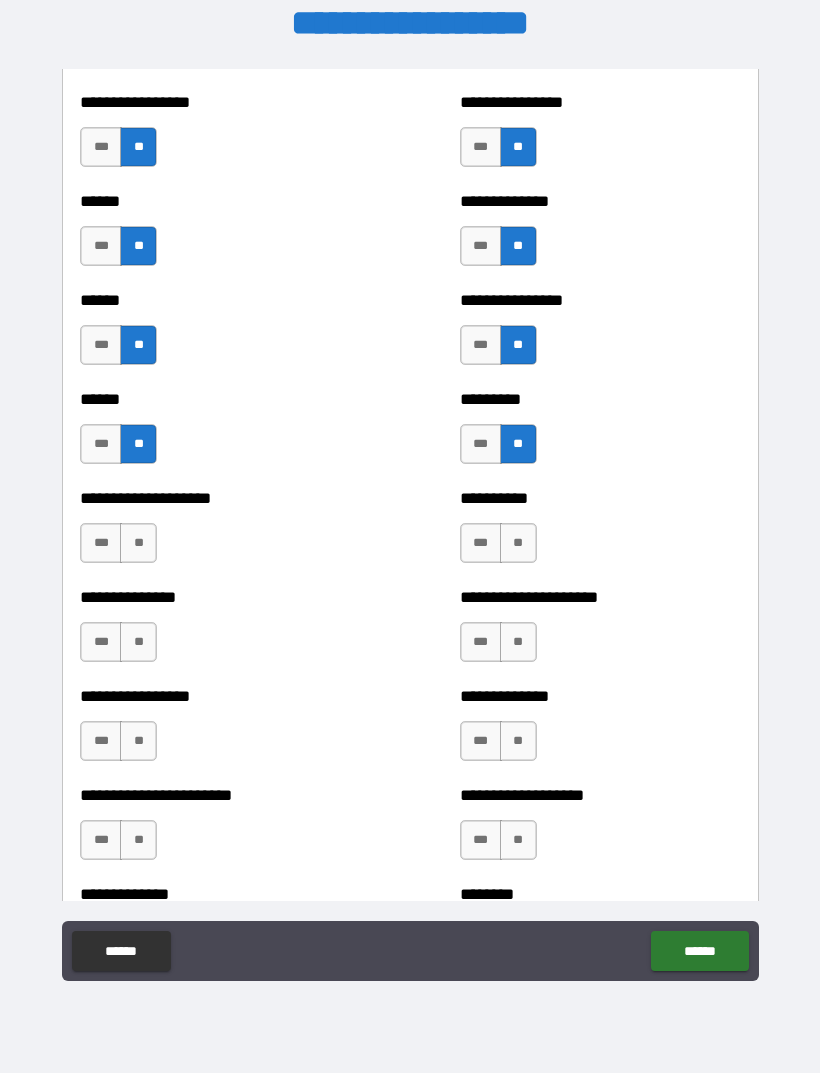 scroll, scrollTop: 3027, scrollLeft: 0, axis: vertical 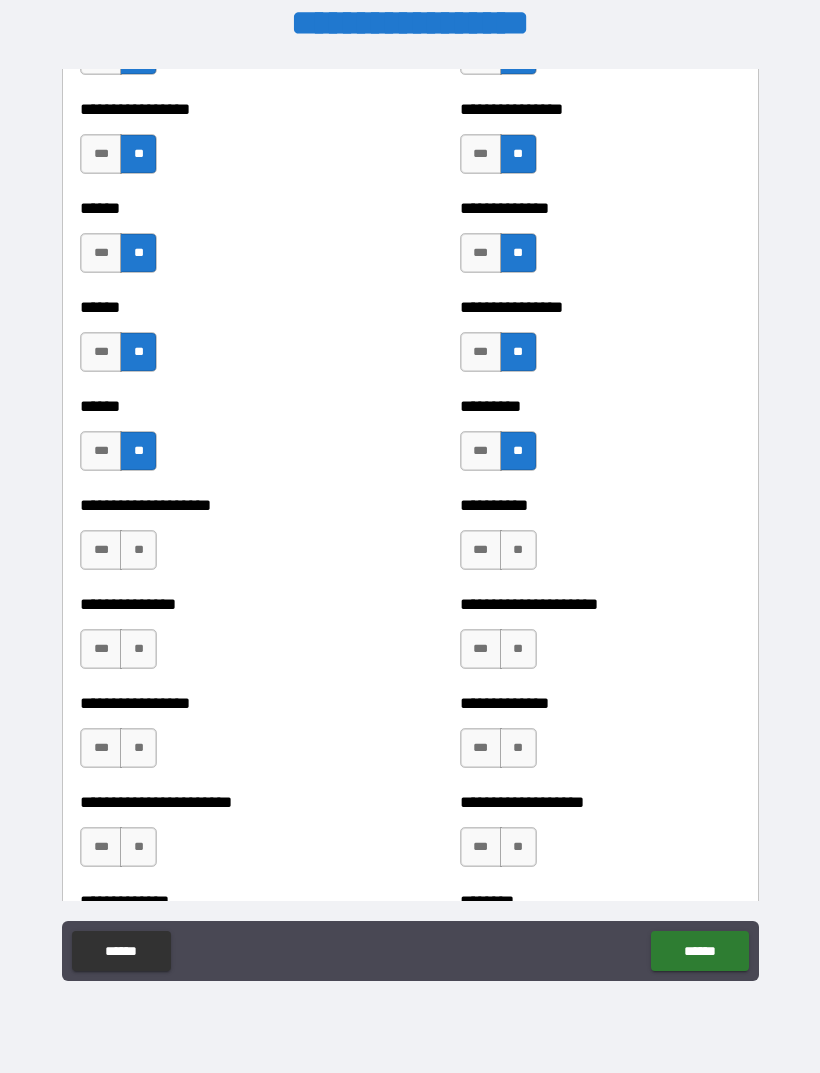 click on "**" at bounding box center (138, 550) 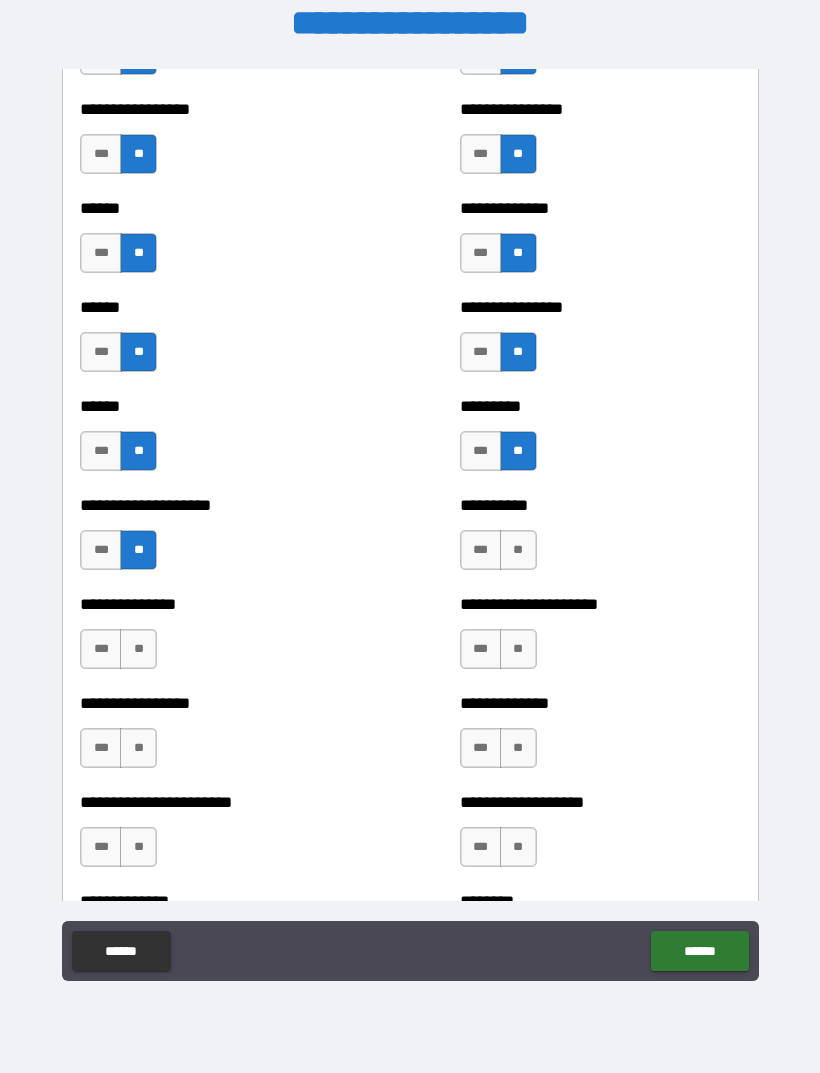 click on "**" at bounding box center (518, 550) 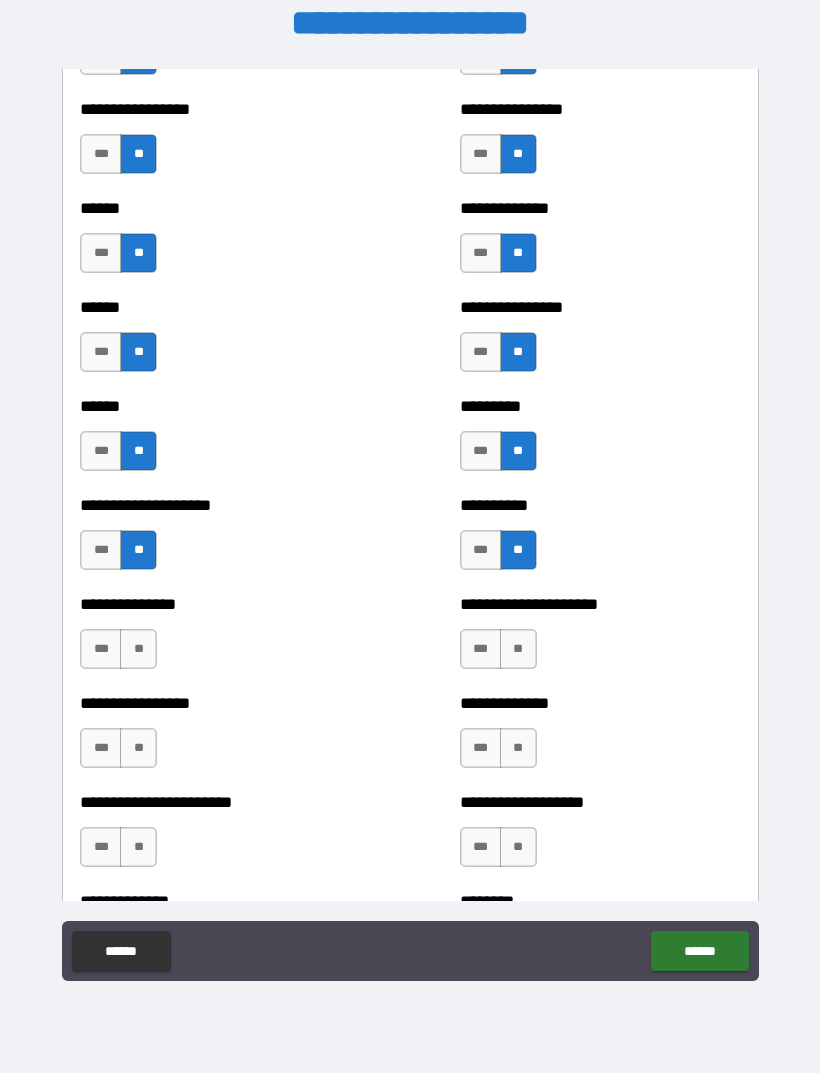 click on "**" at bounding box center [518, 649] 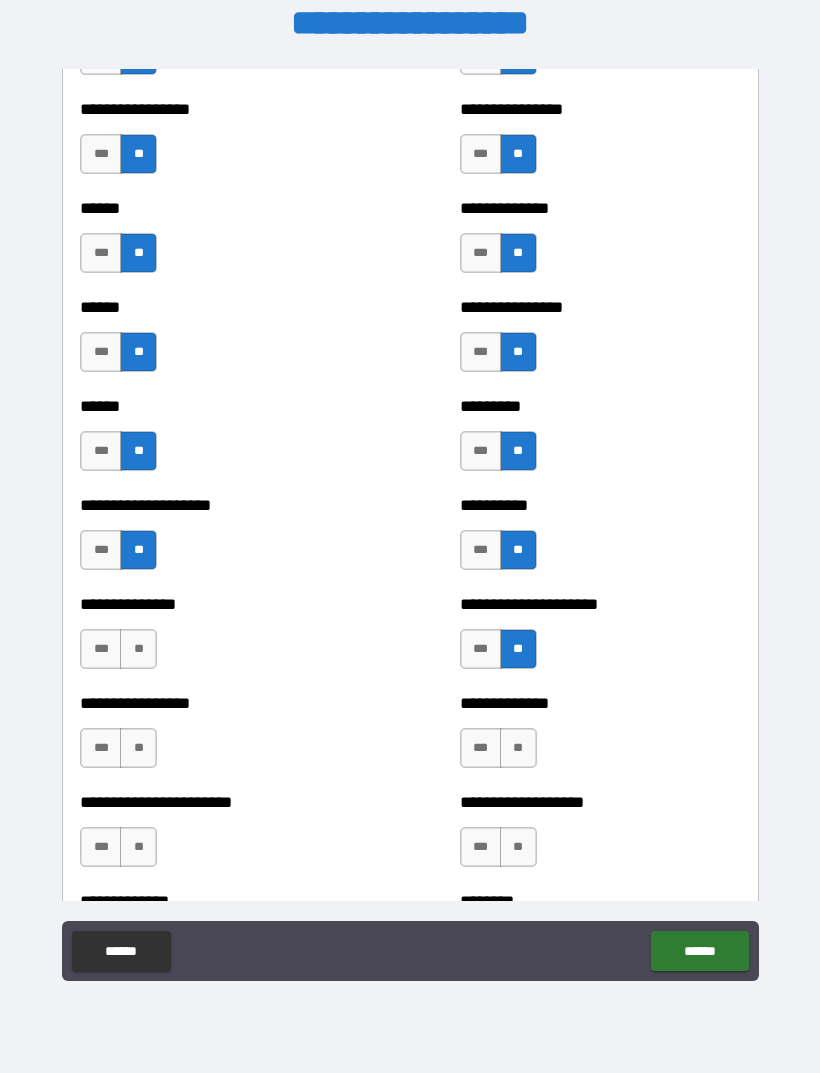 click on "**" at bounding box center (518, 748) 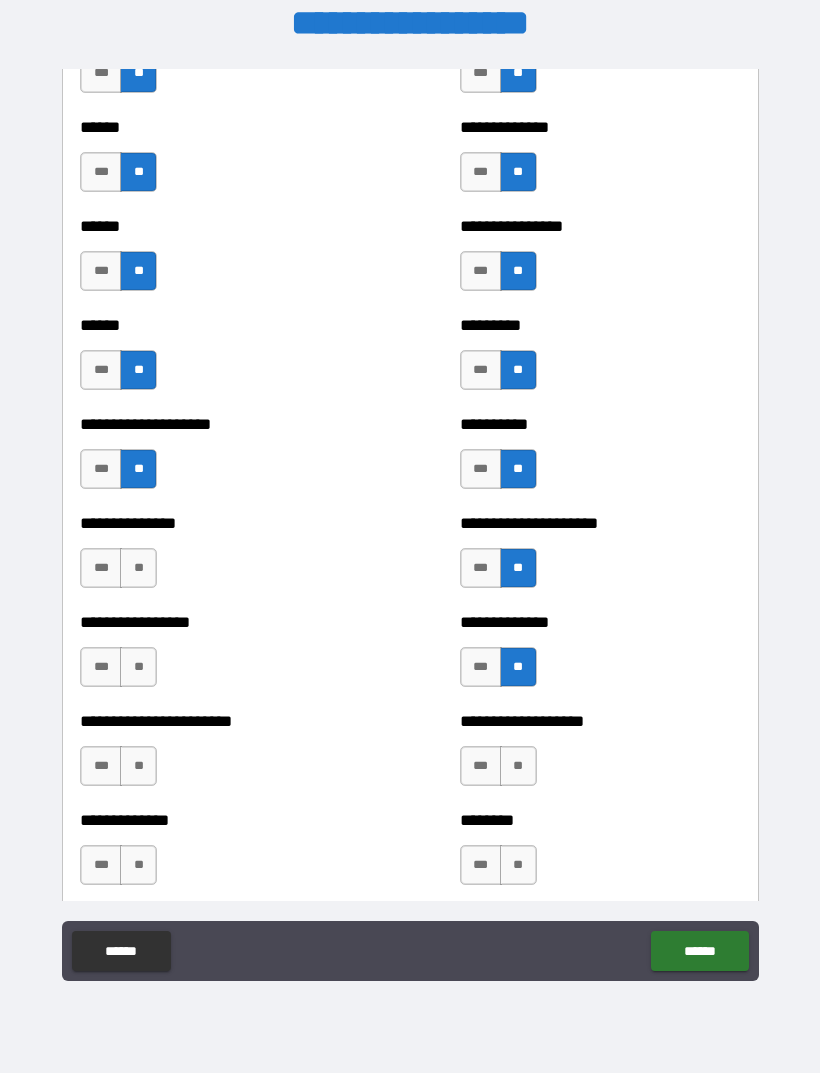 scroll, scrollTop: 3252, scrollLeft: 0, axis: vertical 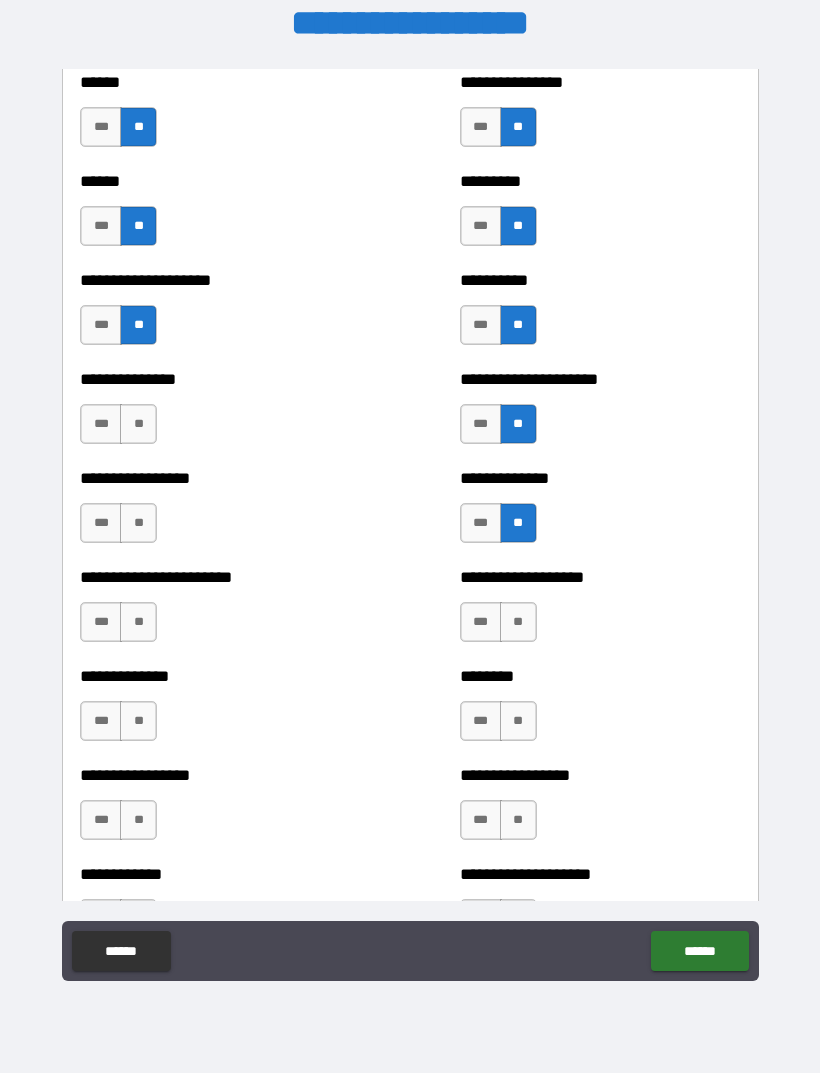 click on "**" at bounding box center (518, 622) 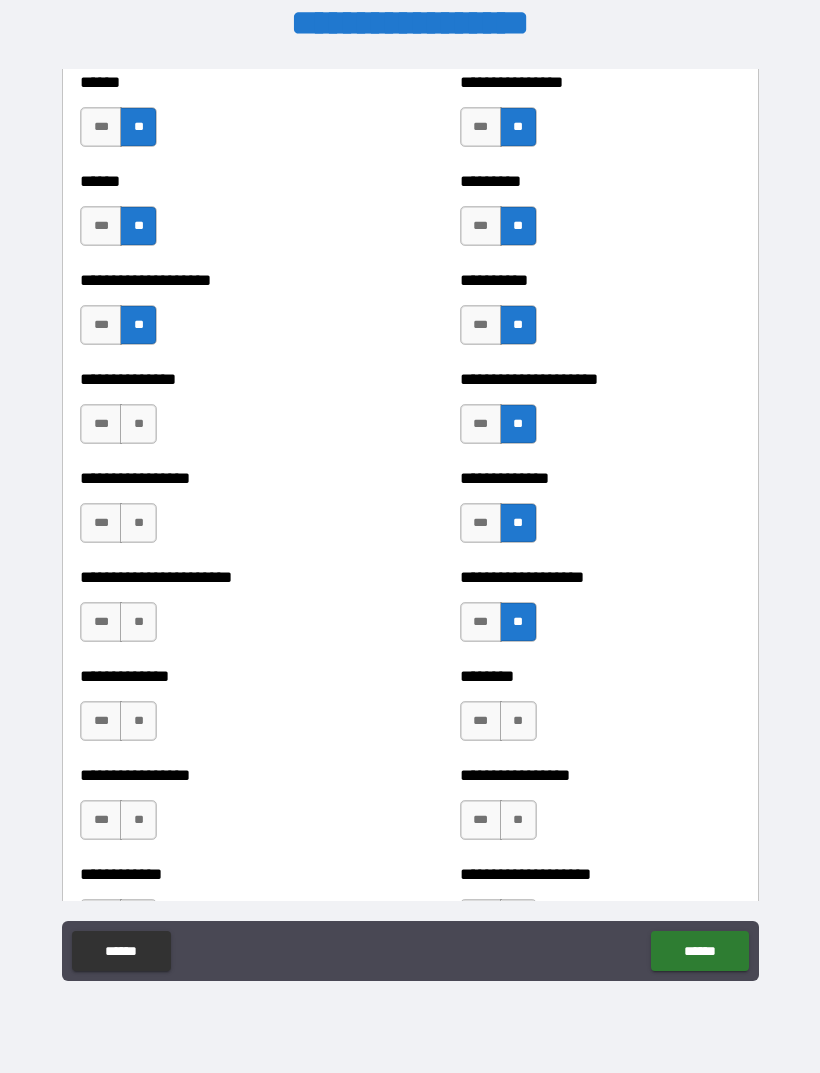 click on "**" at bounding box center (518, 721) 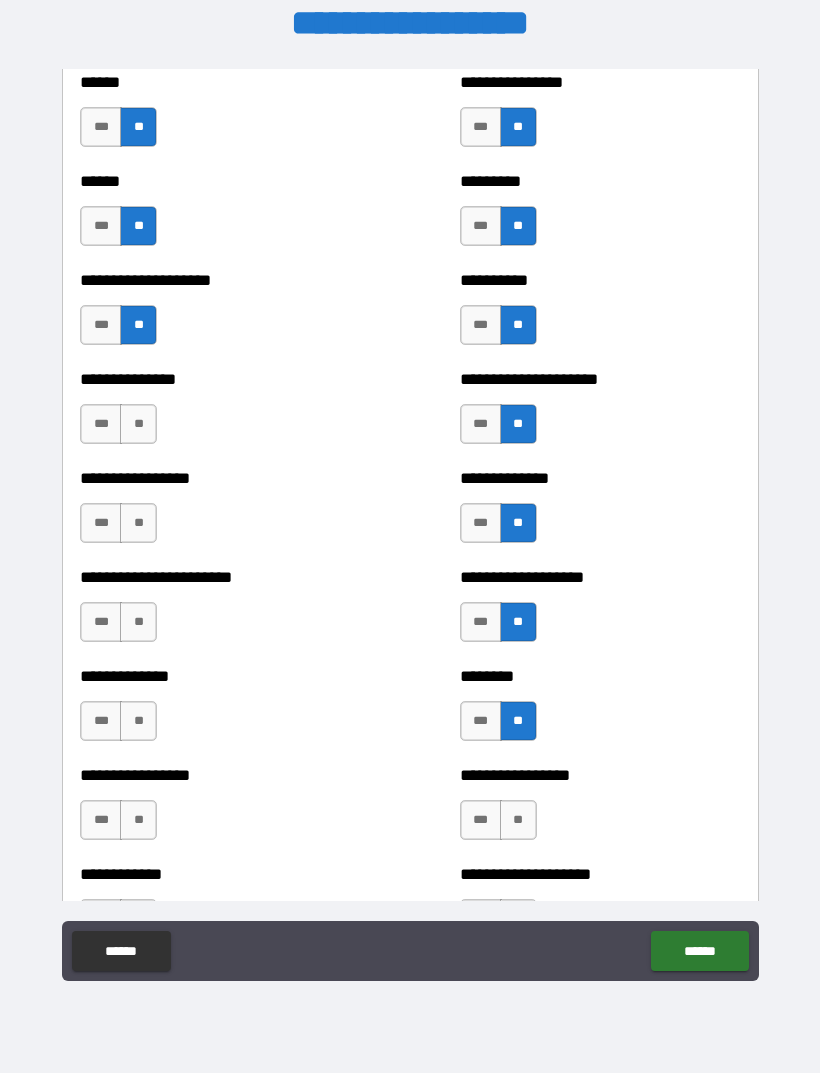 click on "**" at bounding box center (518, 820) 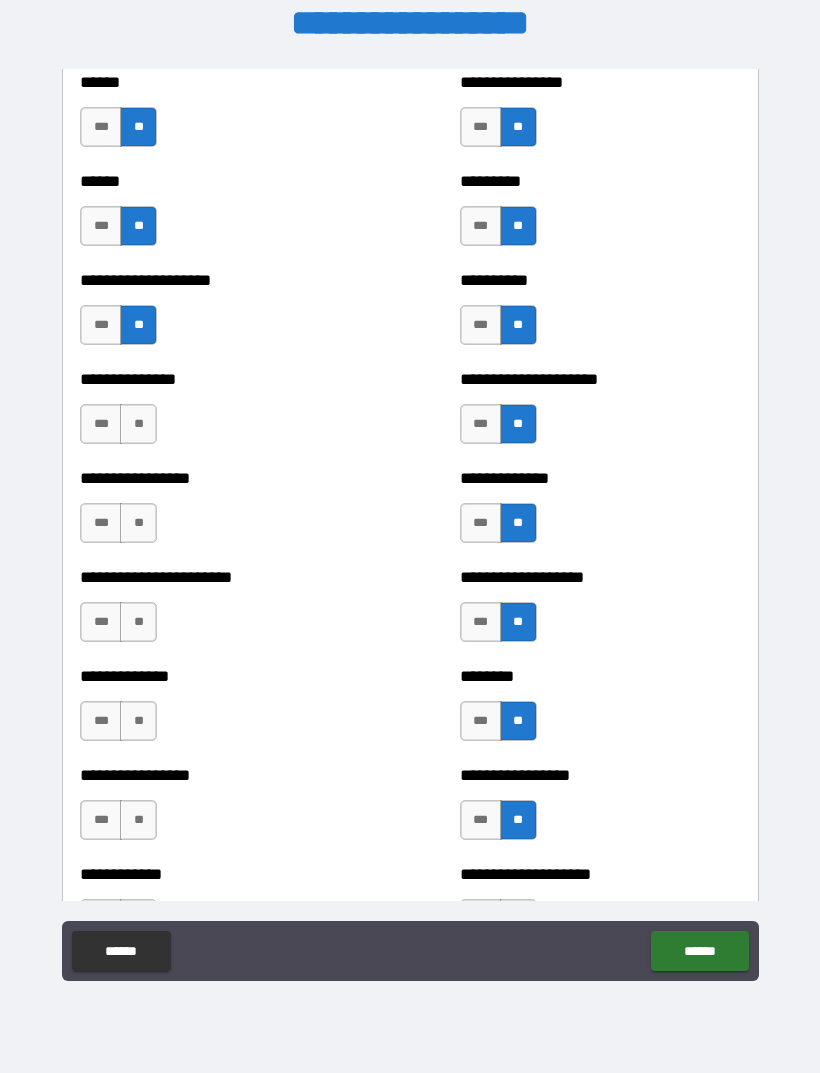 click on "**" at bounding box center [138, 820] 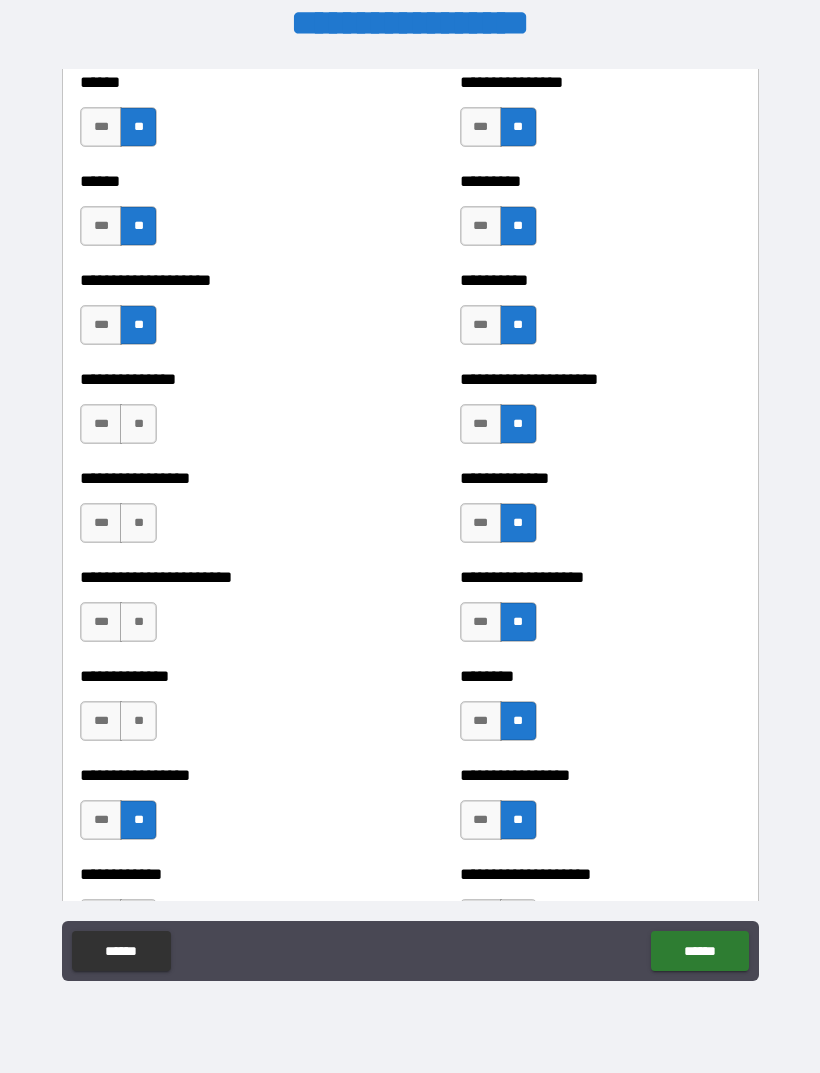 click on "**" at bounding box center [138, 721] 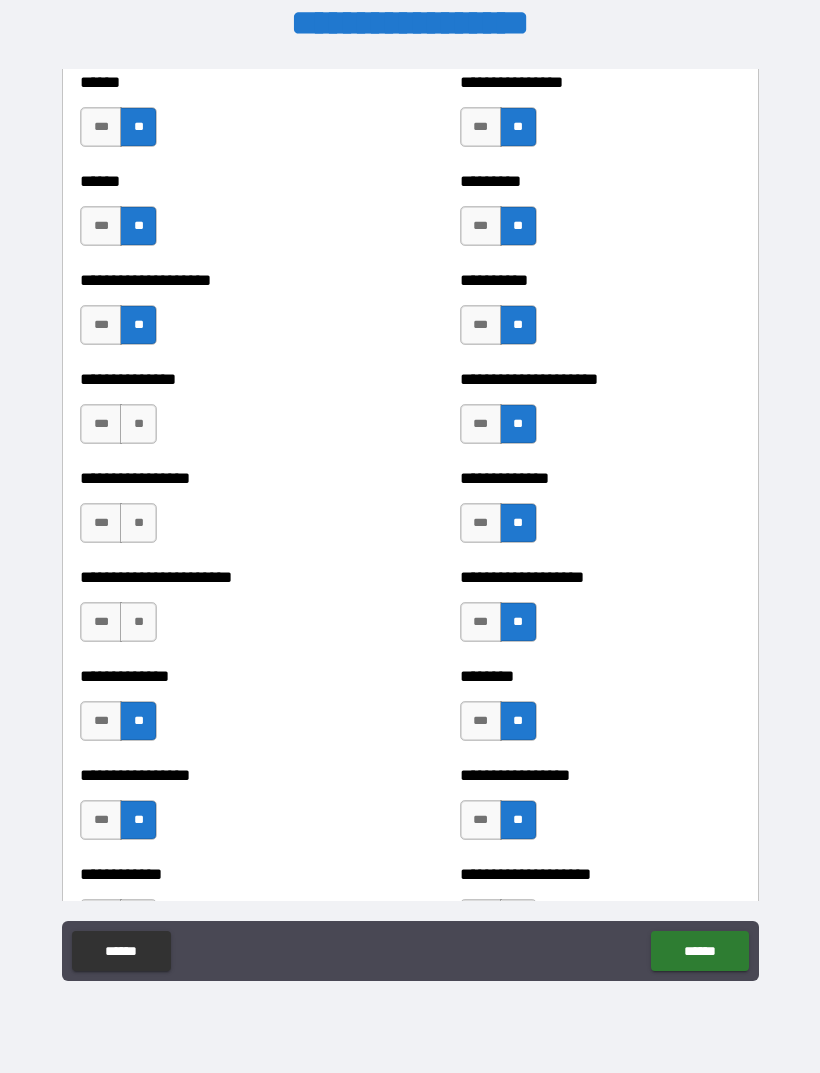 click on "**" at bounding box center [138, 622] 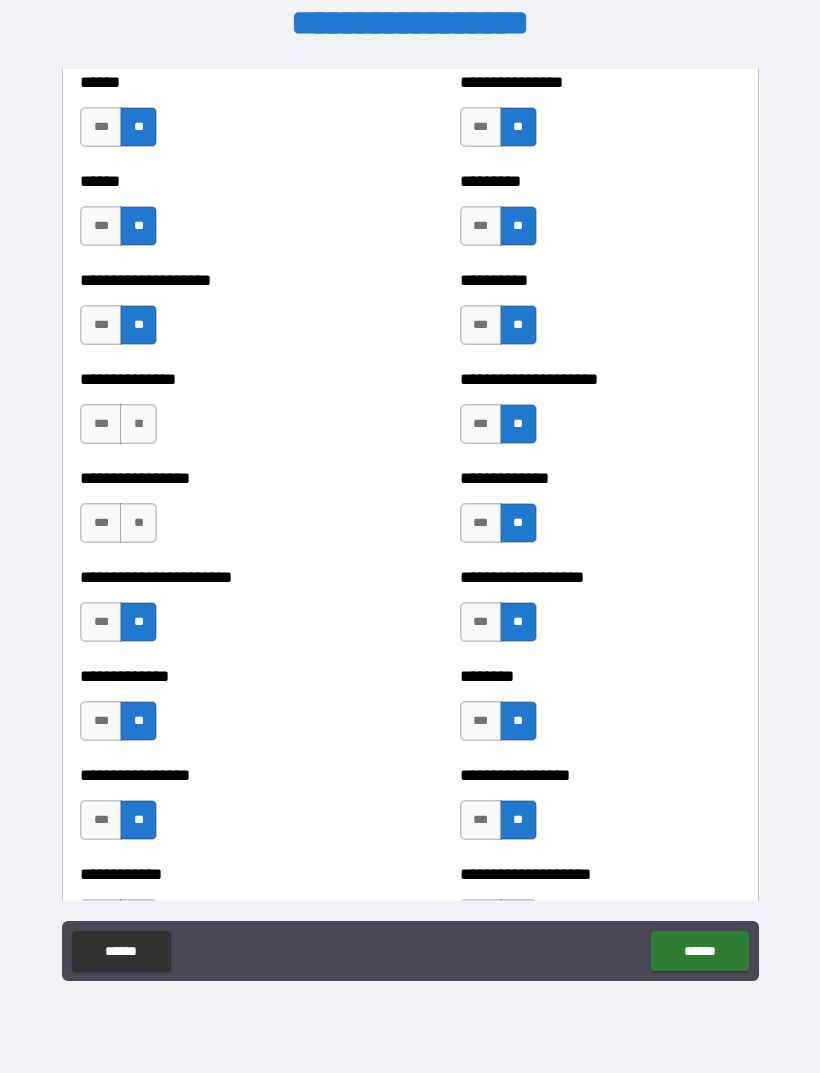 click on "**" at bounding box center [138, 523] 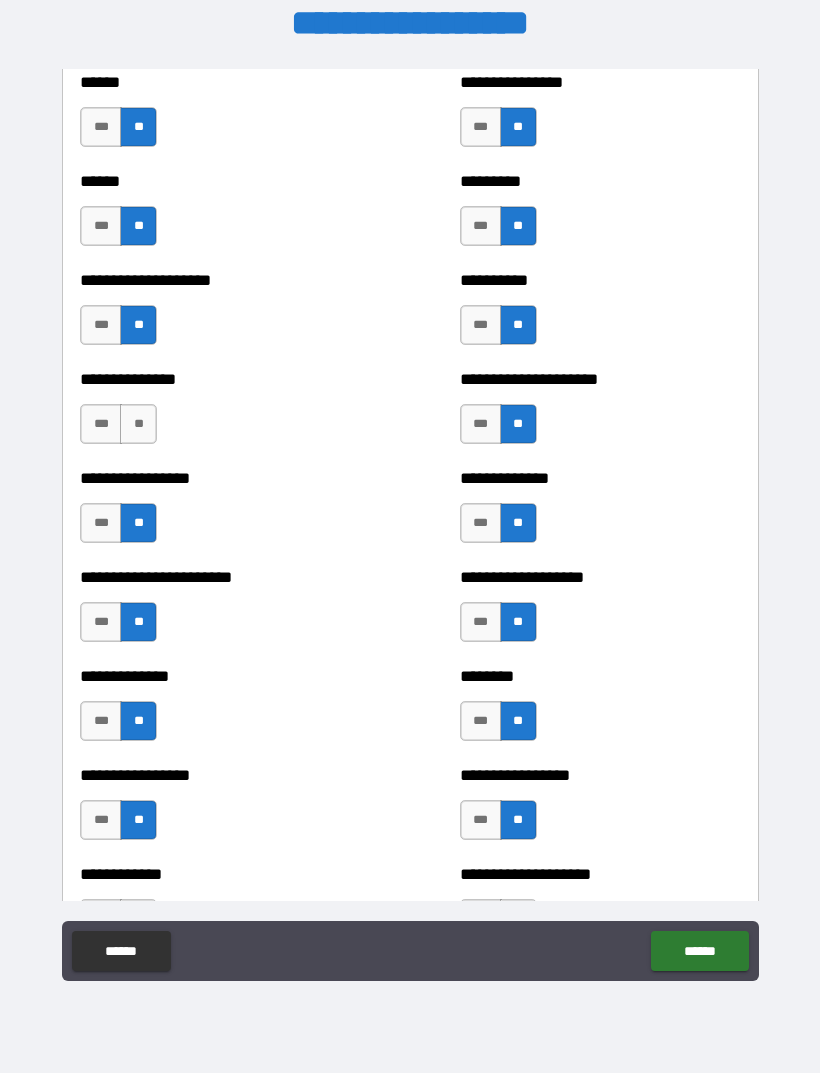 click on "**" at bounding box center (138, 424) 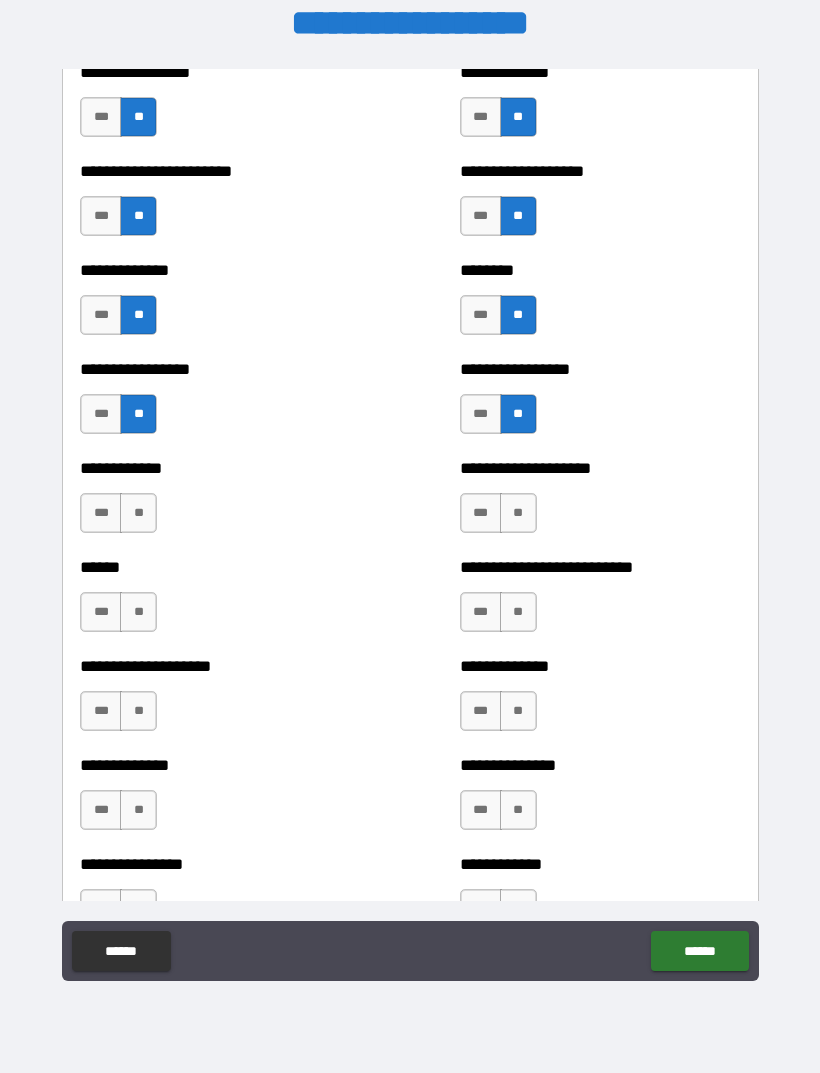 scroll, scrollTop: 3735, scrollLeft: 0, axis: vertical 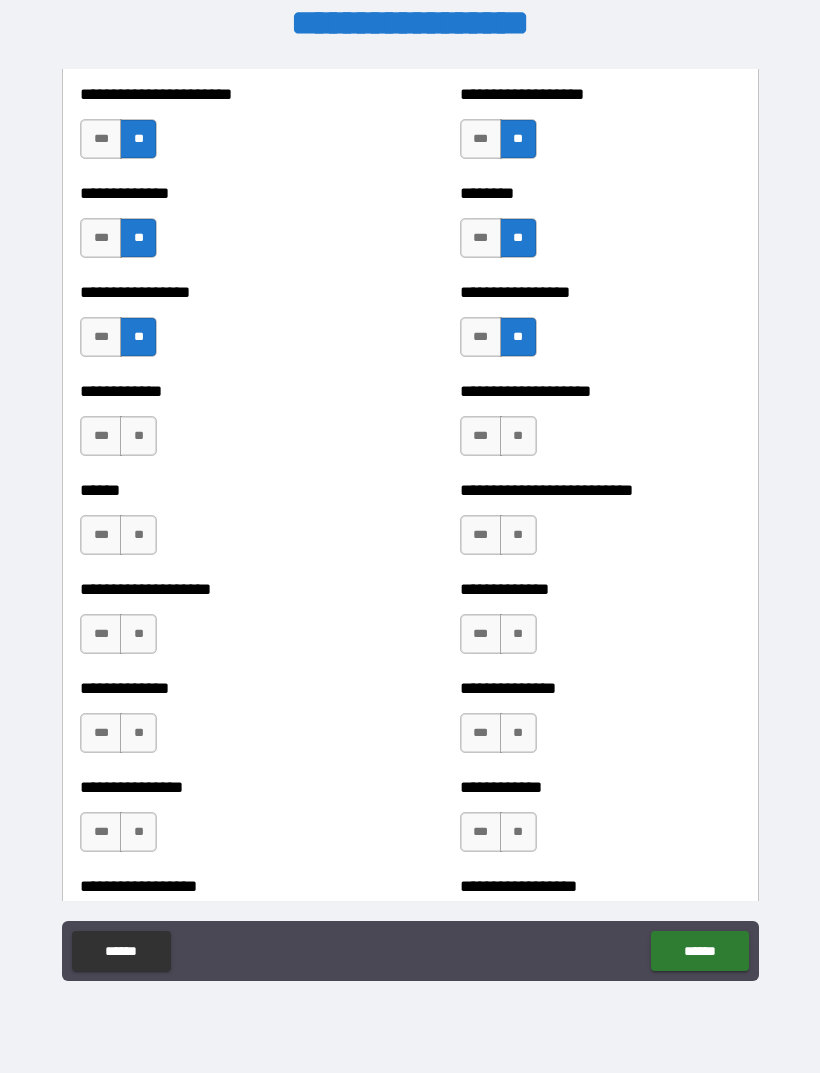 click on "**" at bounding box center [138, 436] 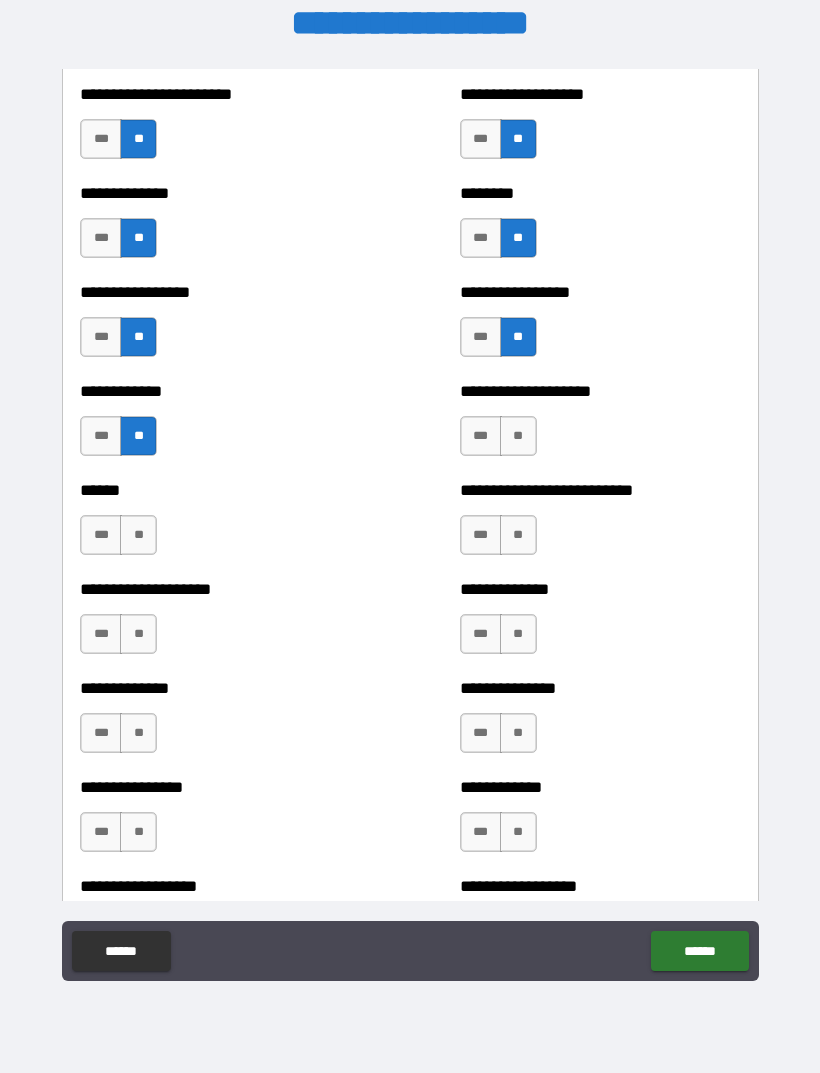 click on "**" at bounding box center [138, 535] 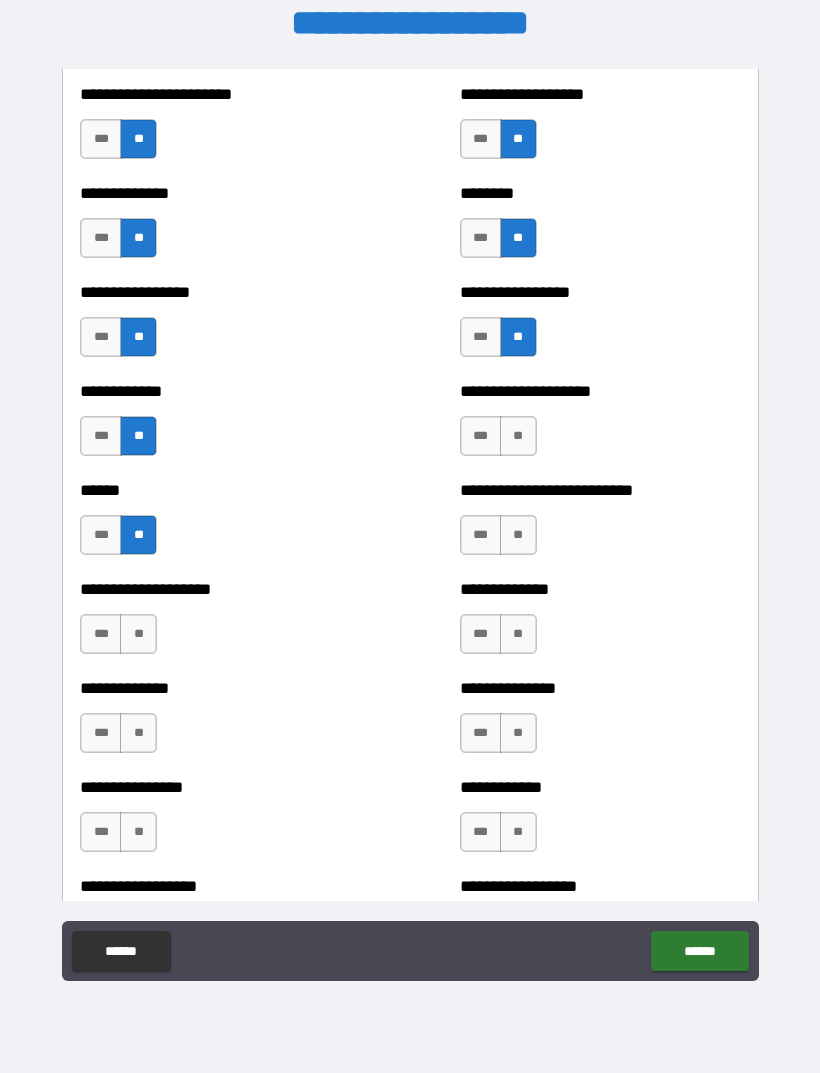 click on "**" at bounding box center [138, 634] 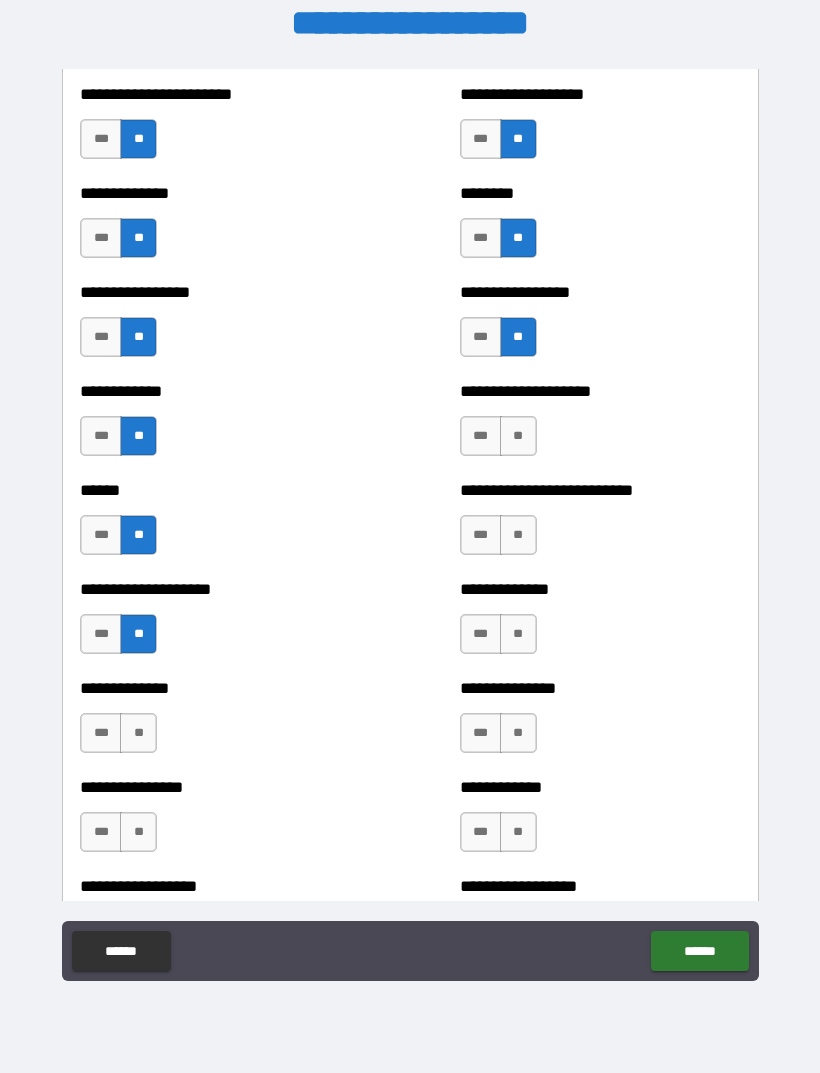 click on "**" at bounding box center (138, 733) 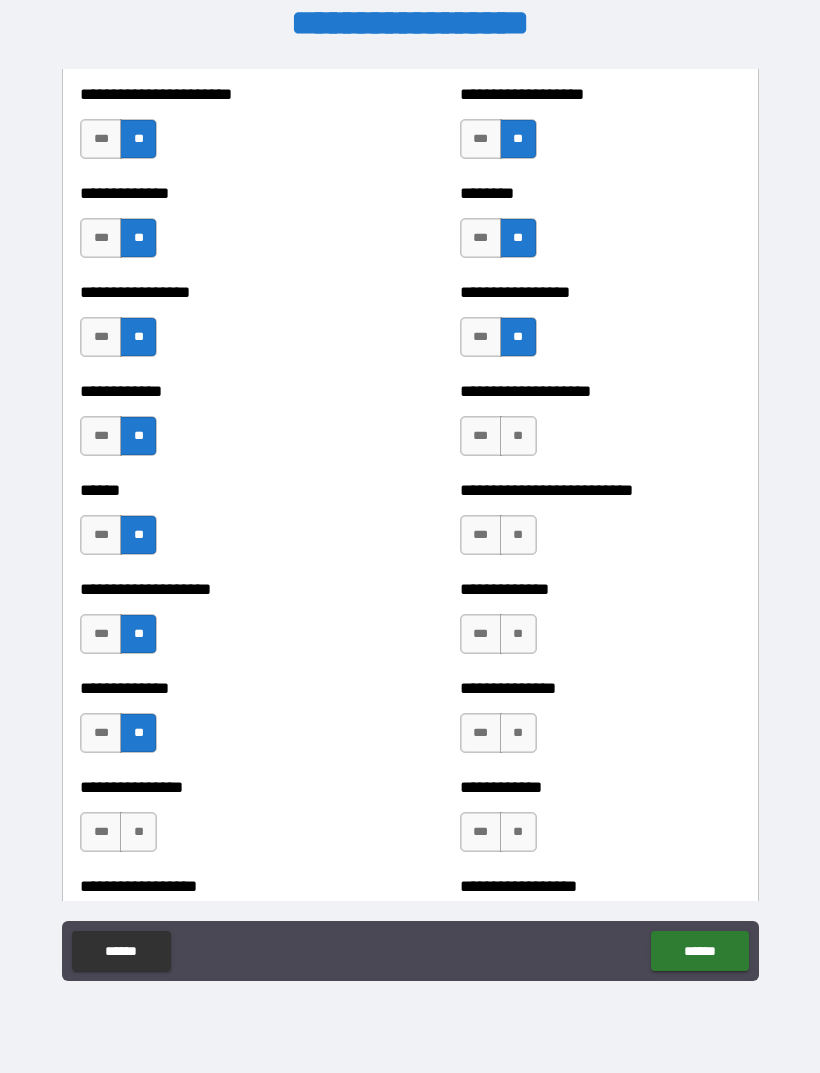 click on "**" at bounding box center [138, 832] 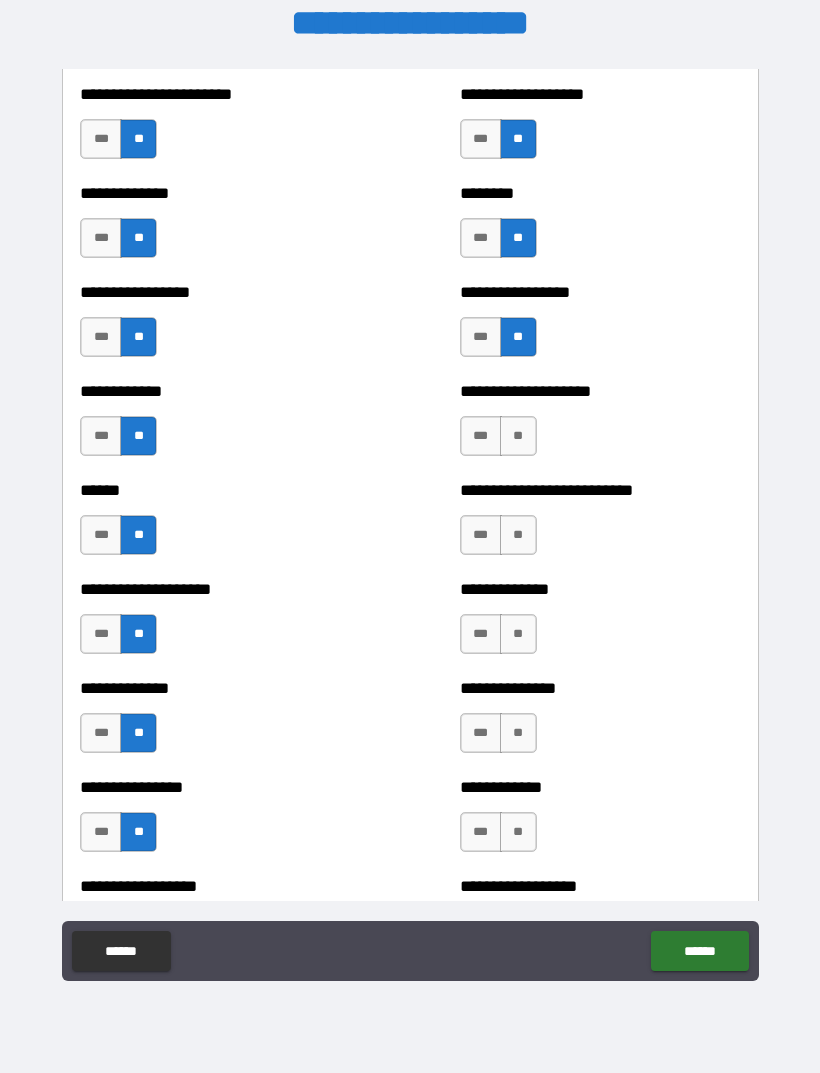 click on "**" at bounding box center (518, 832) 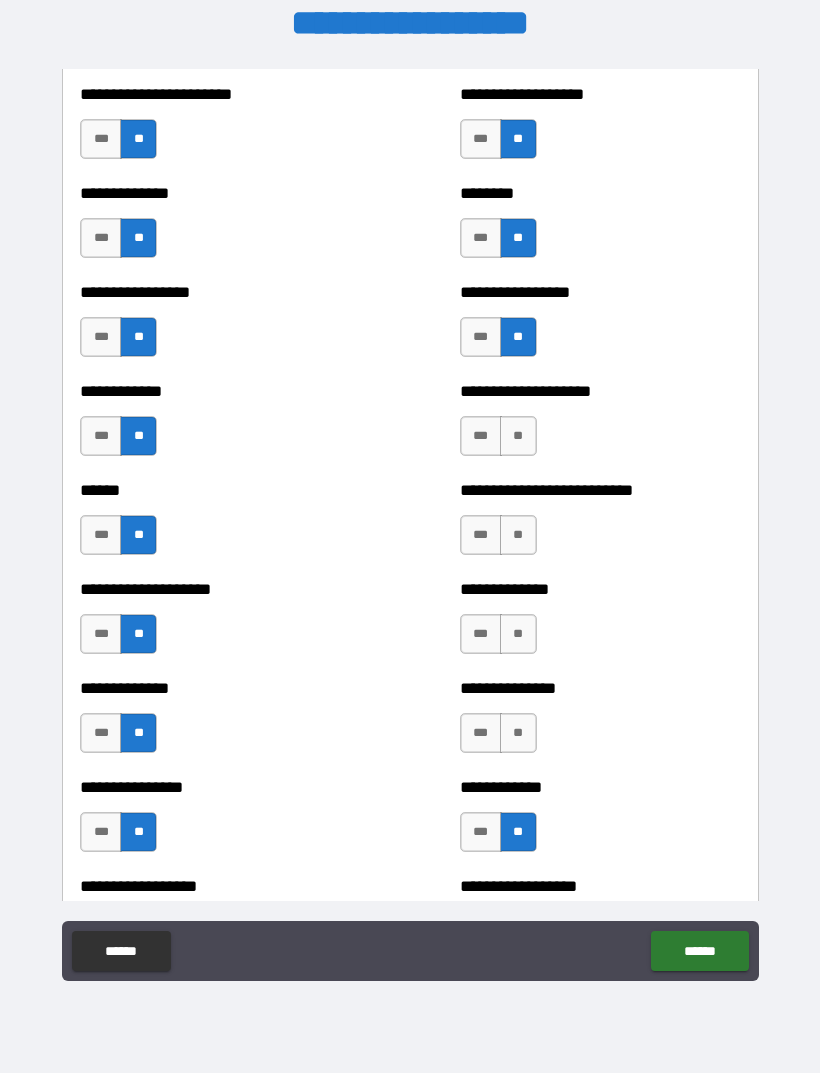 click on "**" at bounding box center (518, 733) 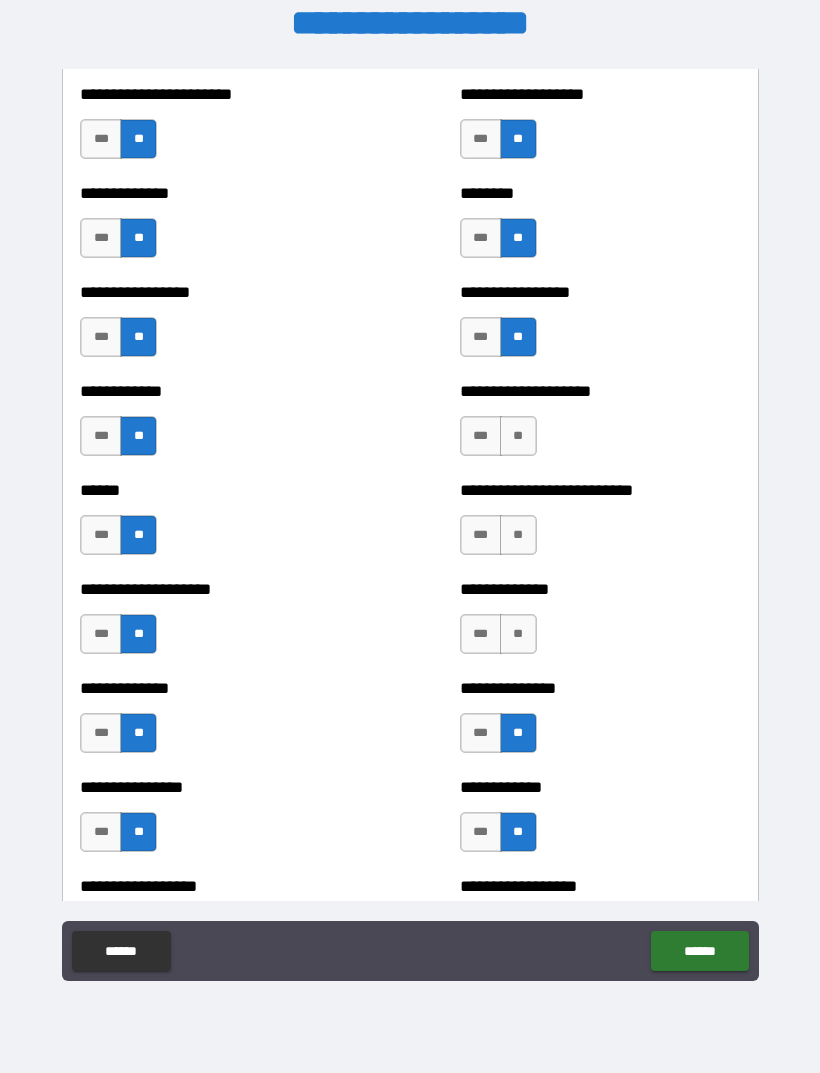 click on "**" at bounding box center [518, 634] 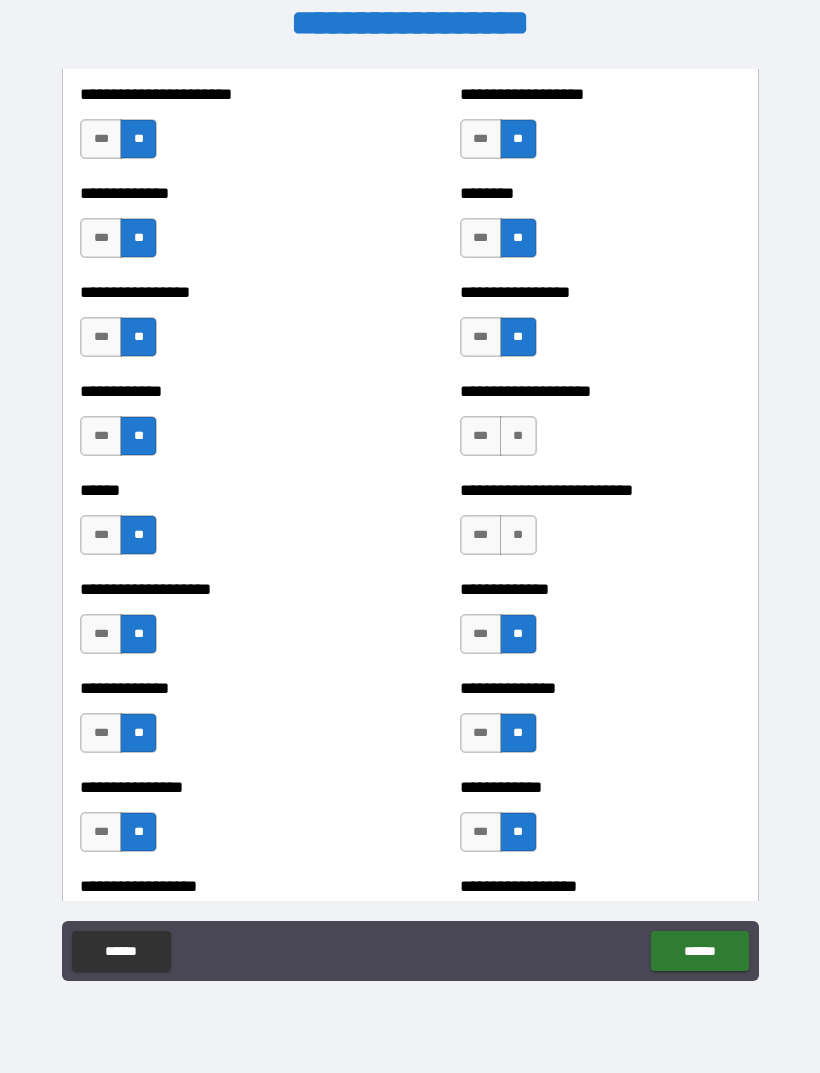 click on "**" at bounding box center [518, 535] 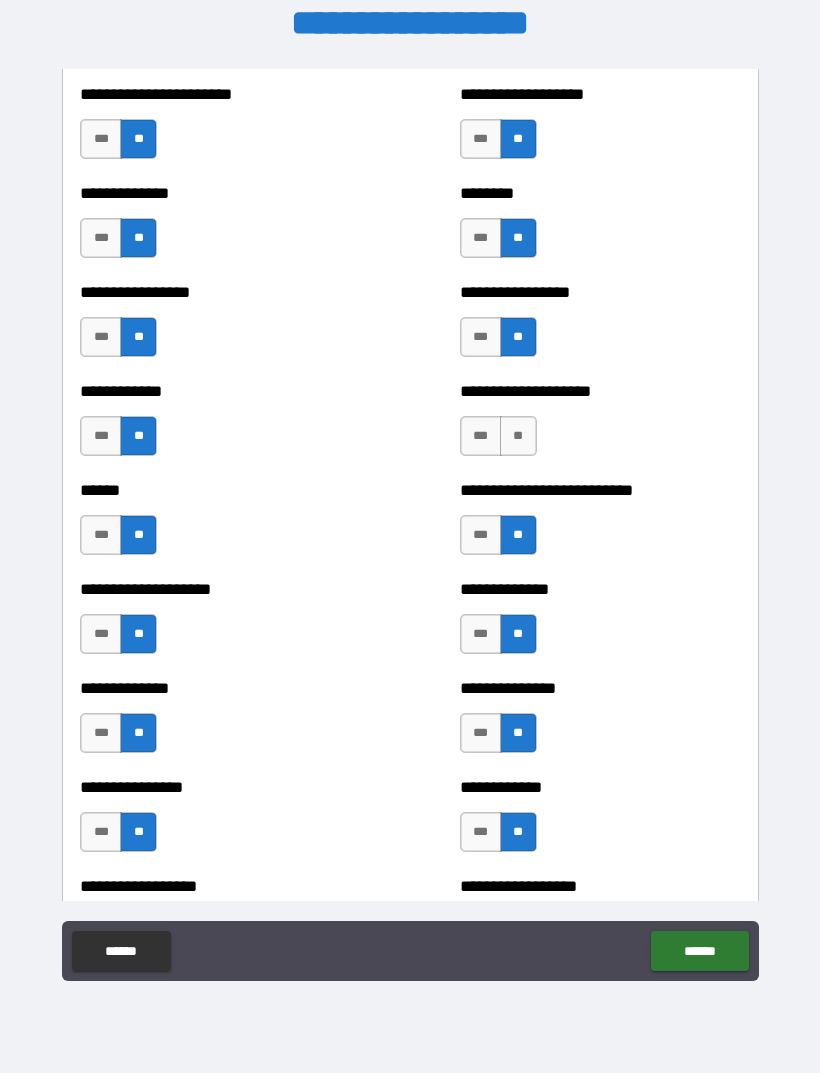 click on "**" at bounding box center (518, 436) 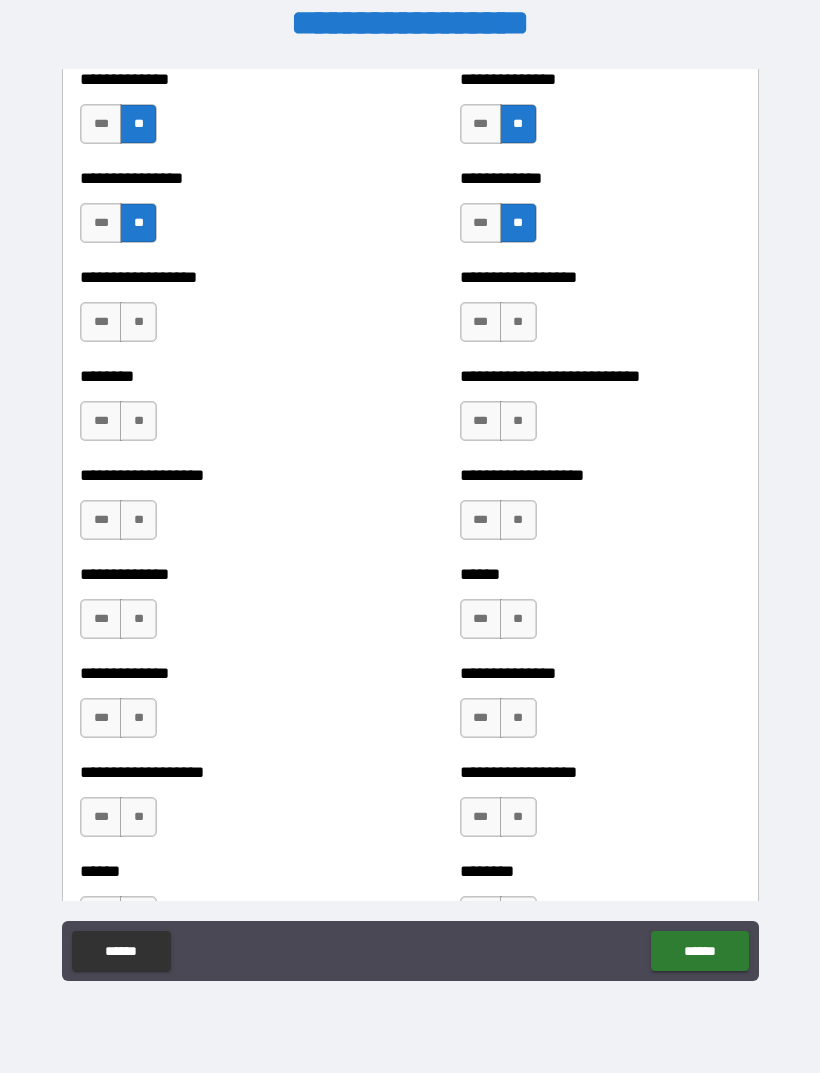 scroll, scrollTop: 4341, scrollLeft: 0, axis: vertical 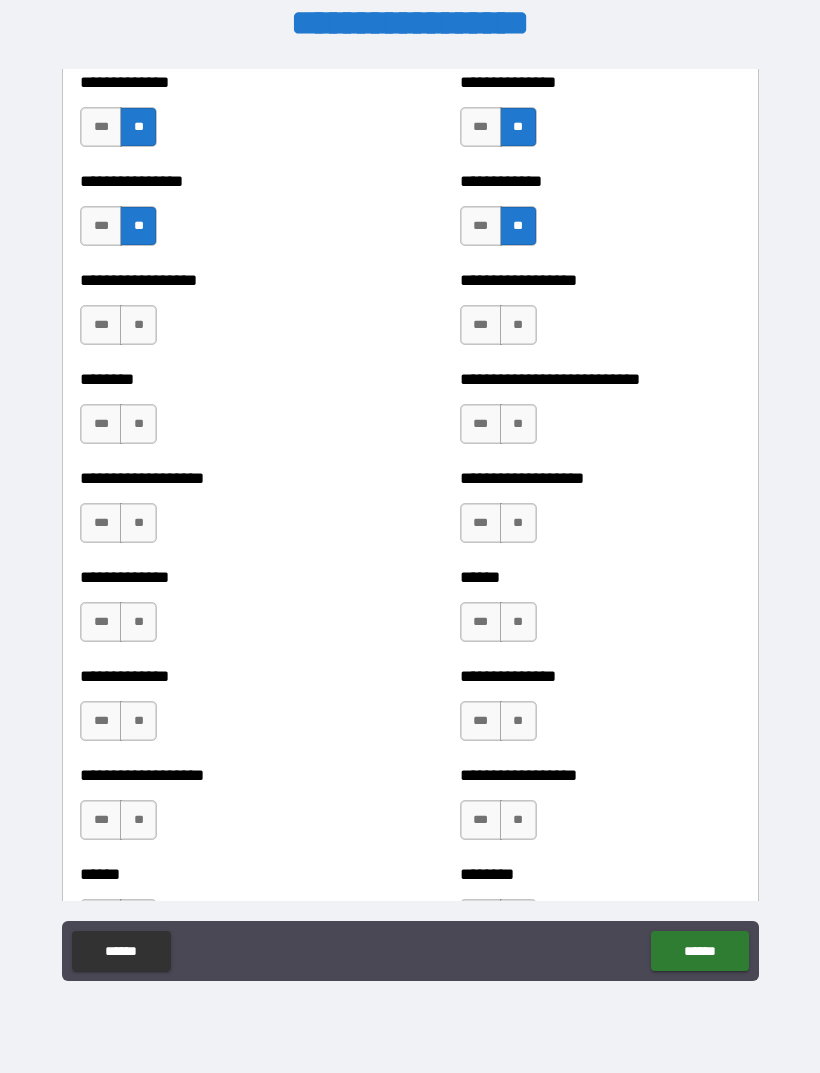 click on "**" at bounding box center [518, 325] 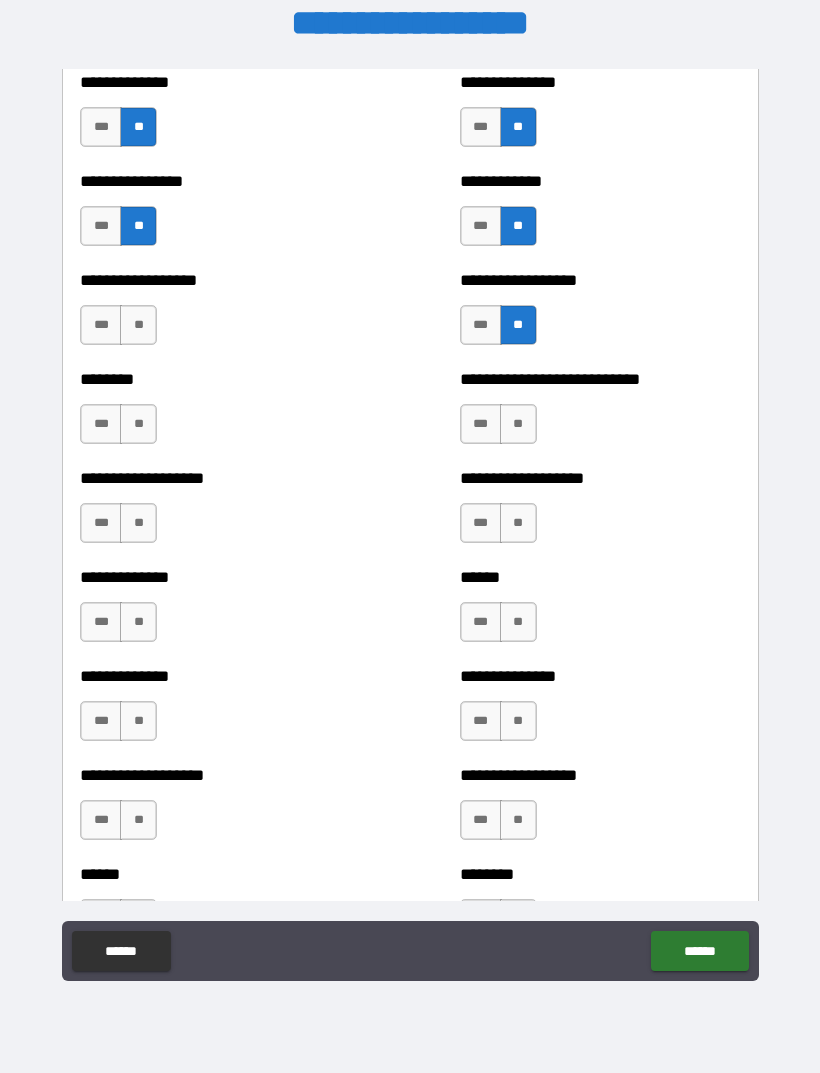 click on "**" at bounding box center [518, 424] 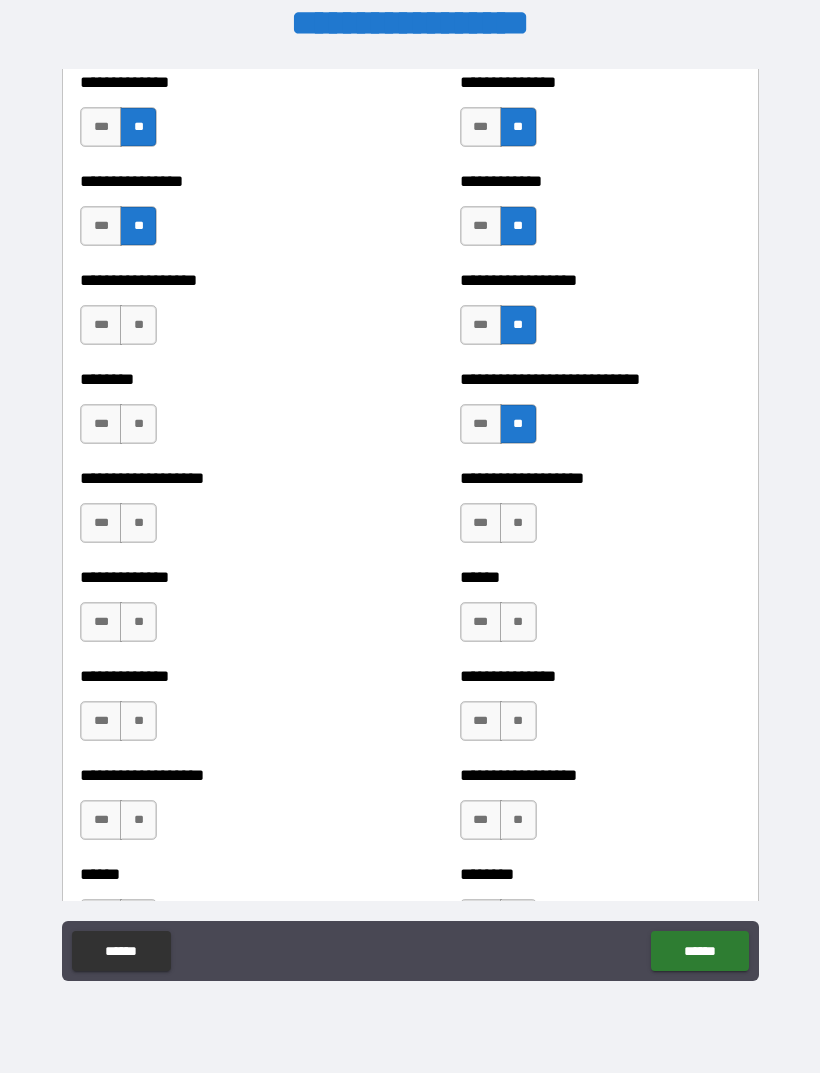 click on "**" at bounding box center (518, 523) 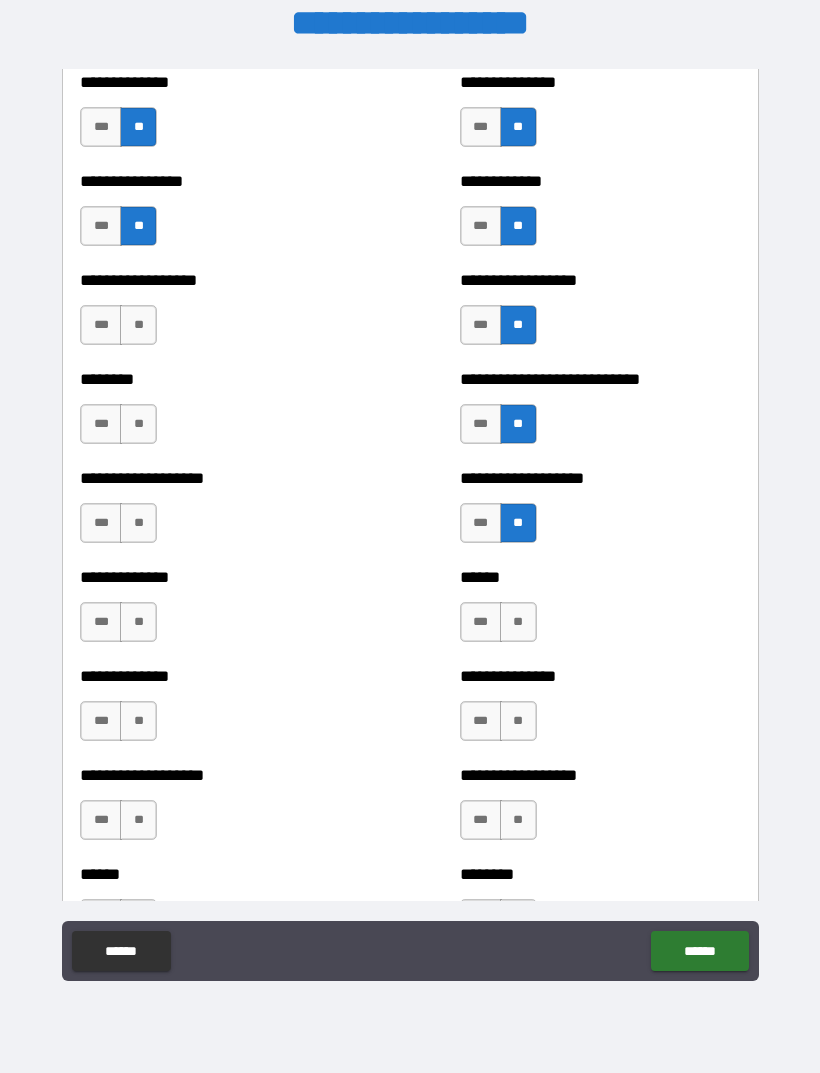 click on "**" at bounding box center (518, 622) 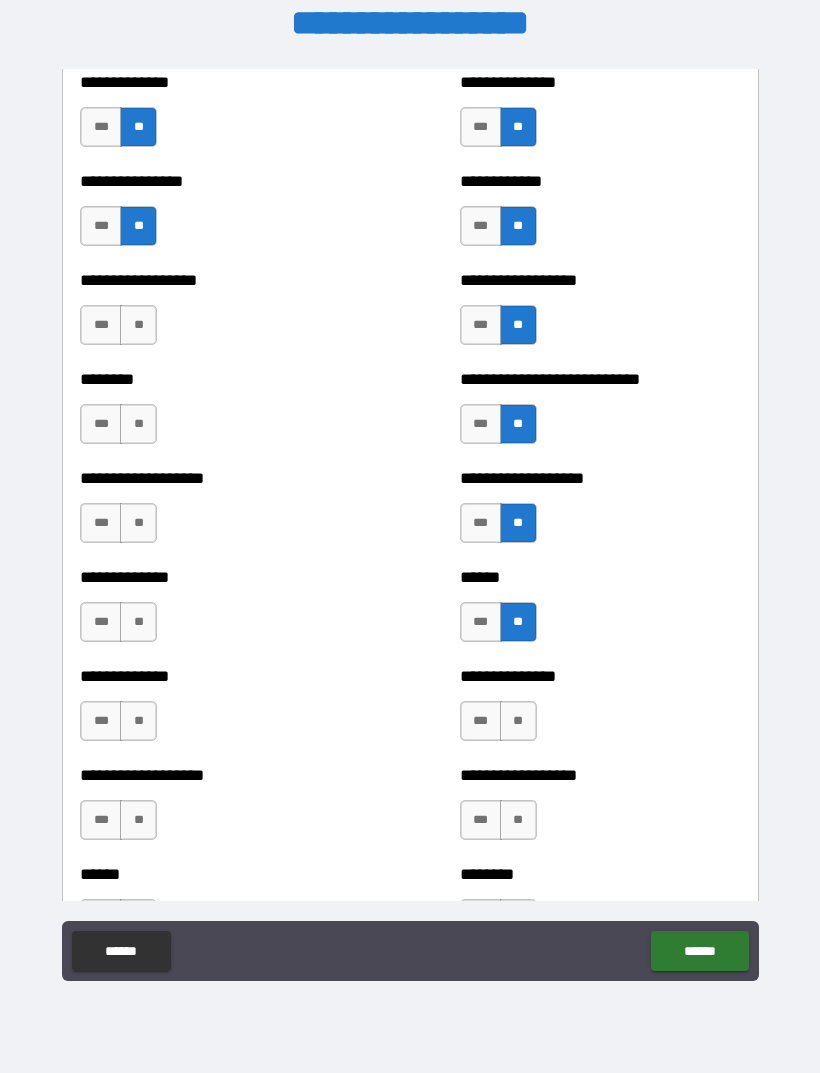 click on "**" at bounding box center [518, 721] 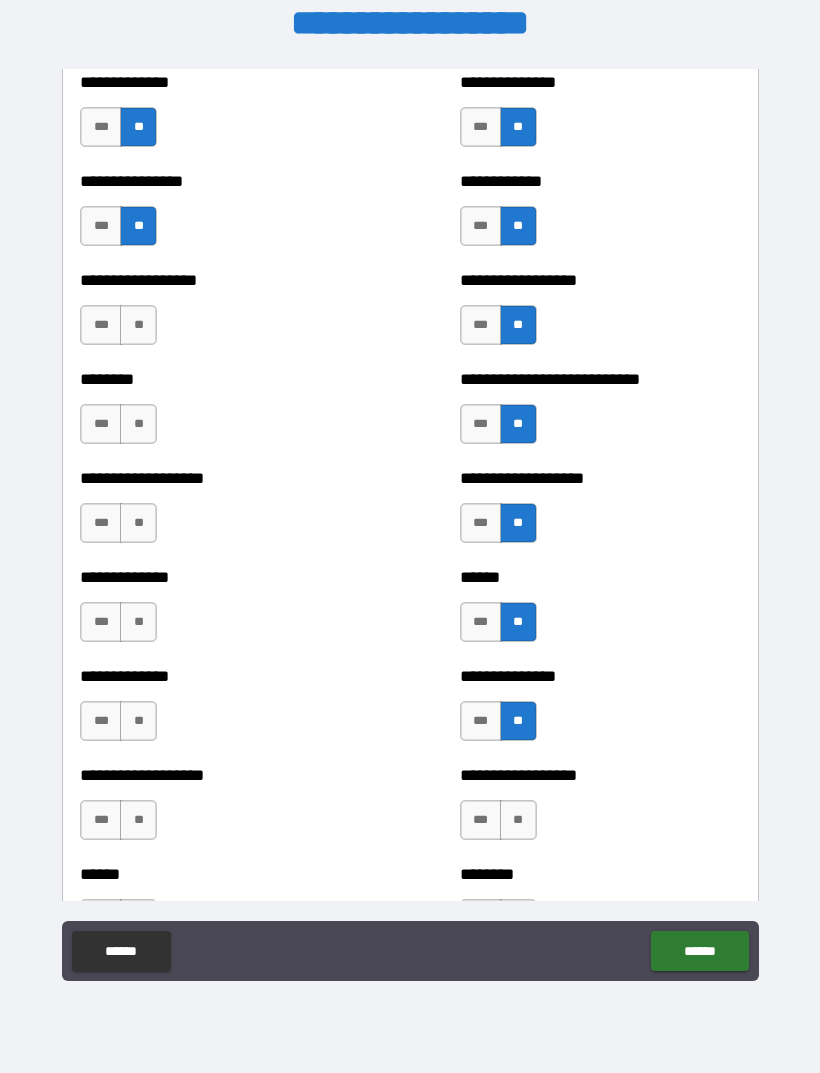 click on "**" at bounding box center [518, 820] 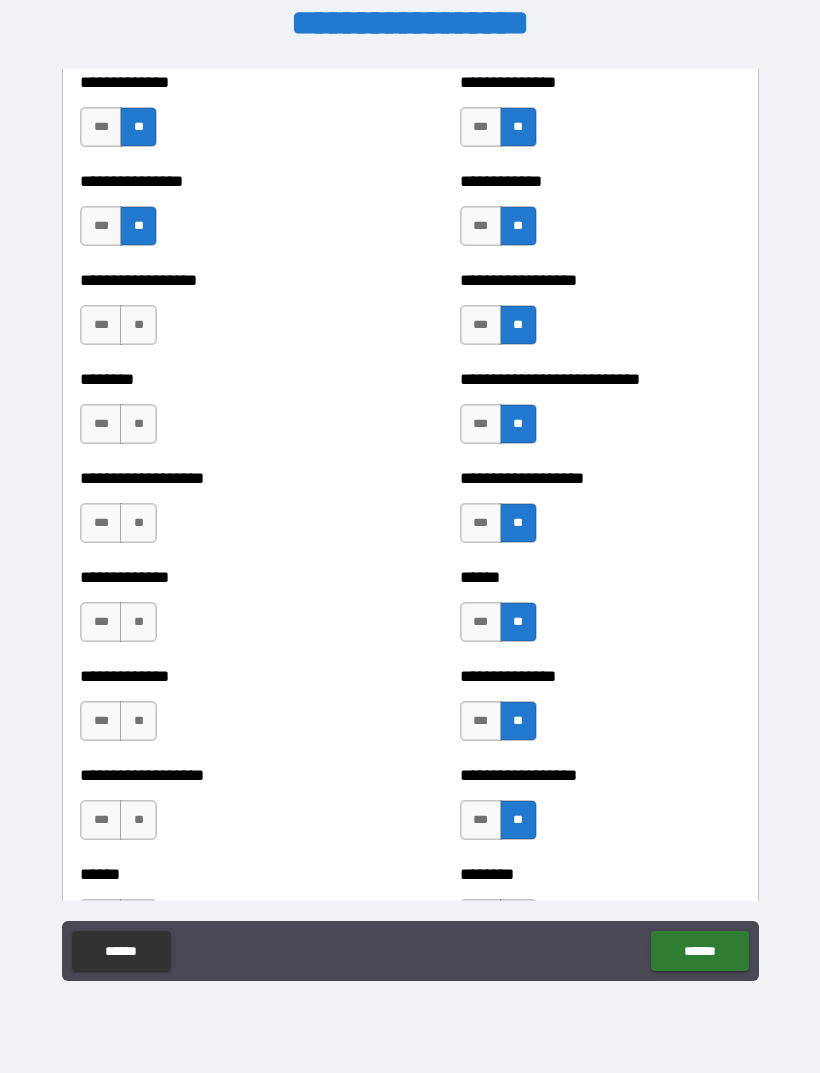 click on "**" at bounding box center [138, 721] 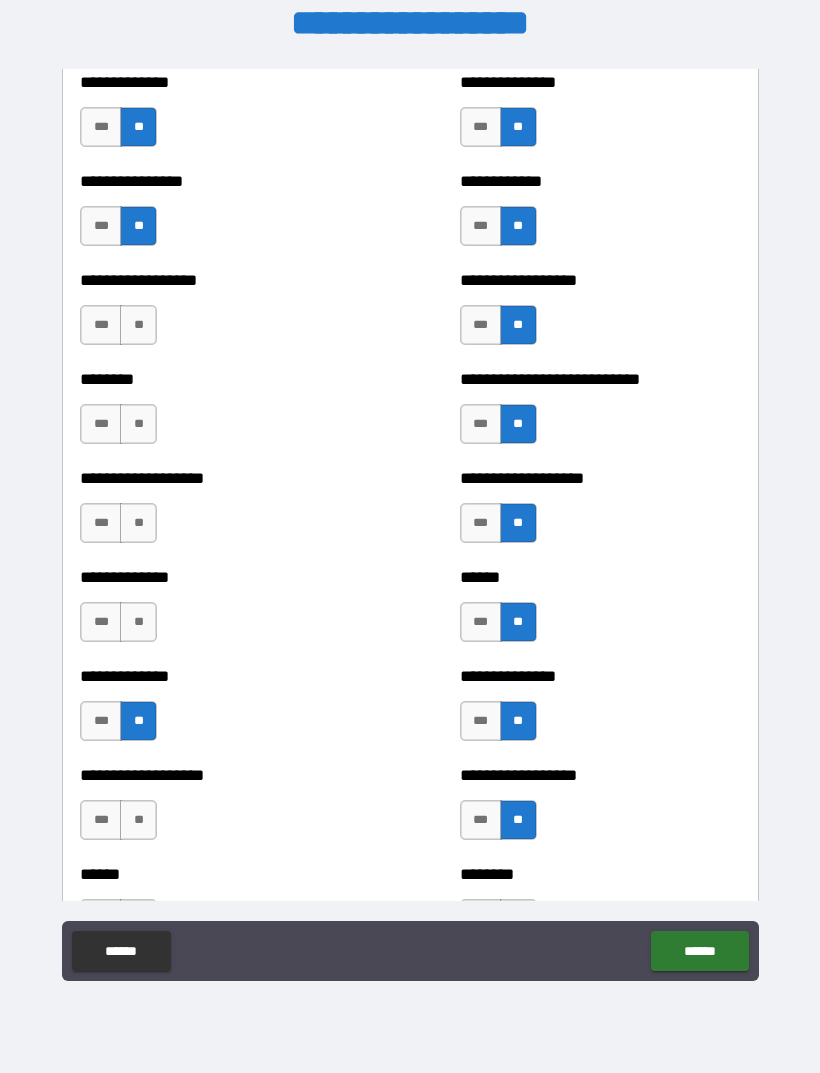 click on "**" at bounding box center (138, 820) 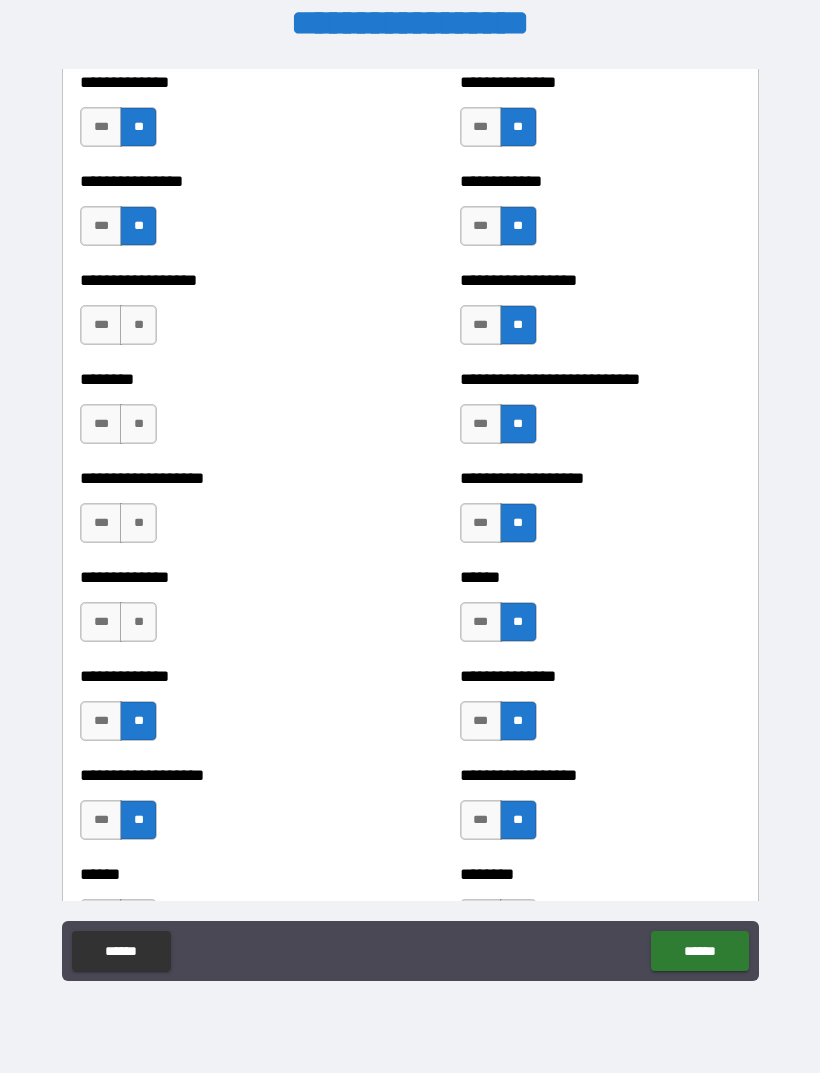 click on "**" at bounding box center (138, 622) 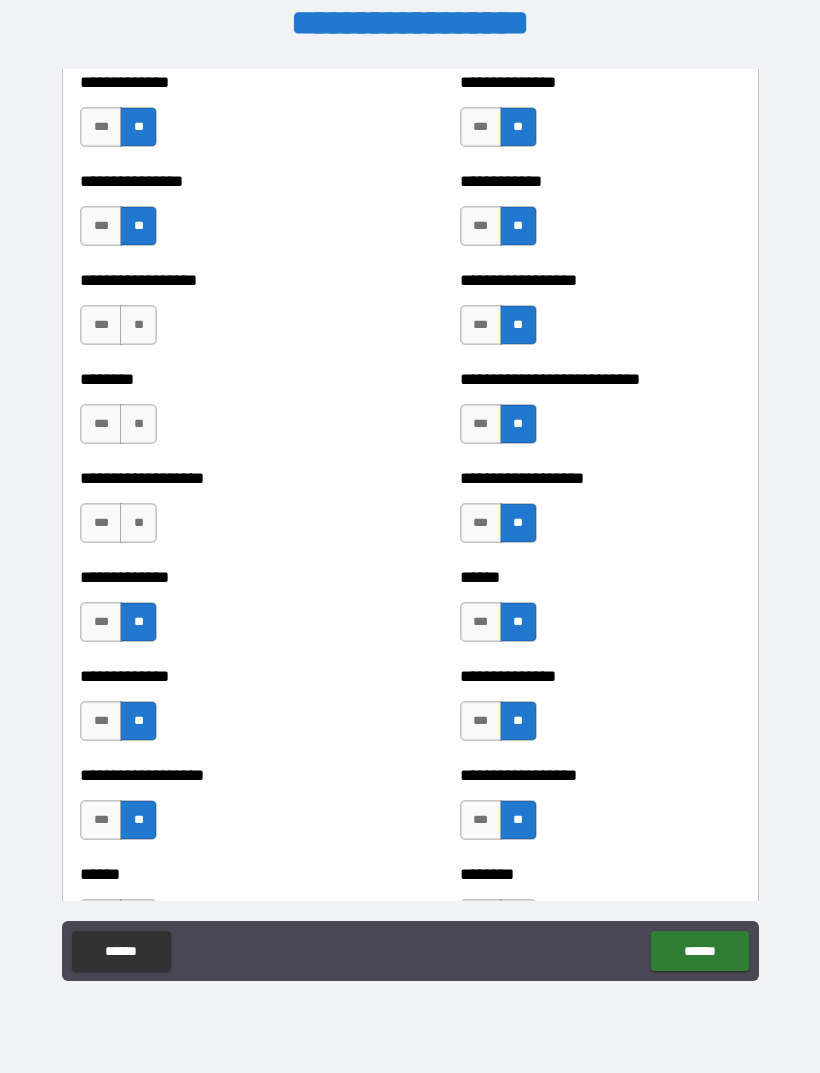click on "**" at bounding box center (138, 523) 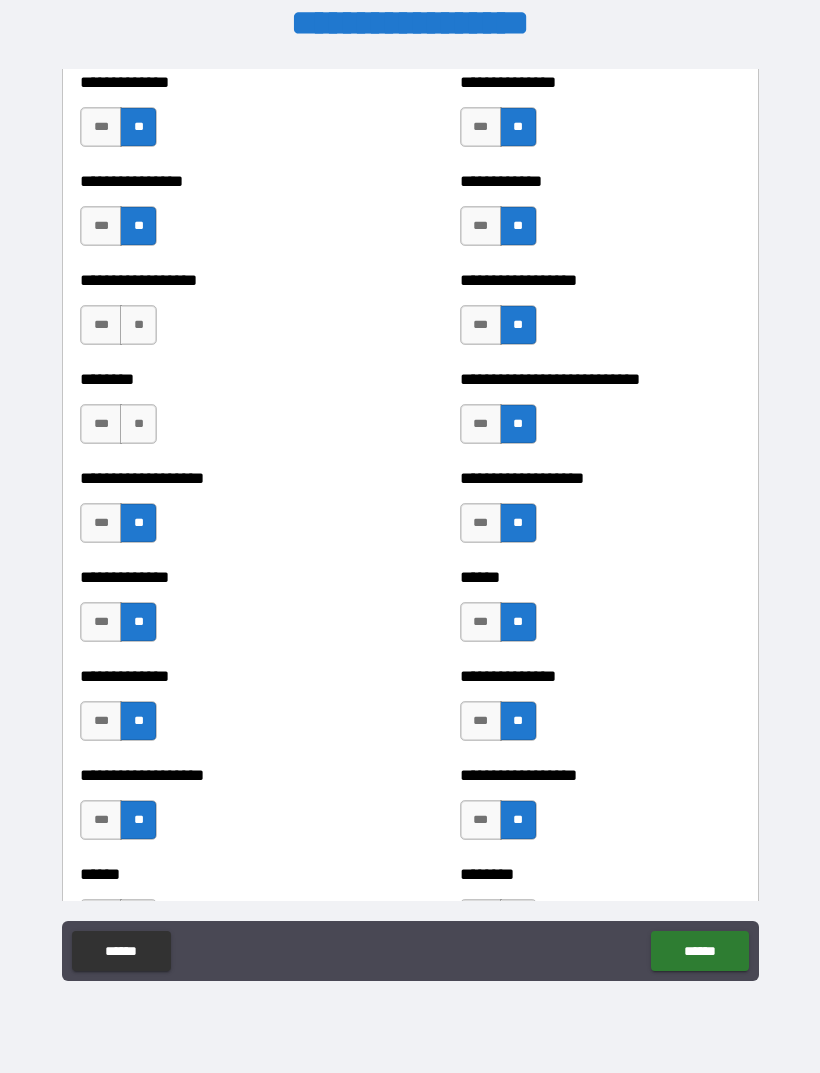 click on "**" at bounding box center [138, 424] 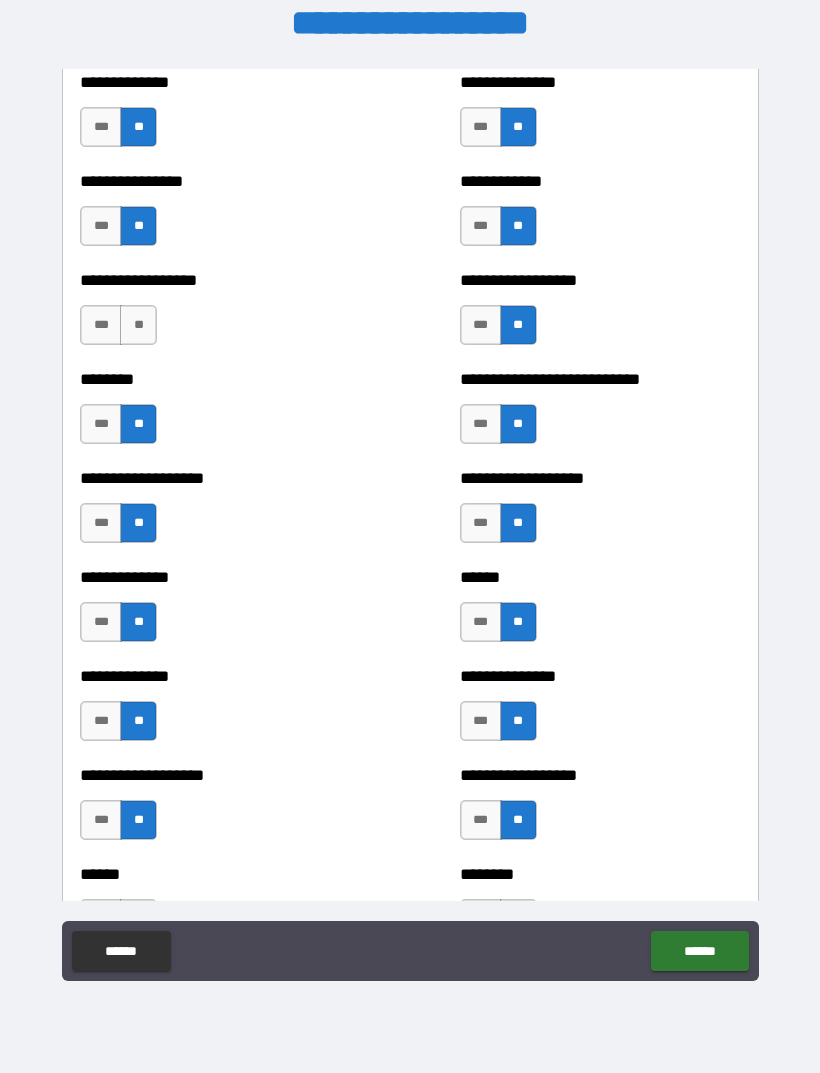 click on "**" at bounding box center [138, 325] 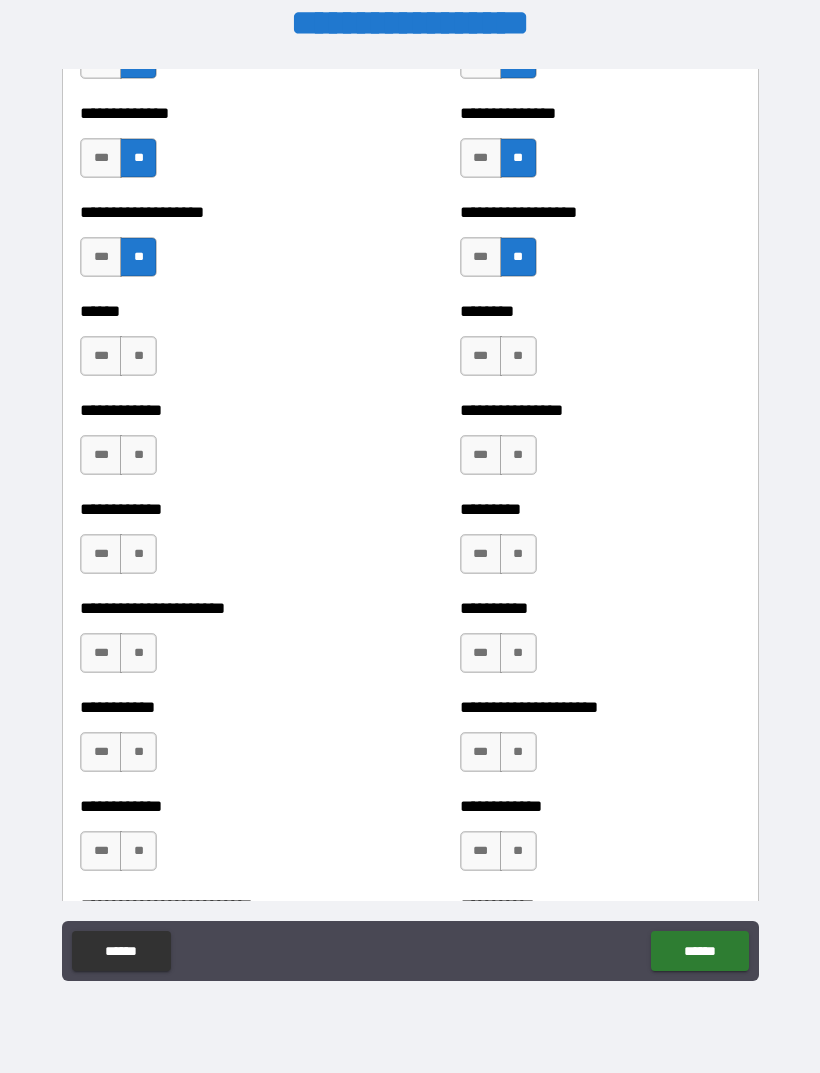 scroll, scrollTop: 4900, scrollLeft: 0, axis: vertical 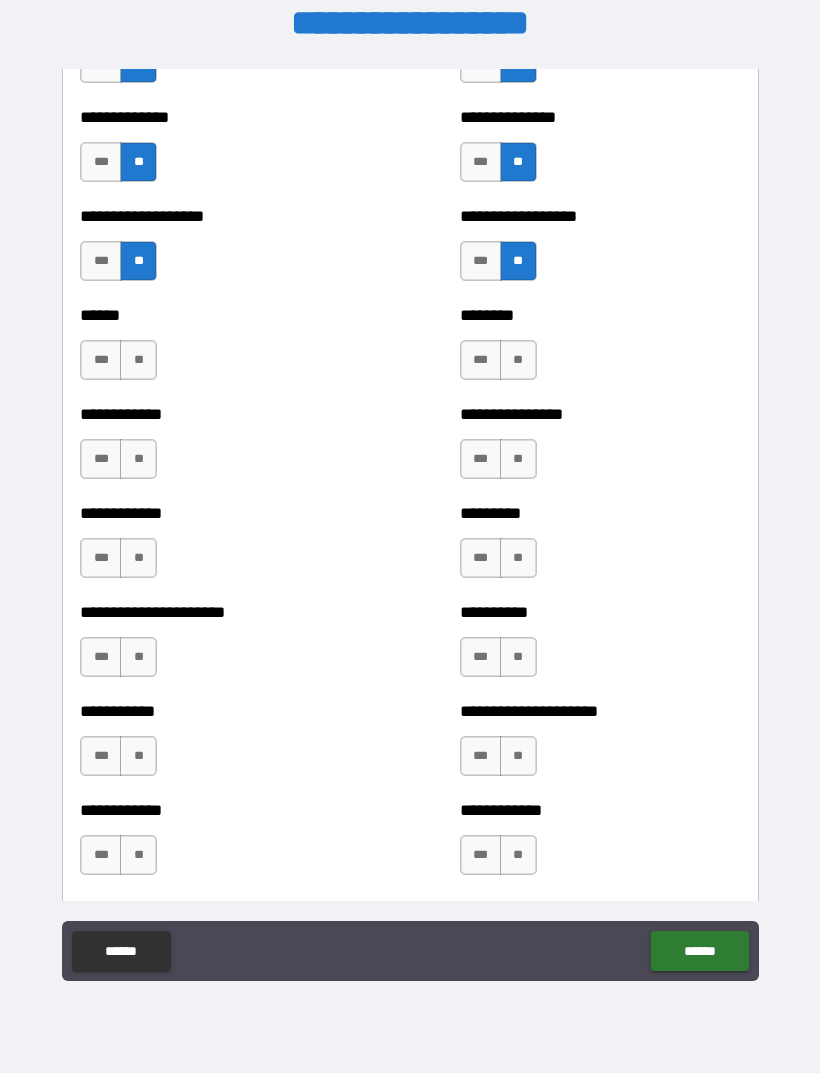 click on "**" at bounding box center (138, 360) 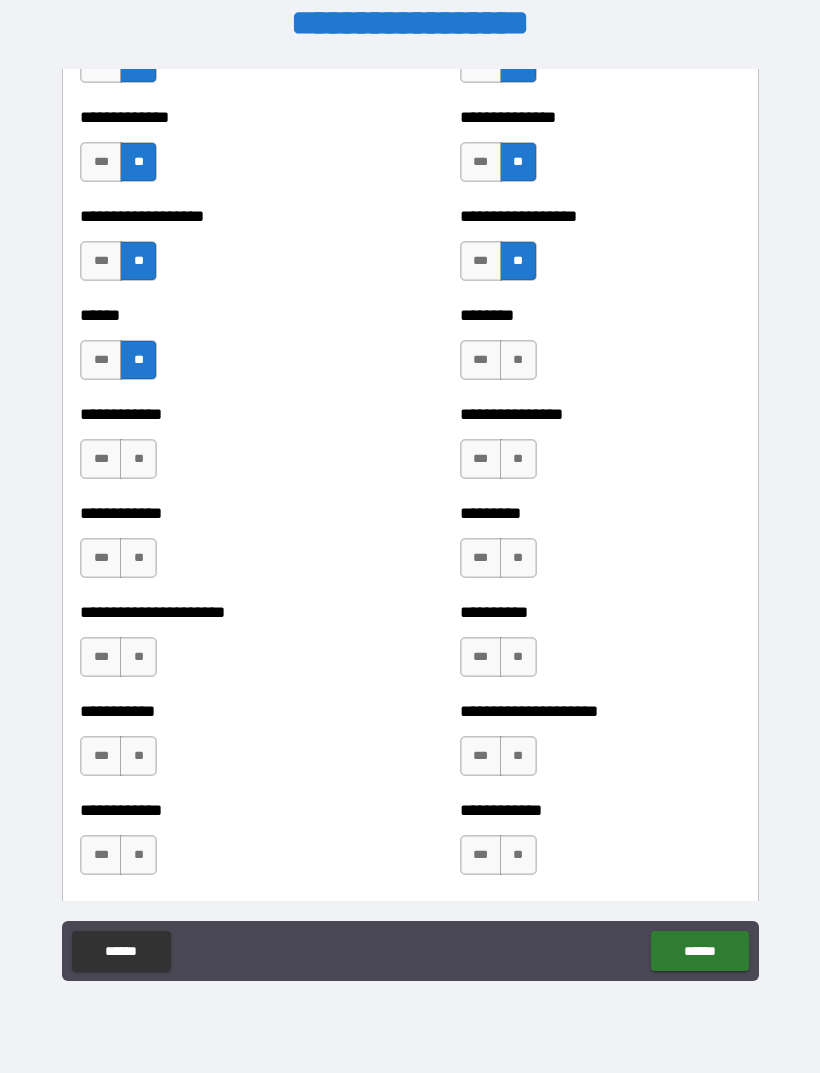 click on "**" at bounding box center [138, 459] 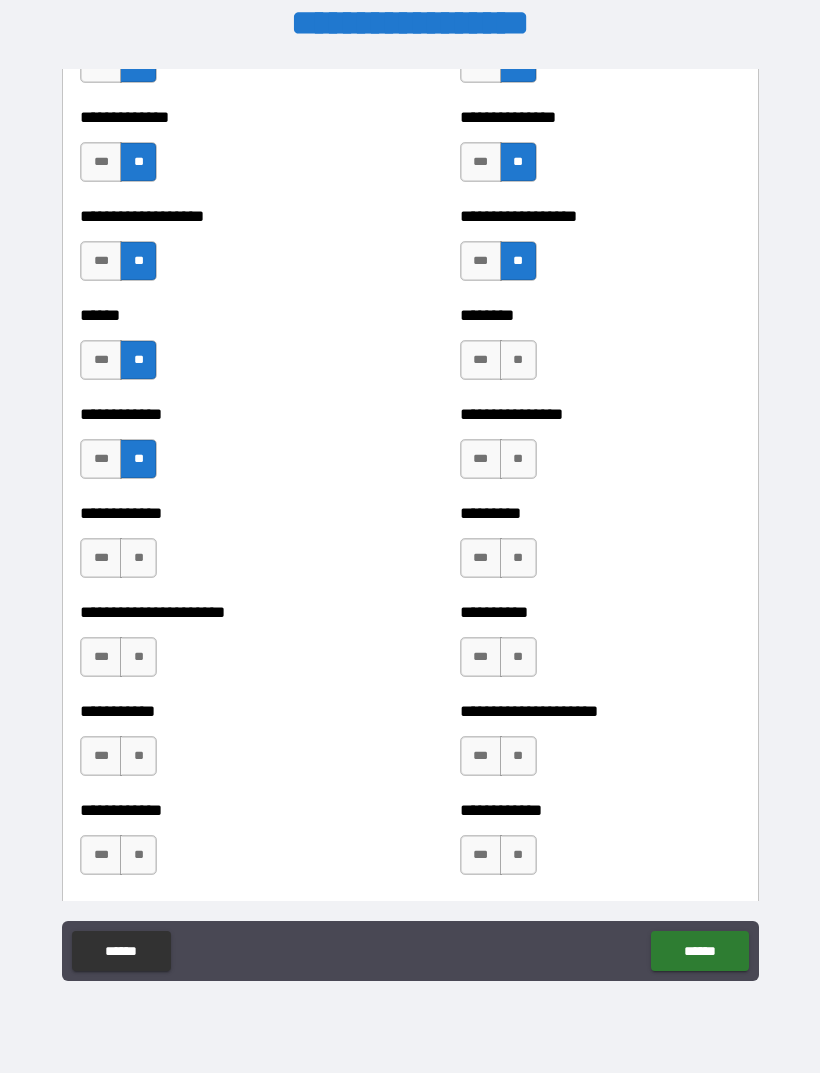 click on "**" at bounding box center [138, 558] 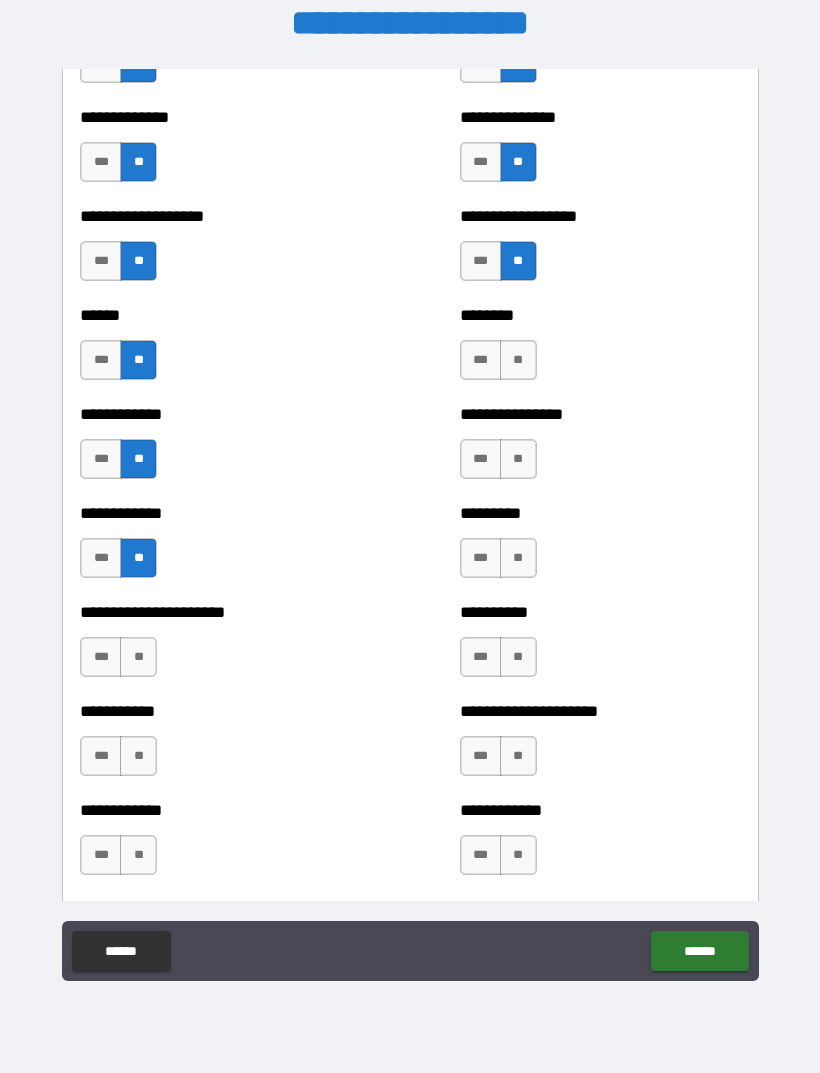 click on "**" at bounding box center (138, 657) 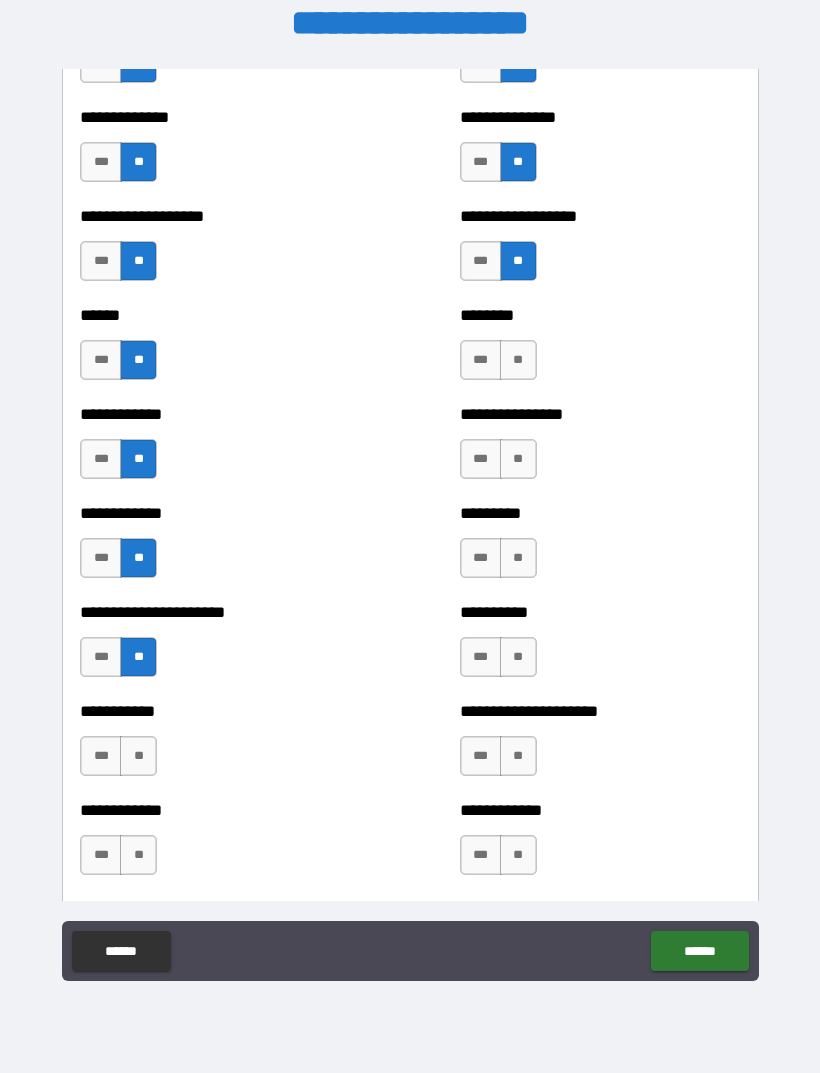 click on "**" at bounding box center (138, 756) 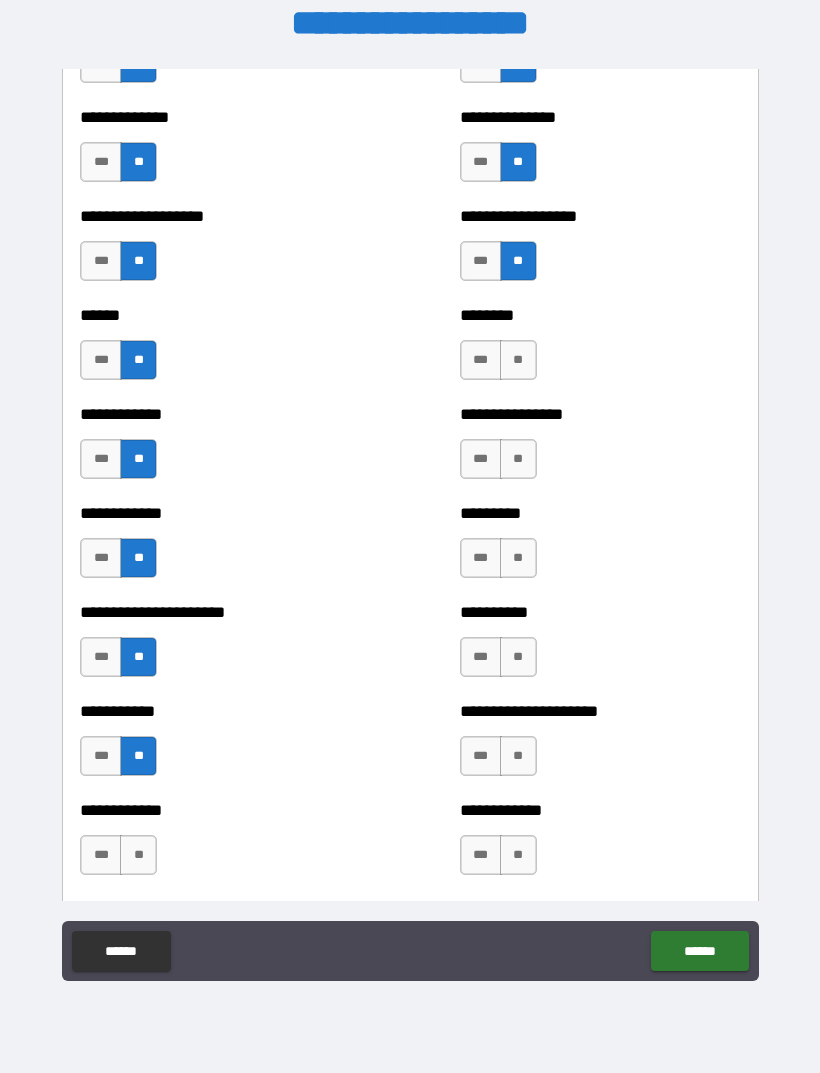 click on "**" at bounding box center [138, 855] 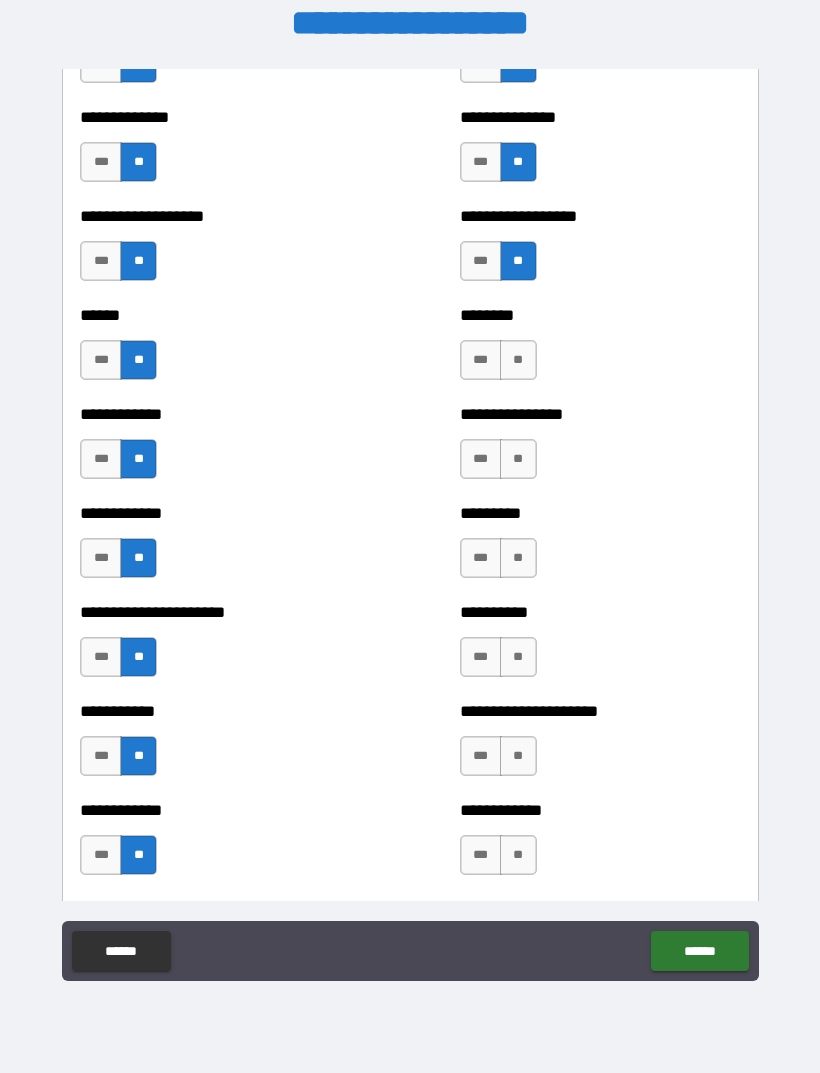 click on "**" at bounding box center (518, 459) 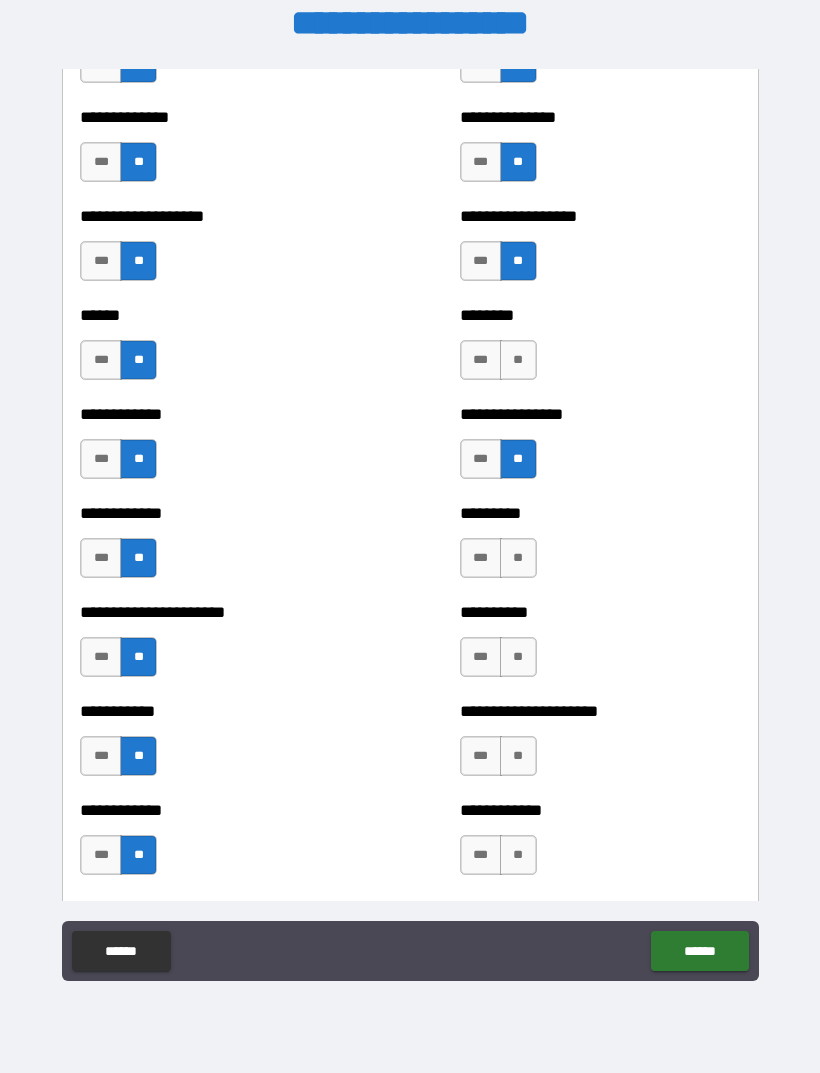 click on "**" at bounding box center [518, 360] 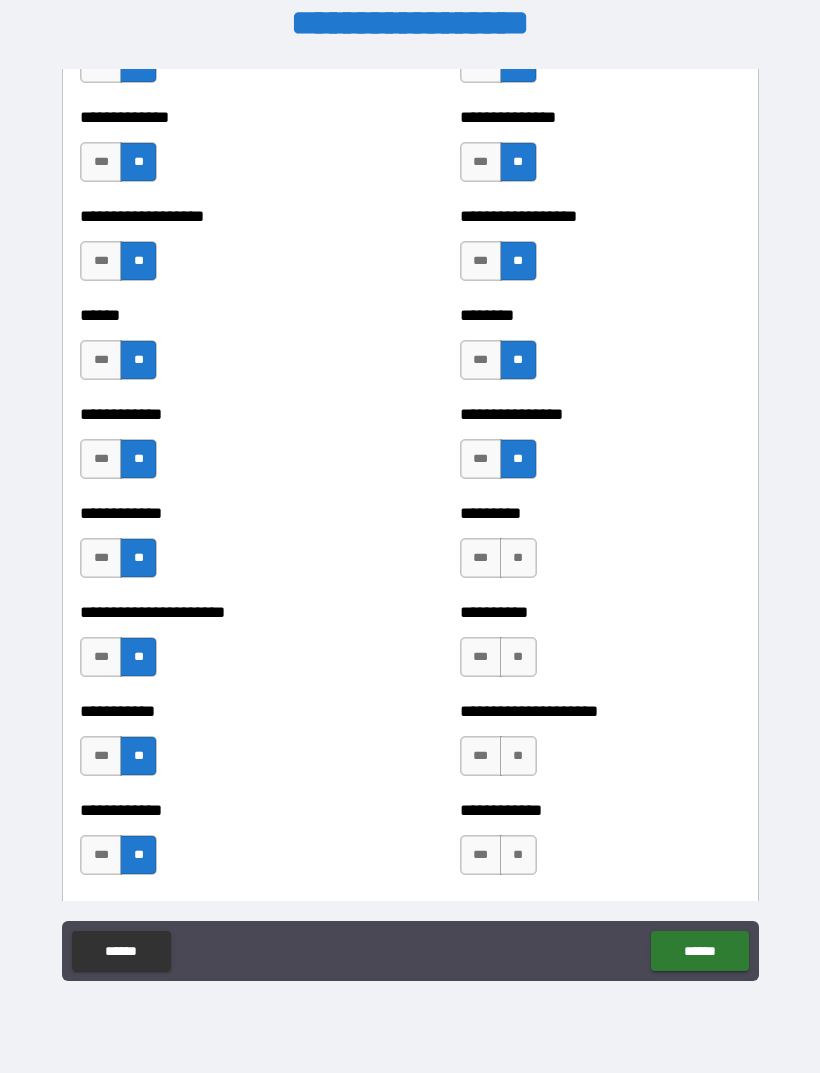 click on "**" at bounding box center (518, 558) 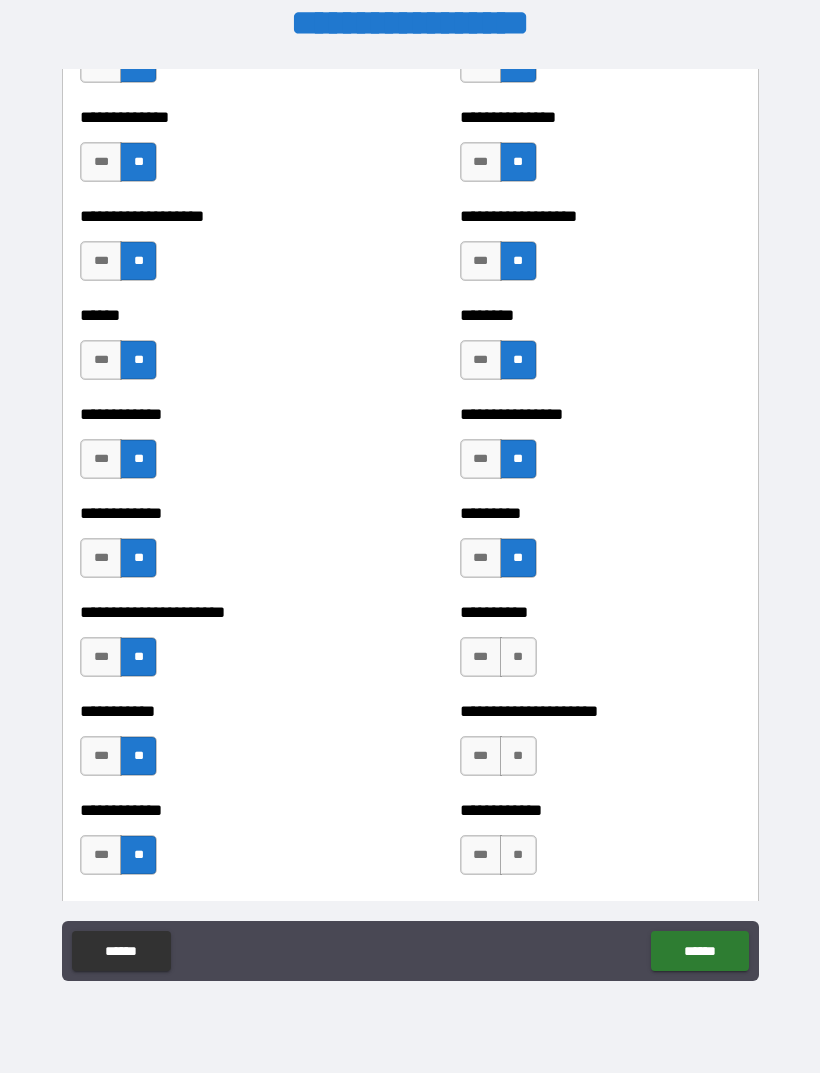 click on "**" at bounding box center (518, 657) 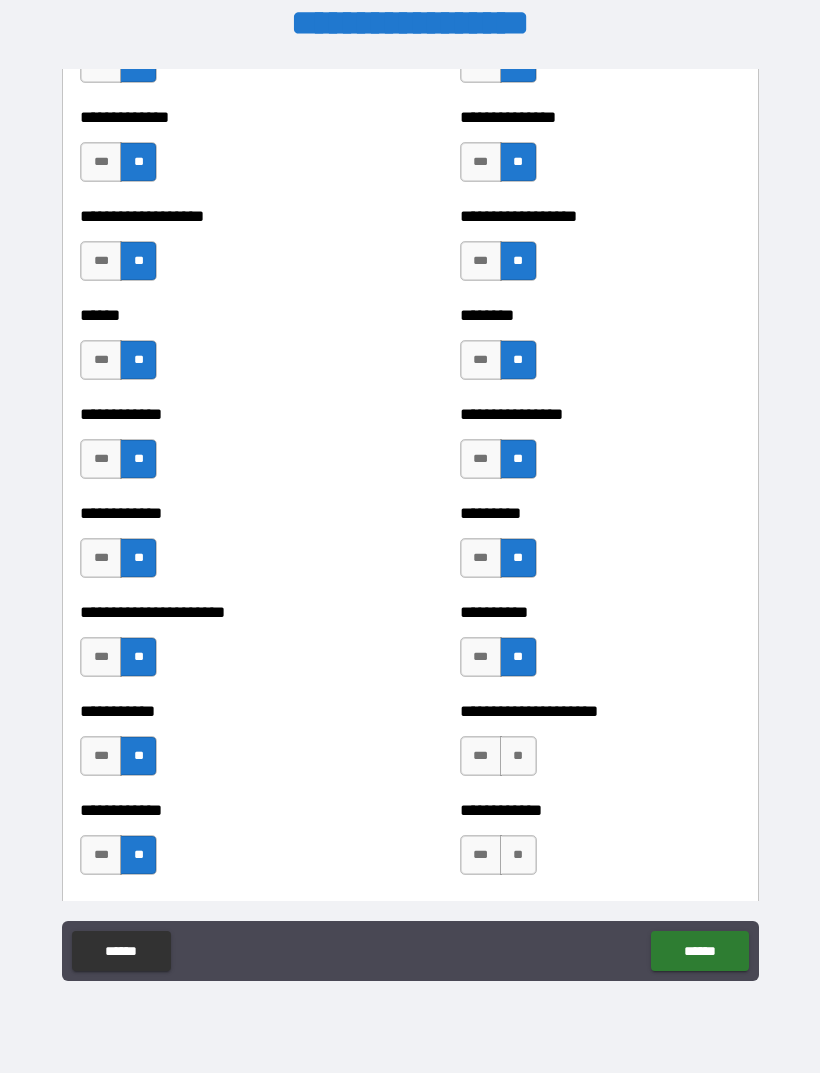 click on "**" at bounding box center (518, 756) 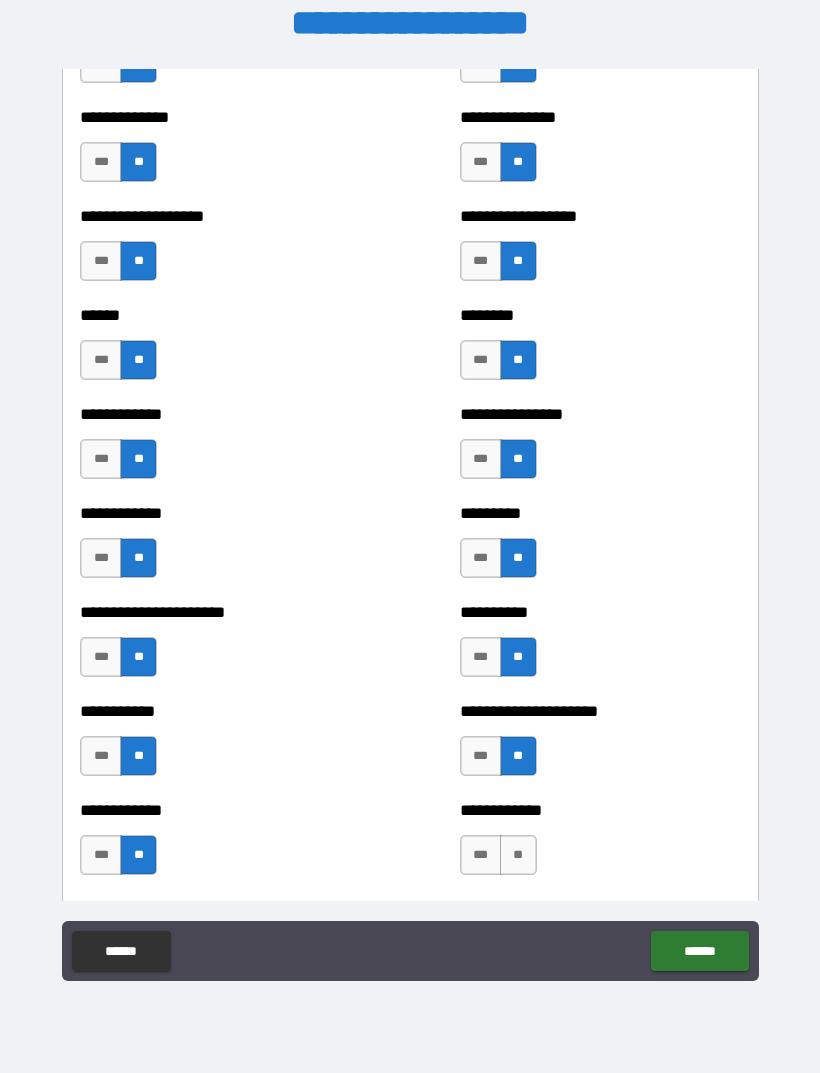 click on "**" at bounding box center [518, 855] 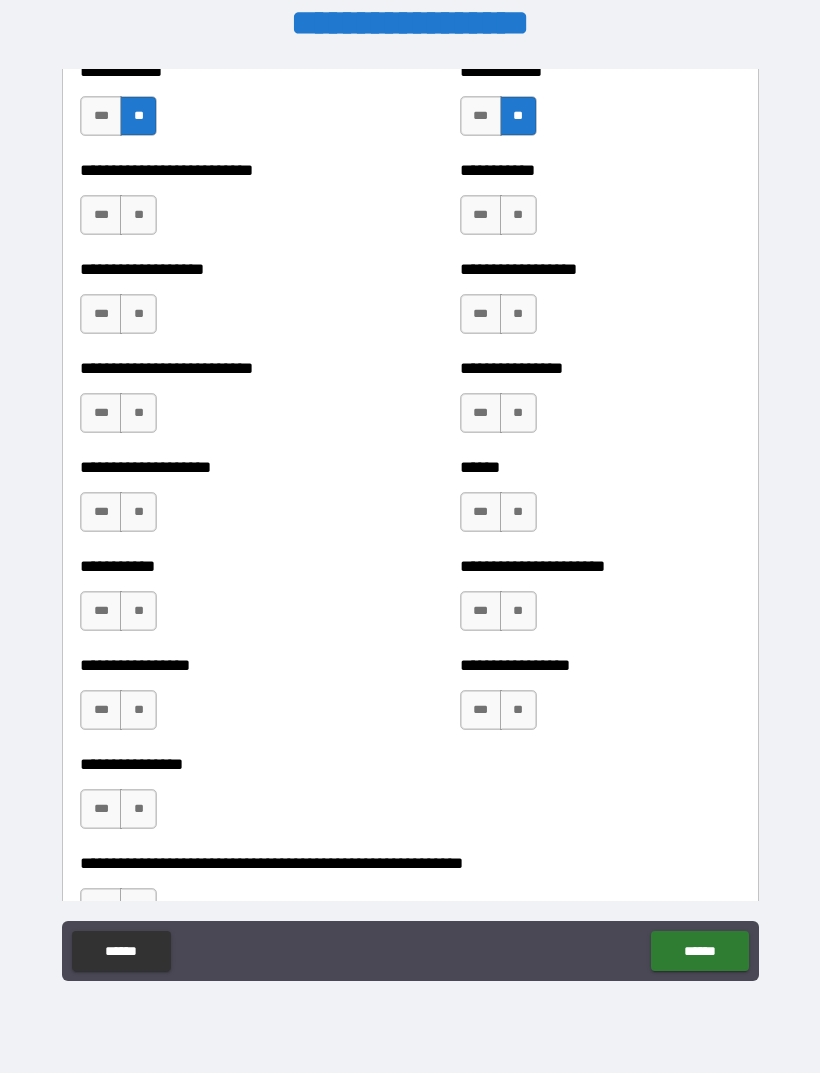 scroll, scrollTop: 5627, scrollLeft: 0, axis: vertical 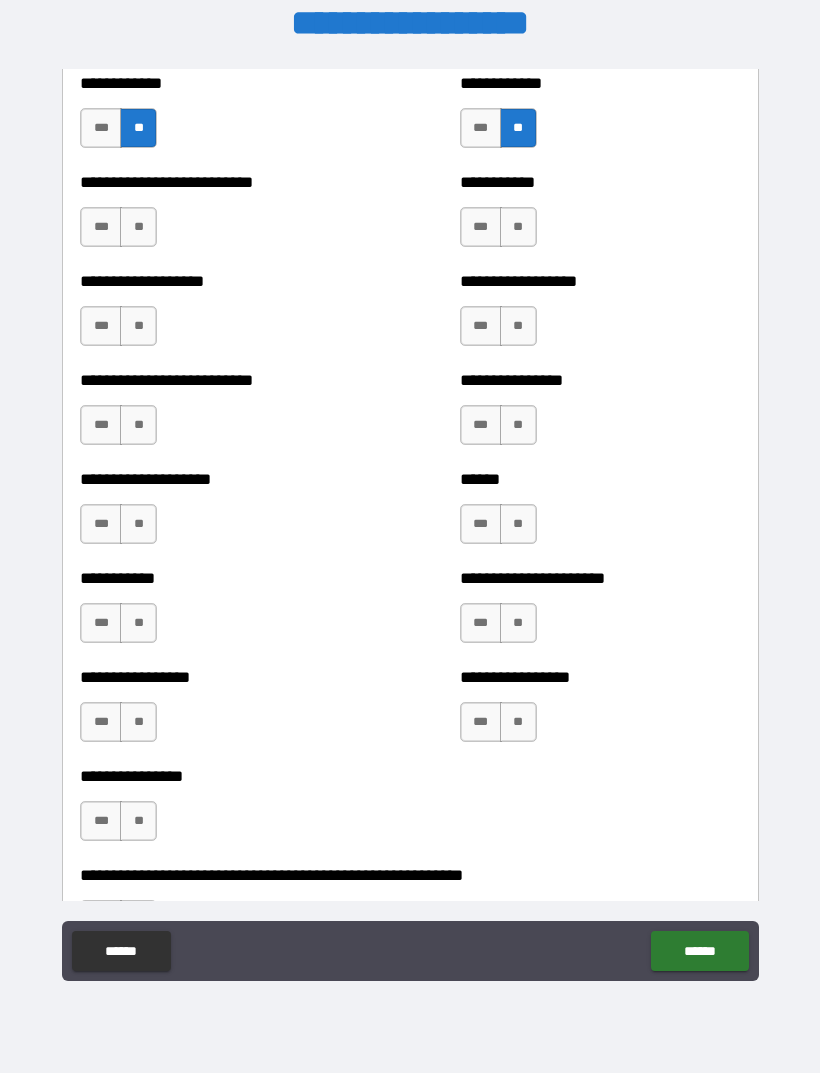 click on "**" at bounding box center (518, 227) 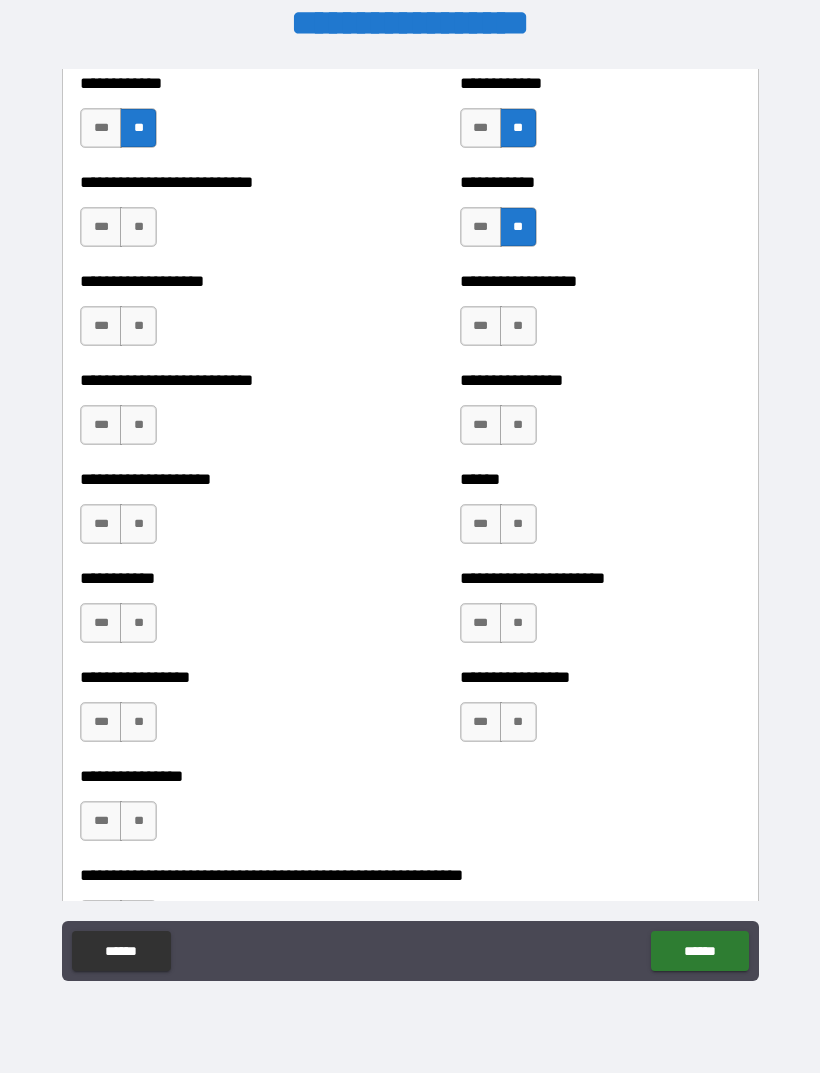 click on "**" at bounding box center [518, 326] 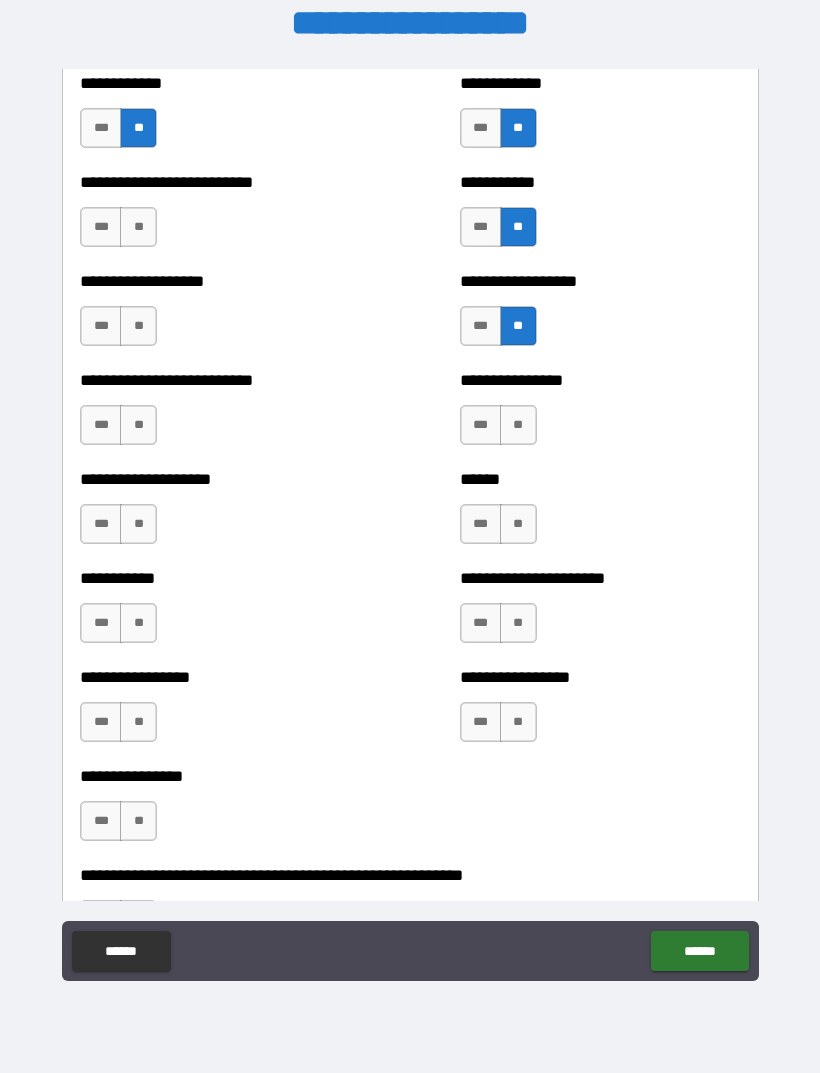 click on "**" at bounding box center (518, 425) 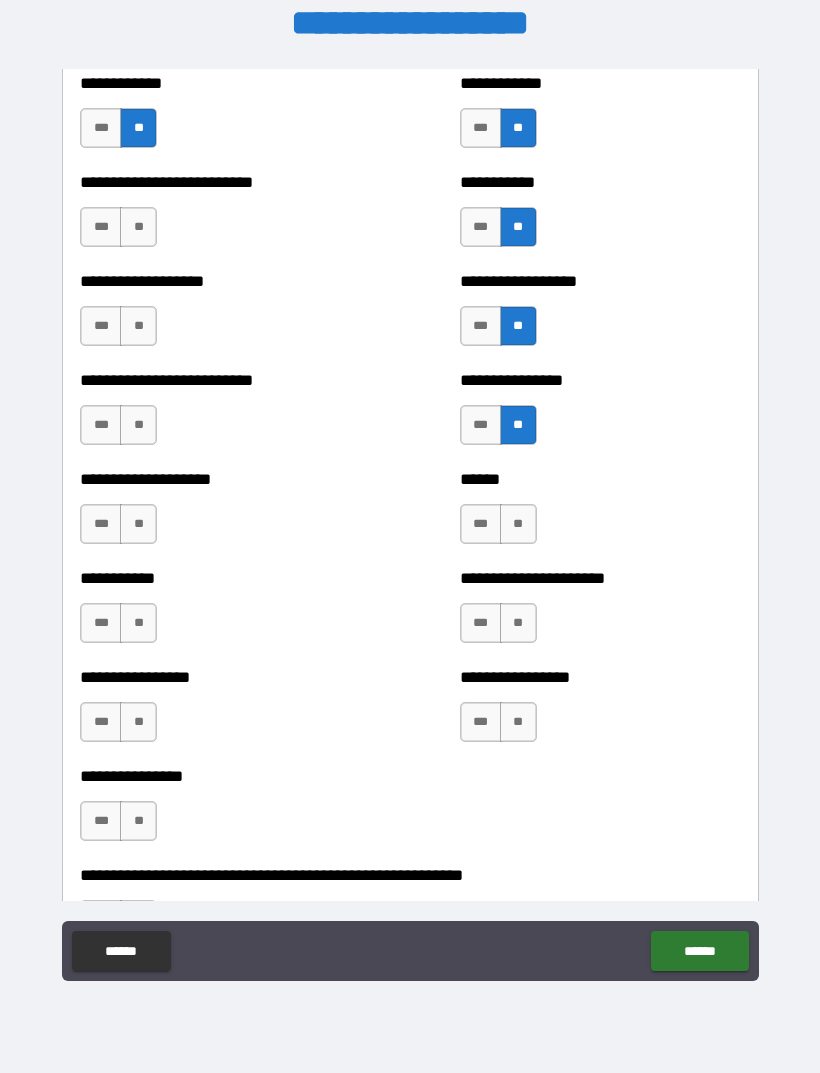 click on "**" at bounding box center [518, 524] 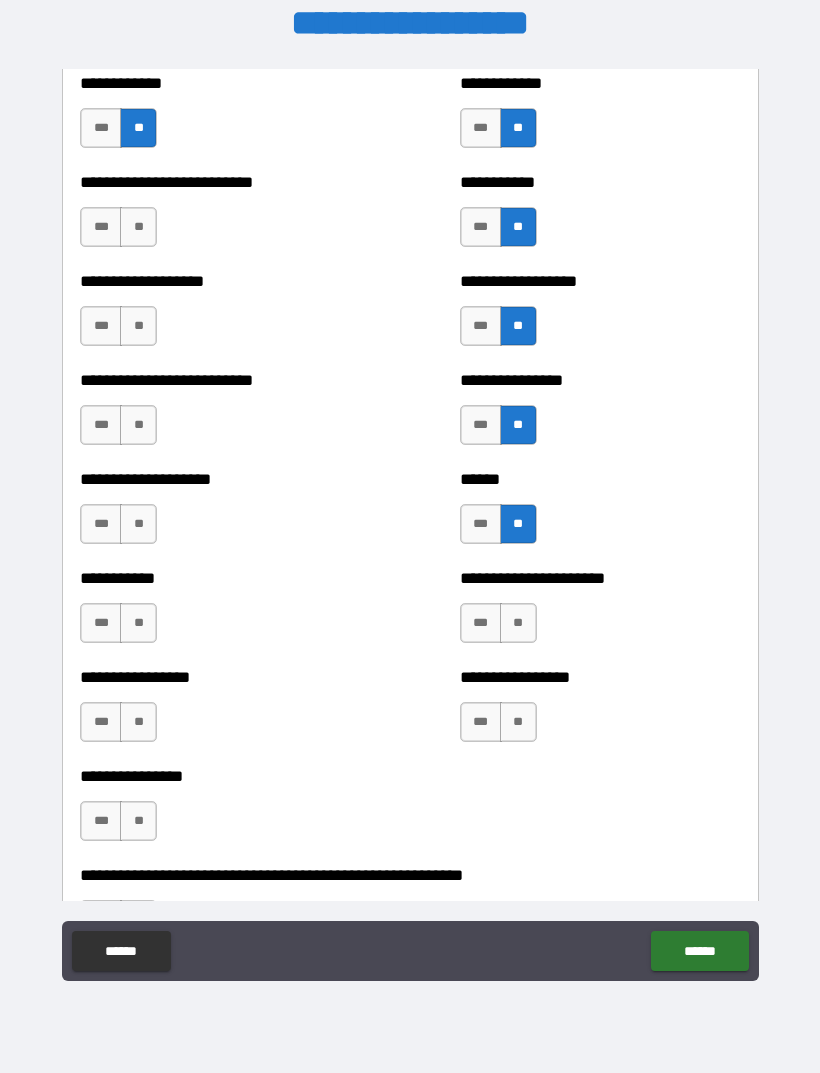 click on "**" at bounding box center [518, 623] 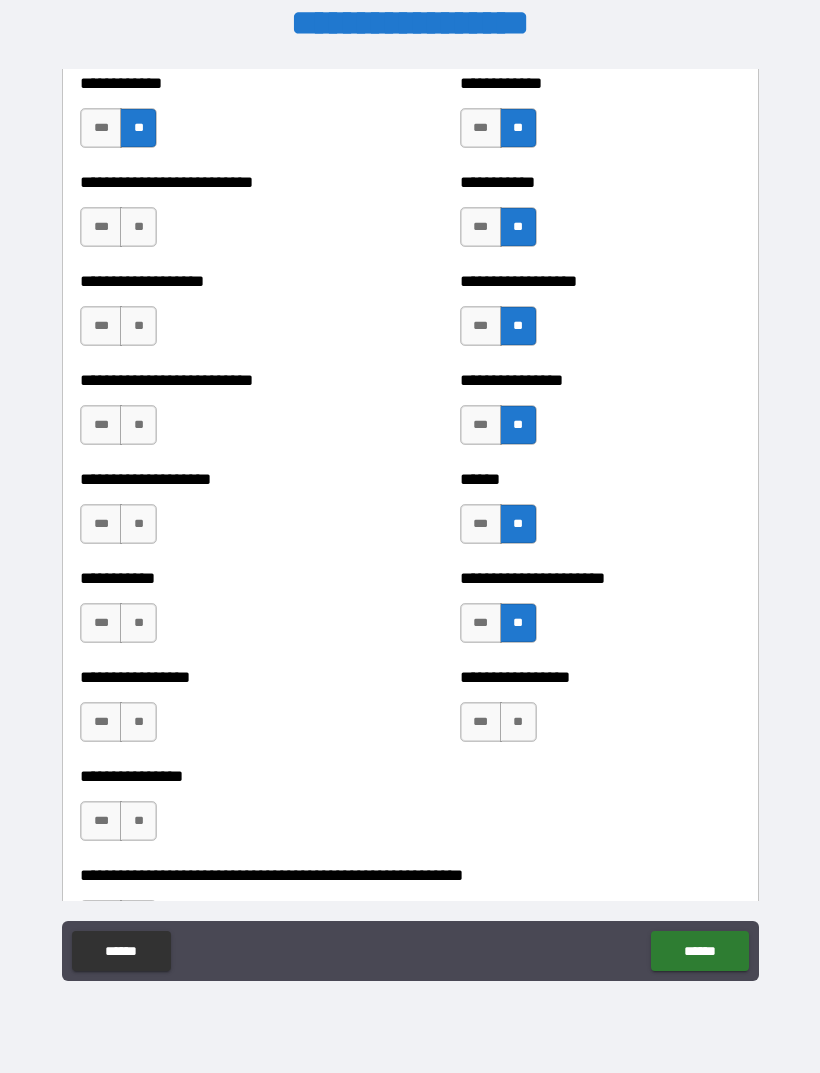 click on "**" at bounding box center (518, 722) 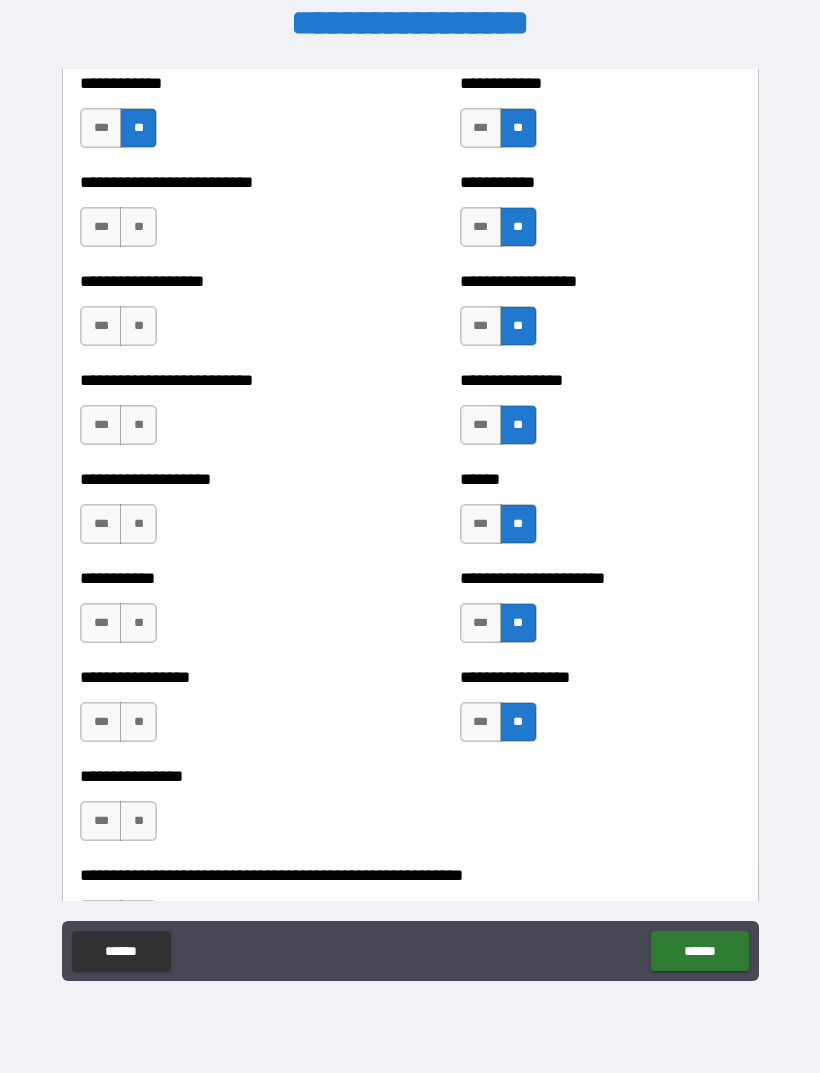 click on "**" at bounding box center (138, 821) 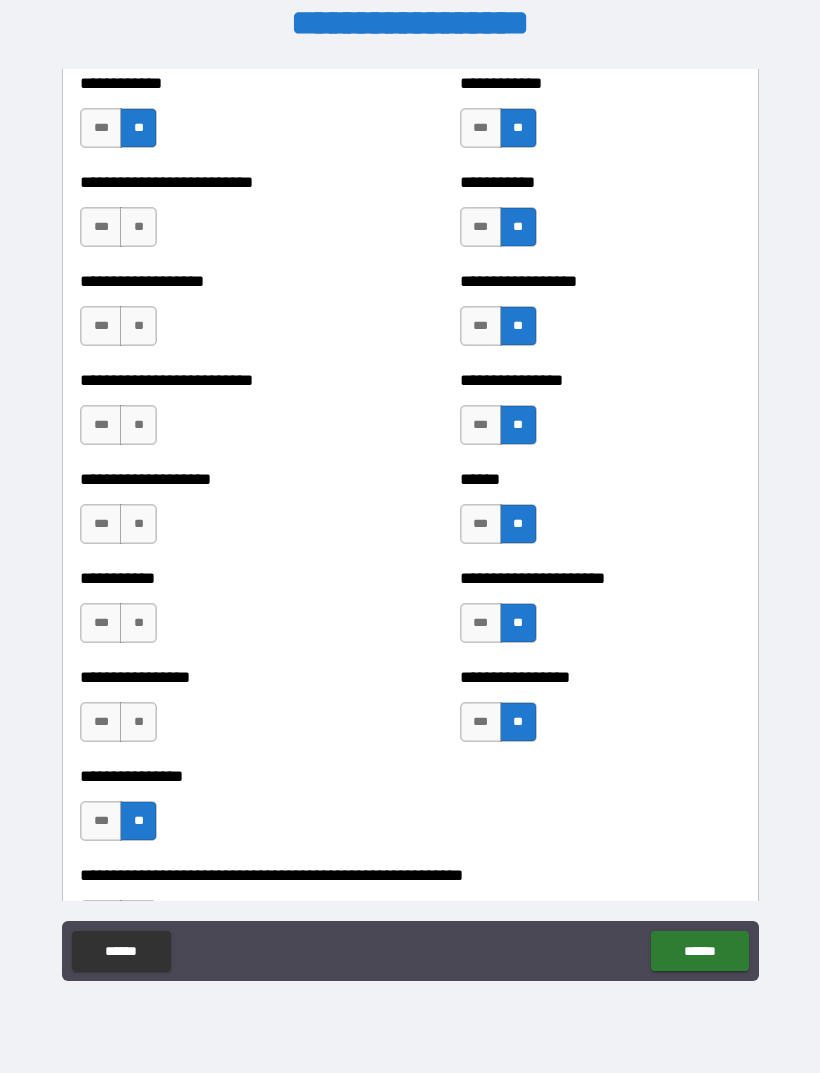 click on "**" at bounding box center [138, 722] 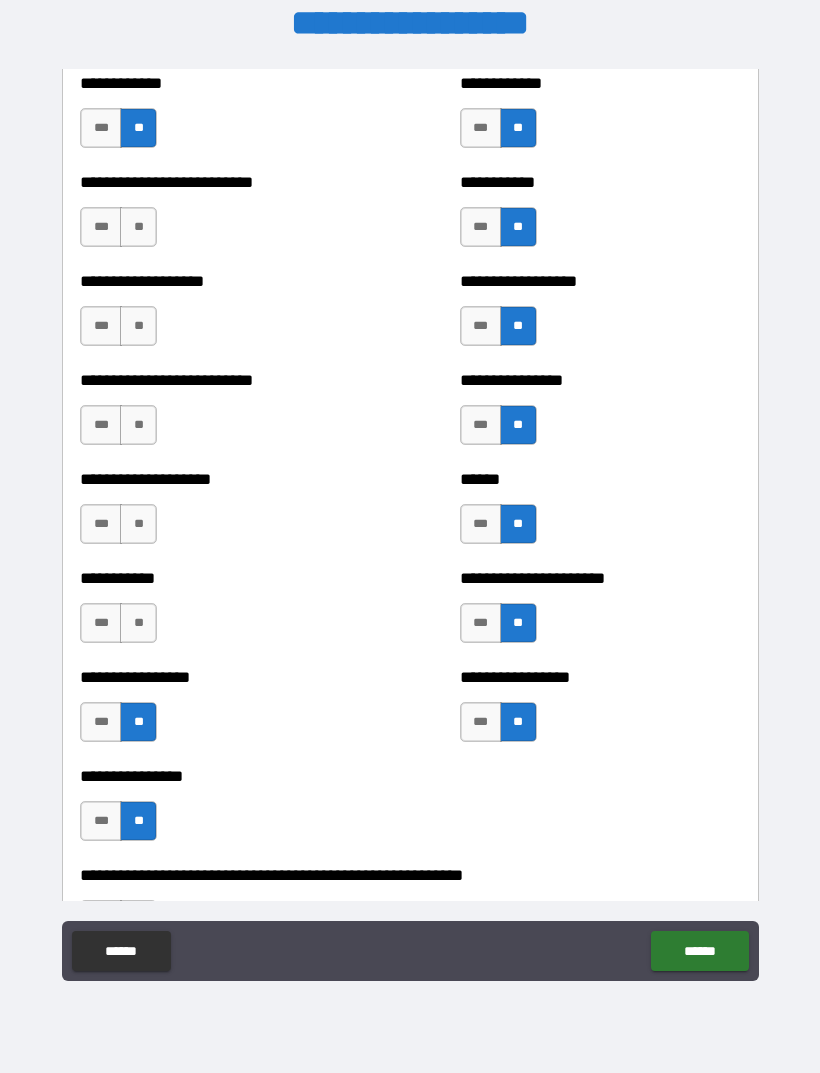 click on "**" at bounding box center (138, 623) 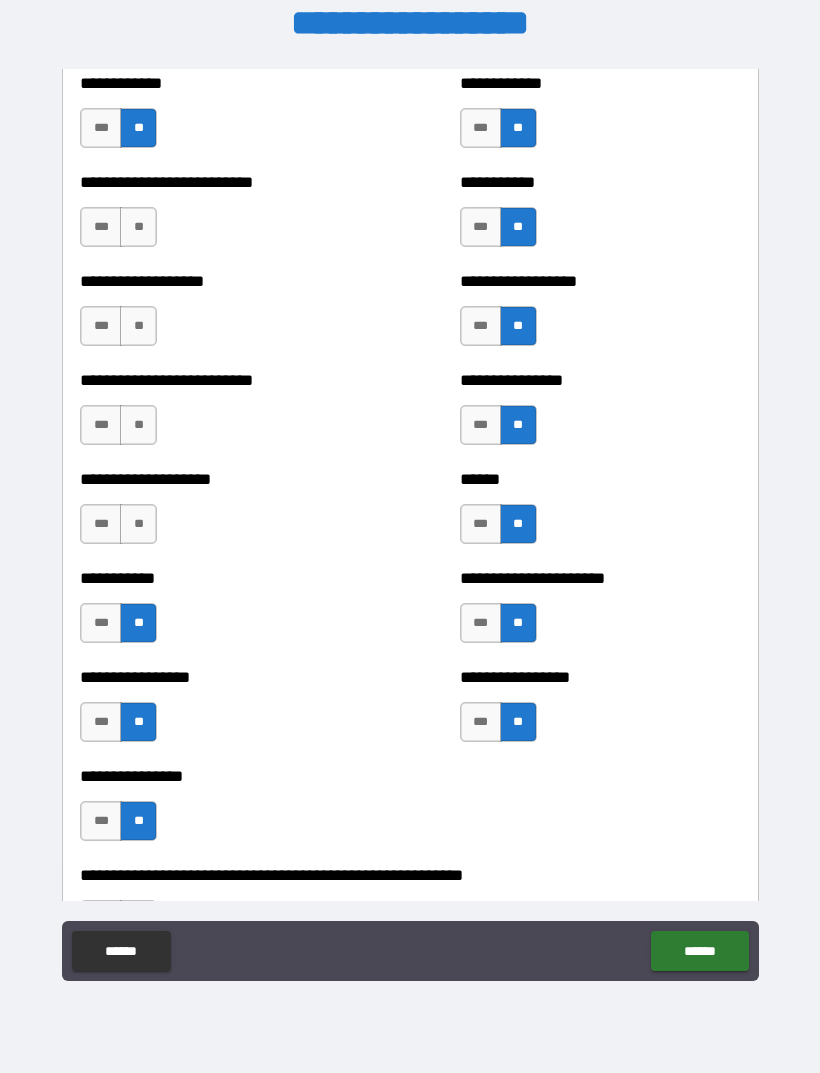 click on "**" at bounding box center [138, 524] 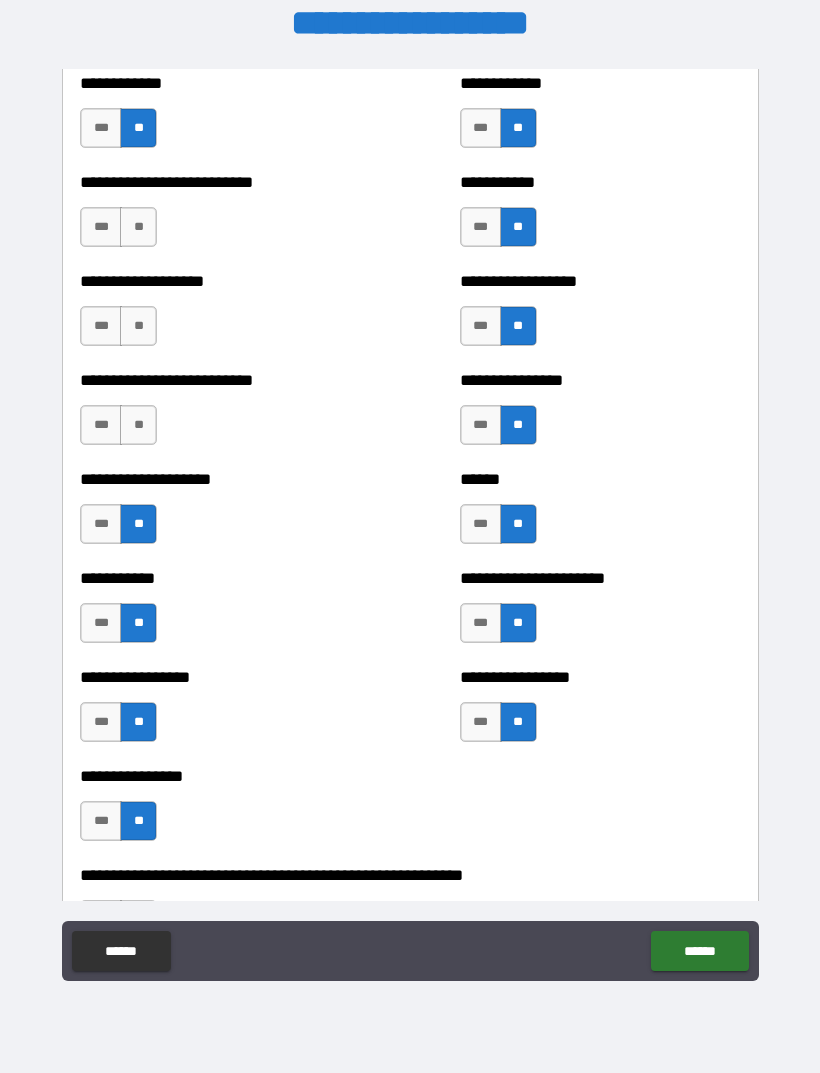 click on "**" at bounding box center (138, 425) 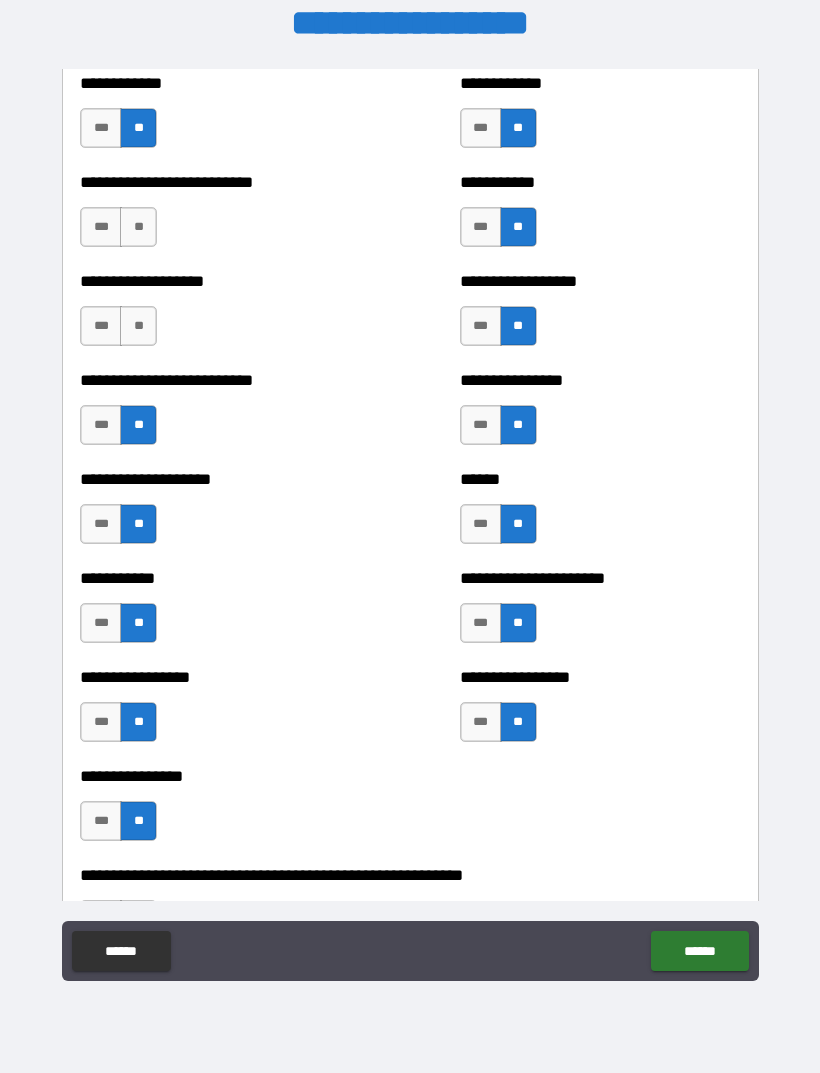 click on "**" at bounding box center [138, 326] 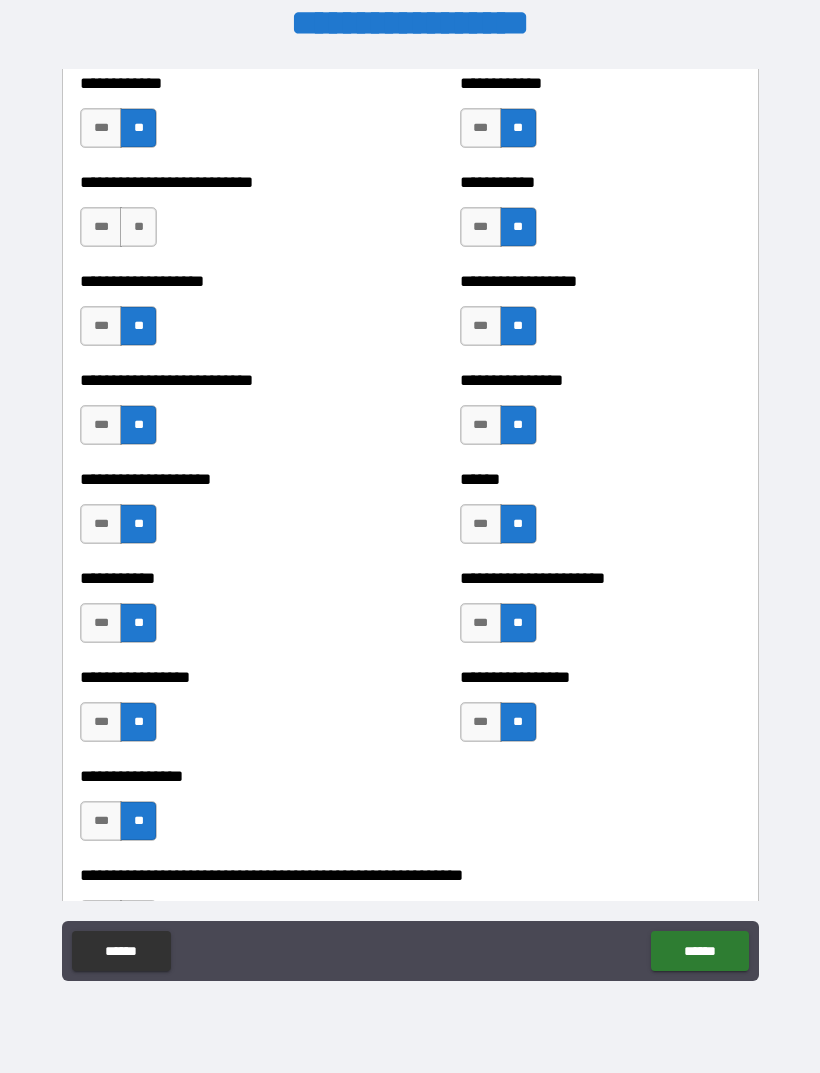 click on "**" at bounding box center [138, 227] 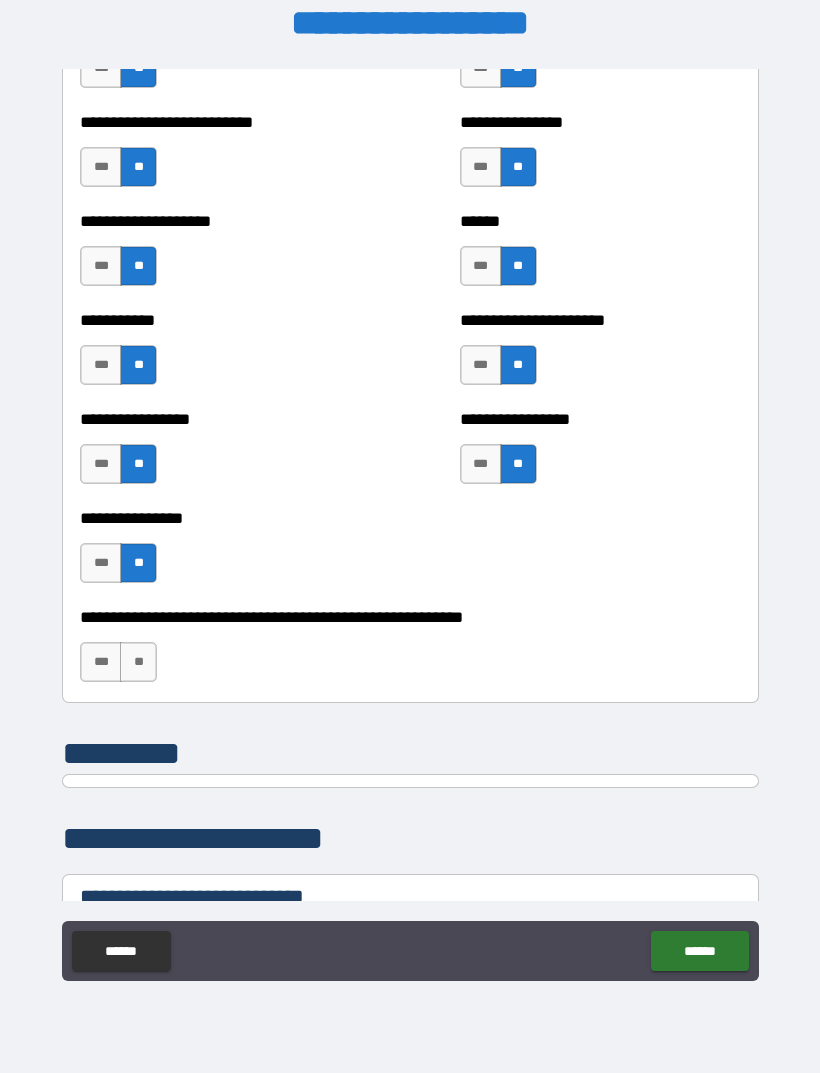 scroll, scrollTop: 6006, scrollLeft: 0, axis: vertical 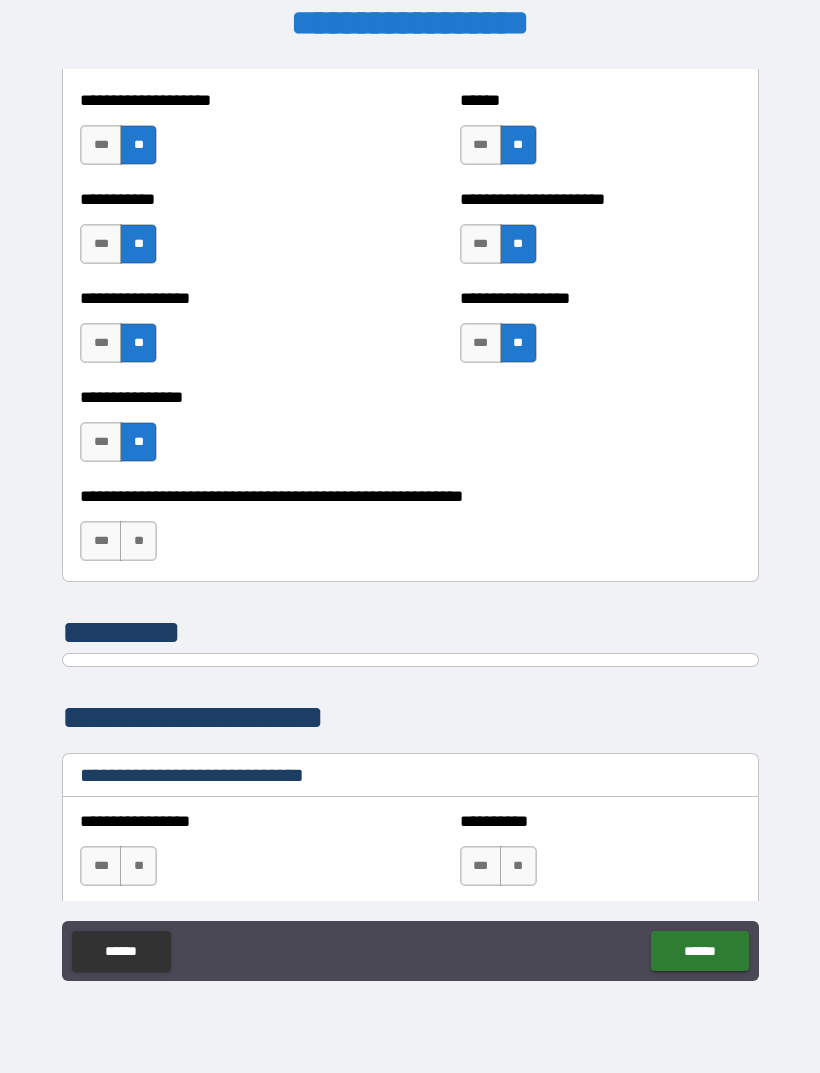 click on "**" at bounding box center [138, 541] 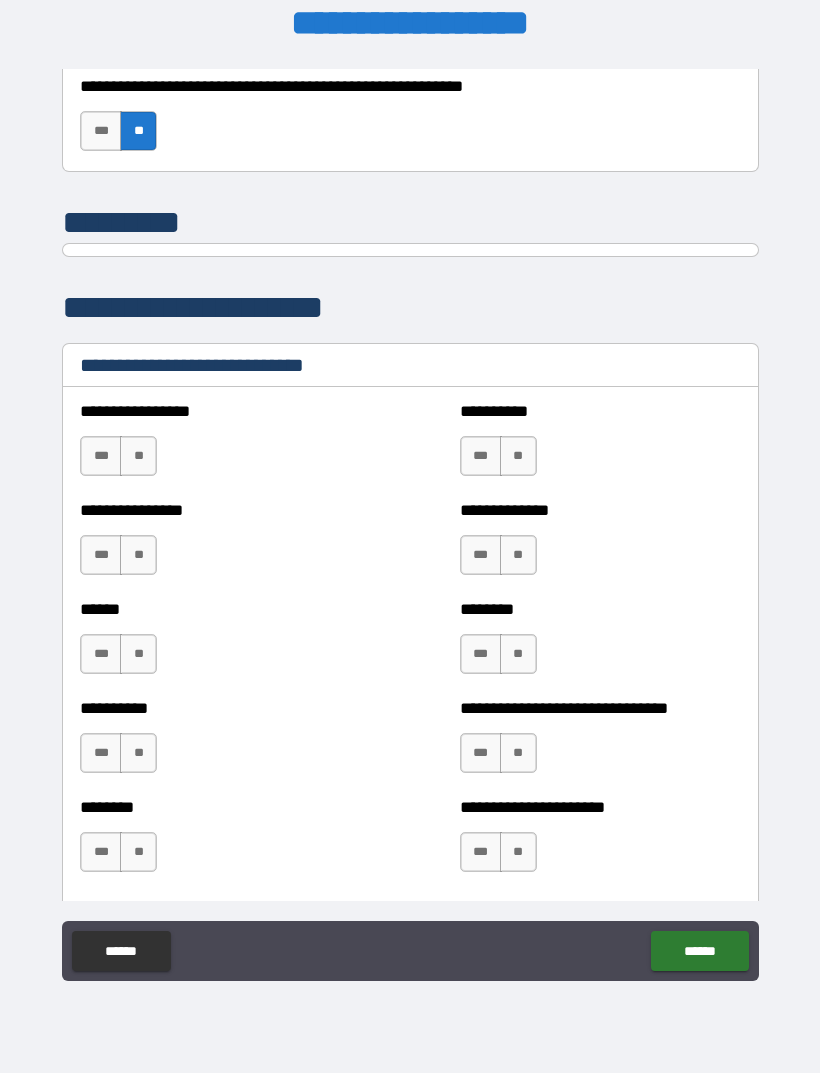 scroll, scrollTop: 6453, scrollLeft: 0, axis: vertical 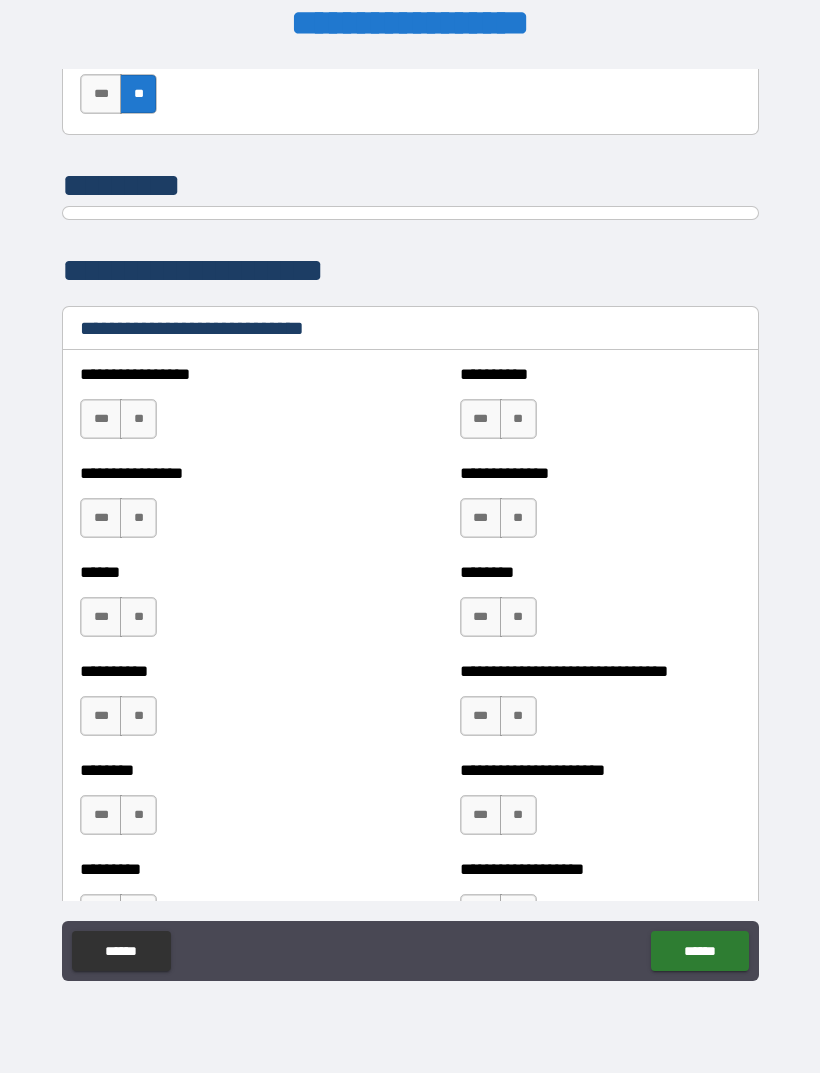 click on "**" at bounding box center [138, 518] 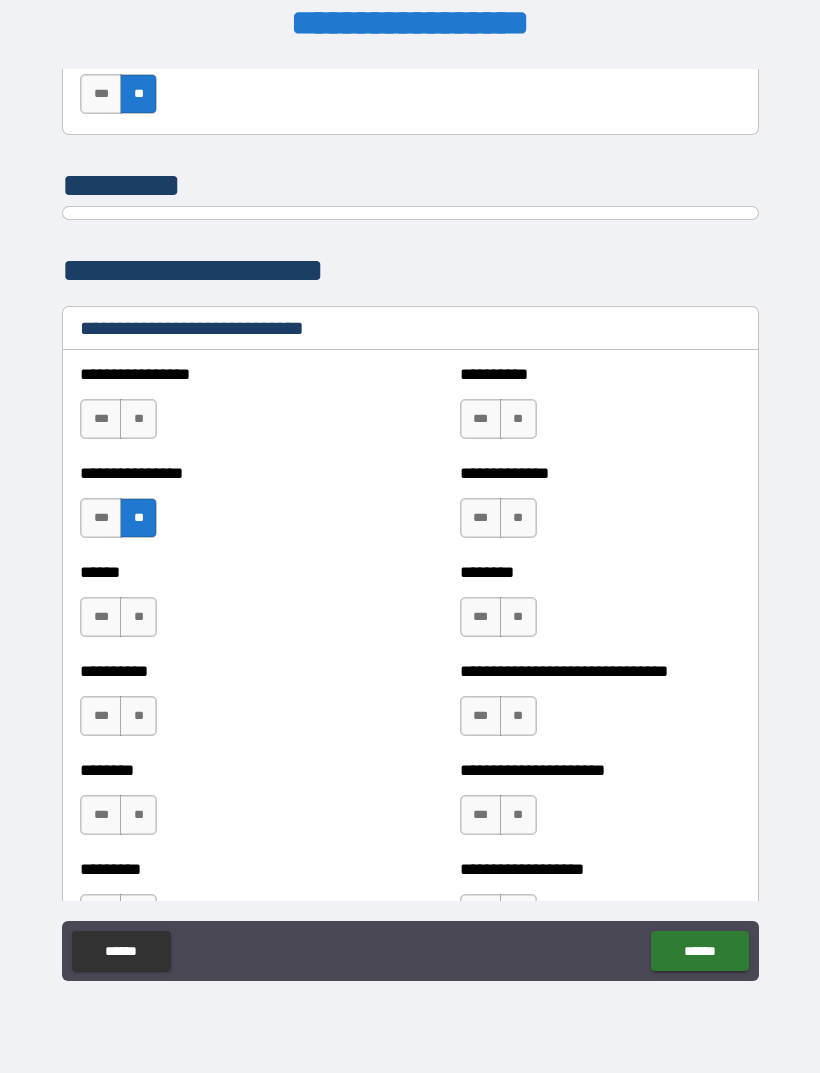 click on "**" at bounding box center [138, 617] 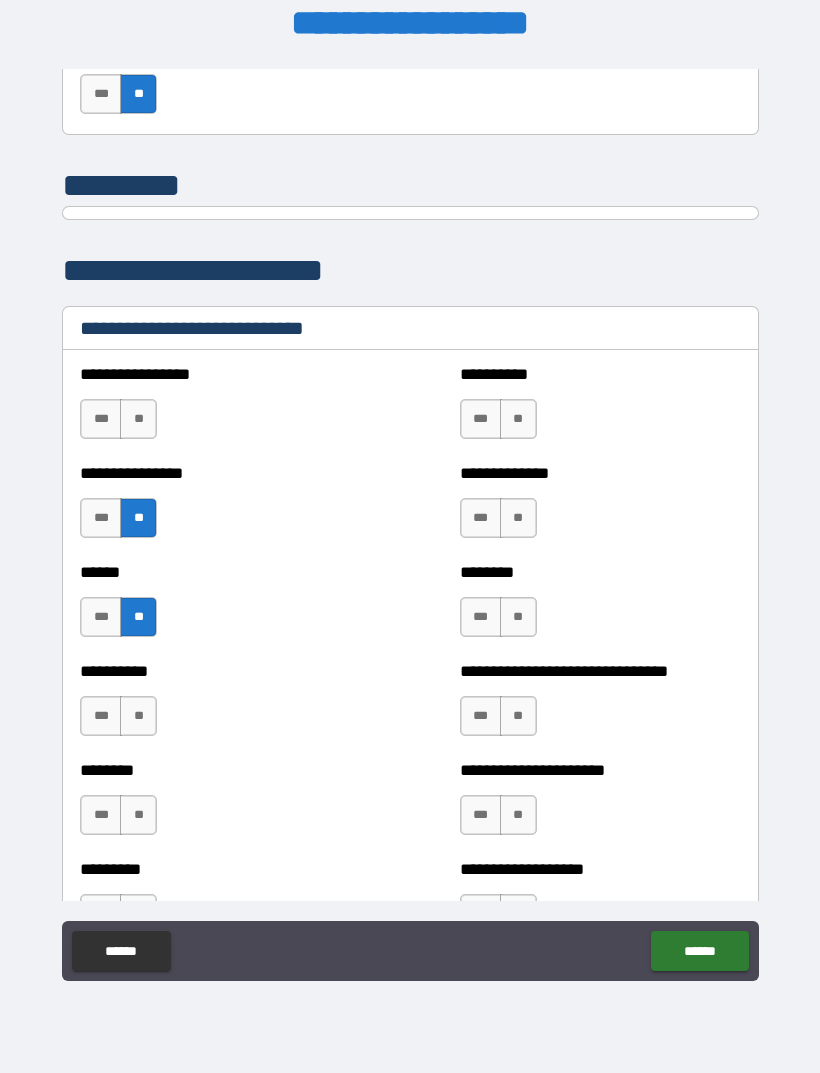 click on "**" at bounding box center [138, 716] 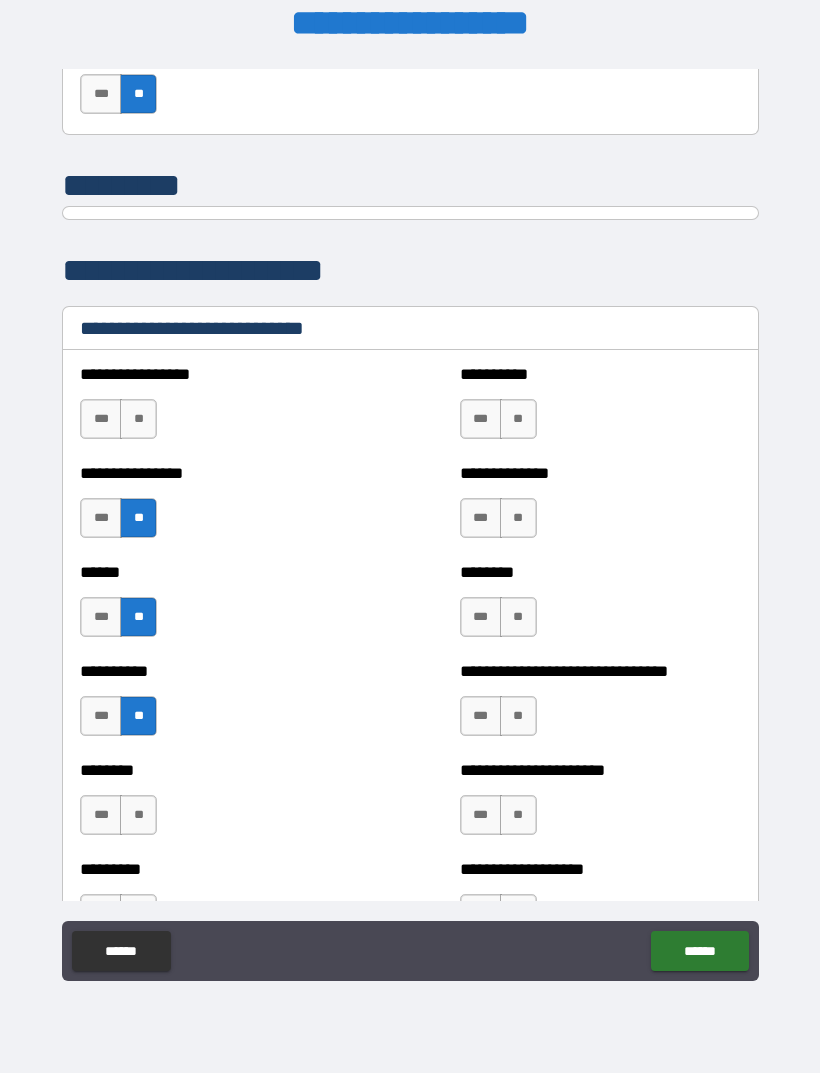 click on "**" at bounding box center (138, 815) 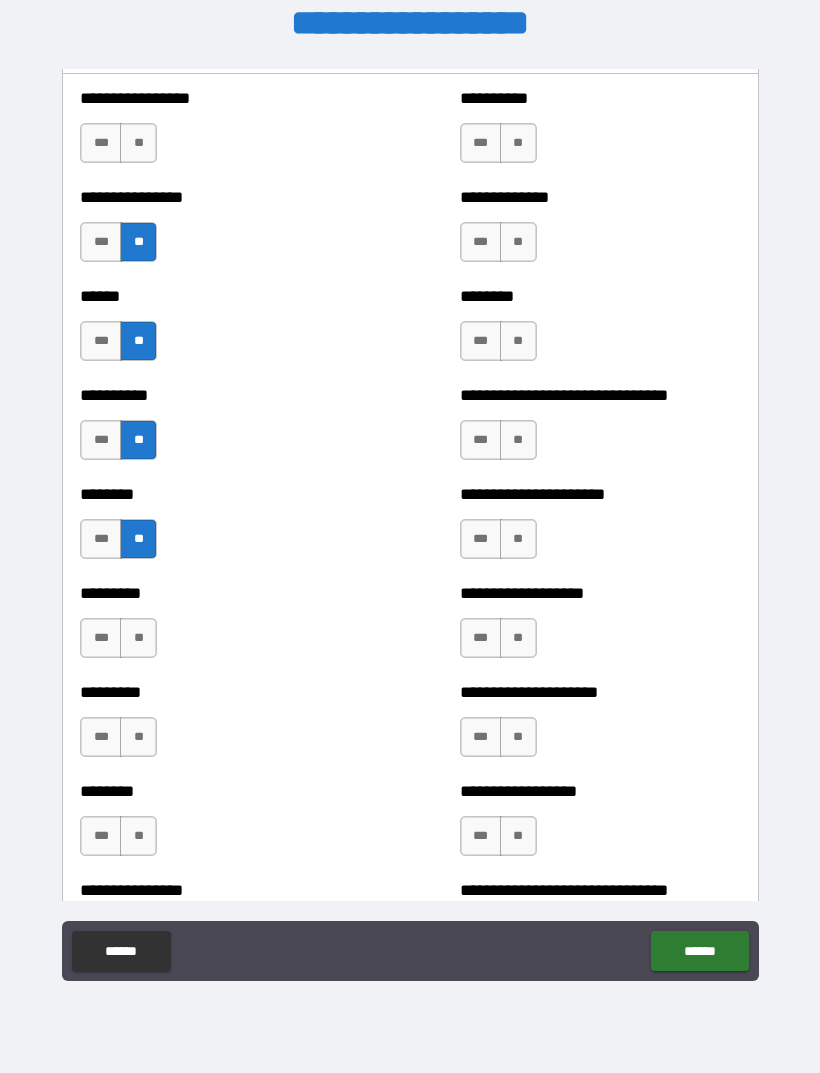 scroll, scrollTop: 6738, scrollLeft: 0, axis: vertical 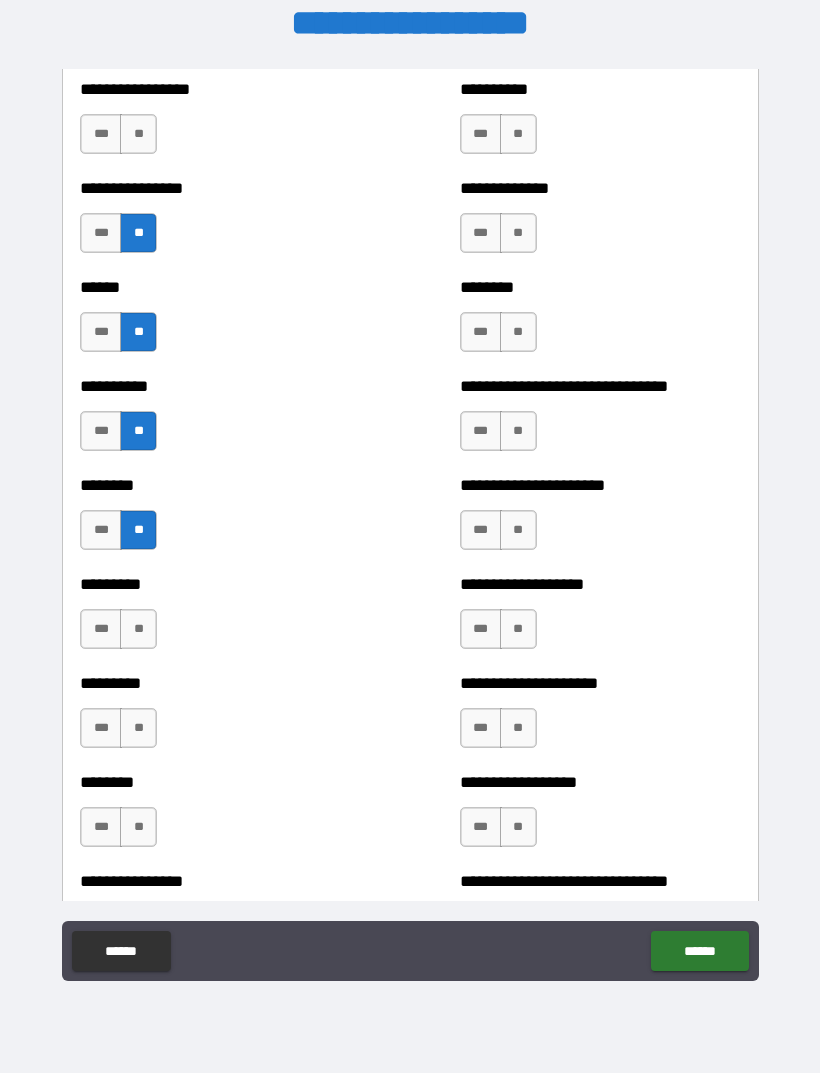 click on "**" at bounding box center (138, 629) 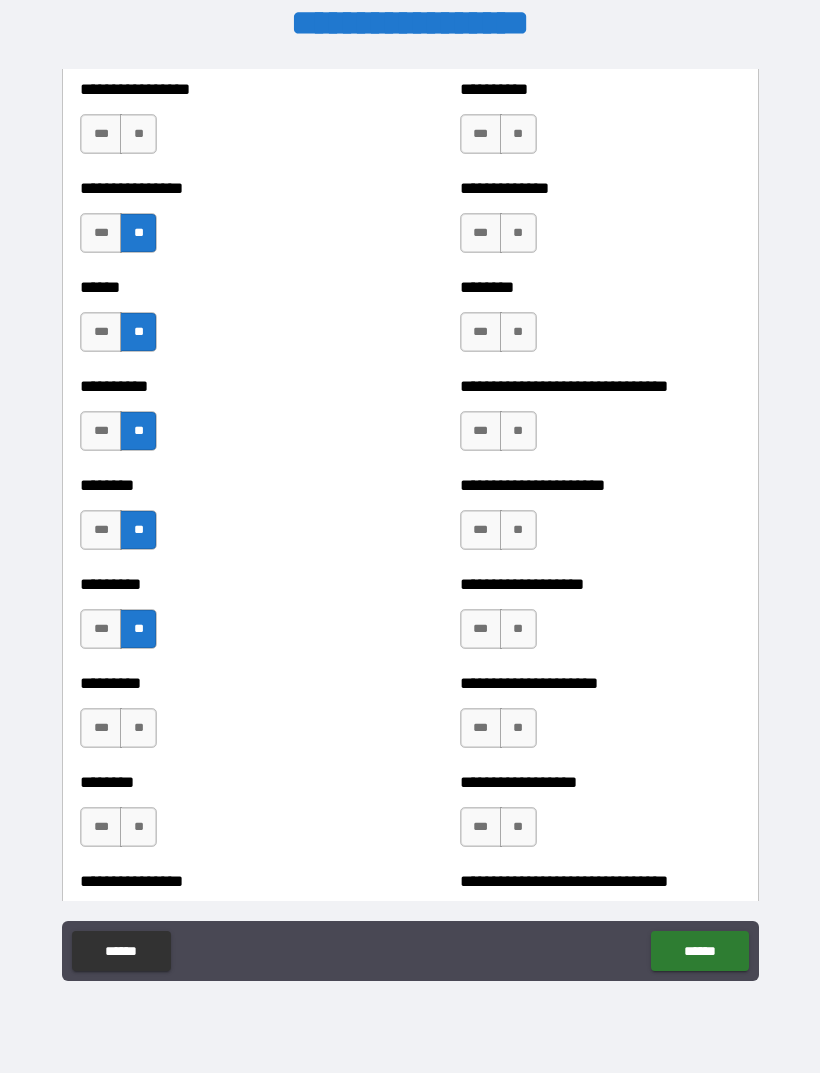 click on "**" at bounding box center [138, 728] 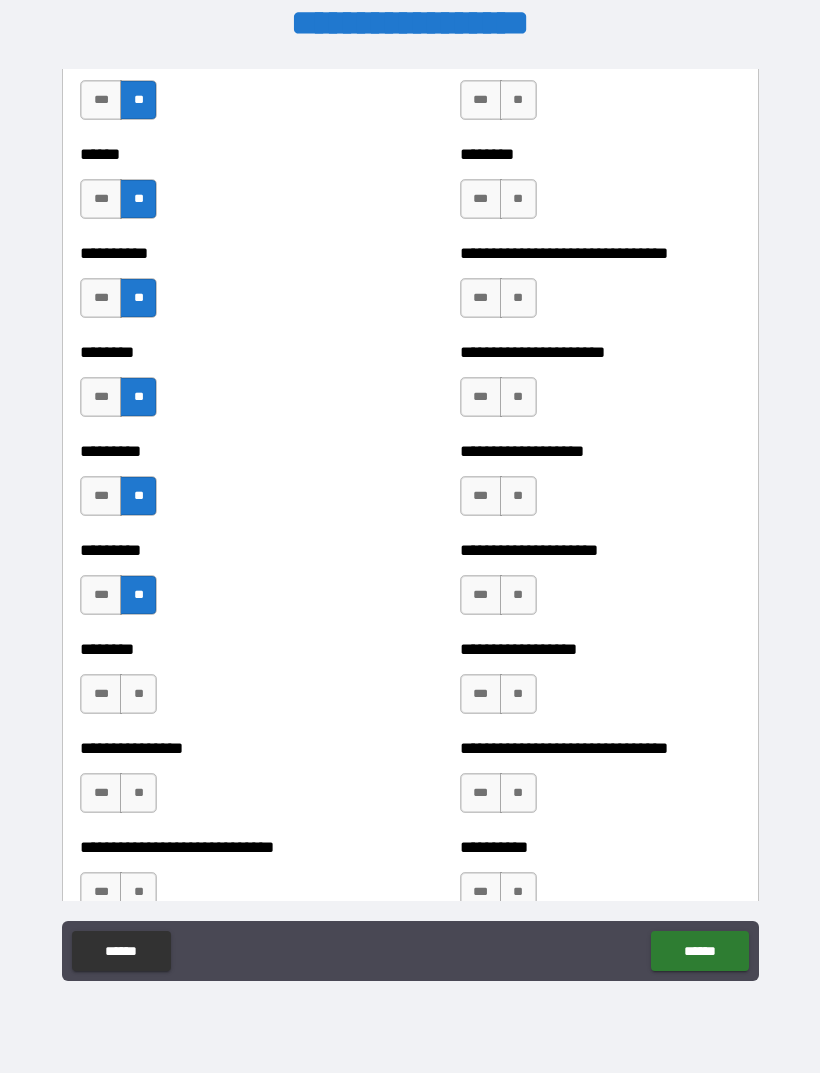 scroll, scrollTop: 6874, scrollLeft: 0, axis: vertical 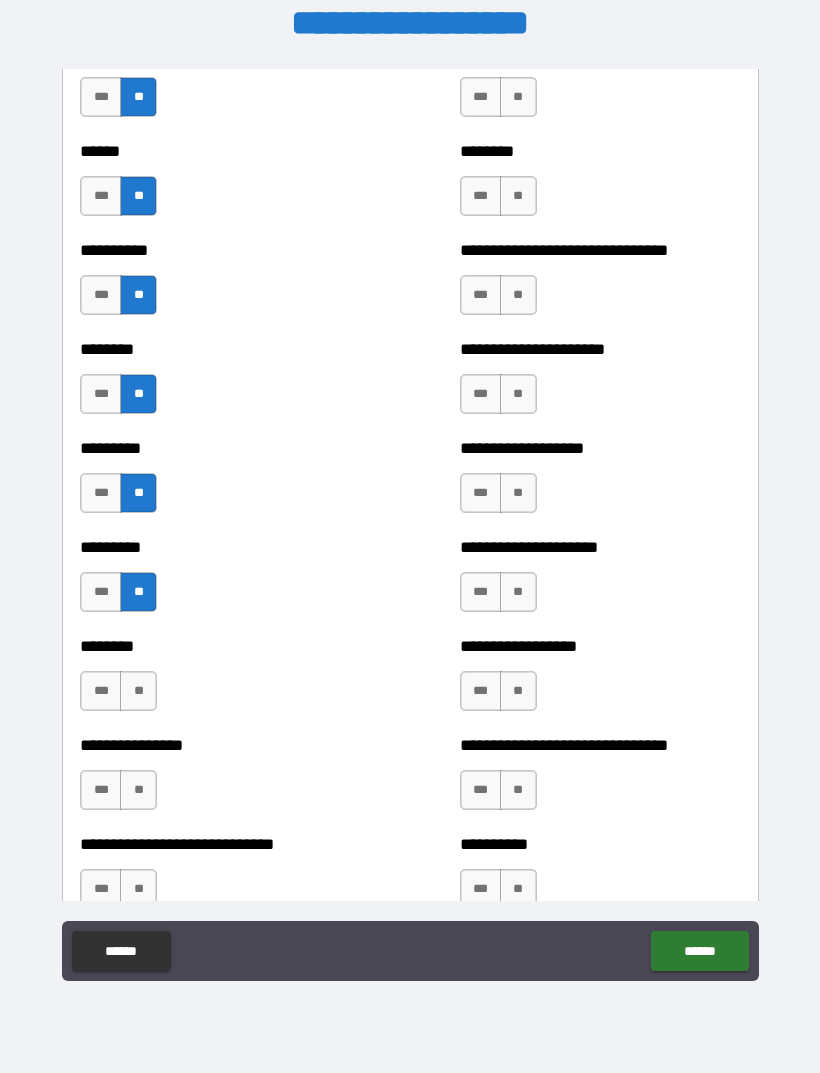 click on "**" at bounding box center (138, 691) 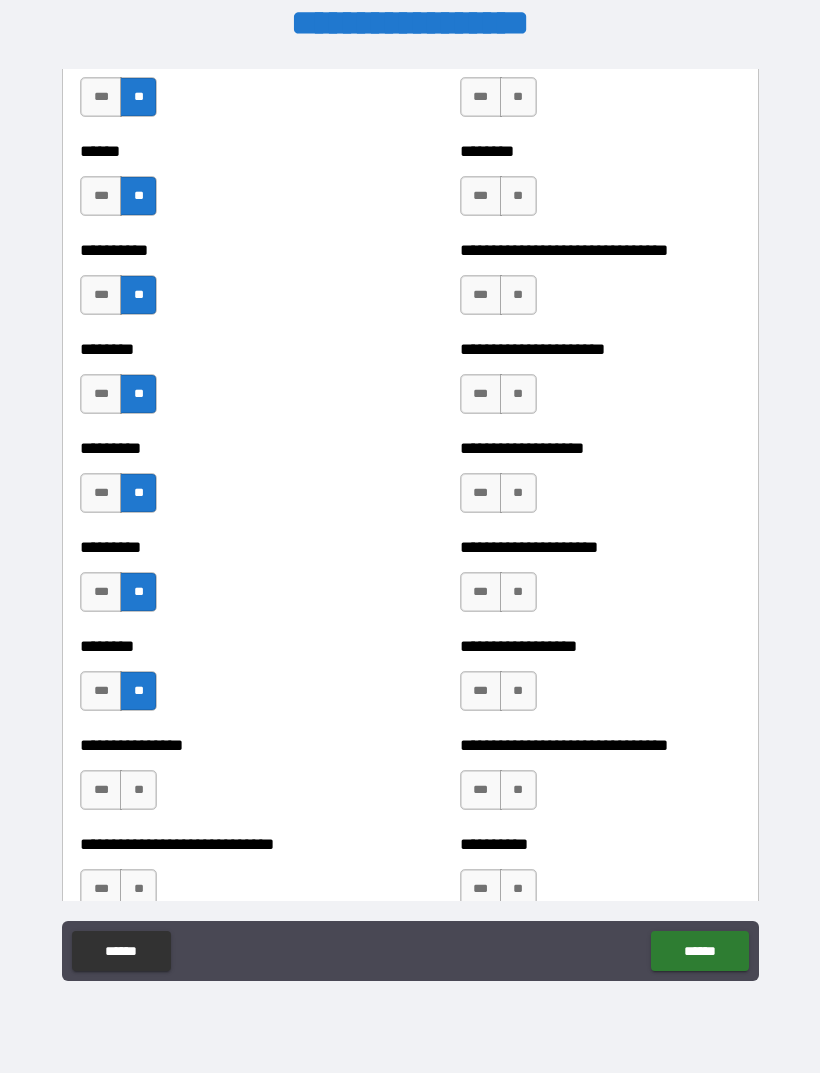 click on "**" at bounding box center [138, 790] 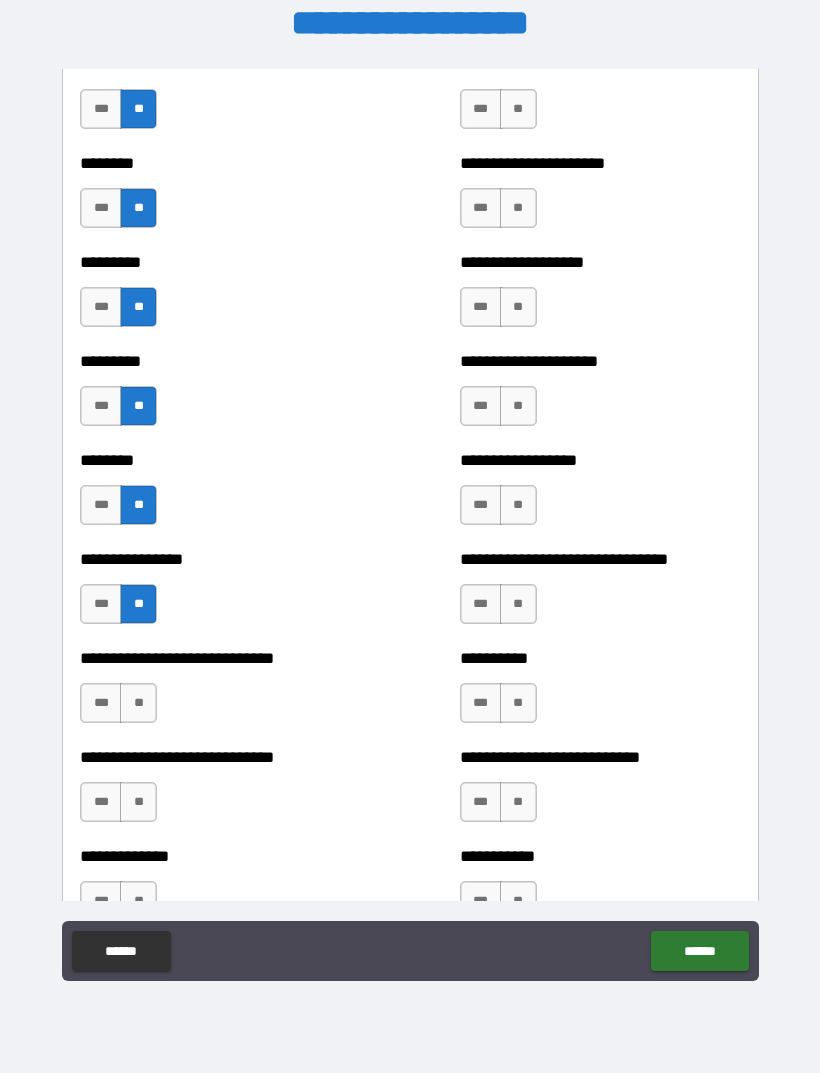 scroll, scrollTop: 7072, scrollLeft: 0, axis: vertical 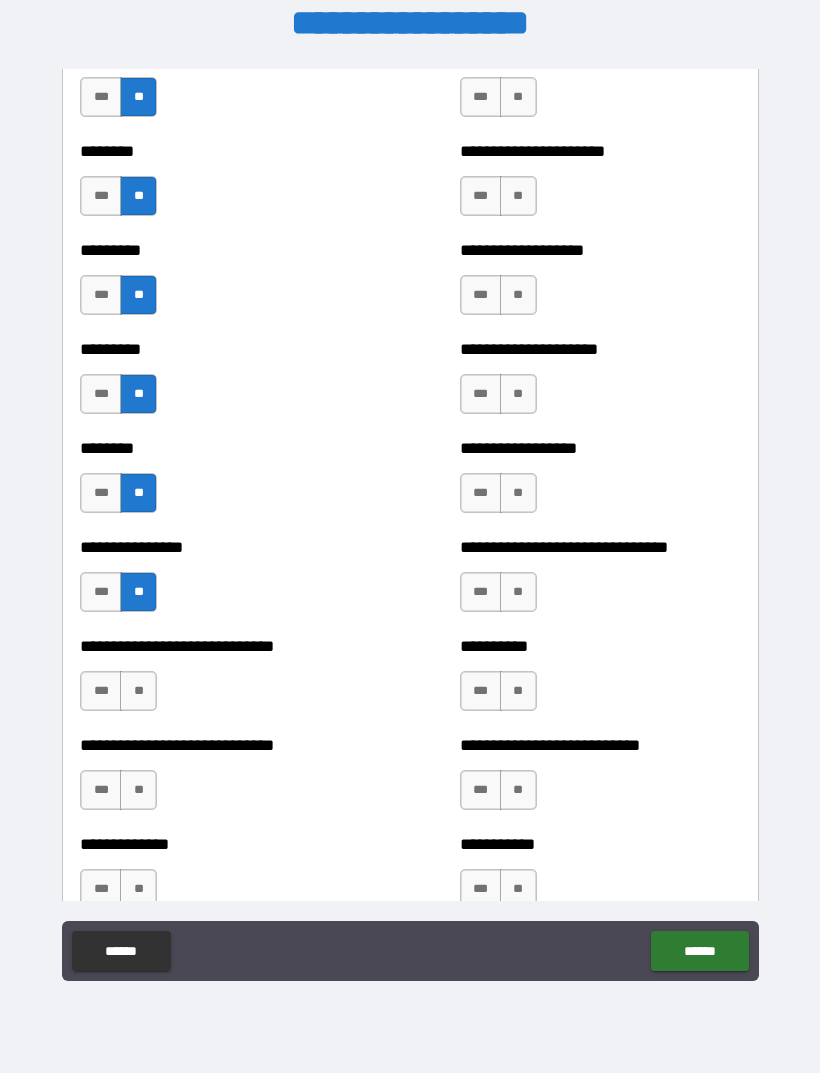 click on "**" at bounding box center [138, 691] 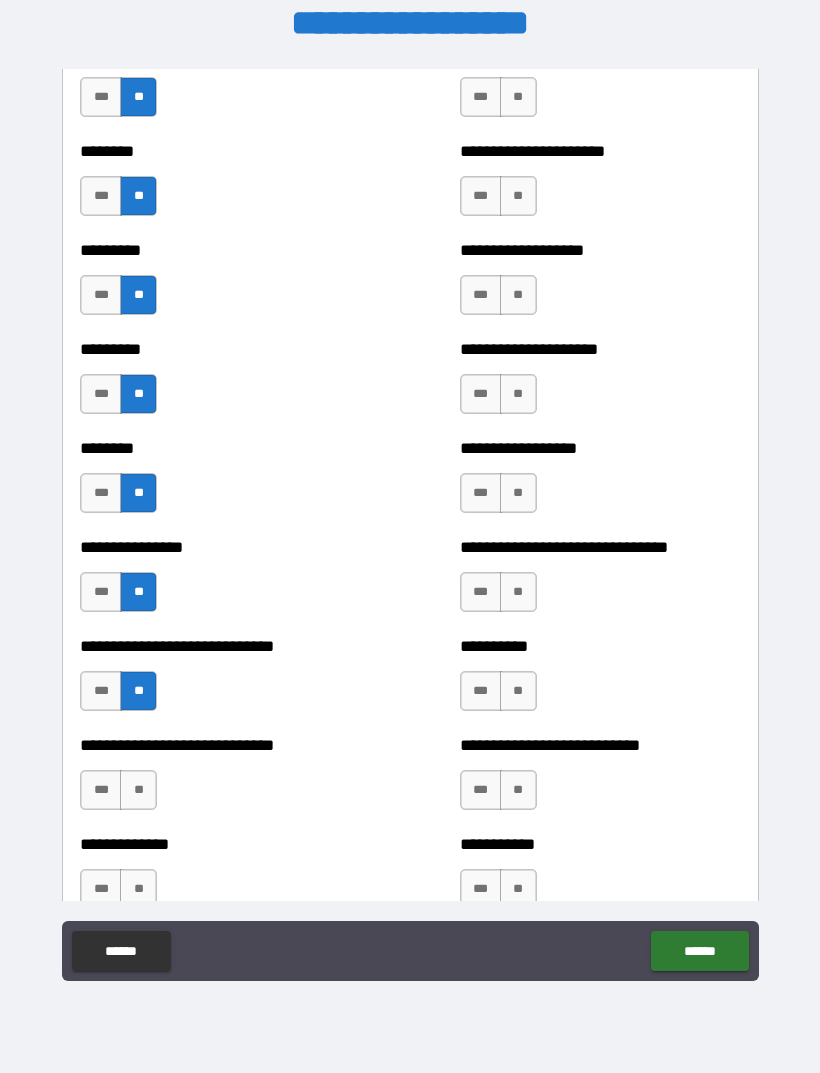 click on "**" at bounding box center (138, 790) 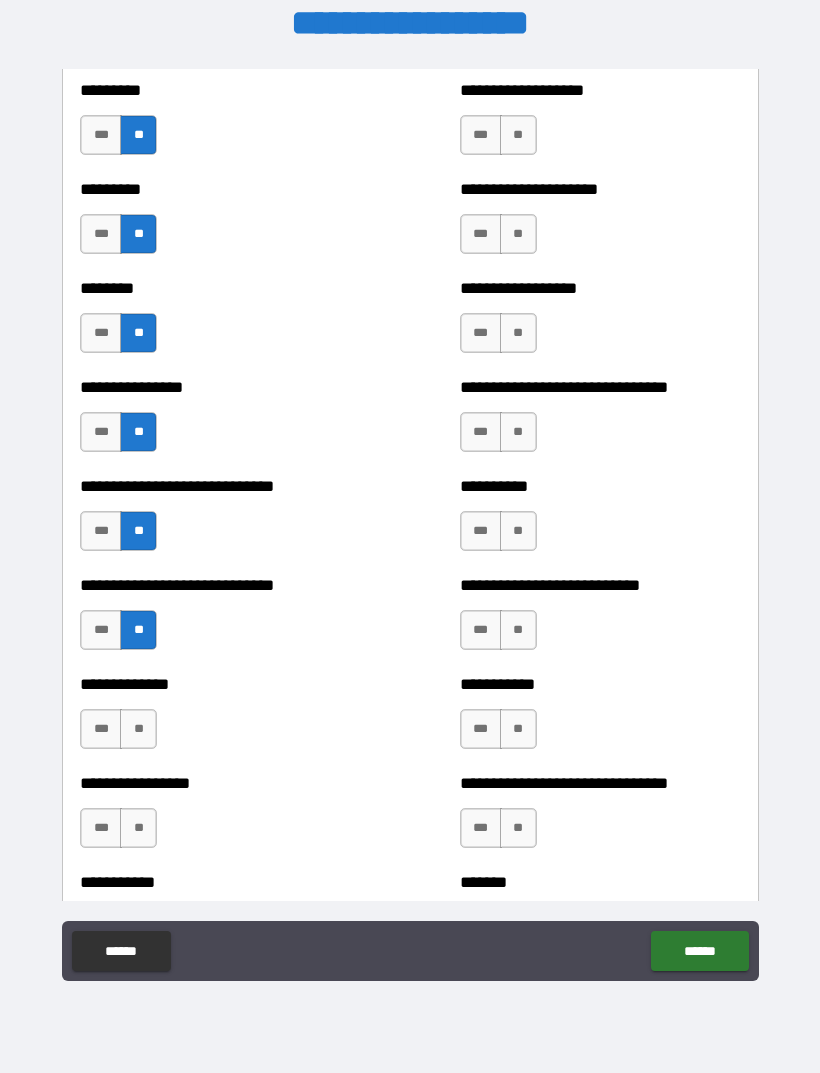 scroll, scrollTop: 7245, scrollLeft: 0, axis: vertical 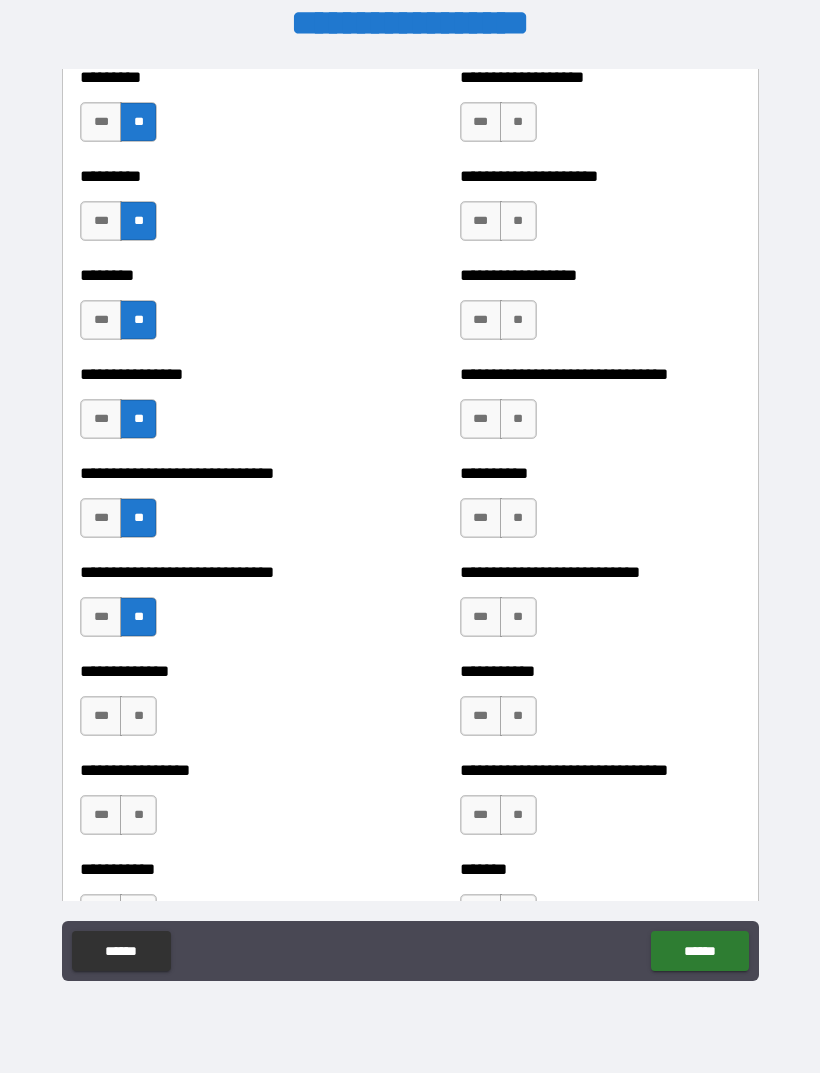 click on "**" at bounding box center [138, 716] 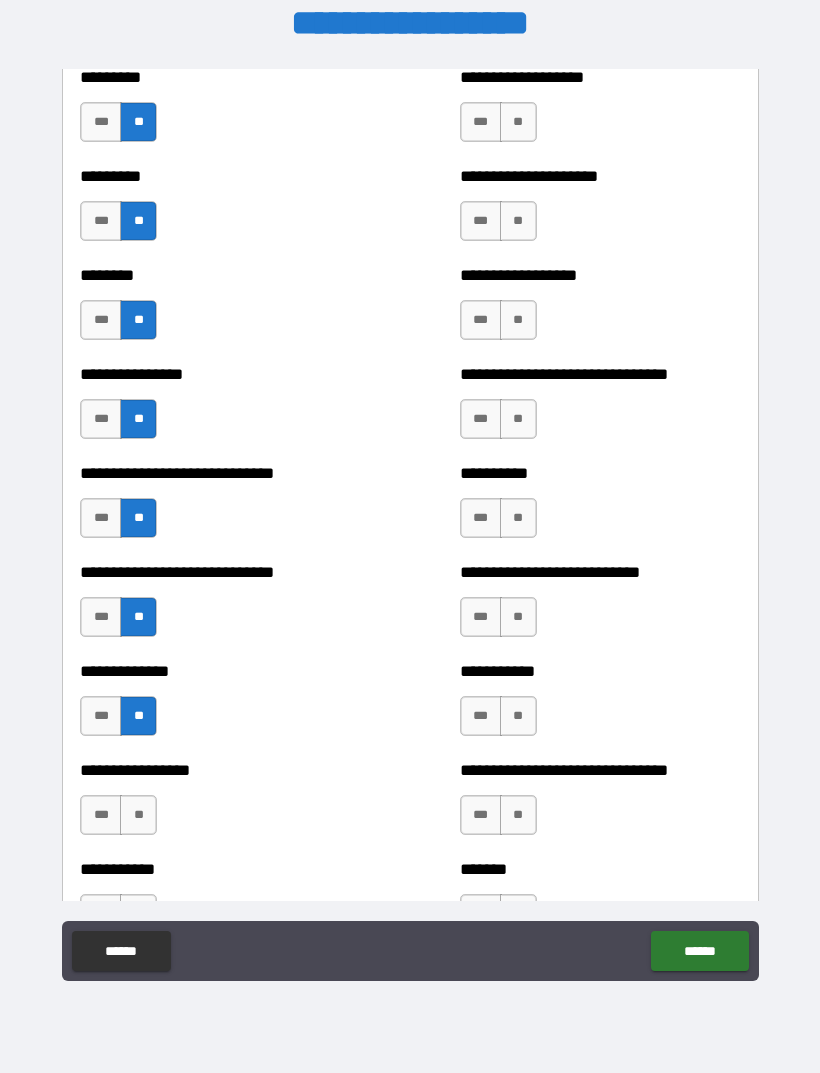 click on "**" at bounding box center (138, 815) 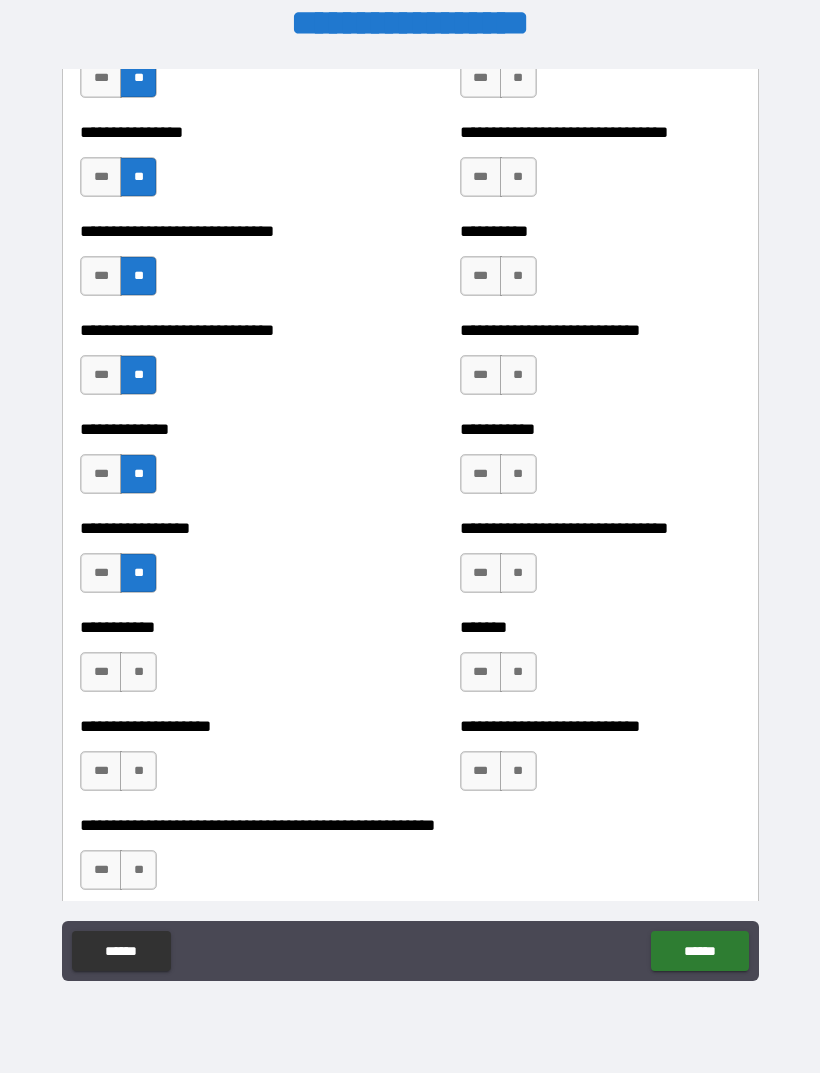 scroll, scrollTop: 7488, scrollLeft: 0, axis: vertical 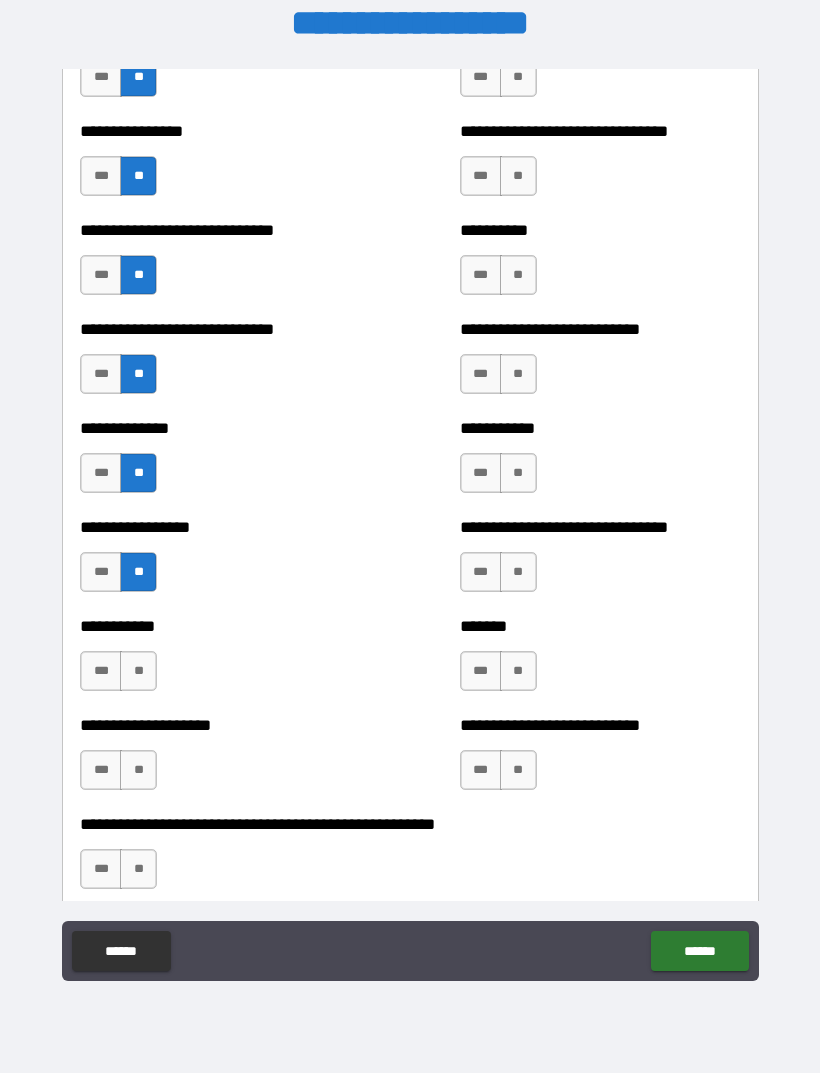 click on "**" at bounding box center [138, 671] 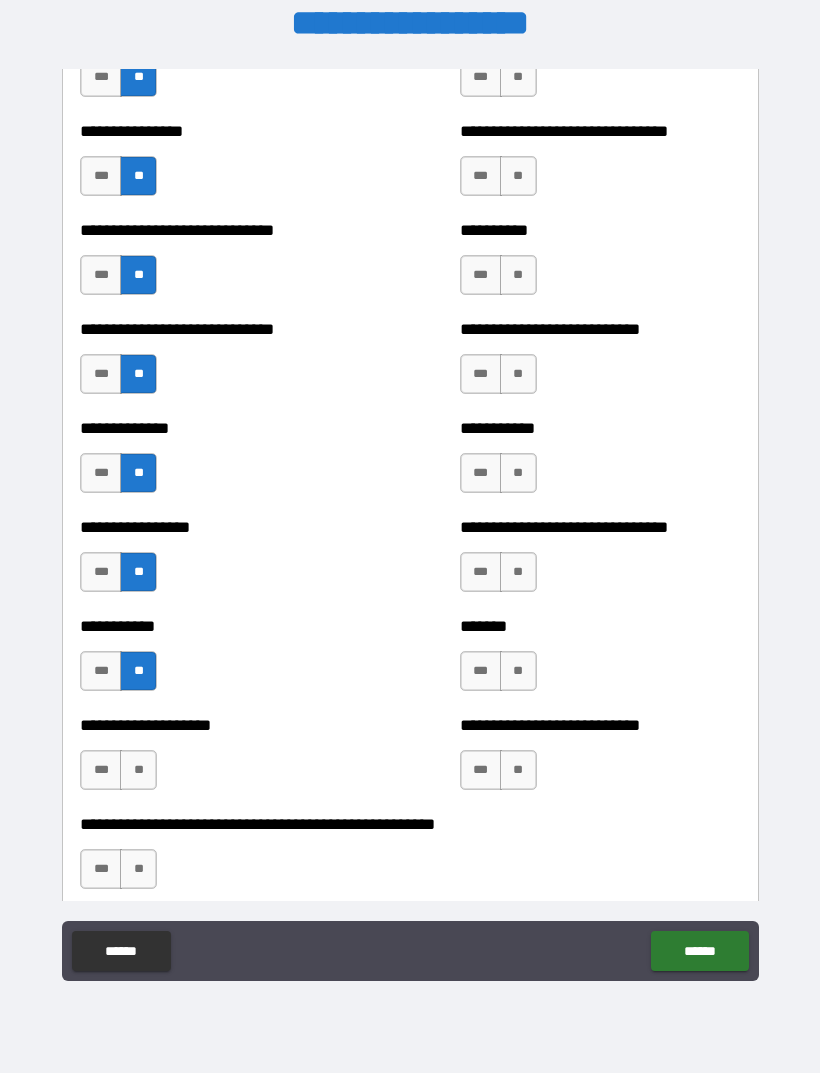 click on "**" at bounding box center [138, 770] 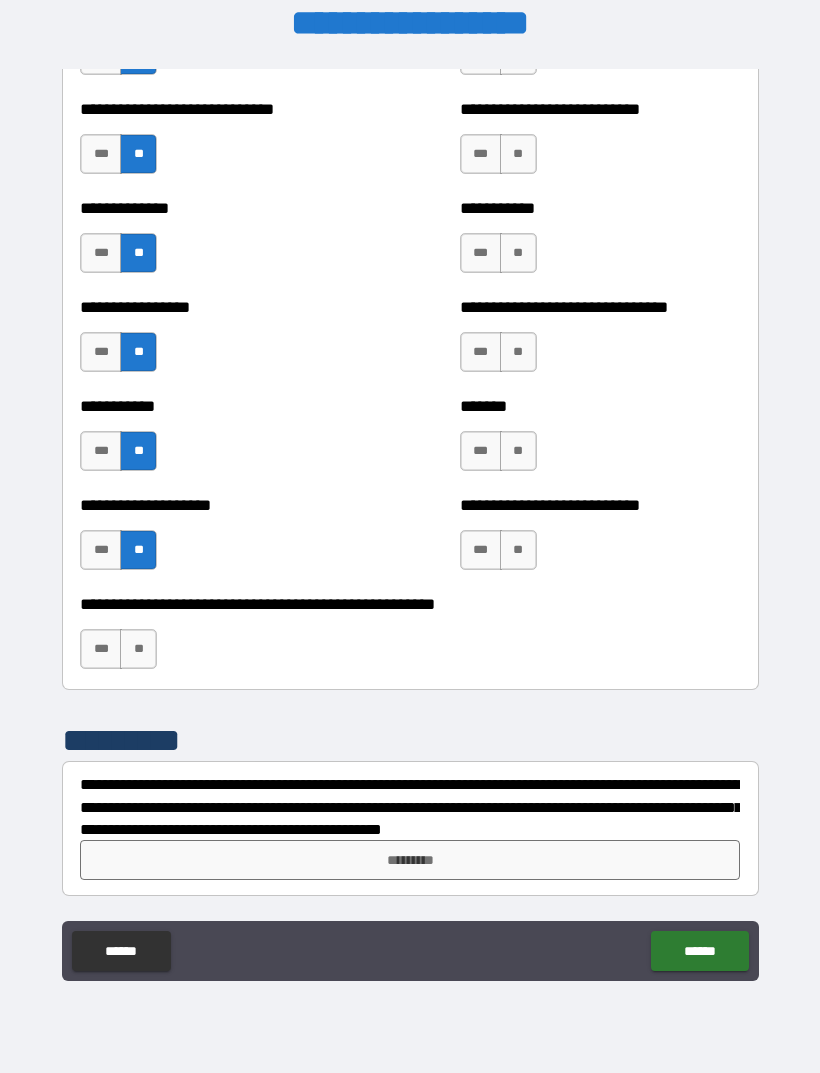 scroll, scrollTop: 7708, scrollLeft: 0, axis: vertical 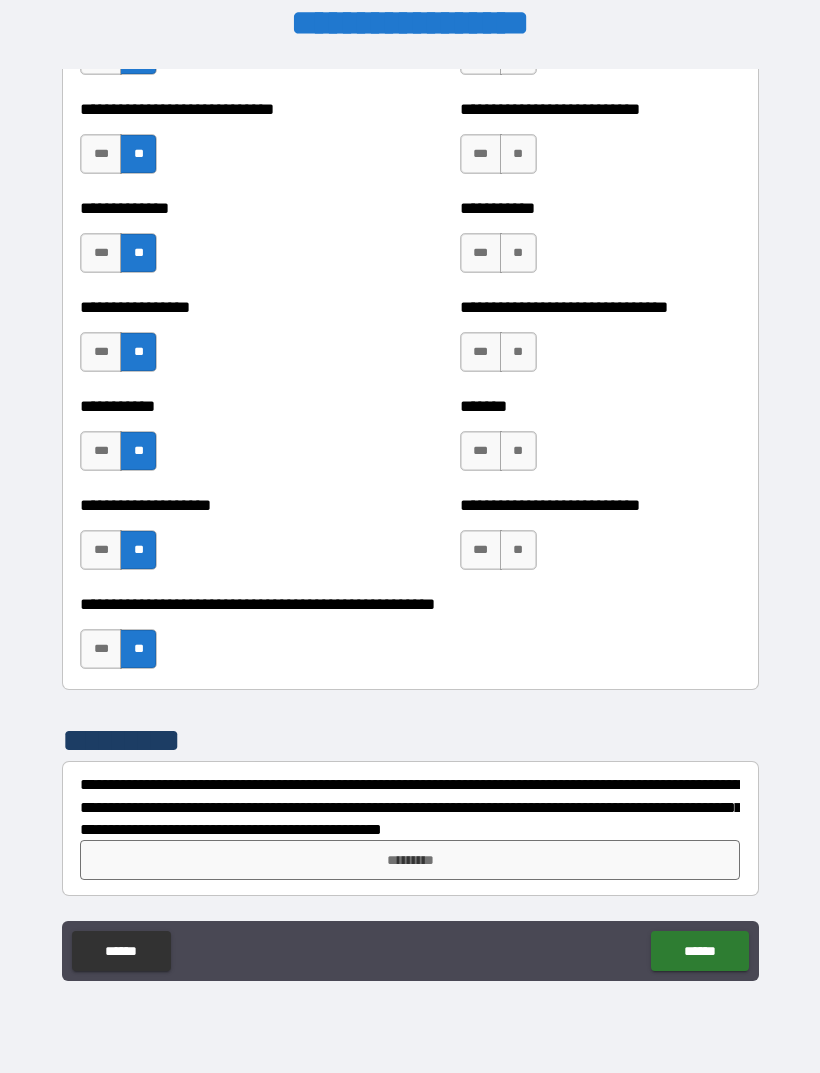 click on "**" at bounding box center (518, 550) 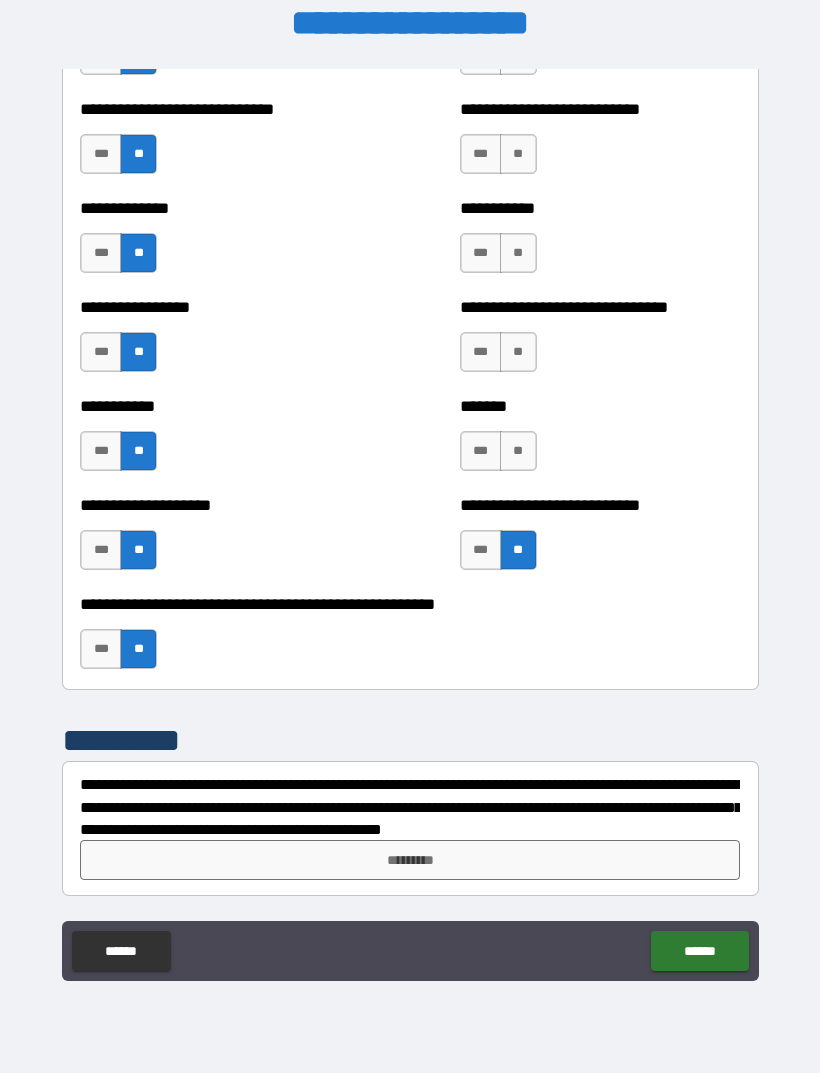 click on "**" at bounding box center (518, 451) 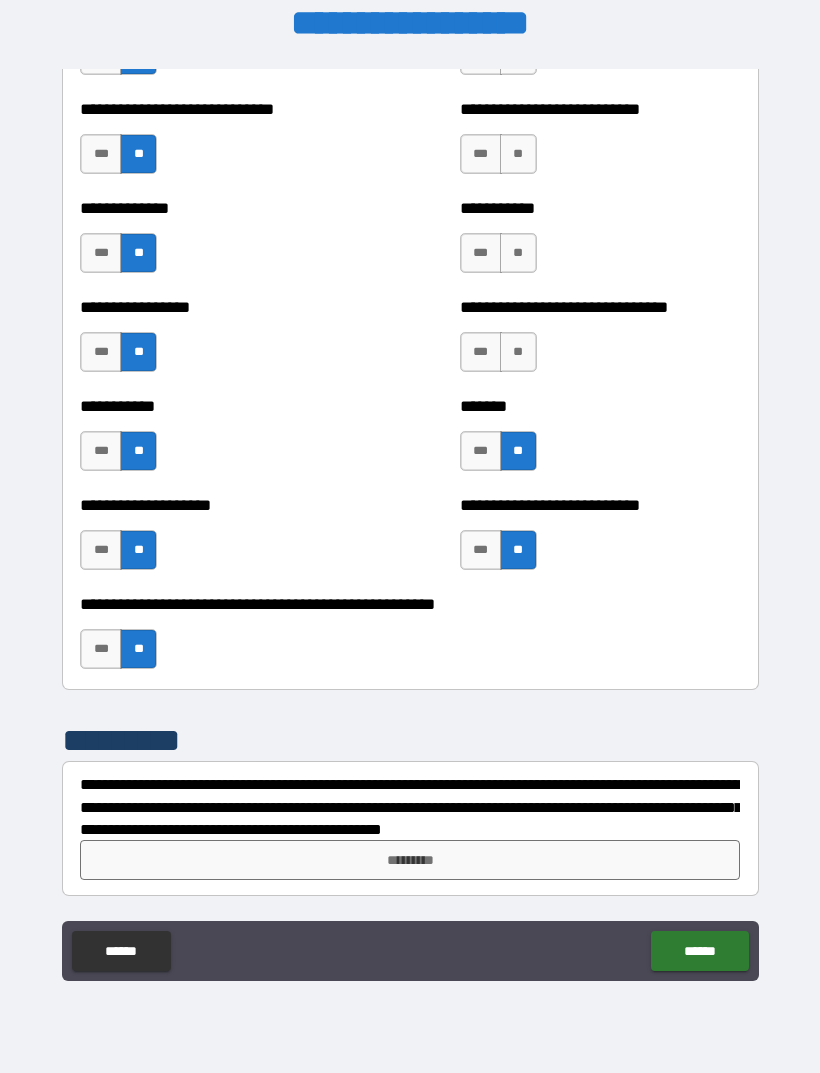 click on "**" at bounding box center (518, 352) 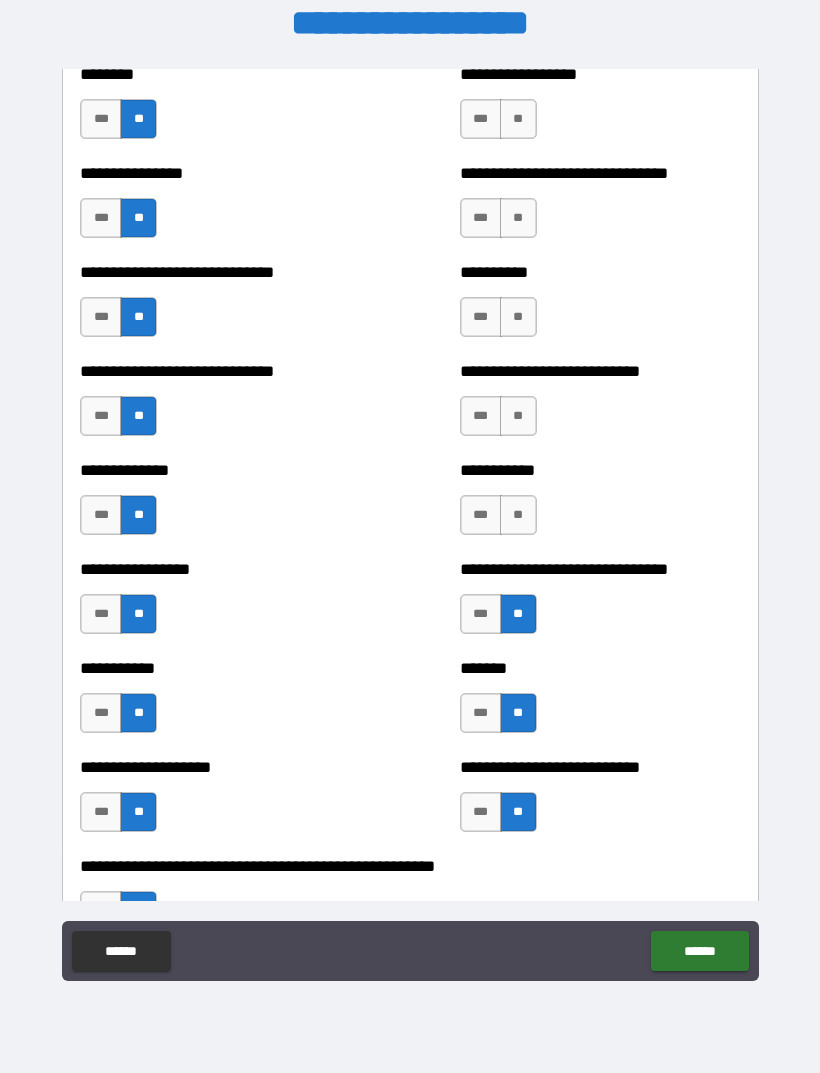 scroll, scrollTop: 7379, scrollLeft: 0, axis: vertical 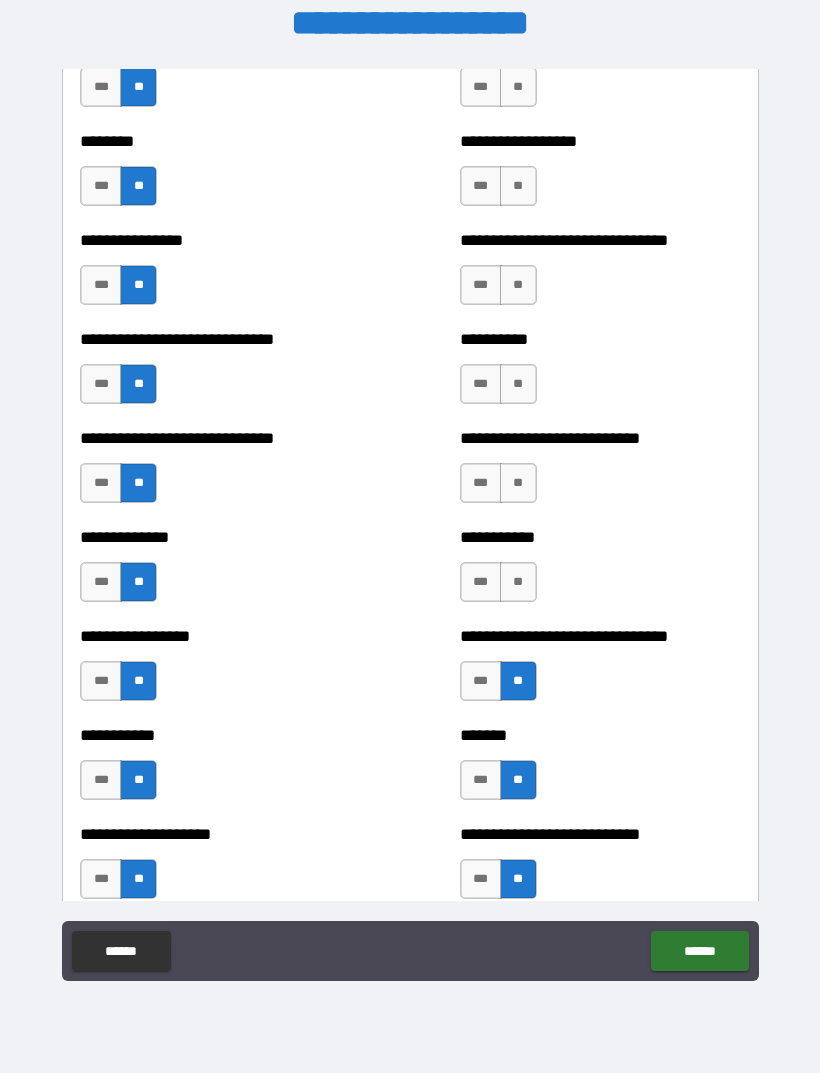 click on "**" at bounding box center (518, 582) 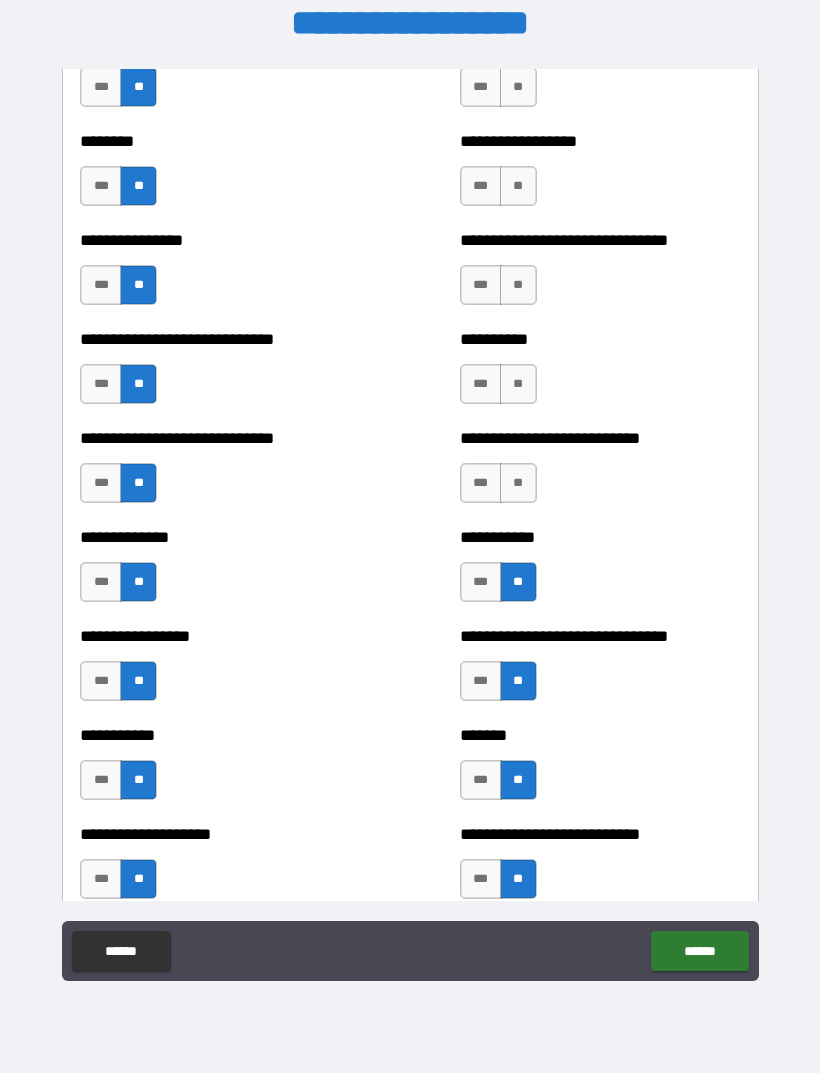 click on "**" at bounding box center (518, 483) 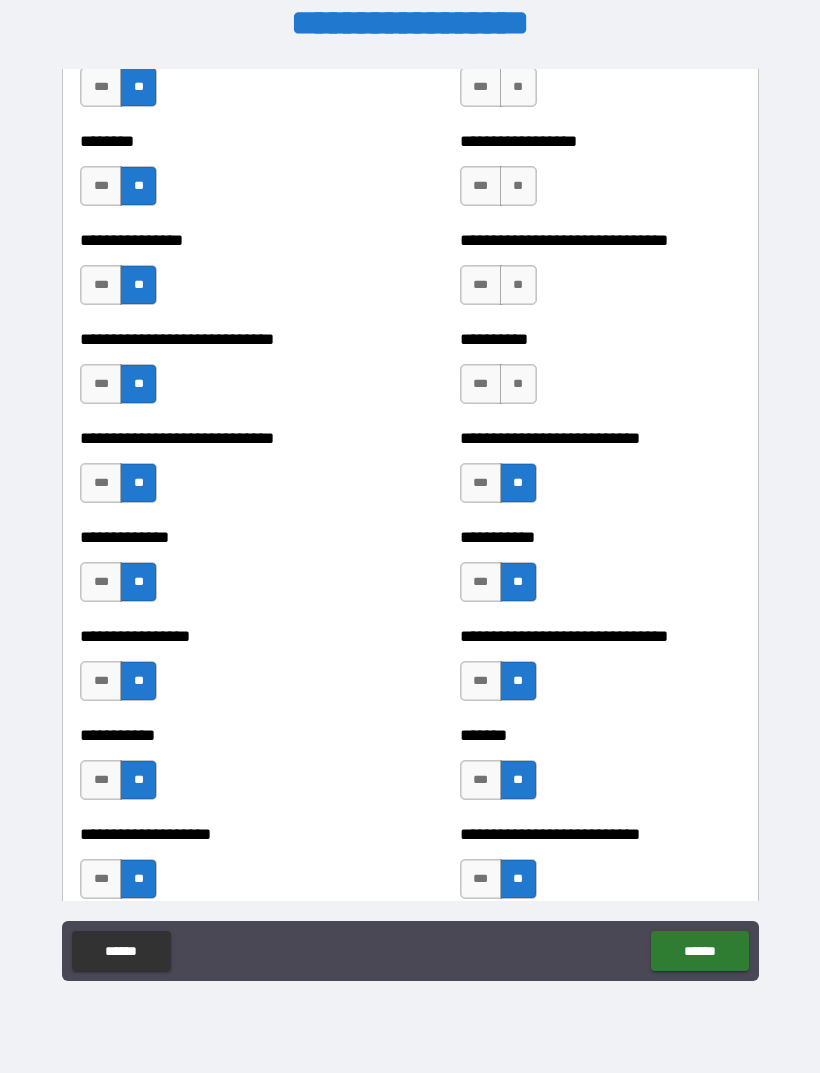 click on "**" at bounding box center [518, 384] 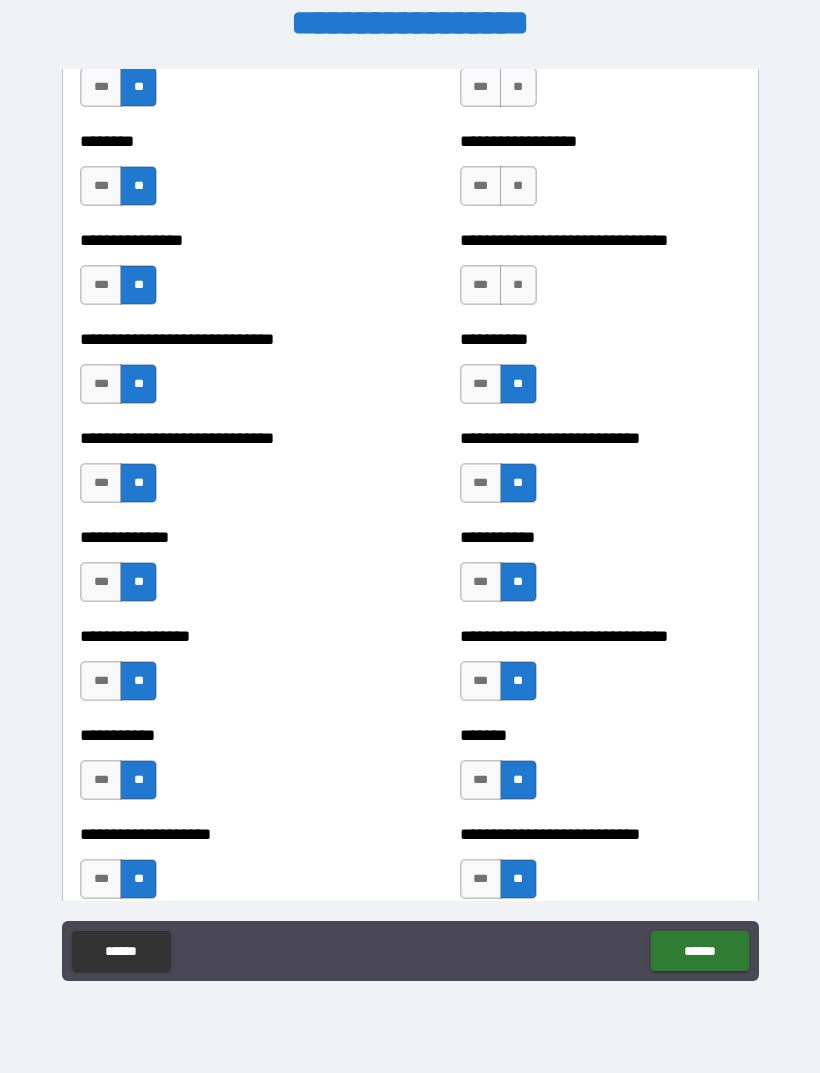 click on "**" at bounding box center (518, 285) 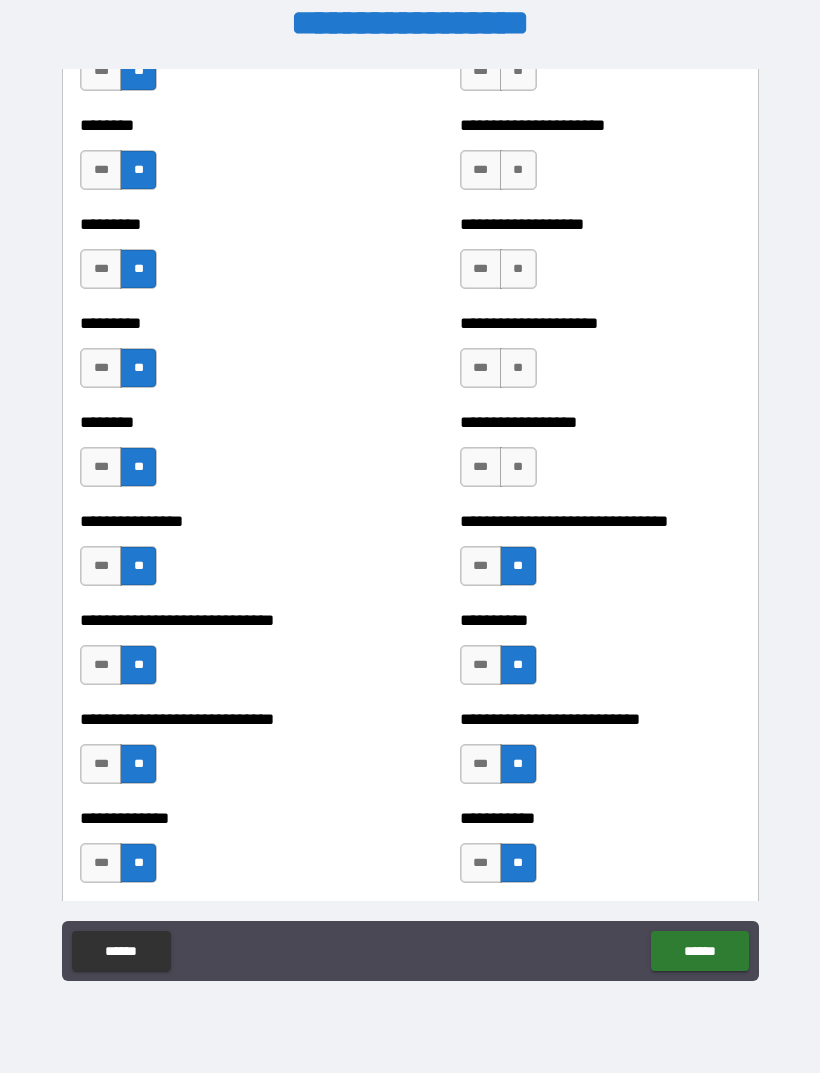 scroll, scrollTop: 7016, scrollLeft: 0, axis: vertical 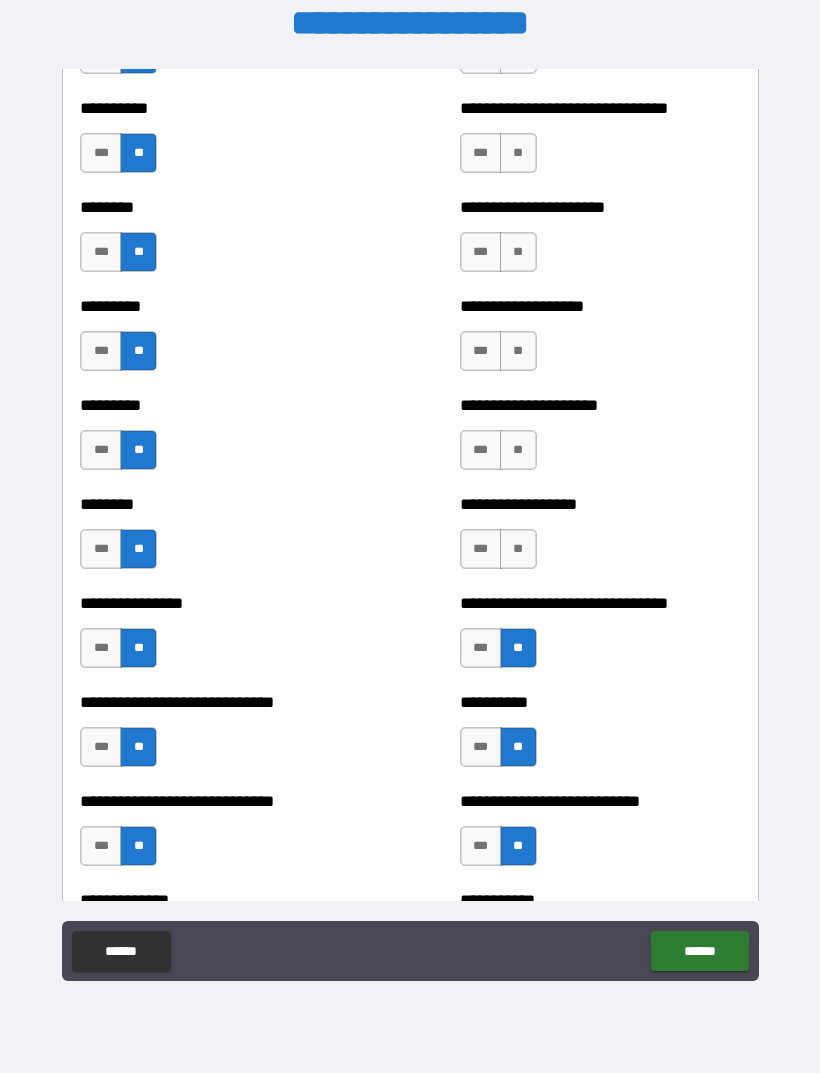click on "**" at bounding box center [518, 549] 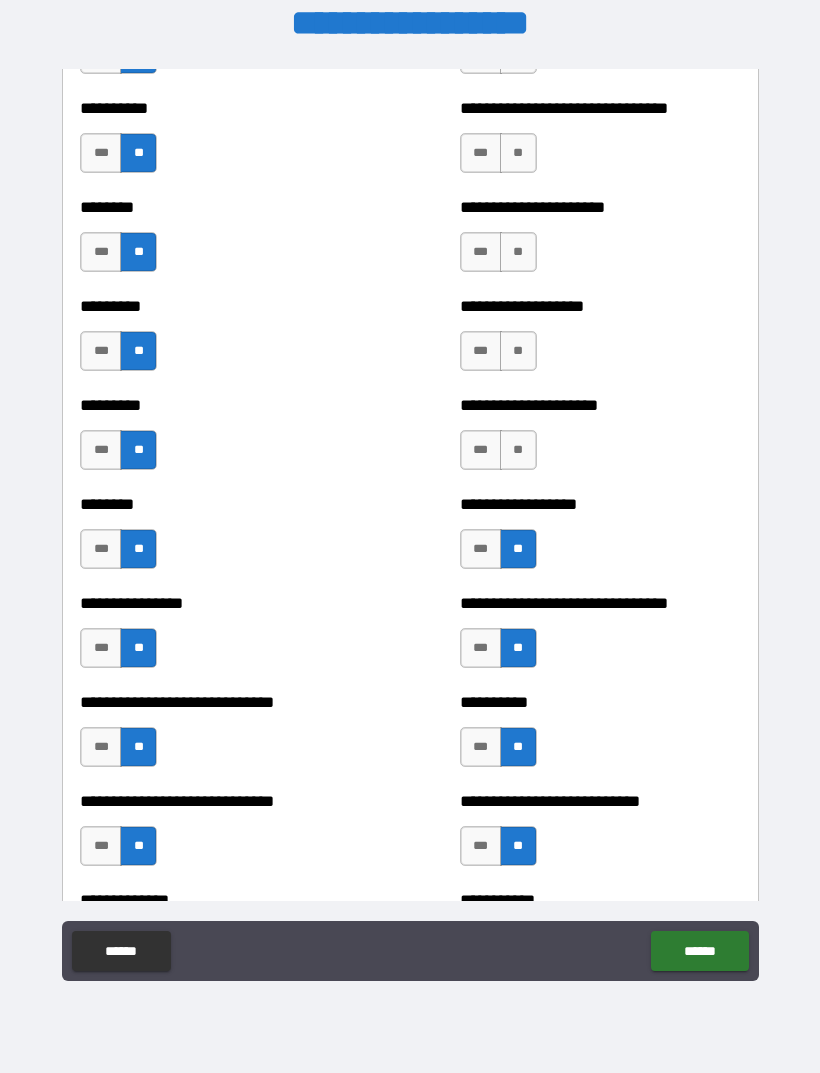 click on "**" at bounding box center [518, 450] 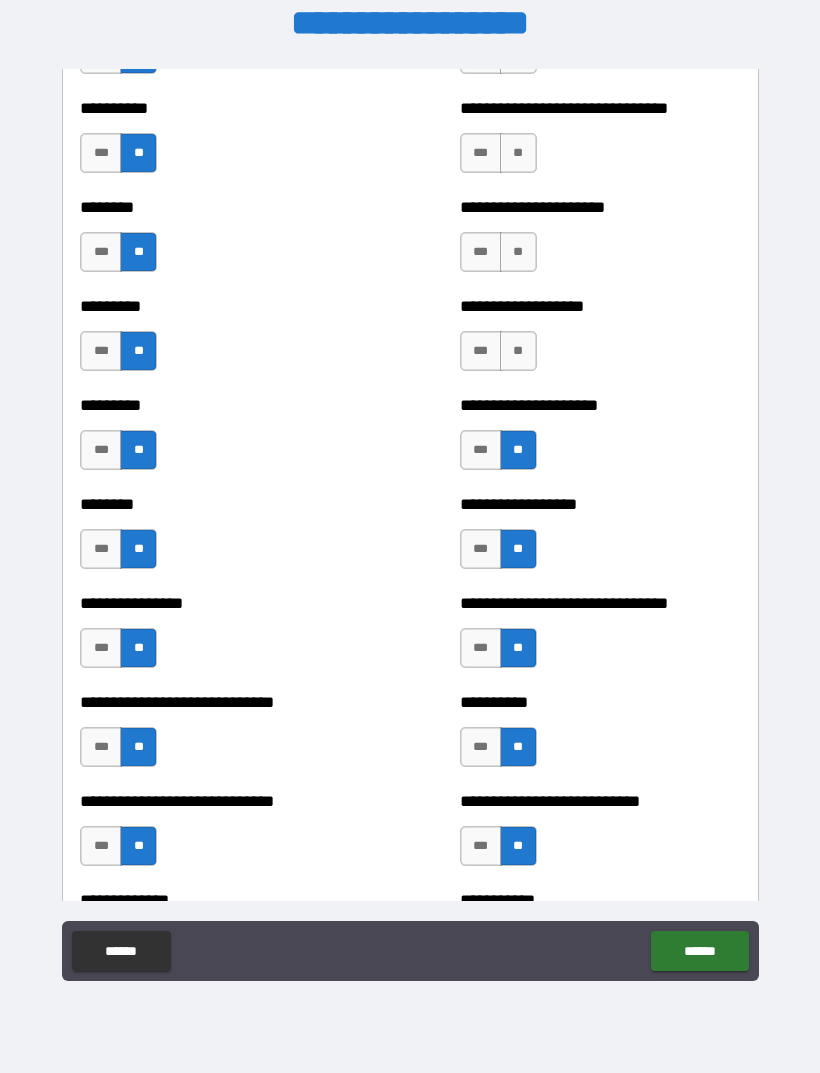 click on "**" at bounding box center [518, 351] 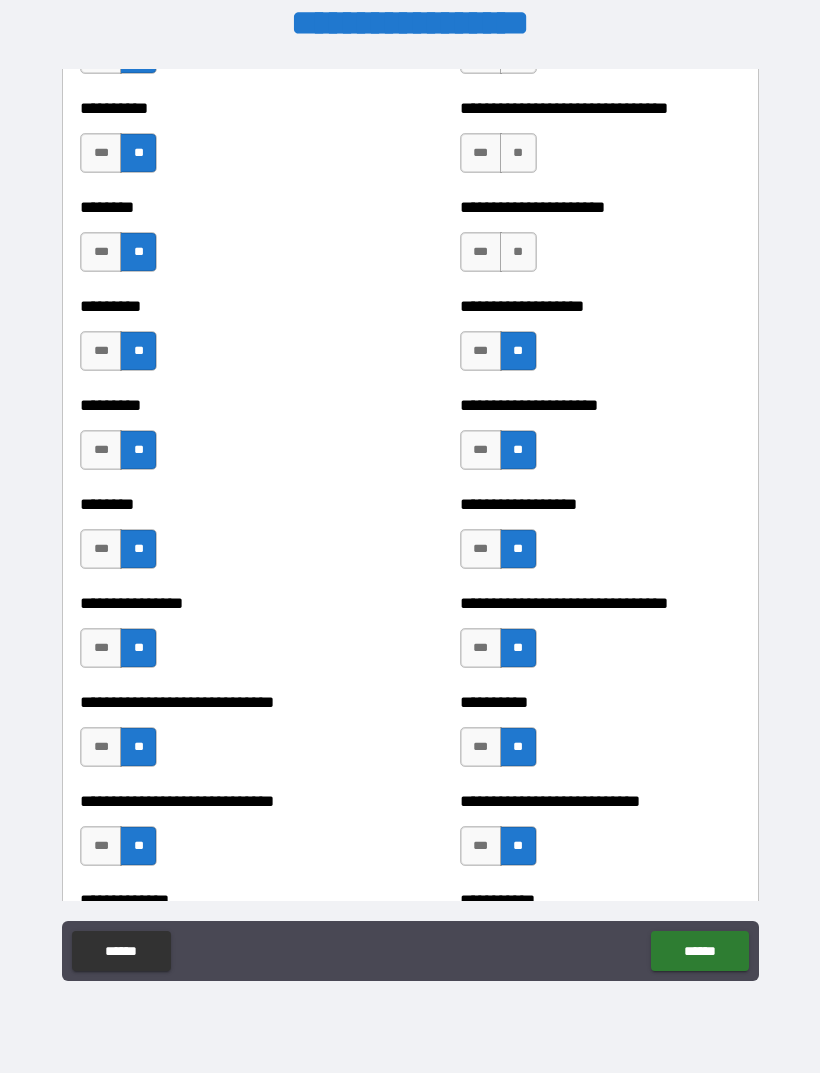 click on "**" at bounding box center (518, 252) 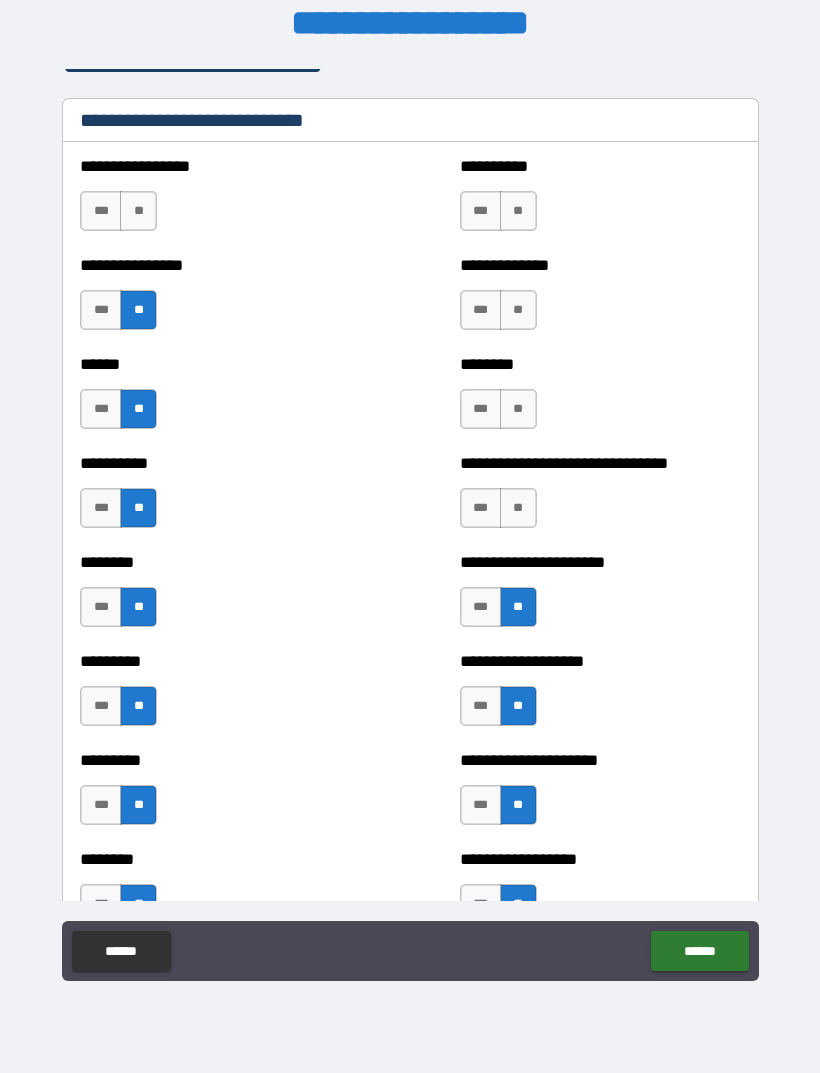 scroll, scrollTop: 6650, scrollLeft: 0, axis: vertical 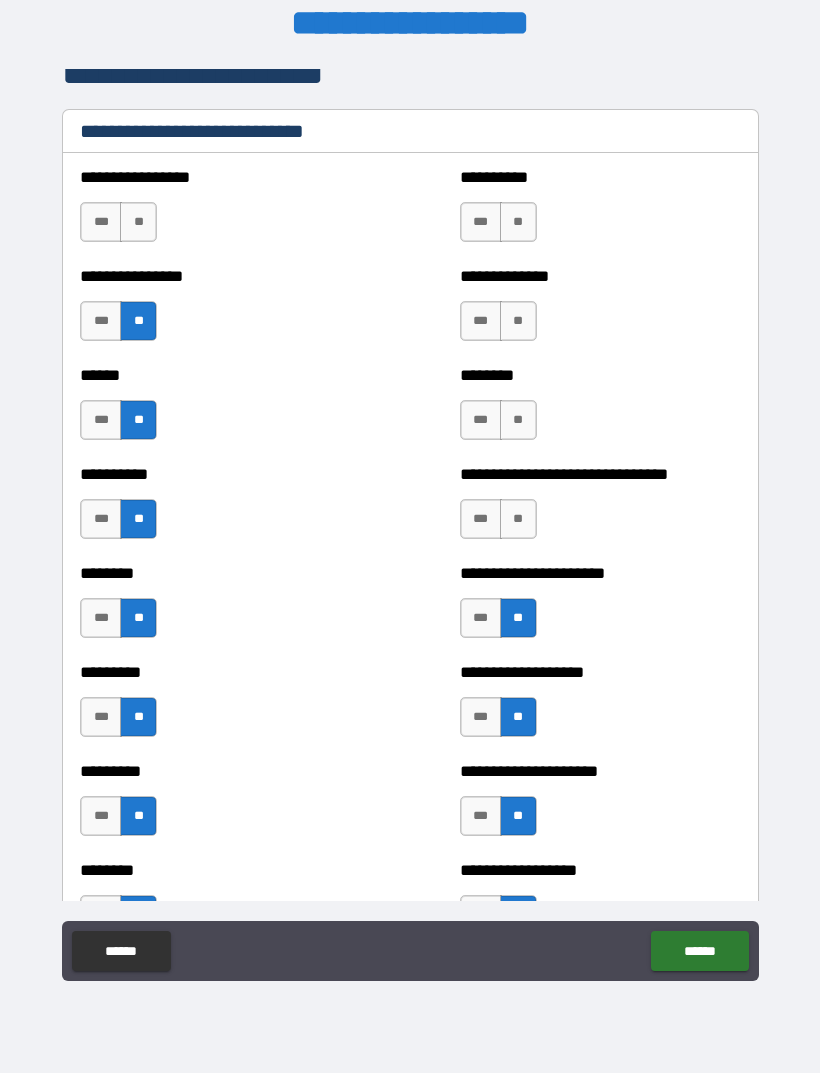 click on "**" at bounding box center (518, 519) 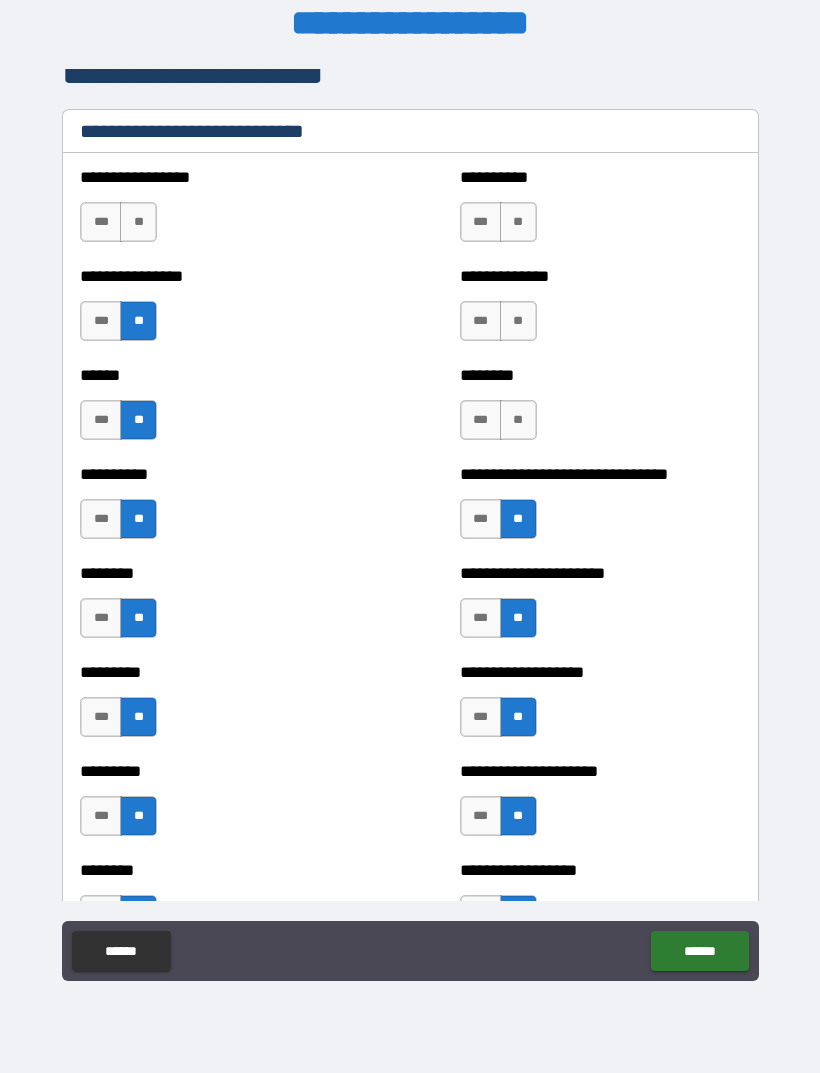 click on "**" at bounding box center (518, 420) 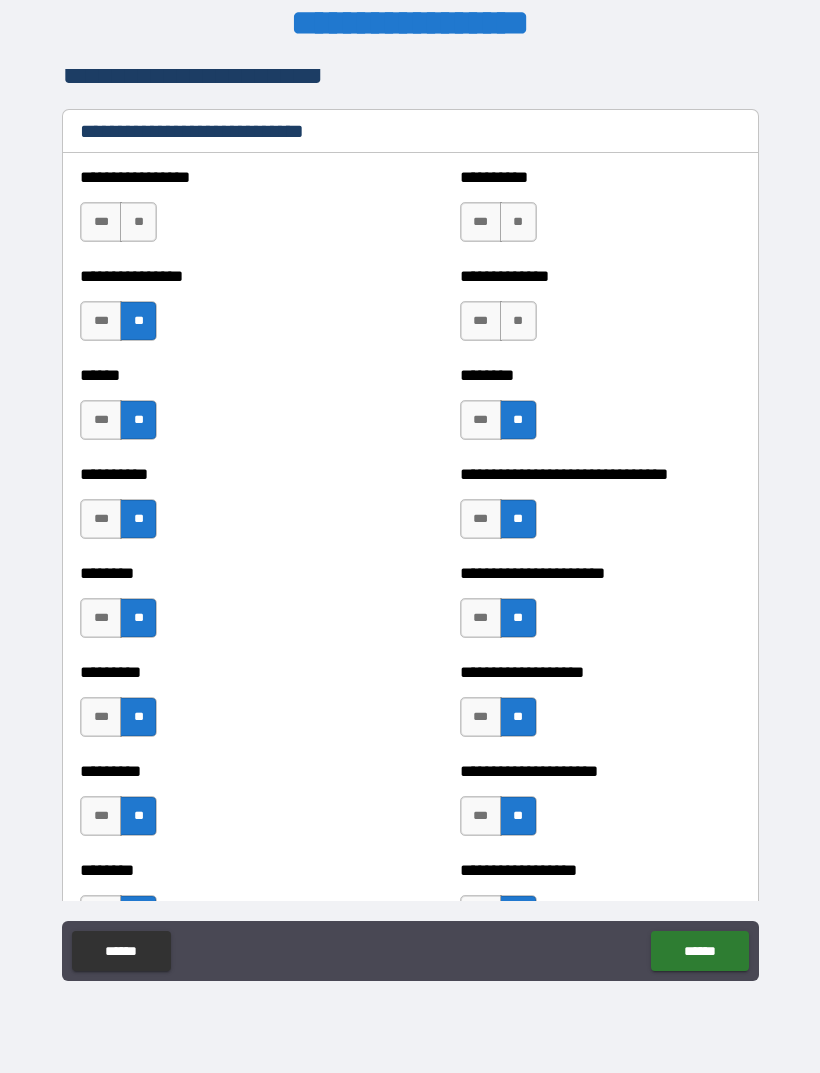 click on "**" at bounding box center (518, 321) 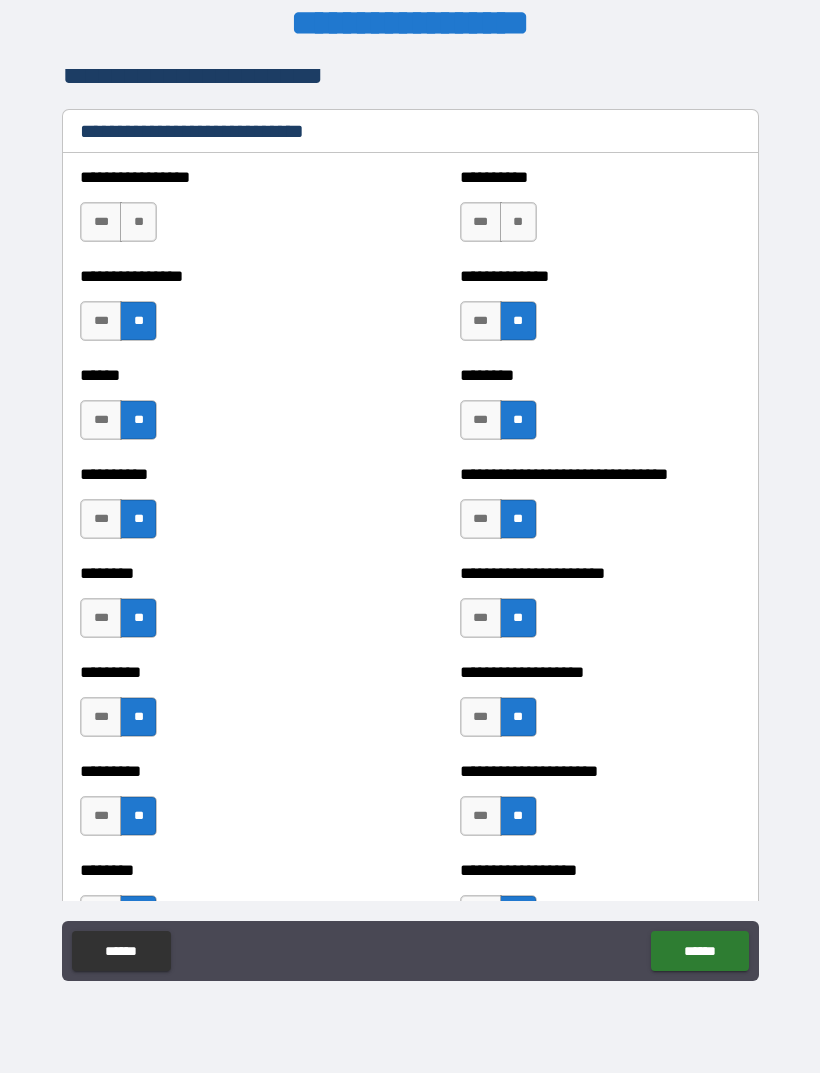click on "**" at bounding box center [518, 222] 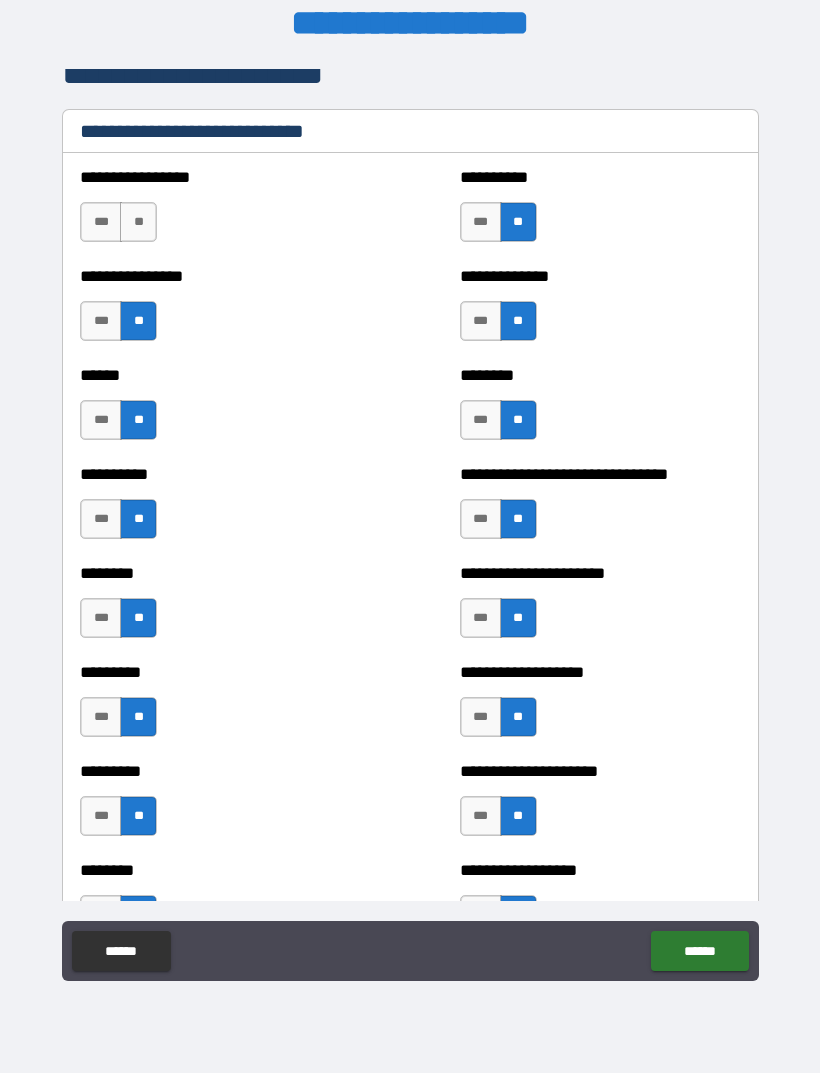 click on "**" at bounding box center (138, 222) 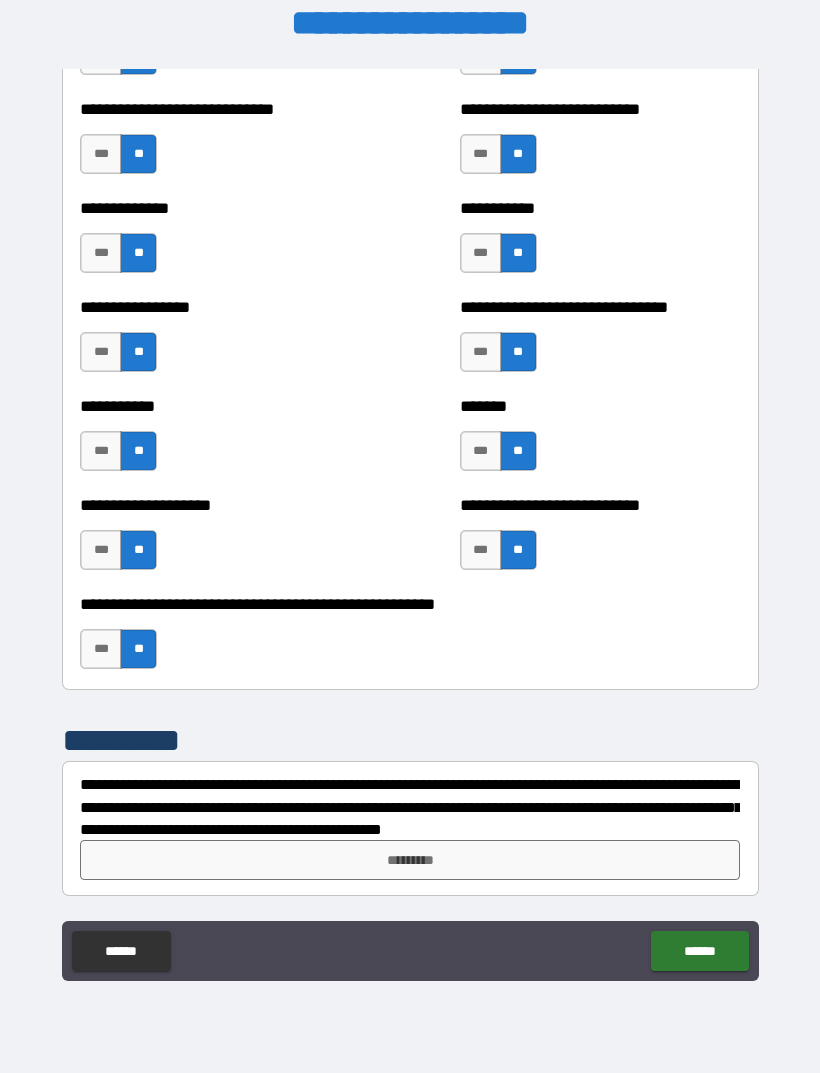 scroll, scrollTop: 7708, scrollLeft: 0, axis: vertical 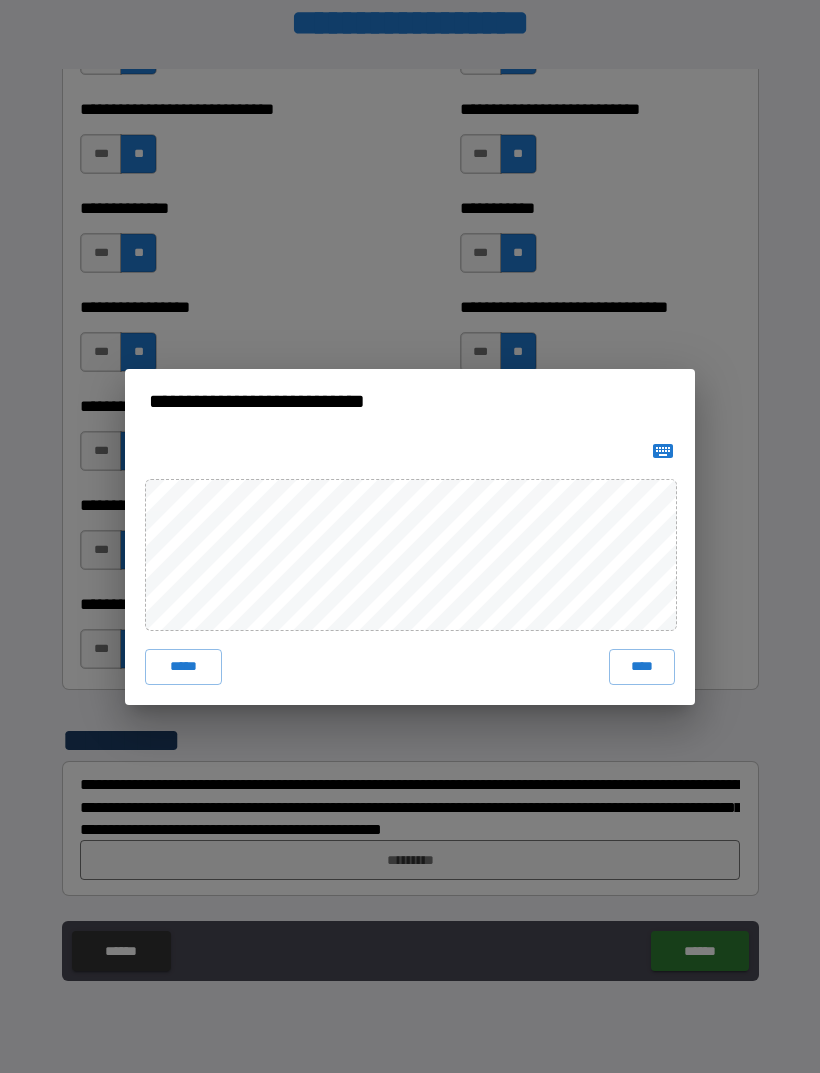 click on "****" at bounding box center (642, 667) 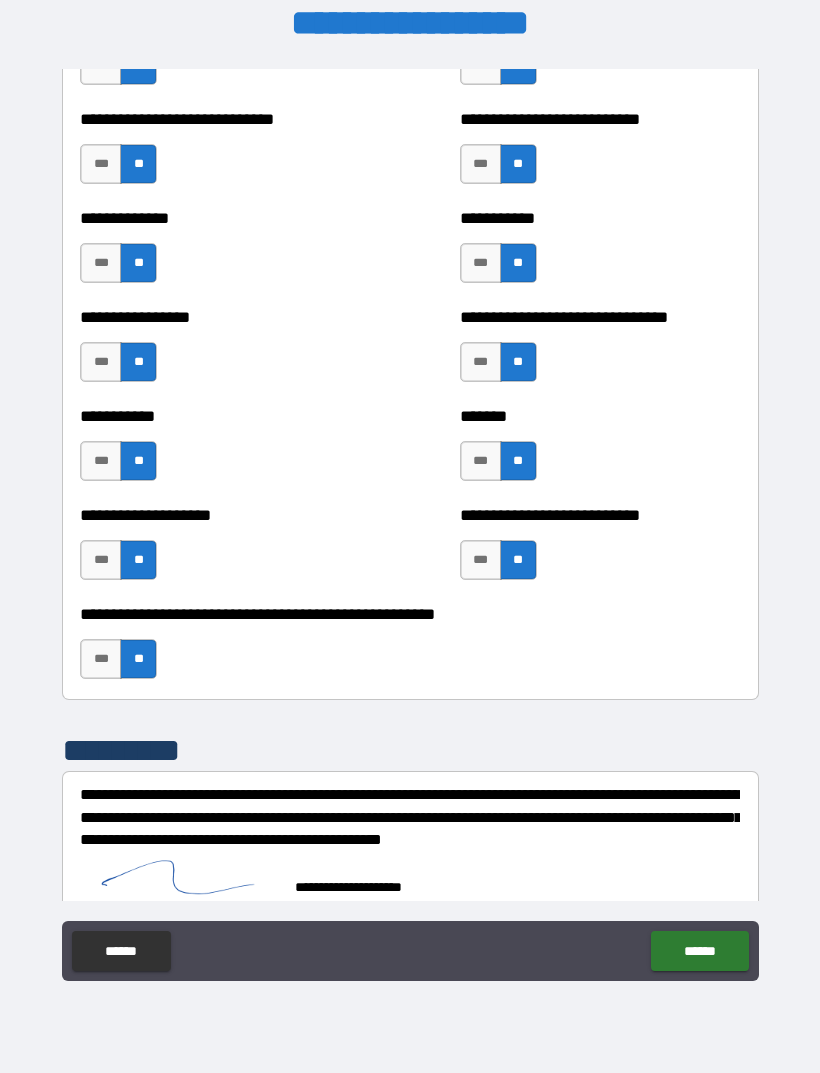 click on "******" at bounding box center [699, 951] 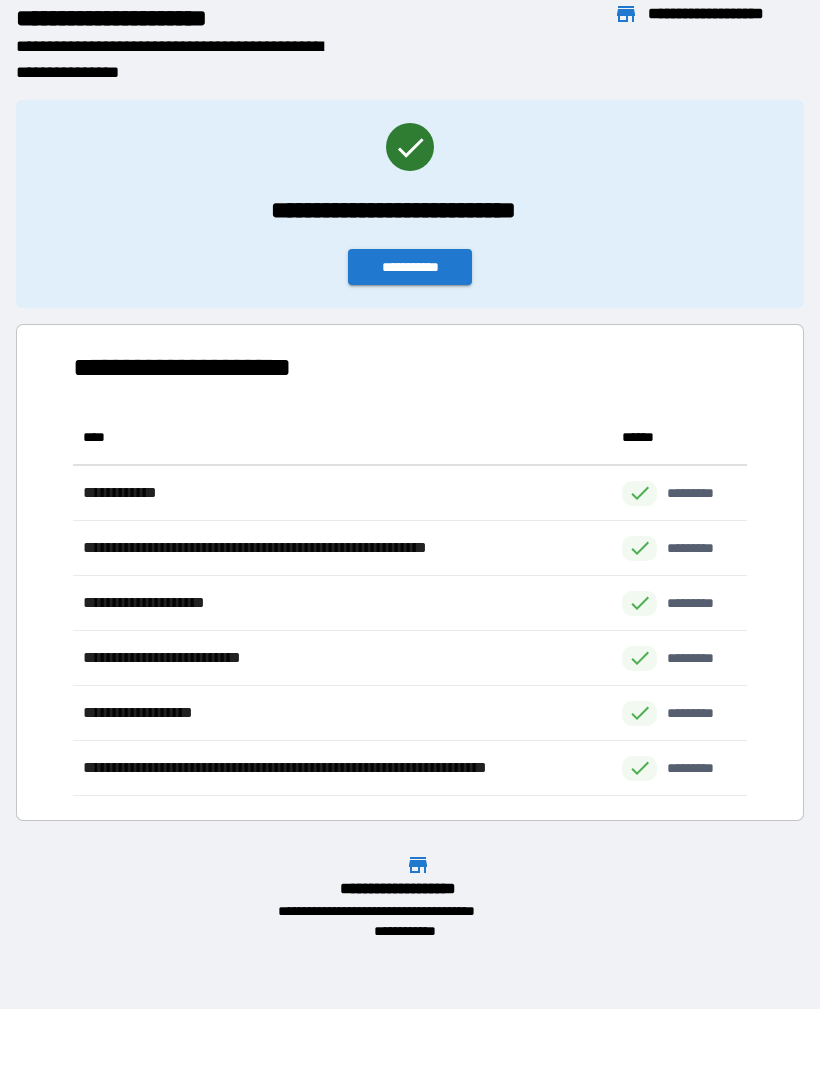 scroll, scrollTop: 386, scrollLeft: 674, axis: both 